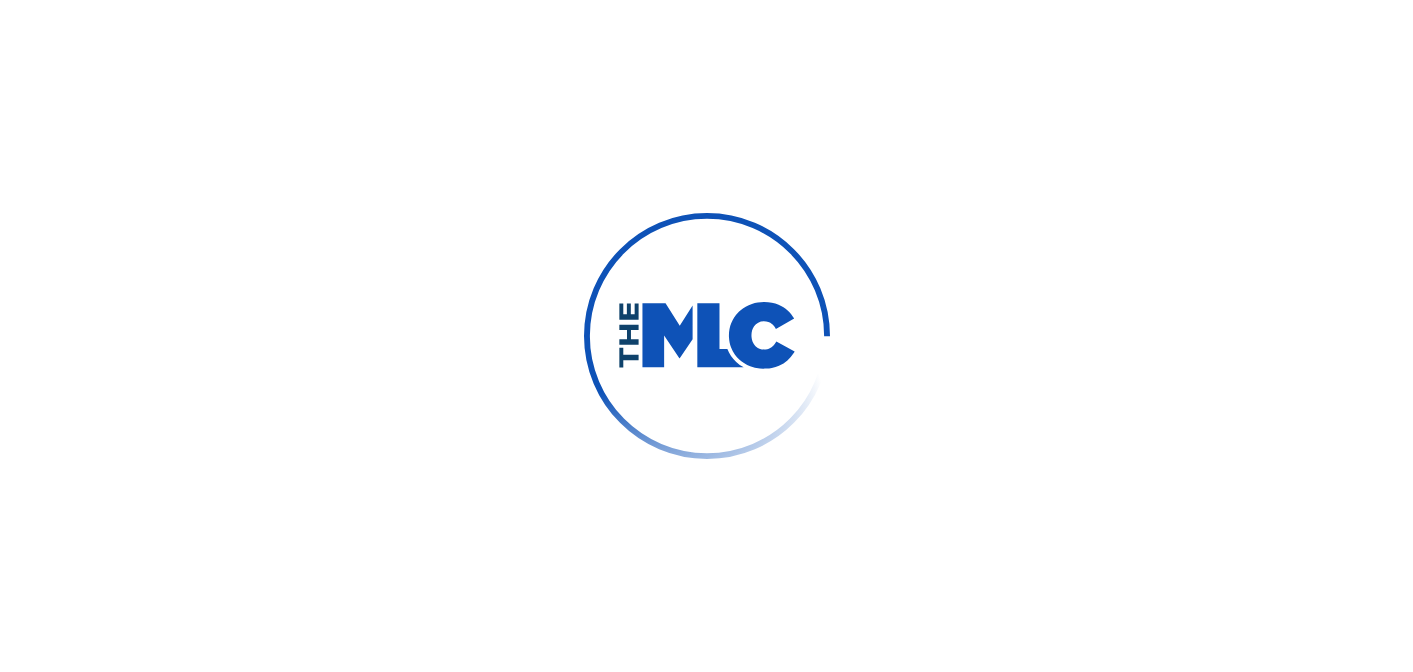 scroll, scrollTop: 0, scrollLeft: 0, axis: both 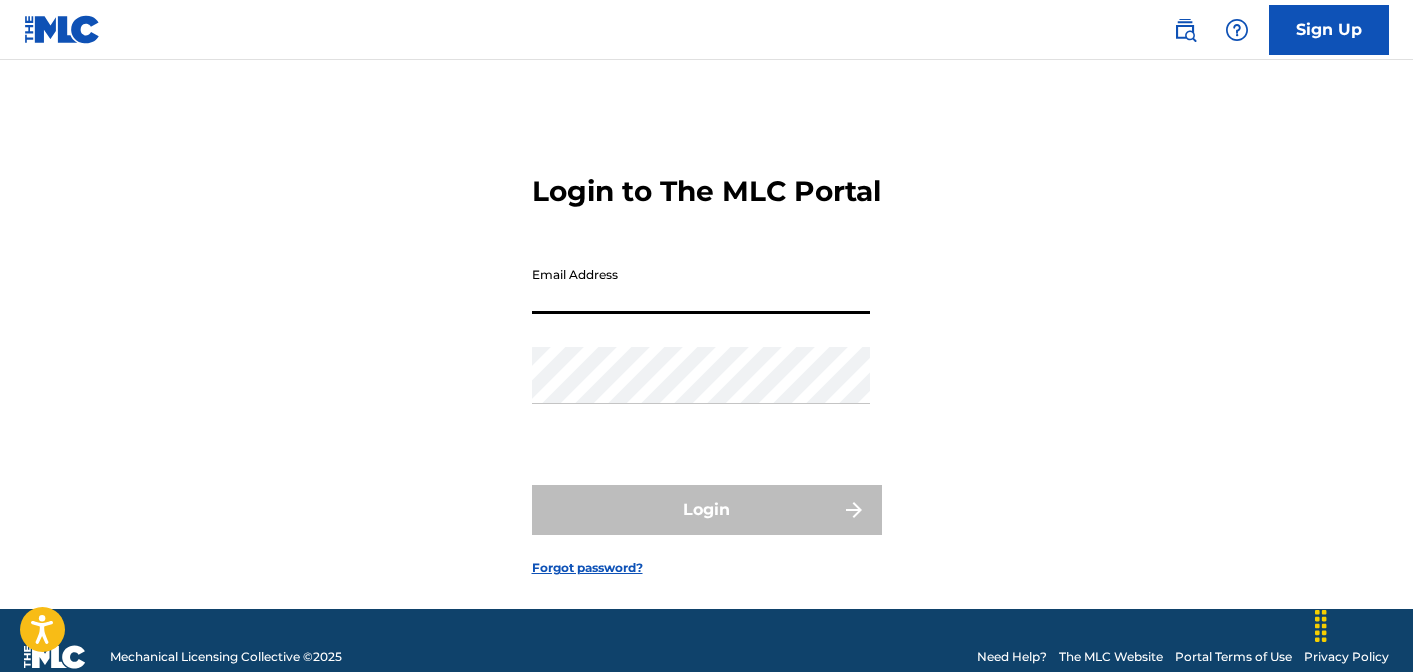 click on "Email Address" at bounding box center [701, 285] 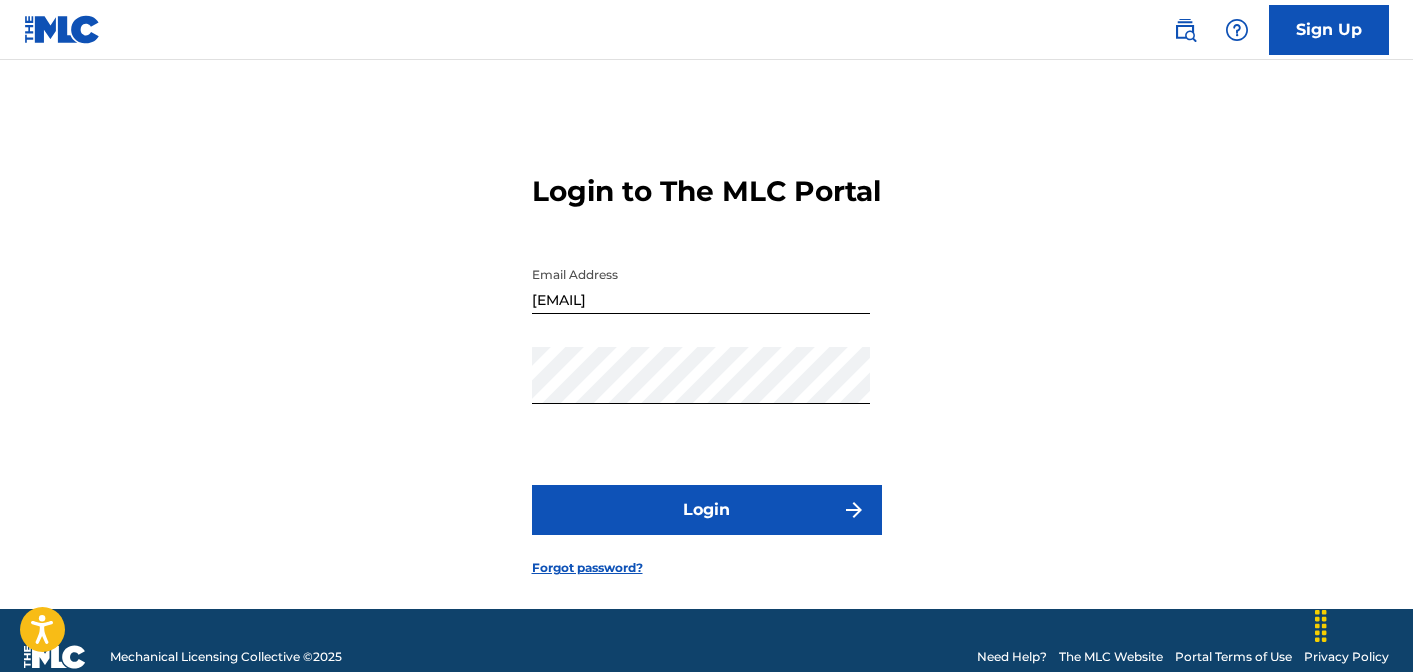 click on "Login" at bounding box center (707, 510) 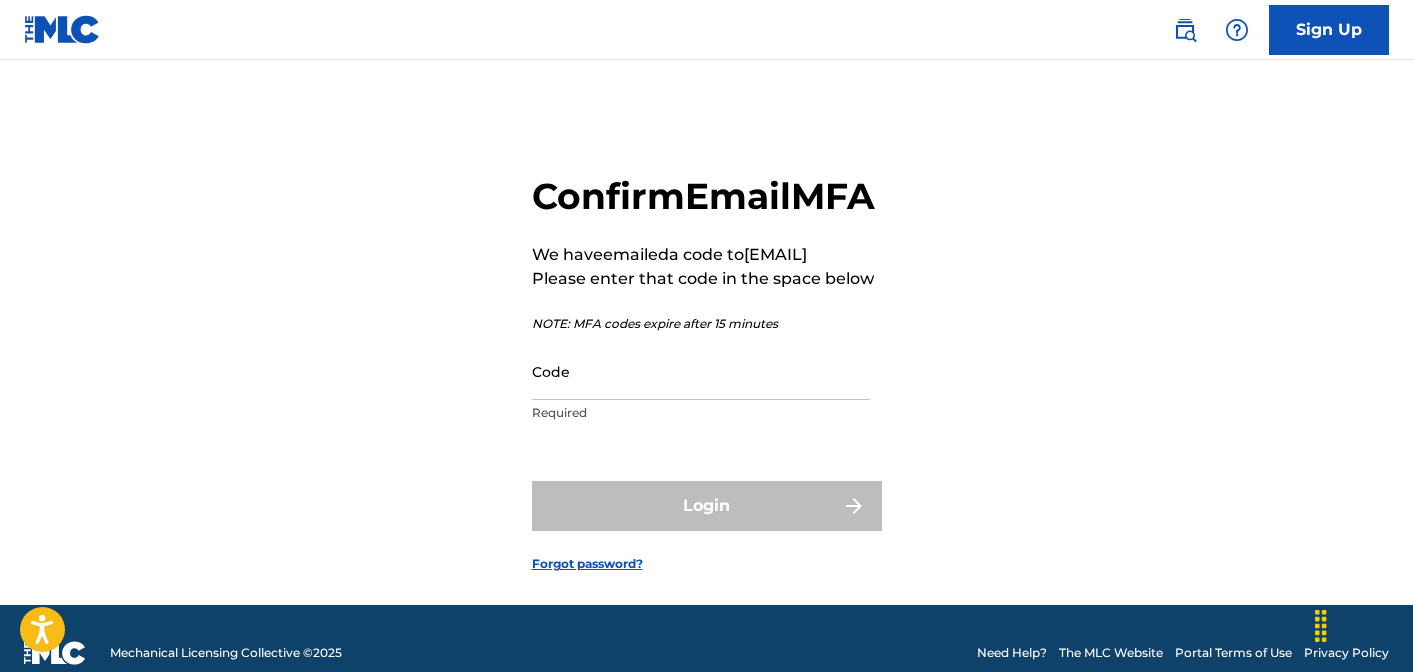 click on "Code" at bounding box center (701, 371) 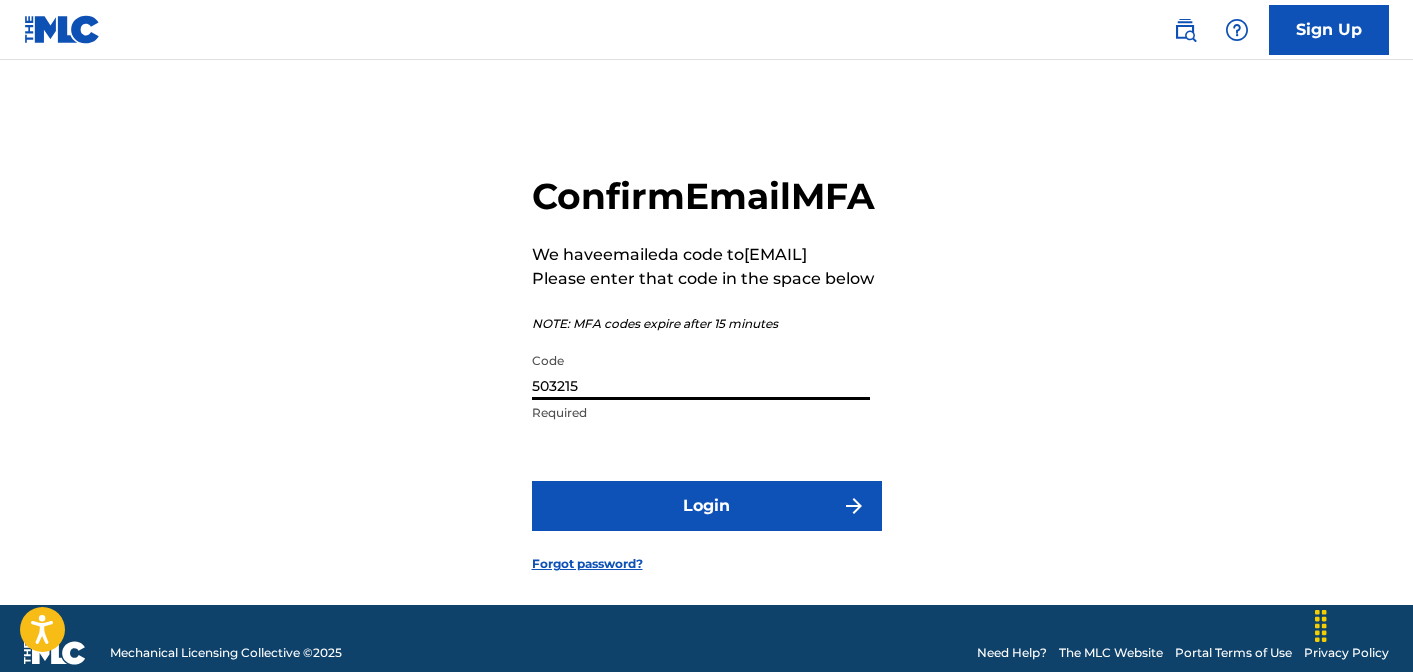 type on "503215" 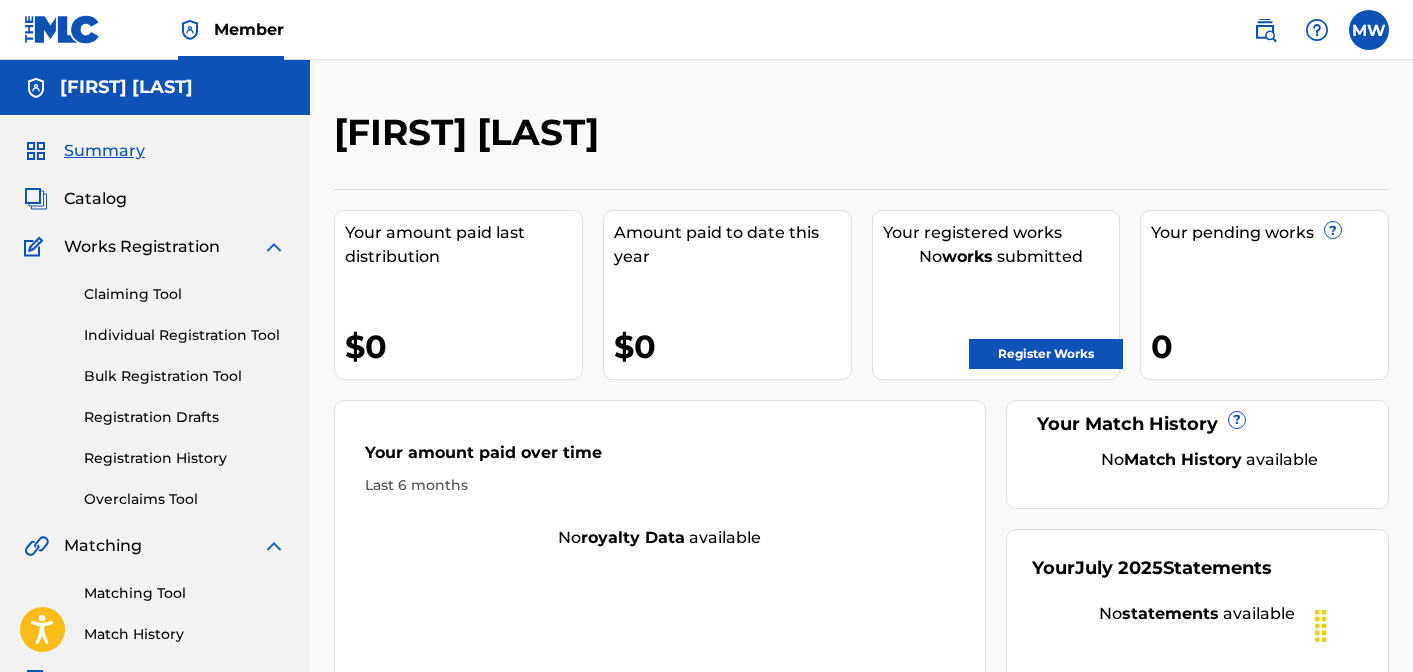 scroll, scrollTop: 0, scrollLeft: 0, axis: both 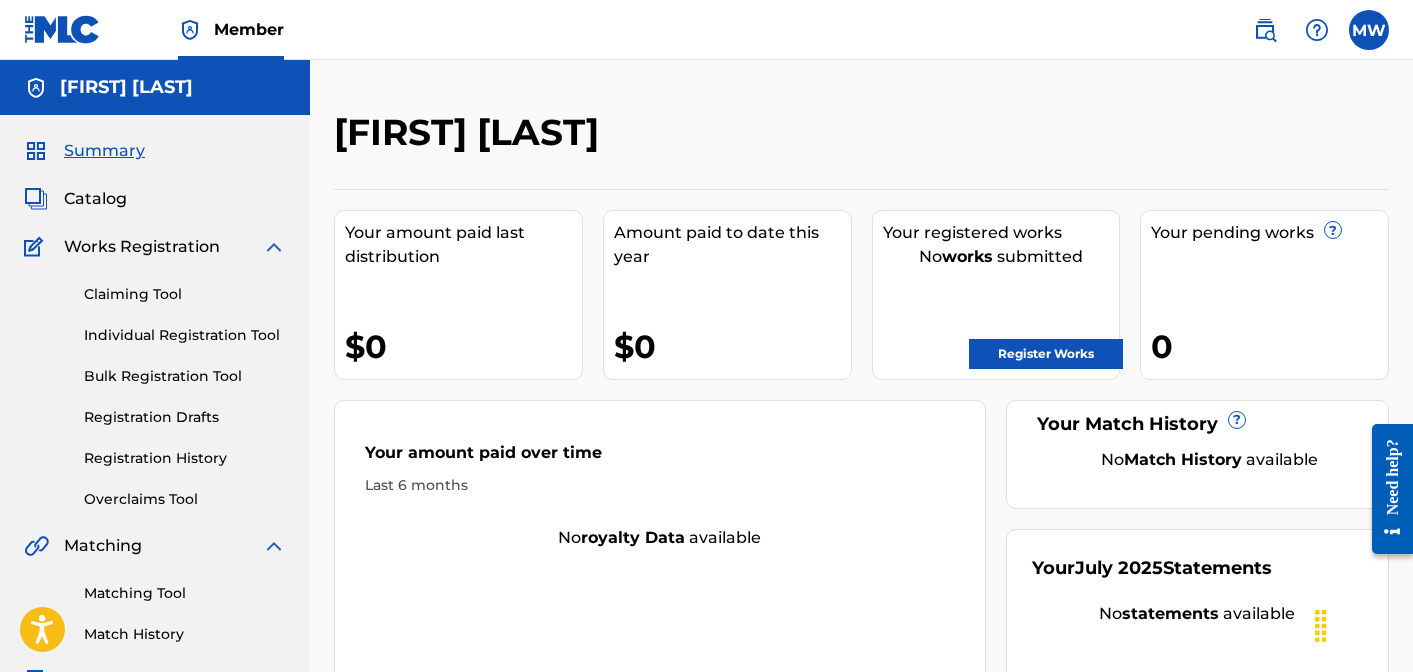 click on "Individual Registration Tool" at bounding box center [185, 335] 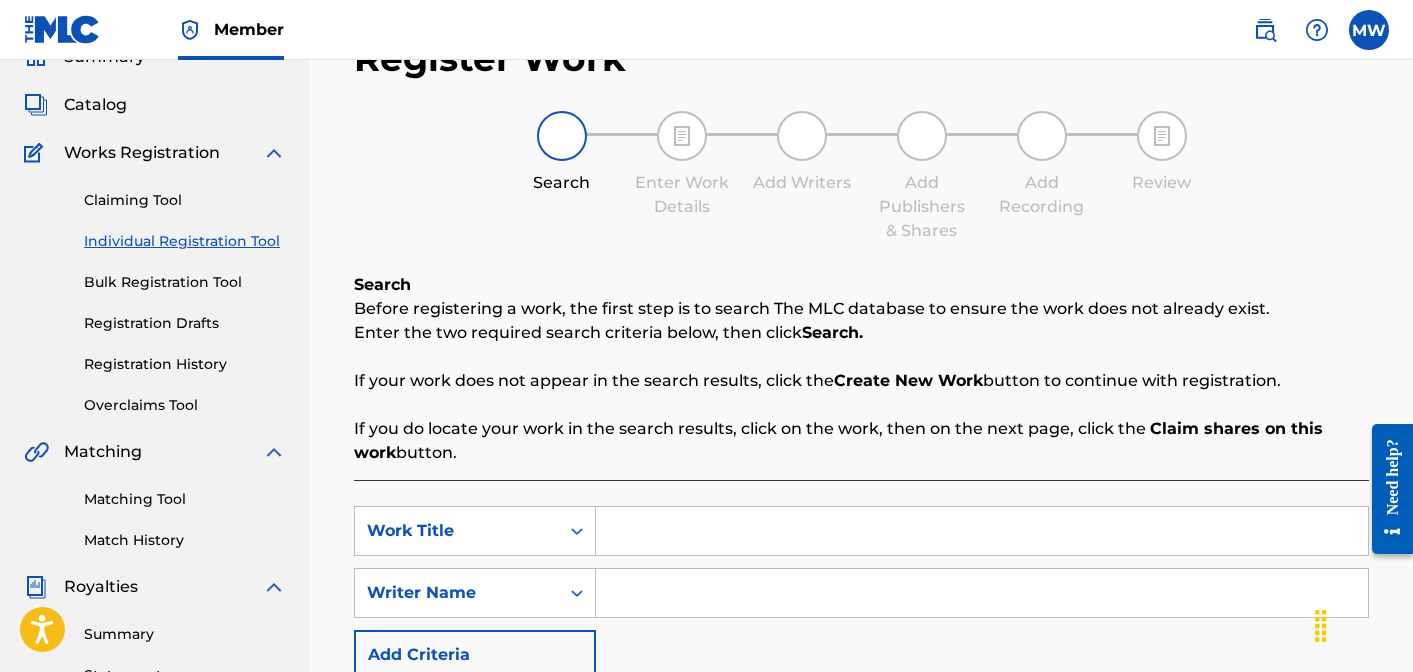 scroll, scrollTop: 95, scrollLeft: 0, axis: vertical 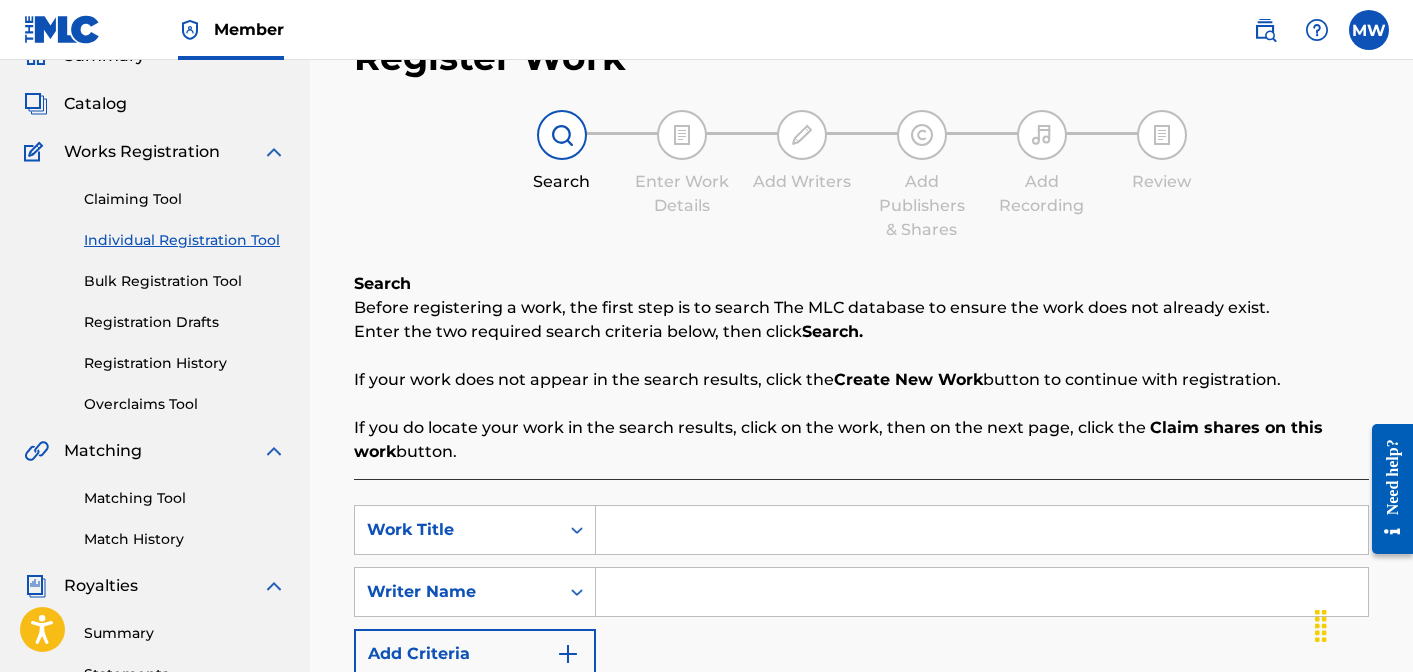 click on "Registration History" at bounding box center (185, 363) 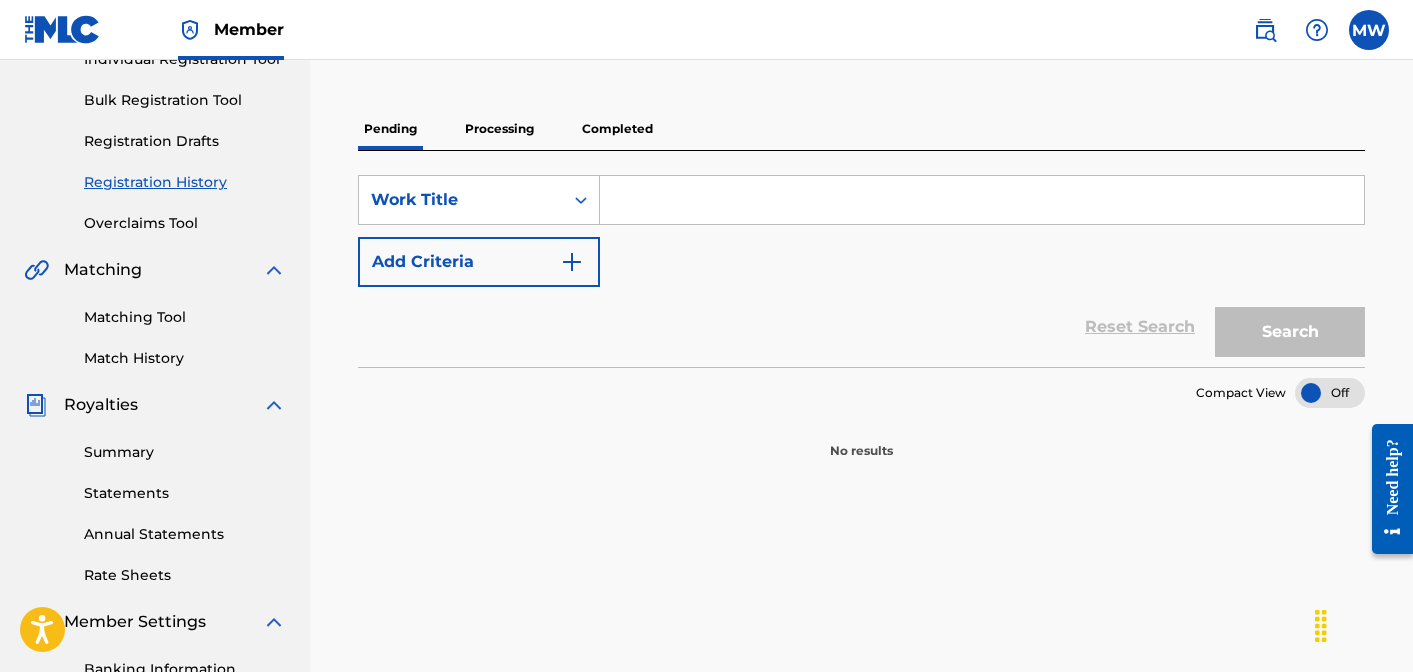 scroll, scrollTop: 289, scrollLeft: 0, axis: vertical 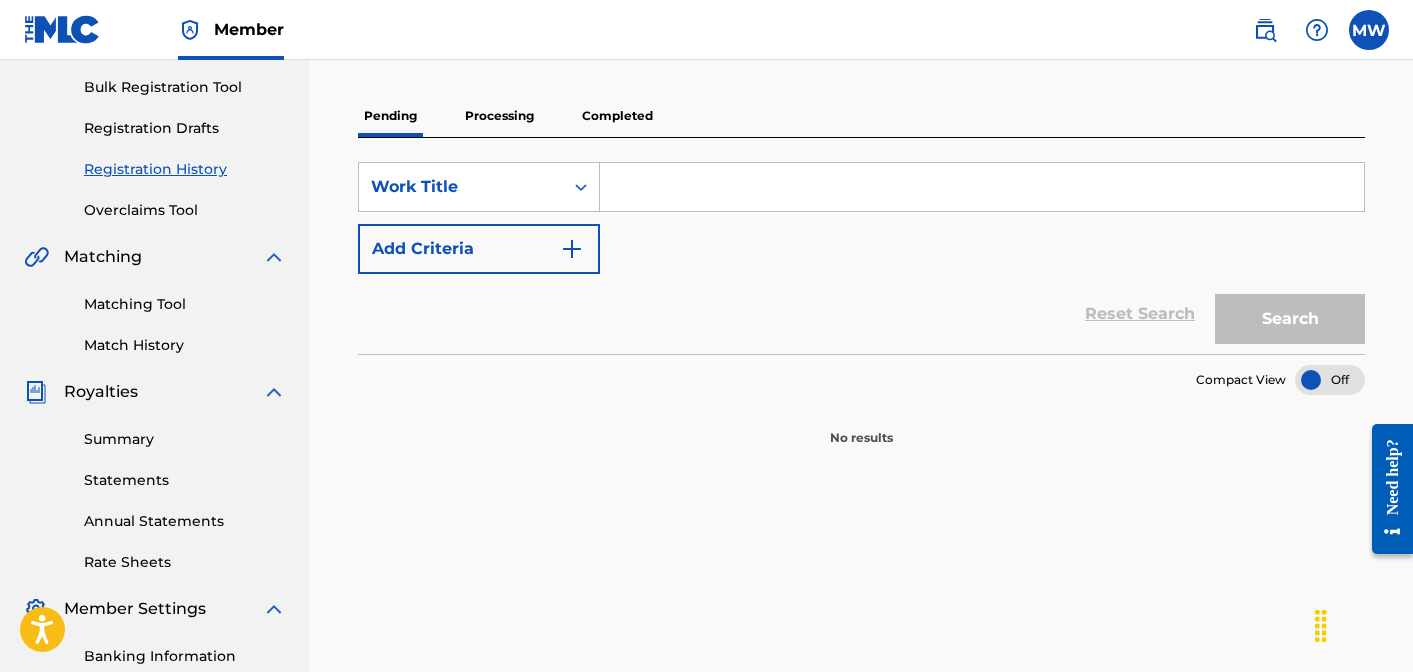 click on "Processing" at bounding box center (499, 116) 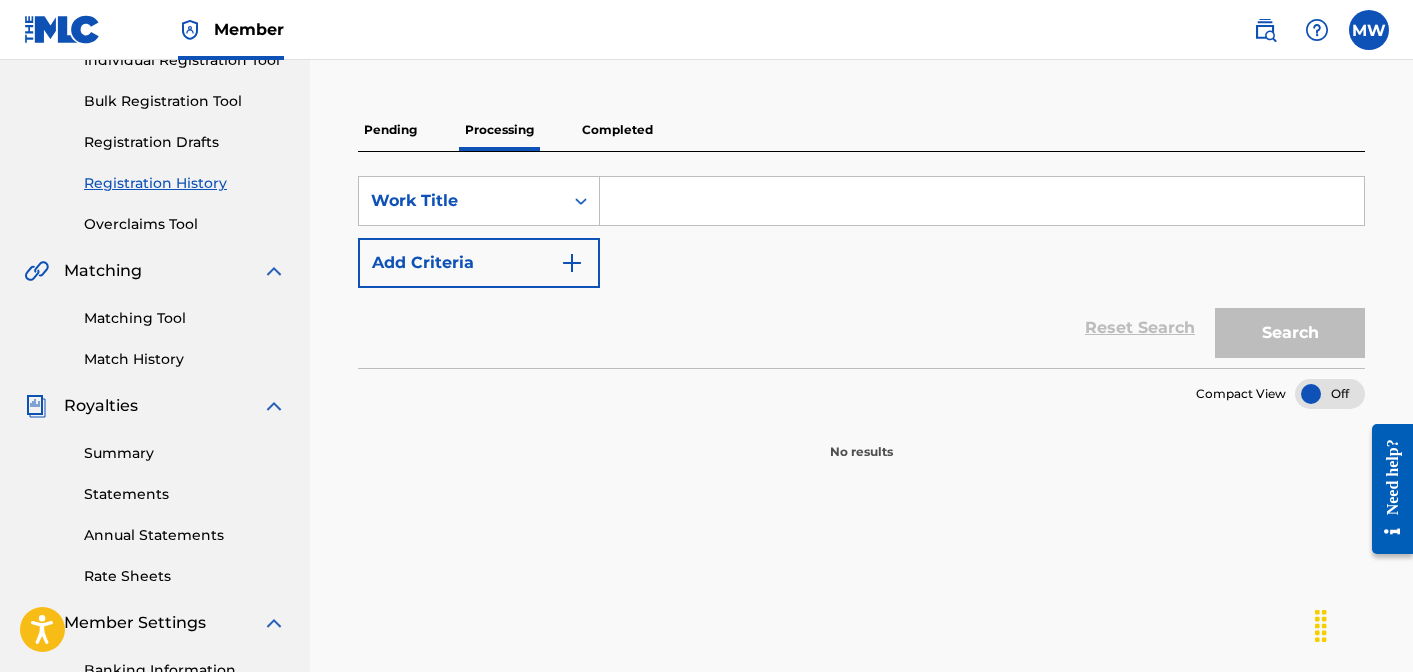 scroll, scrollTop: 274, scrollLeft: 0, axis: vertical 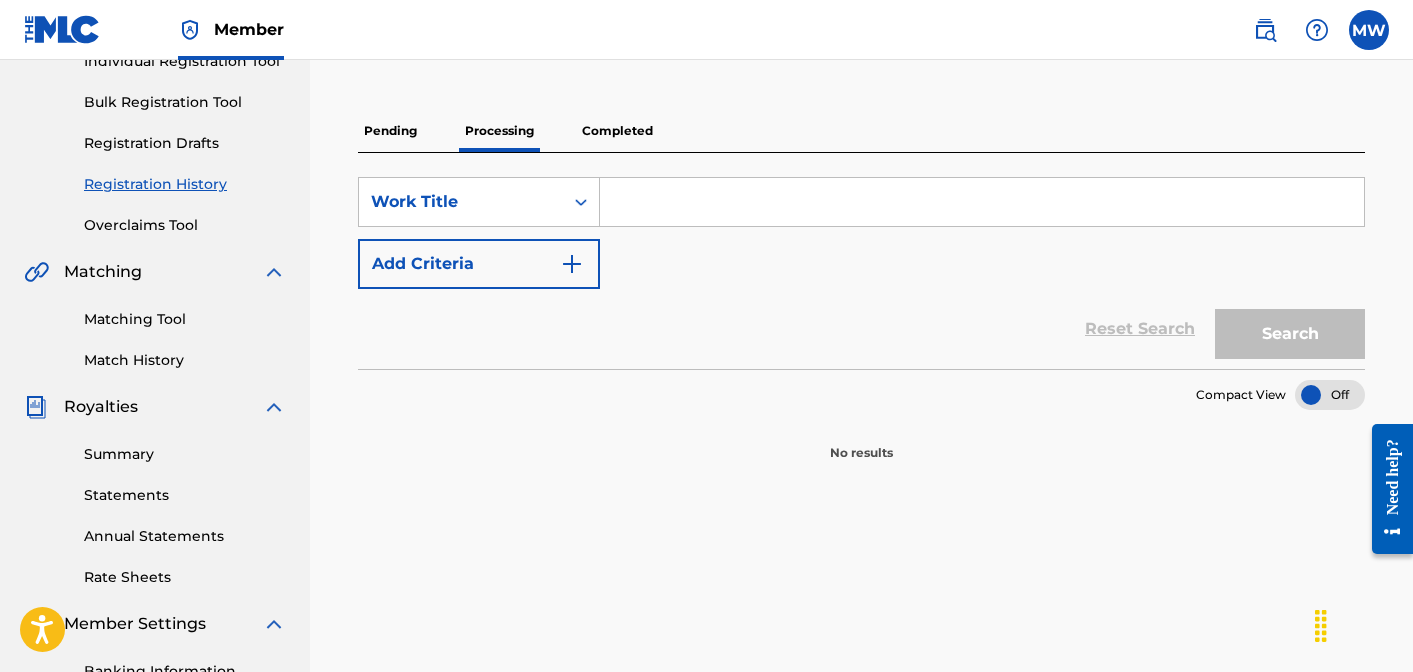 click on "Completed" at bounding box center [617, 131] 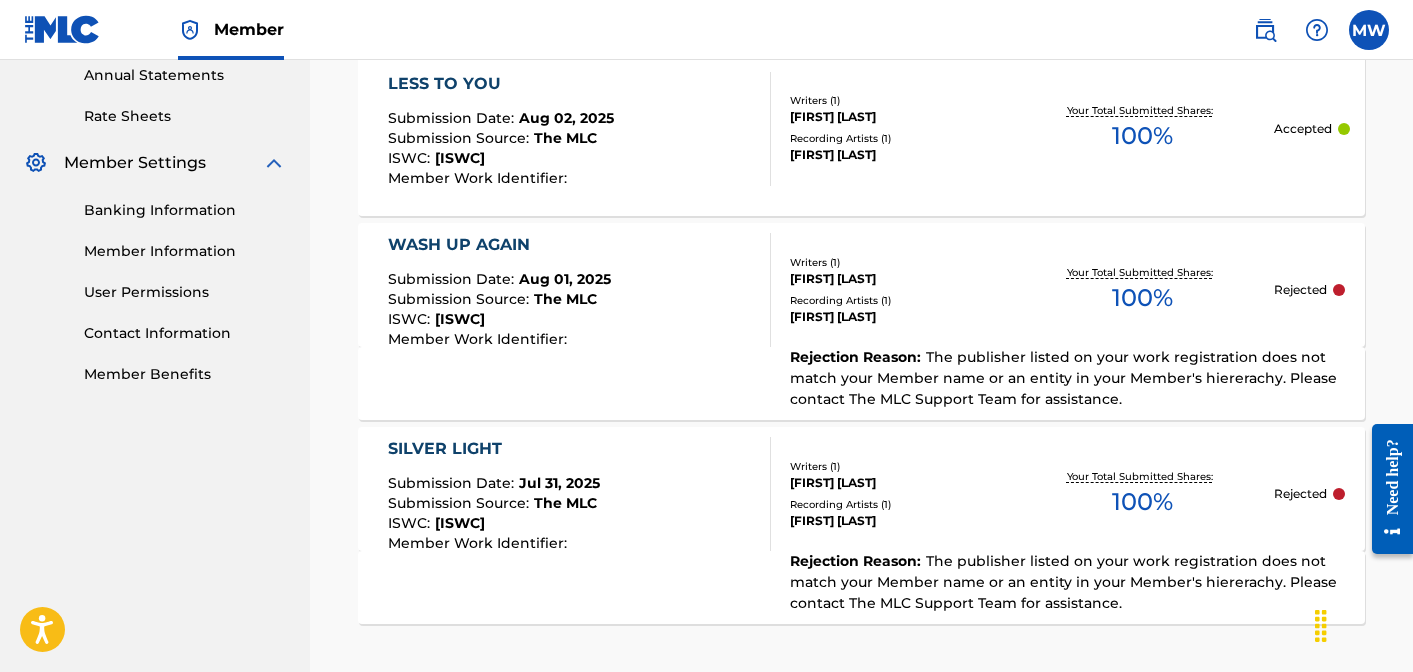 scroll, scrollTop: 732, scrollLeft: 0, axis: vertical 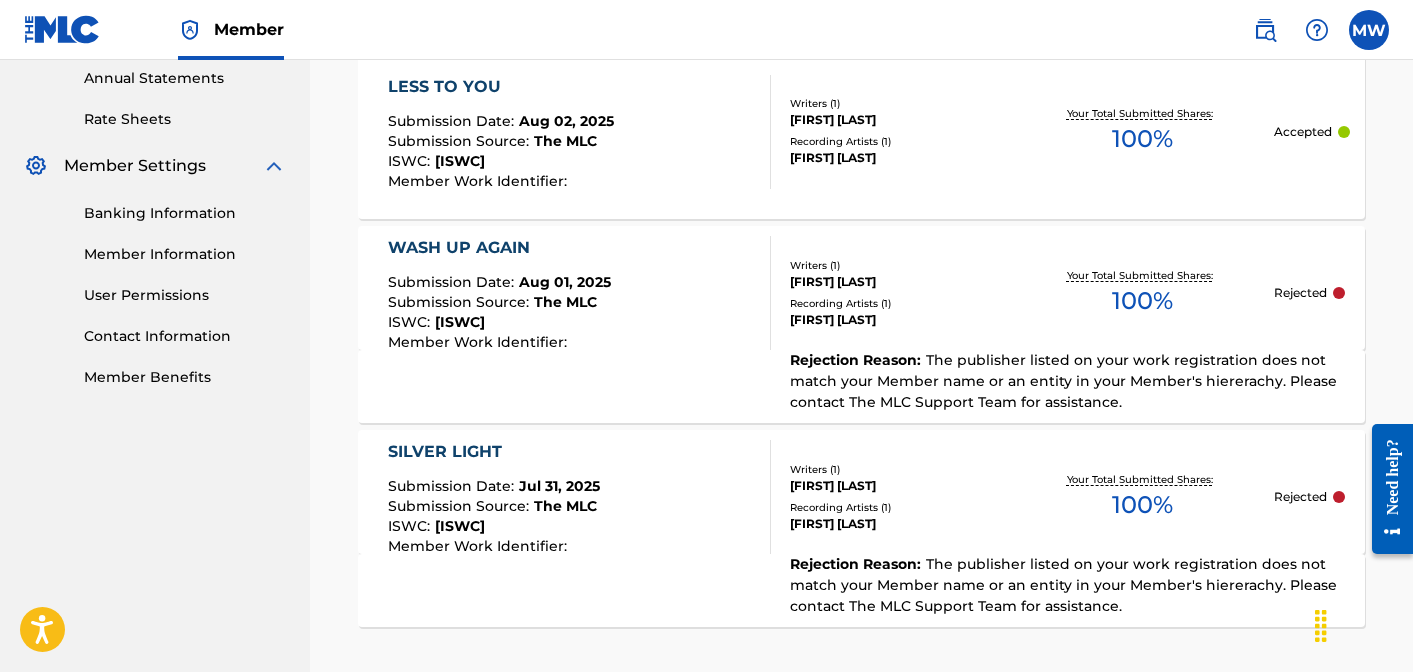 click on "WASH UP AGAIN Submission Date : Aug 01, [YEAR] Submission Source : The MLC ISWC : [ISWC] Member Work Identifier :" at bounding box center [579, 293] 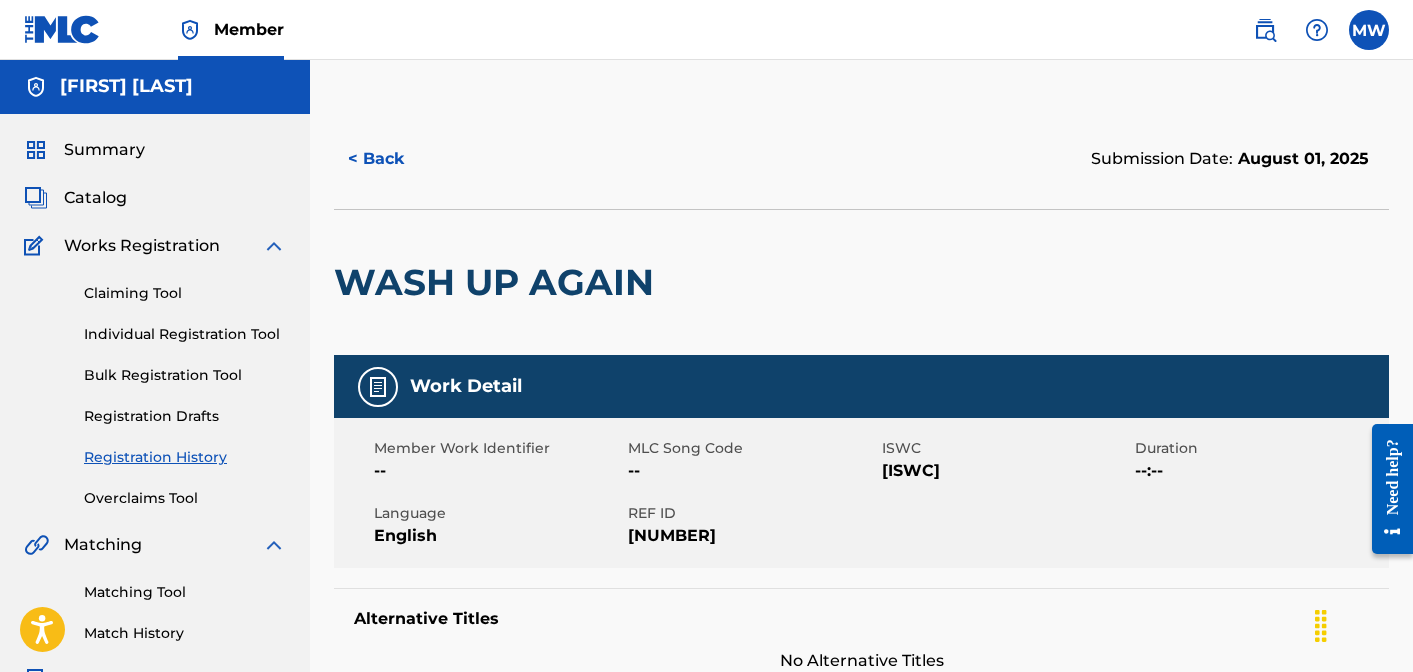 scroll, scrollTop: 0, scrollLeft: 0, axis: both 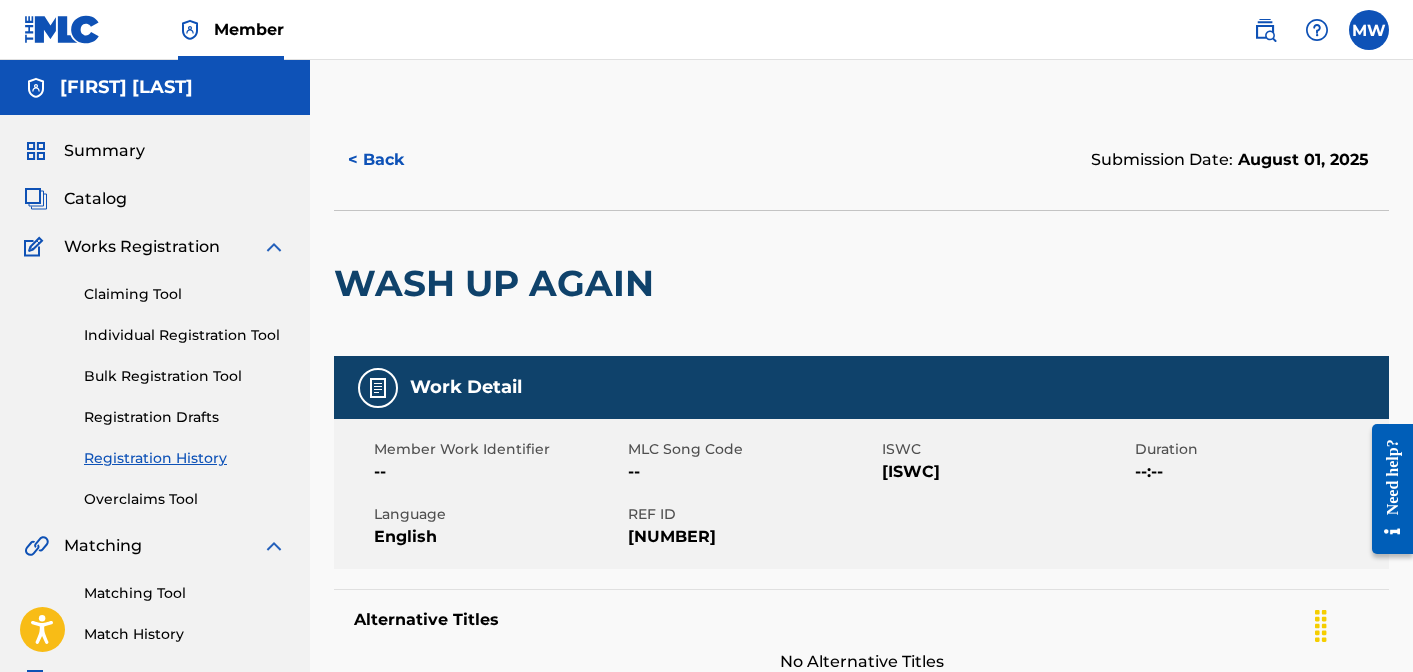 click at bounding box center [378, 388] 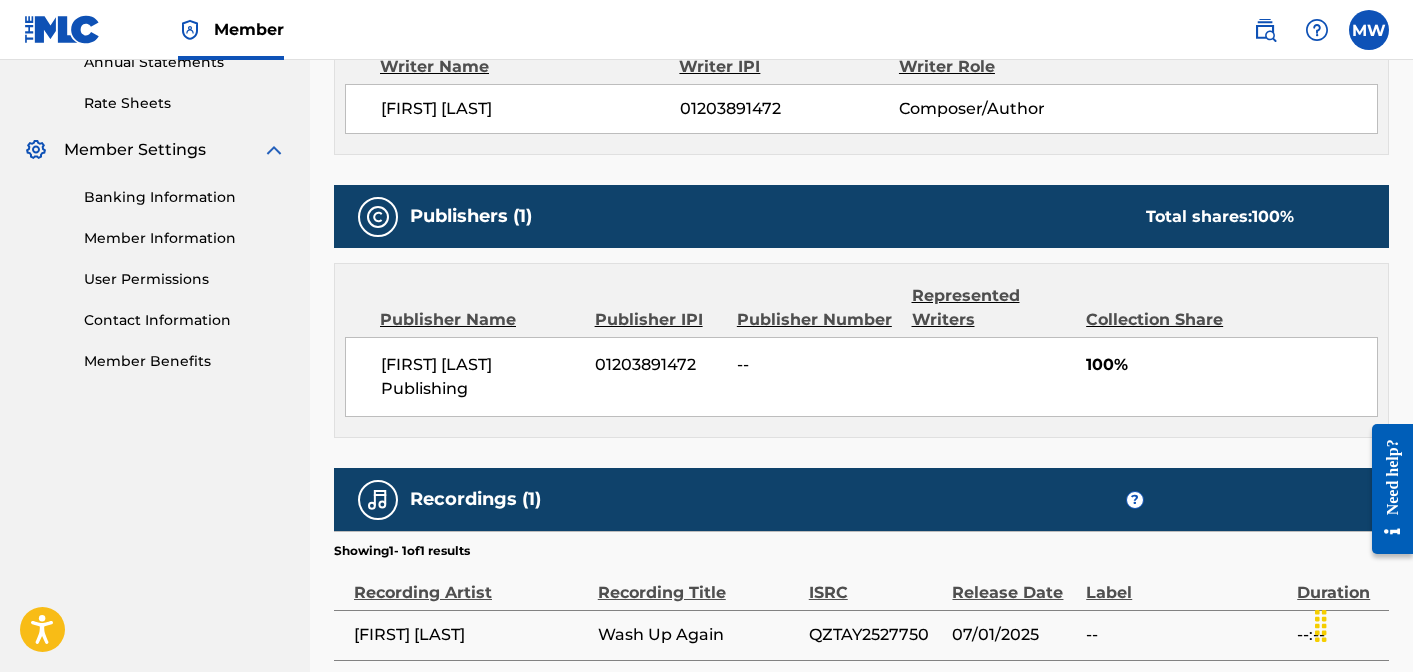 scroll, scrollTop: 738, scrollLeft: 0, axis: vertical 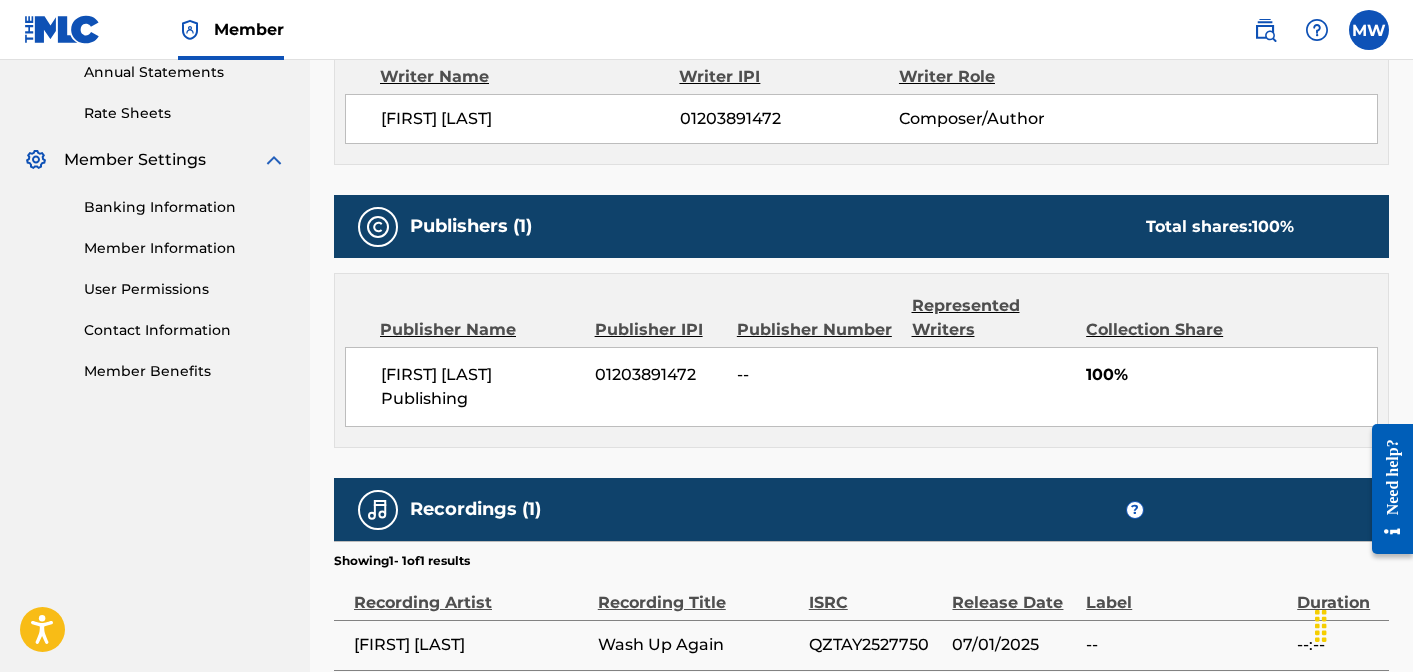 click on "[FIRST] [LAST] Publishing" at bounding box center [480, 387] 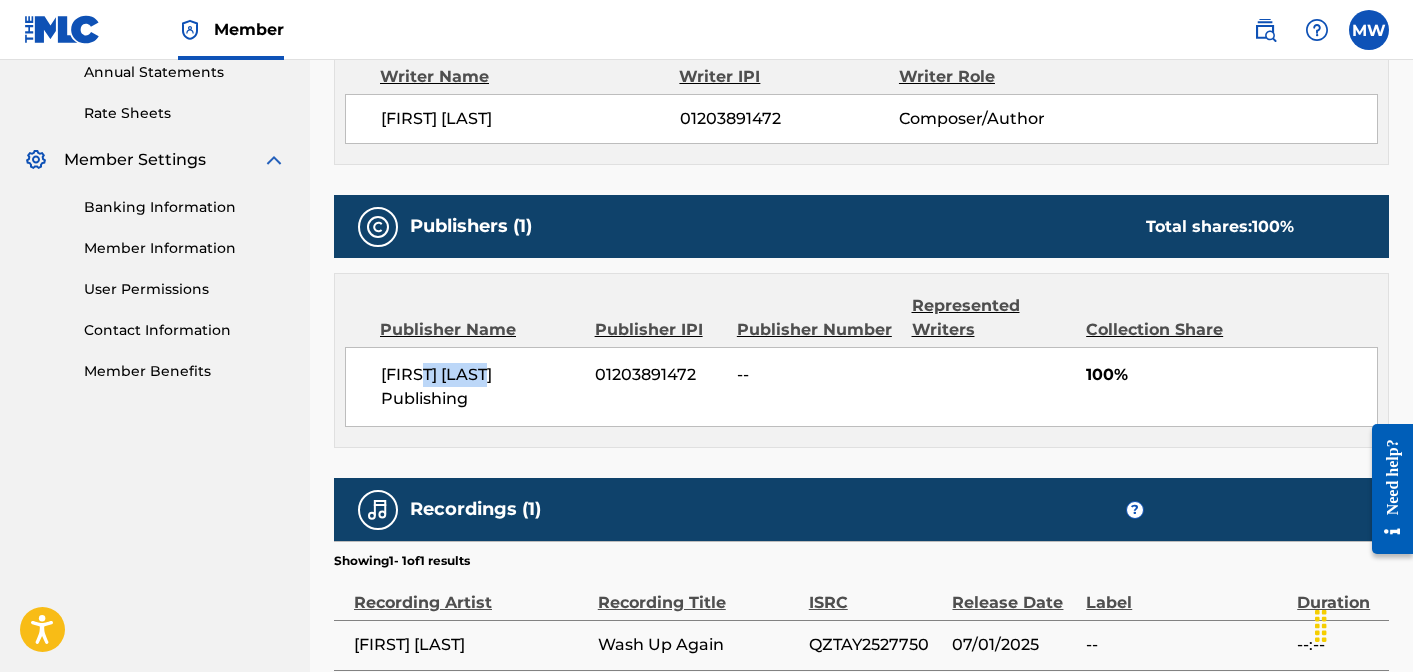 click on "[FIRST] [LAST] Publishing" at bounding box center (480, 387) 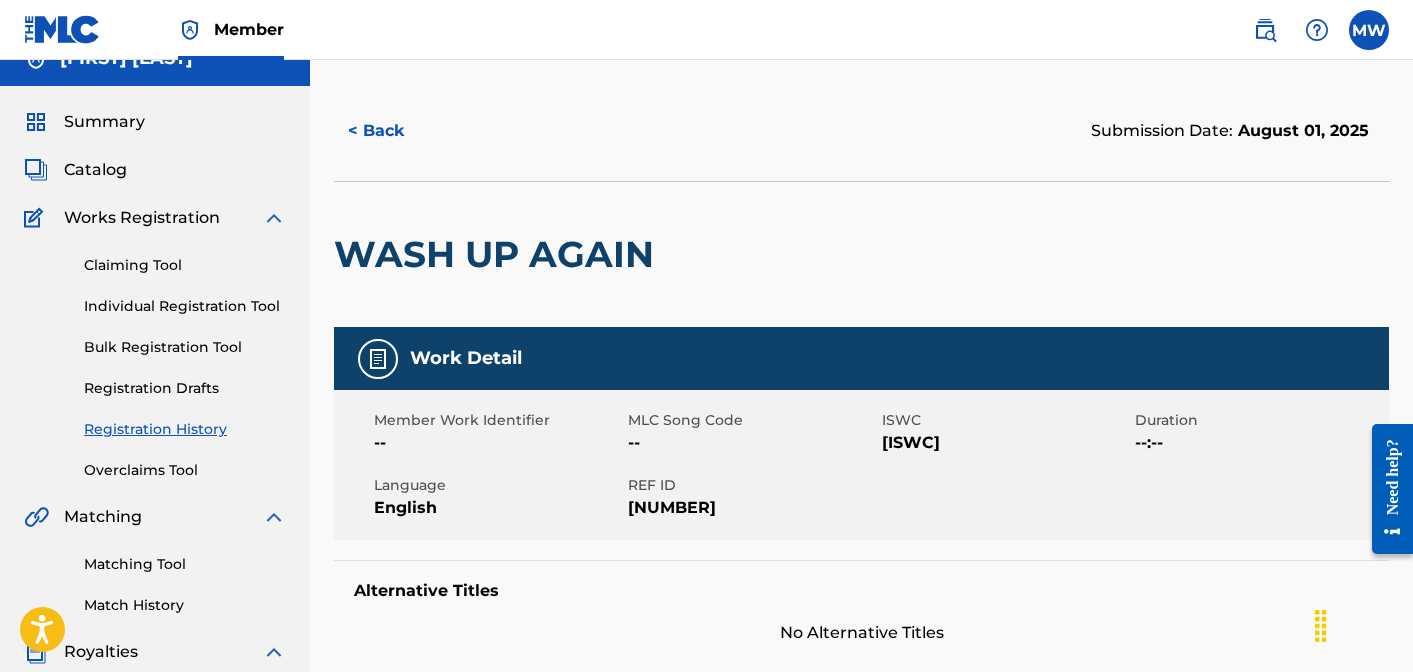scroll, scrollTop: 31, scrollLeft: 0, axis: vertical 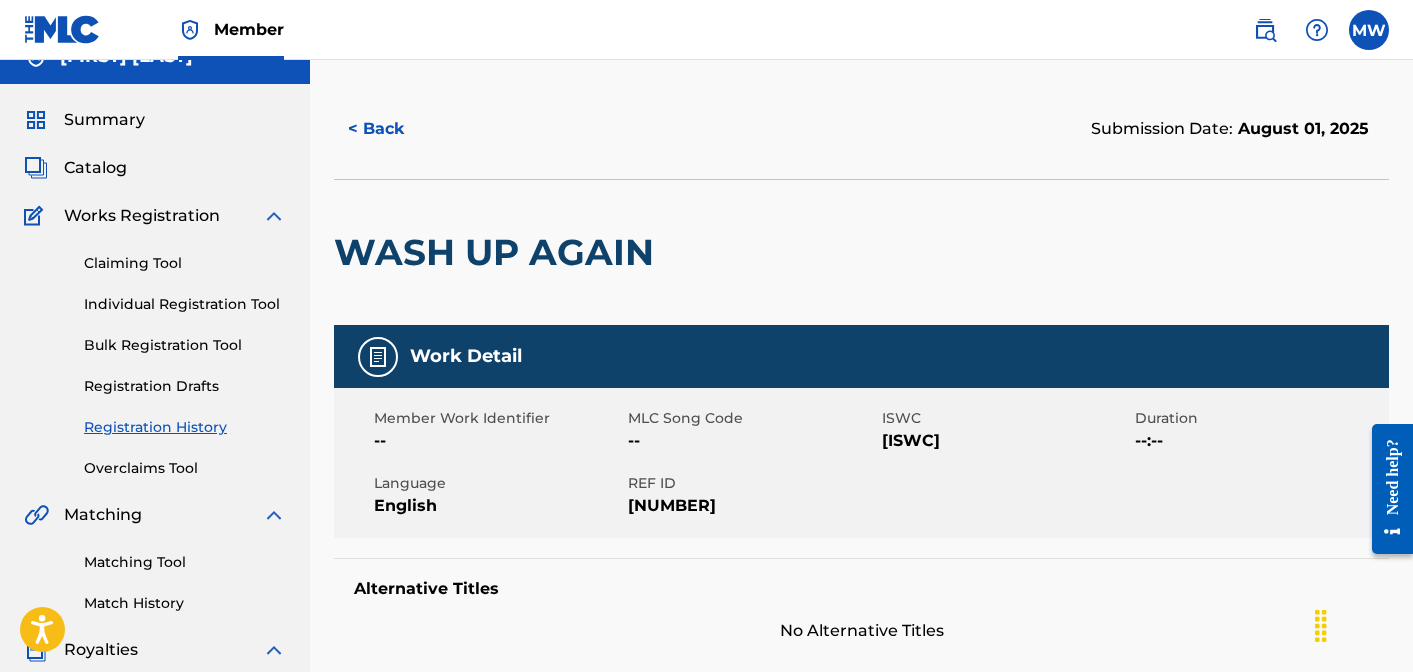 click on "Claiming Tool" at bounding box center [185, 263] 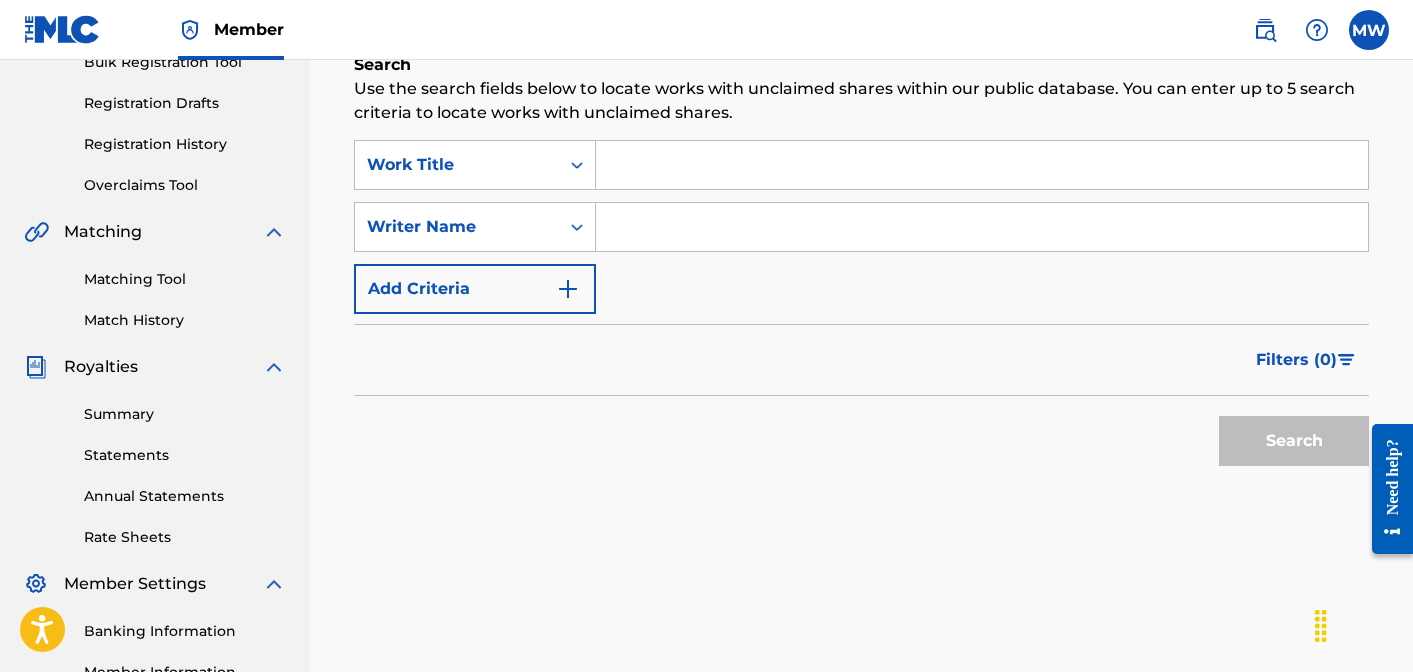 scroll, scrollTop: 285, scrollLeft: 0, axis: vertical 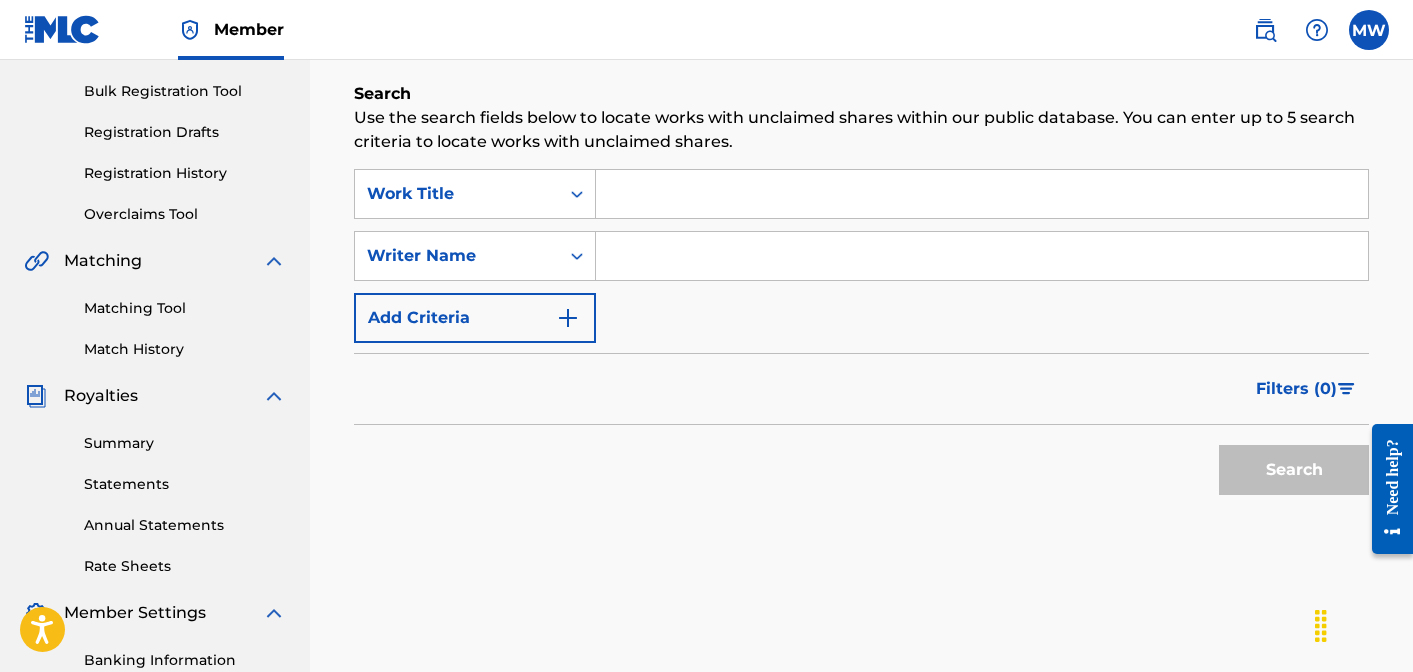 click at bounding box center (982, 194) 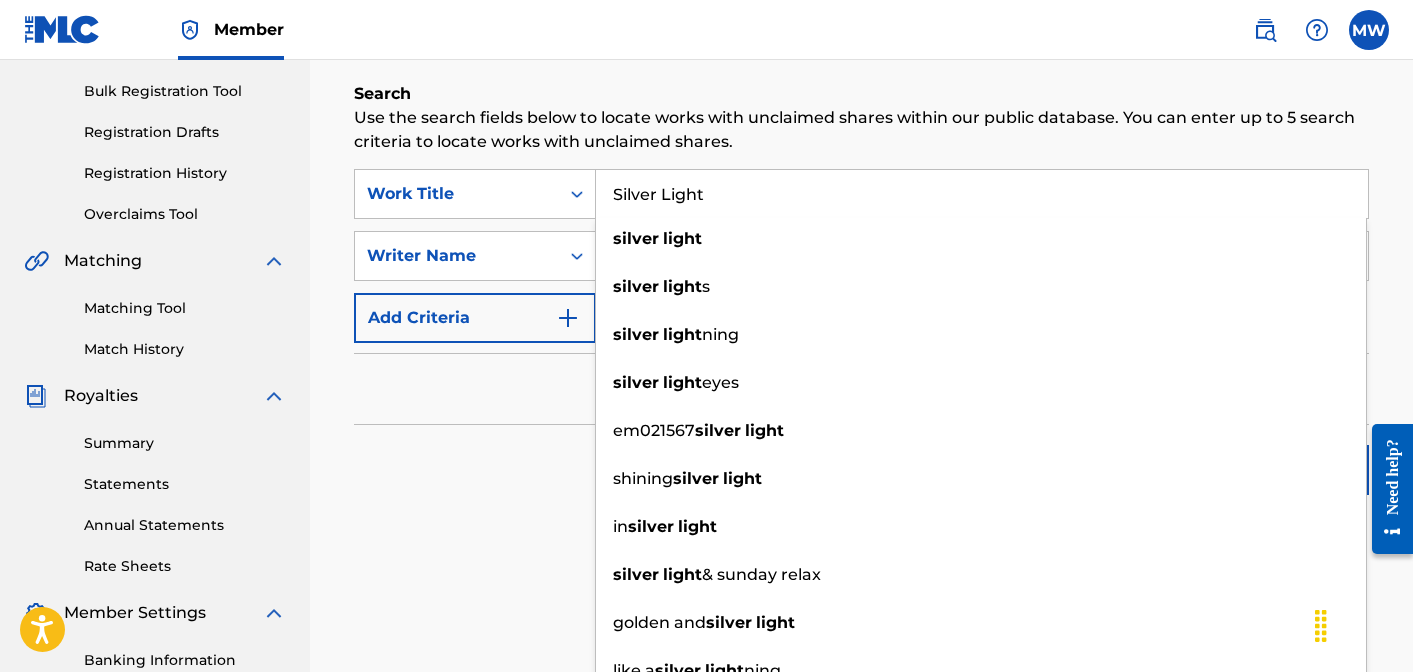 type on "Silver Light" 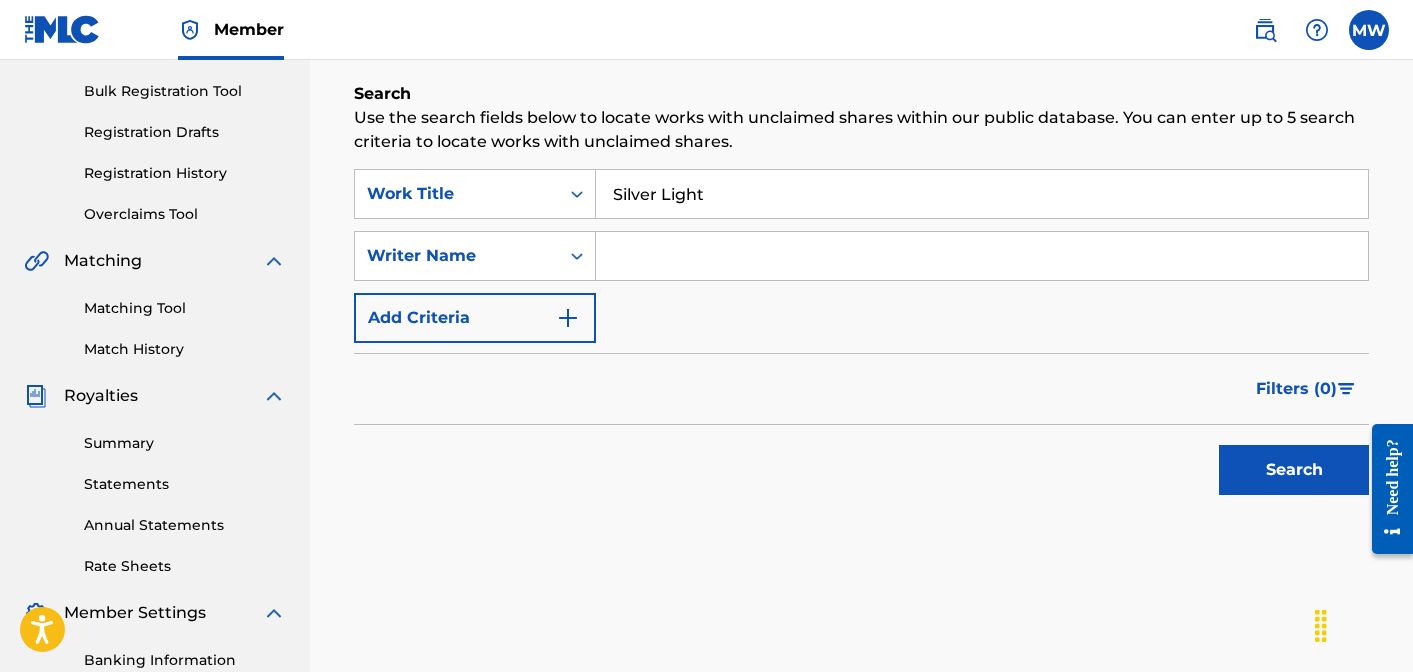click at bounding box center (982, 256) 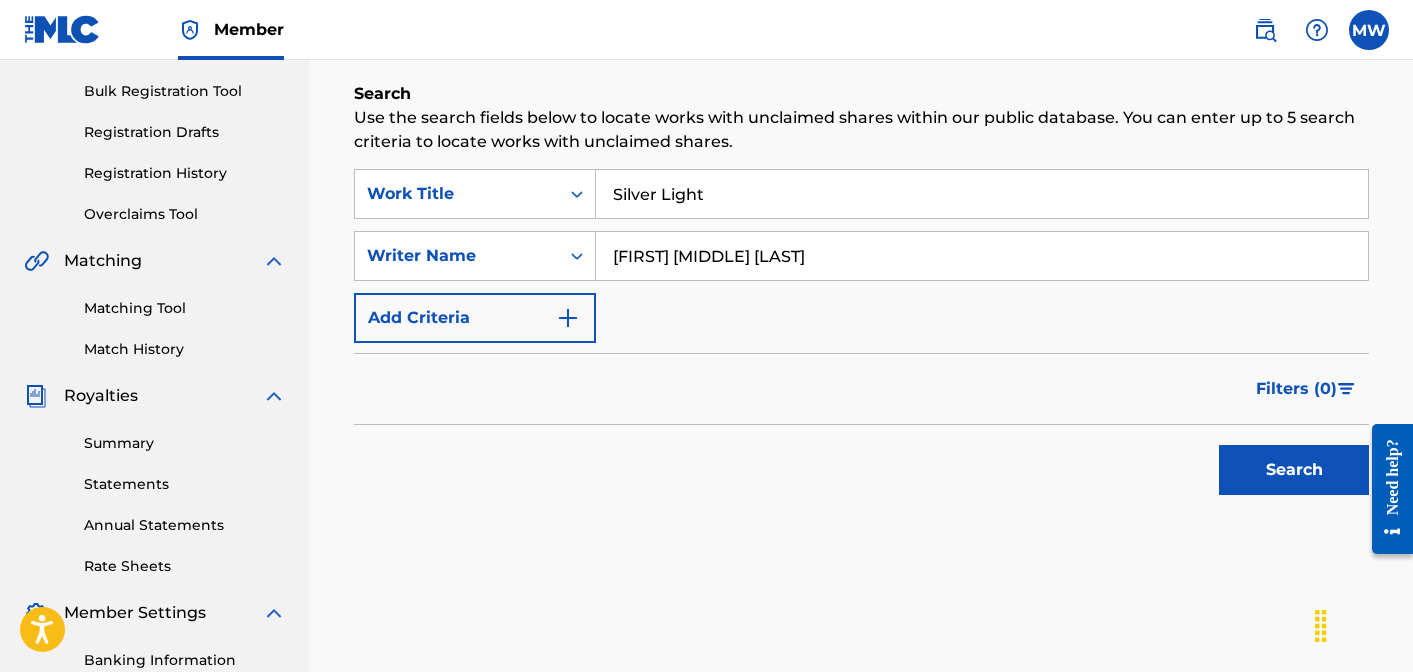 click on "Search" at bounding box center [1294, 470] 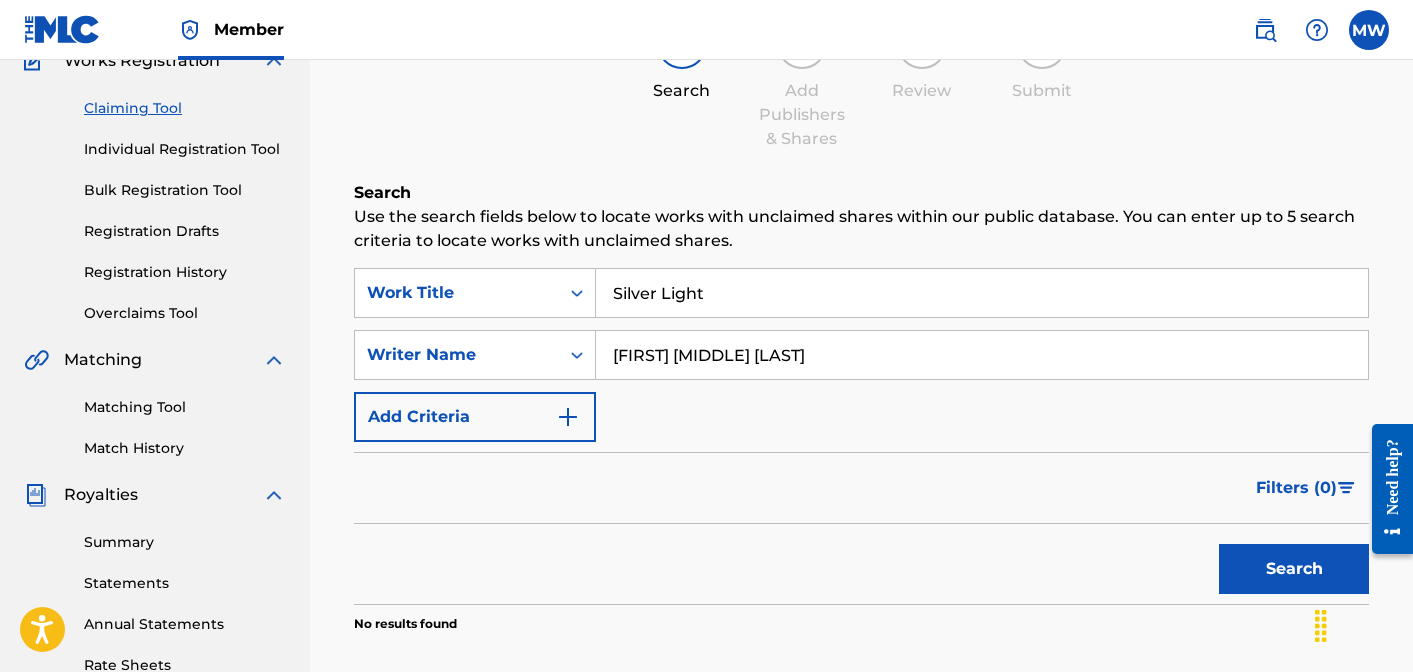 scroll, scrollTop: 82, scrollLeft: 0, axis: vertical 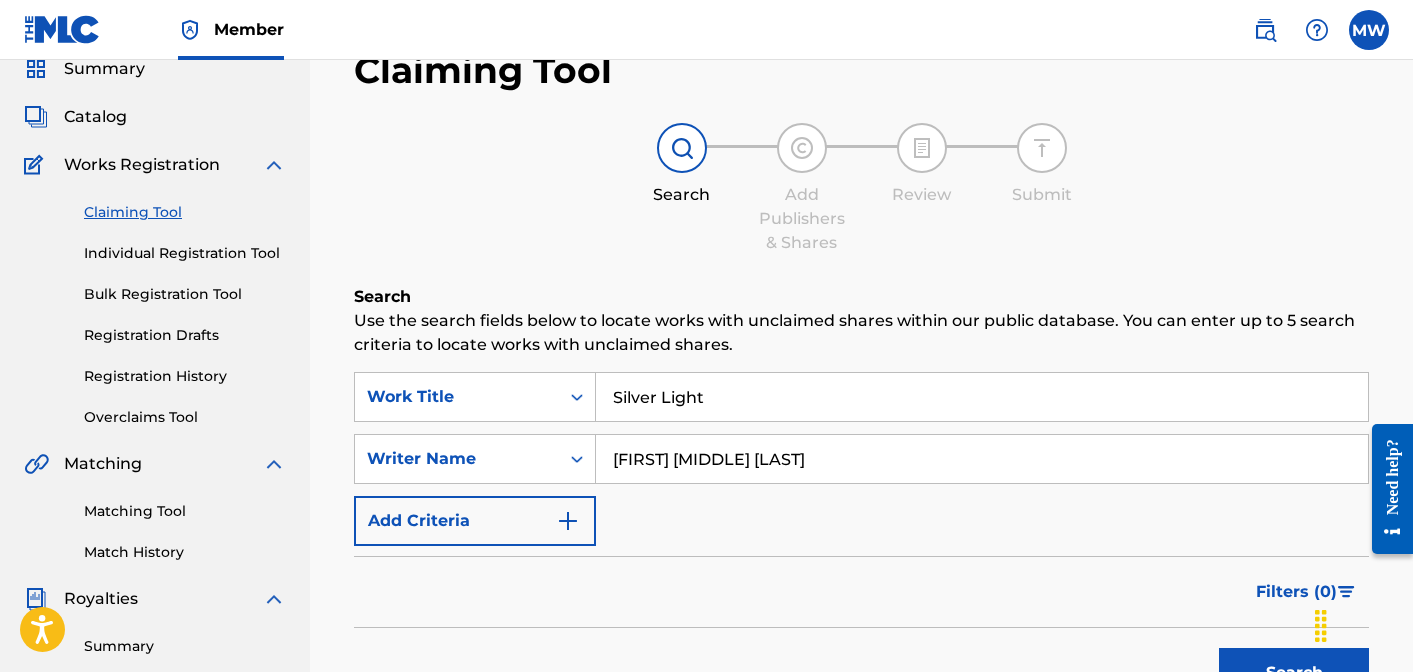 click on "Claiming Tool Individual Registration Tool Bulk Registration Tool Registration Drafts Registration History Overclaims Tool" at bounding box center (155, 302) 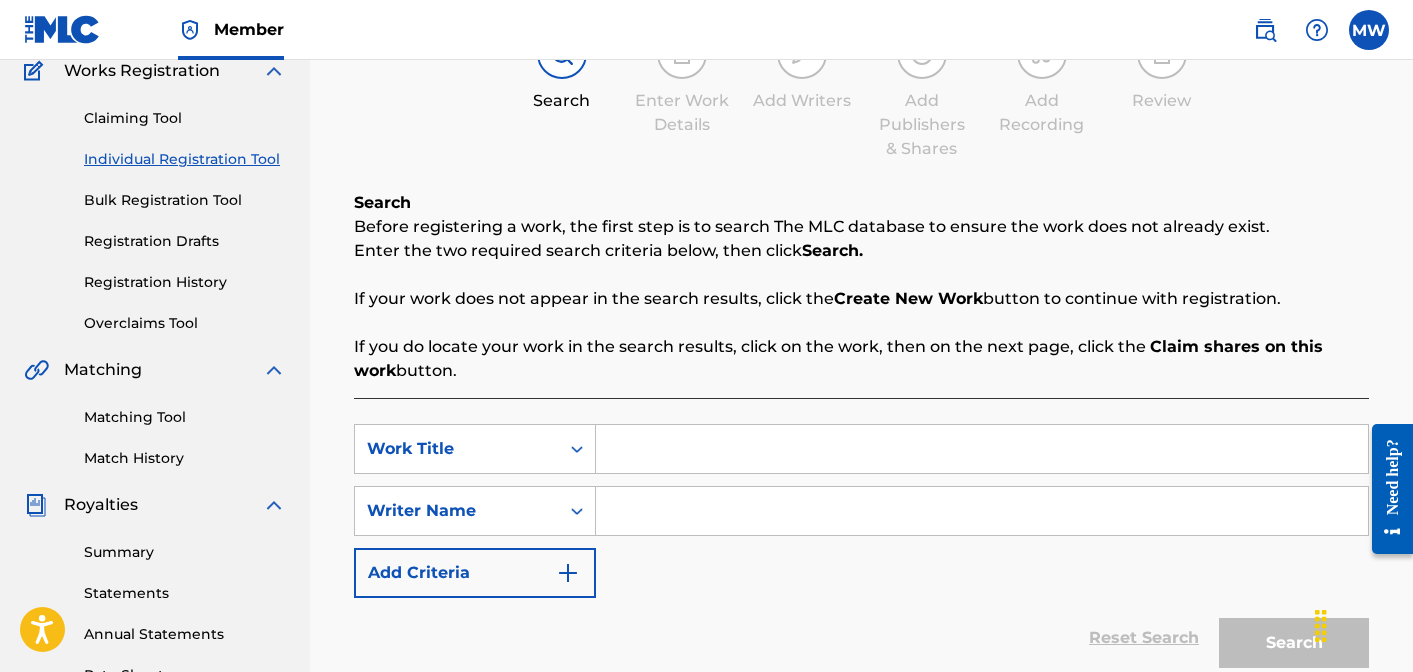 scroll, scrollTop: 213, scrollLeft: 0, axis: vertical 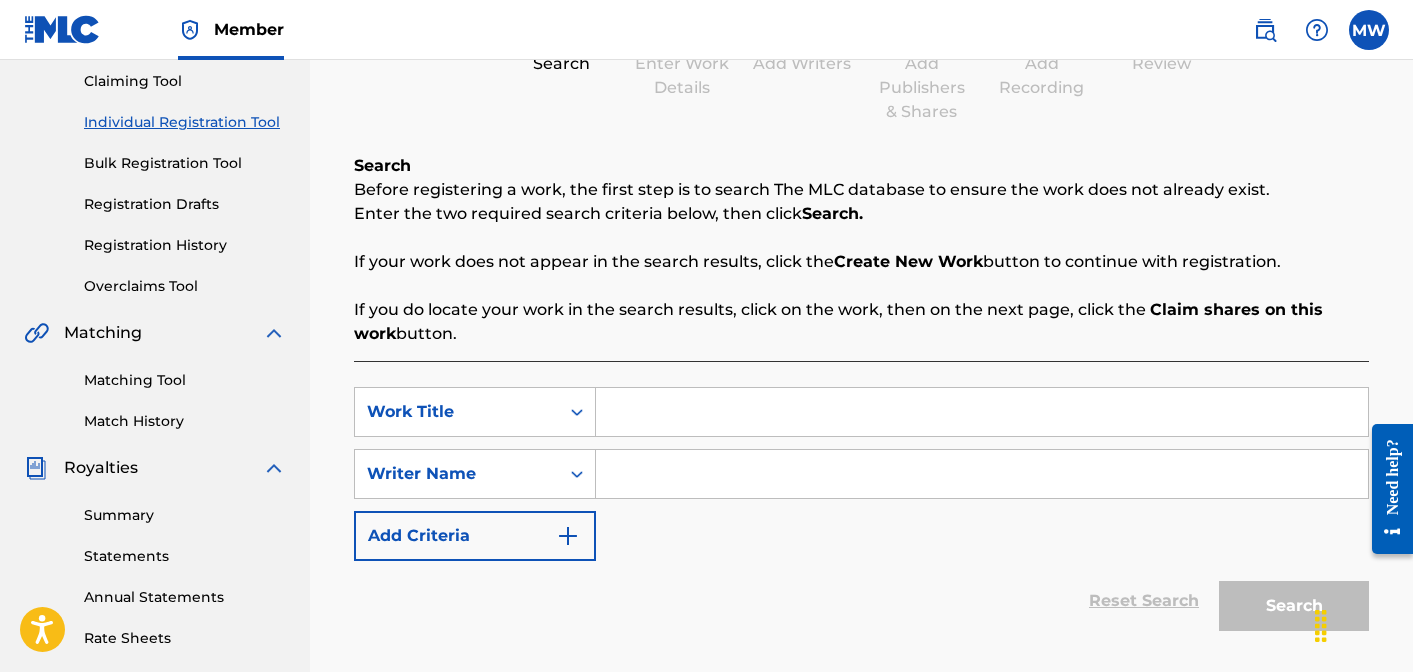 click at bounding box center [982, 412] 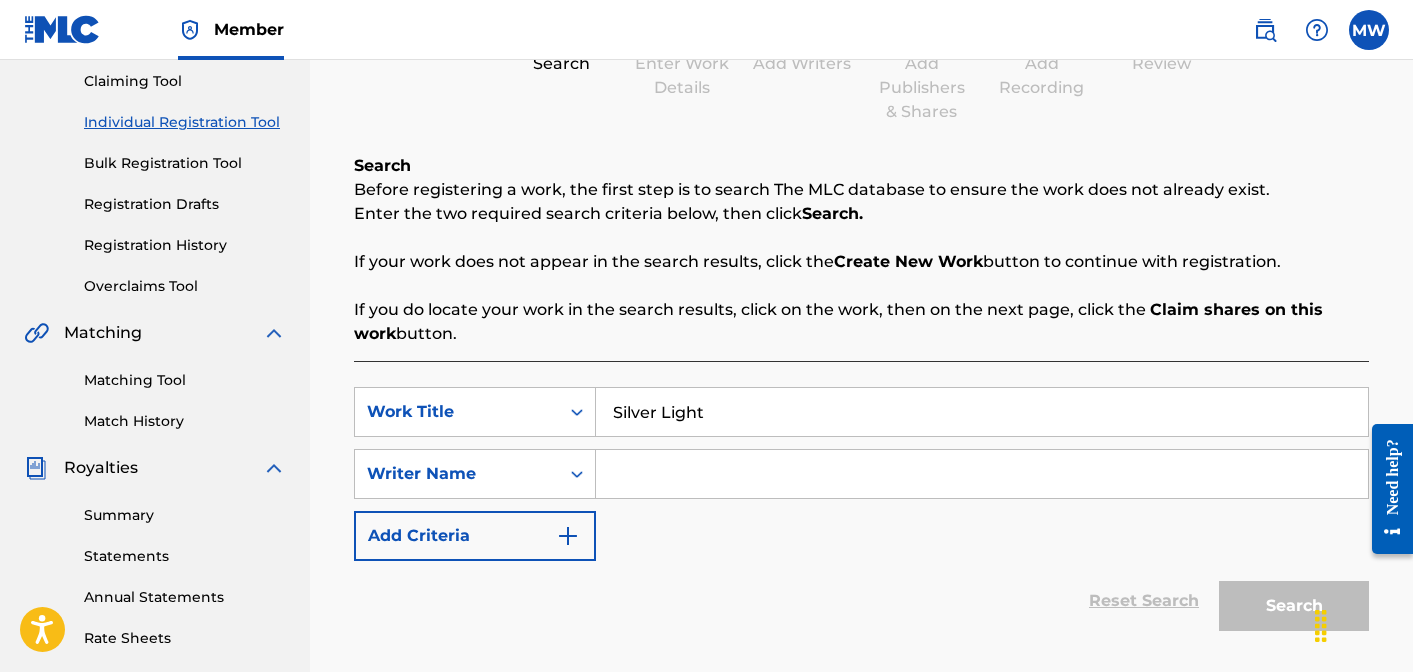 type on "Silver Light" 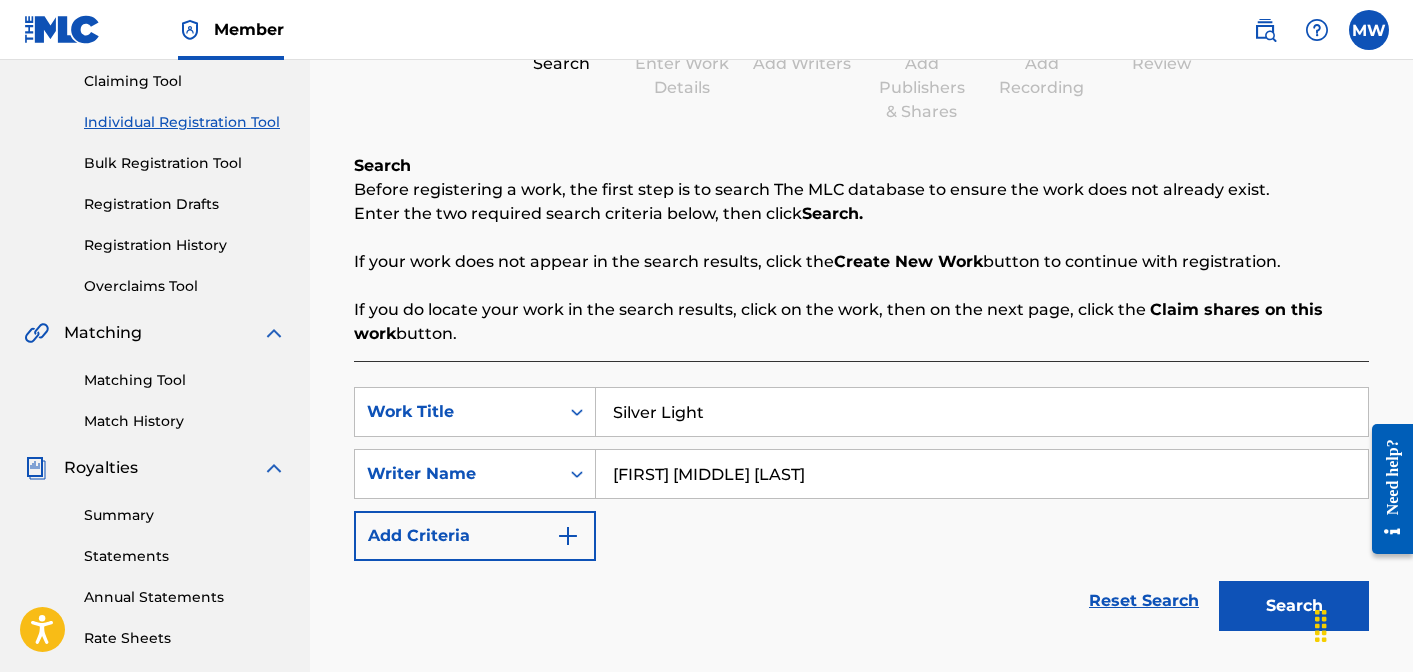 click on "Search" at bounding box center (1294, 606) 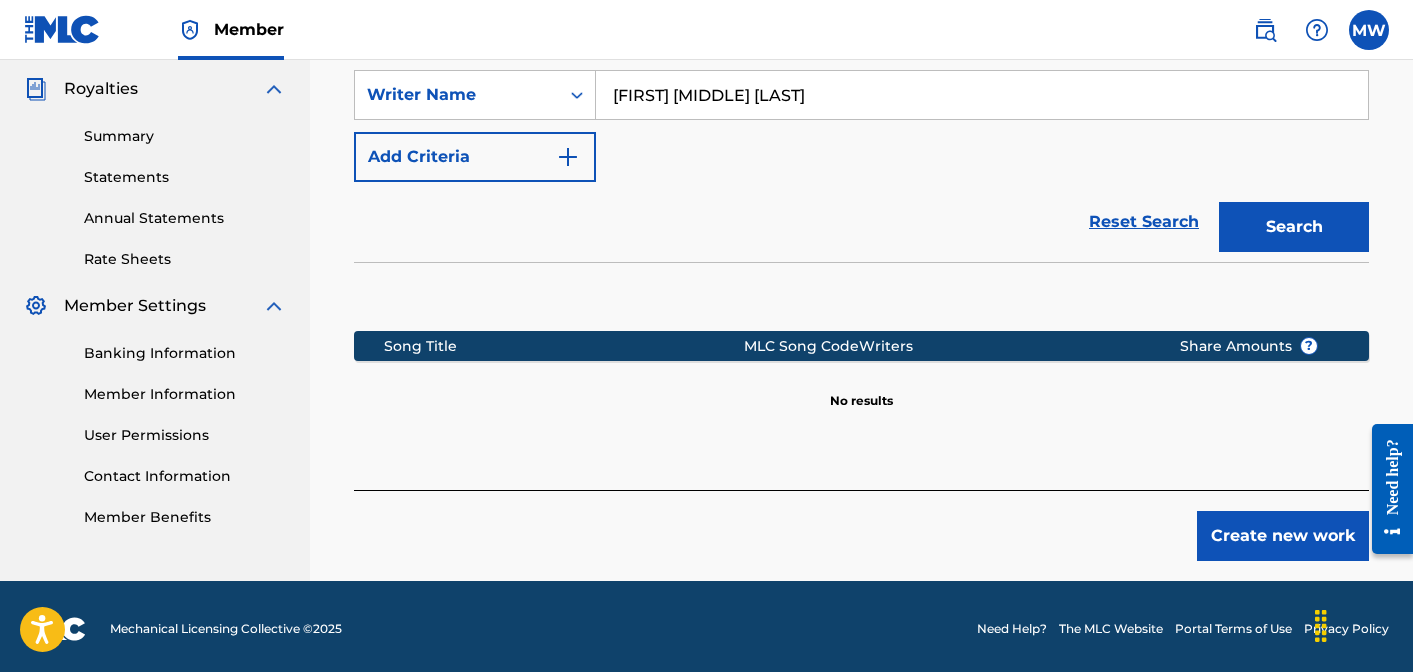 scroll, scrollTop: 597, scrollLeft: 0, axis: vertical 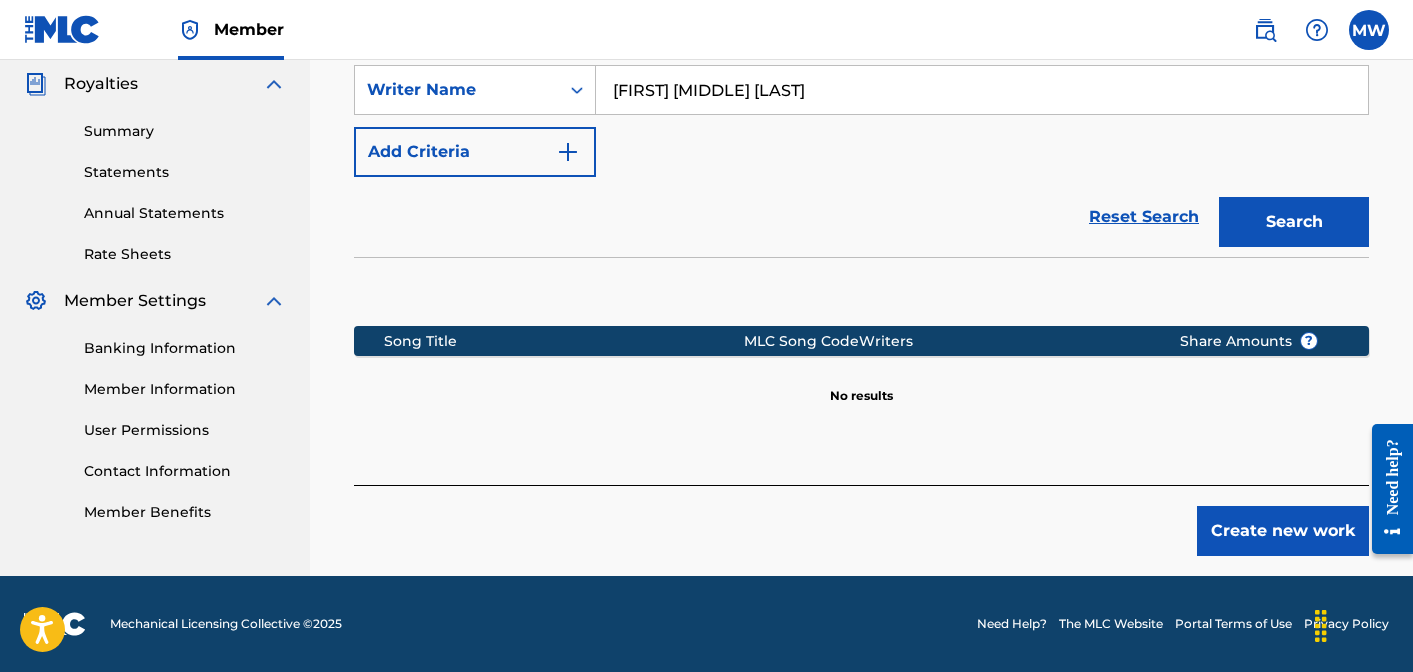 click on "Create new work" at bounding box center [1283, 531] 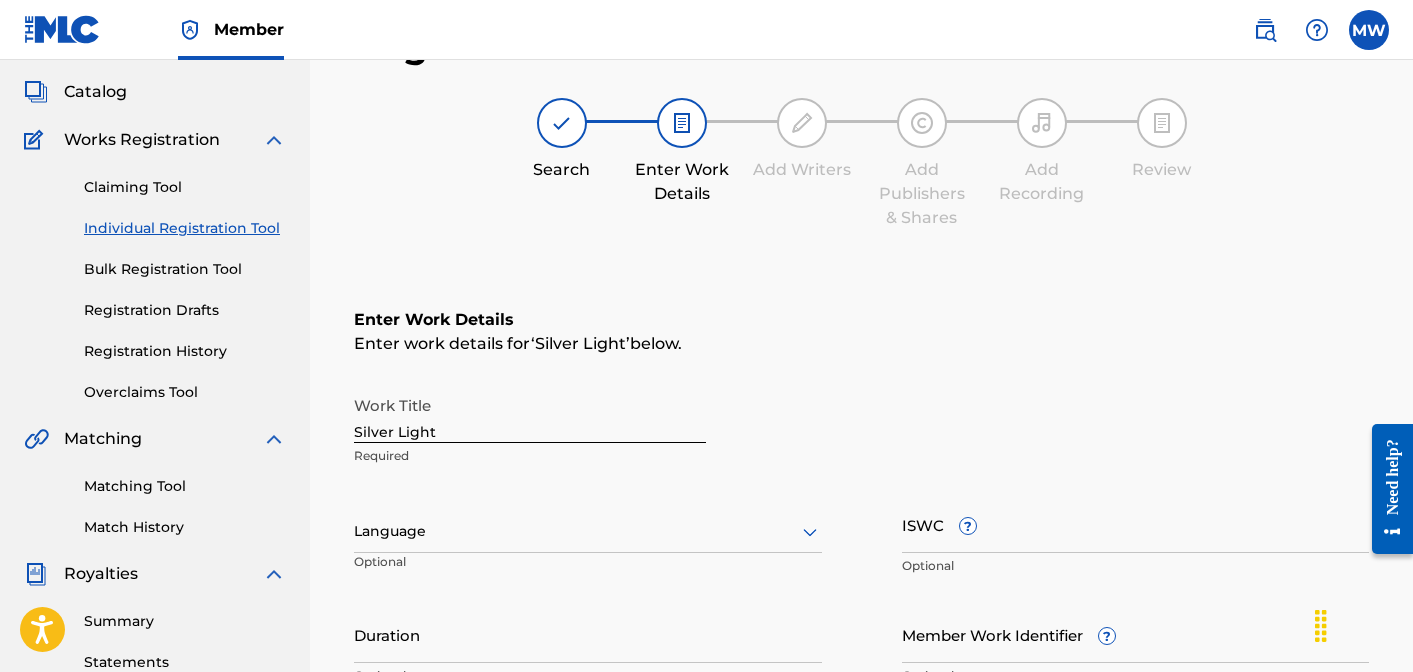 scroll, scrollTop: 186, scrollLeft: 0, axis: vertical 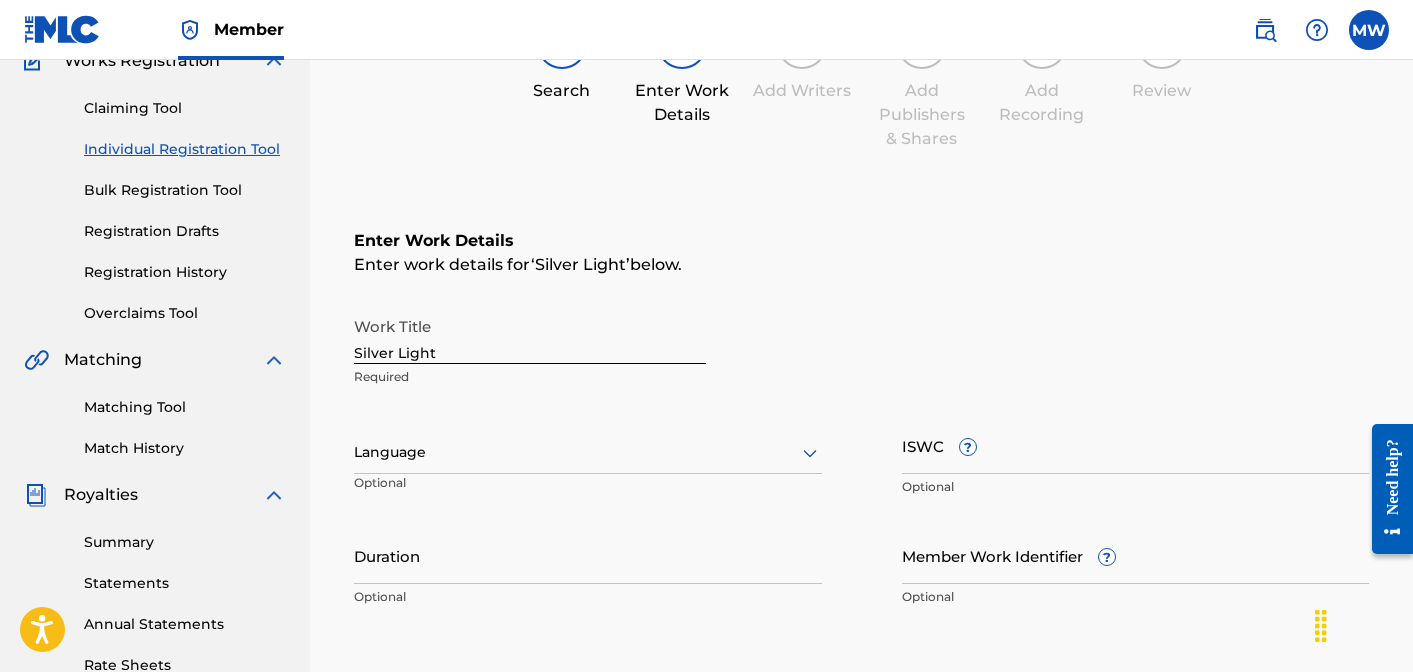 click at bounding box center [588, 452] 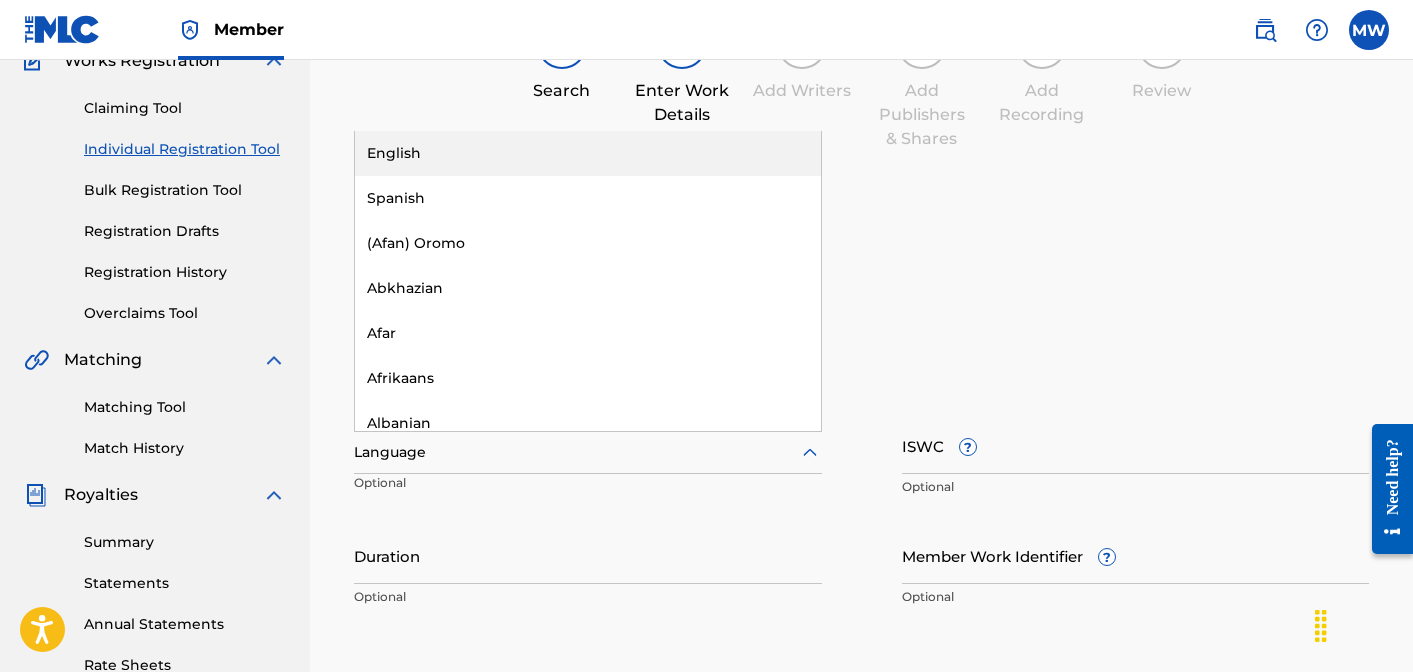 click on "English" at bounding box center [588, 153] 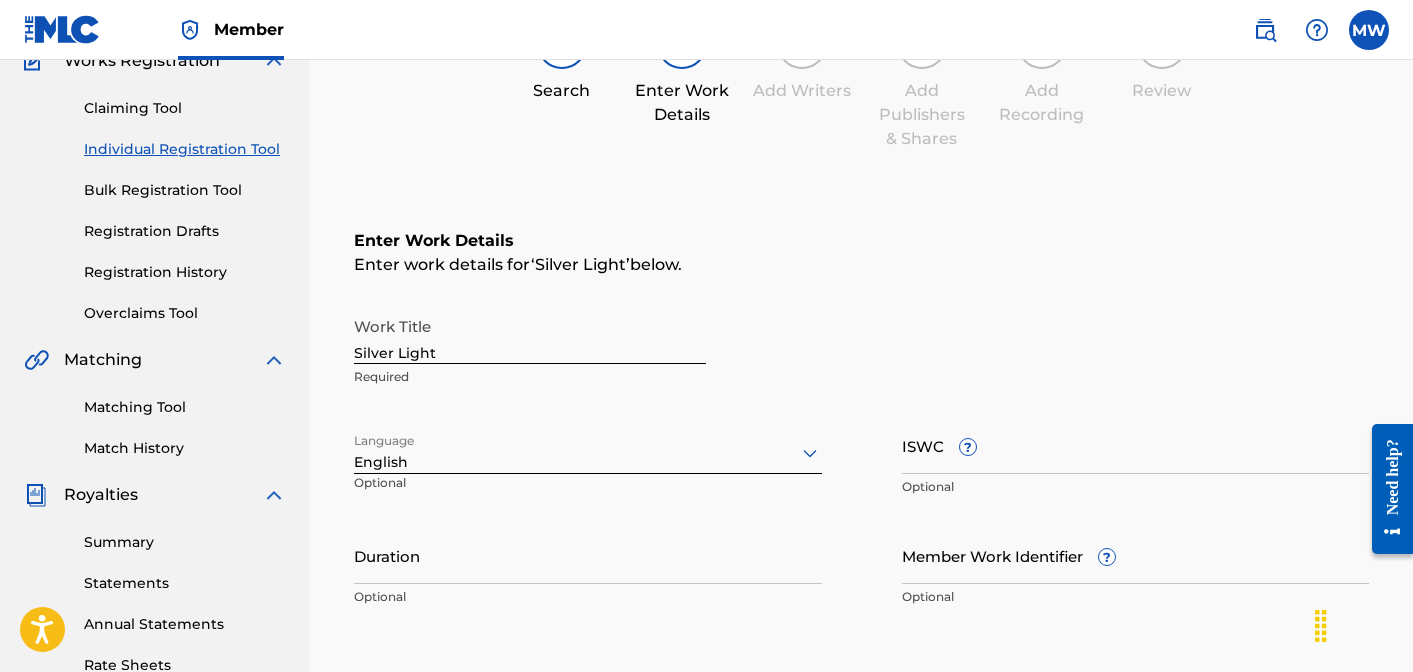 click on "ISWC   ?" at bounding box center [1136, 445] 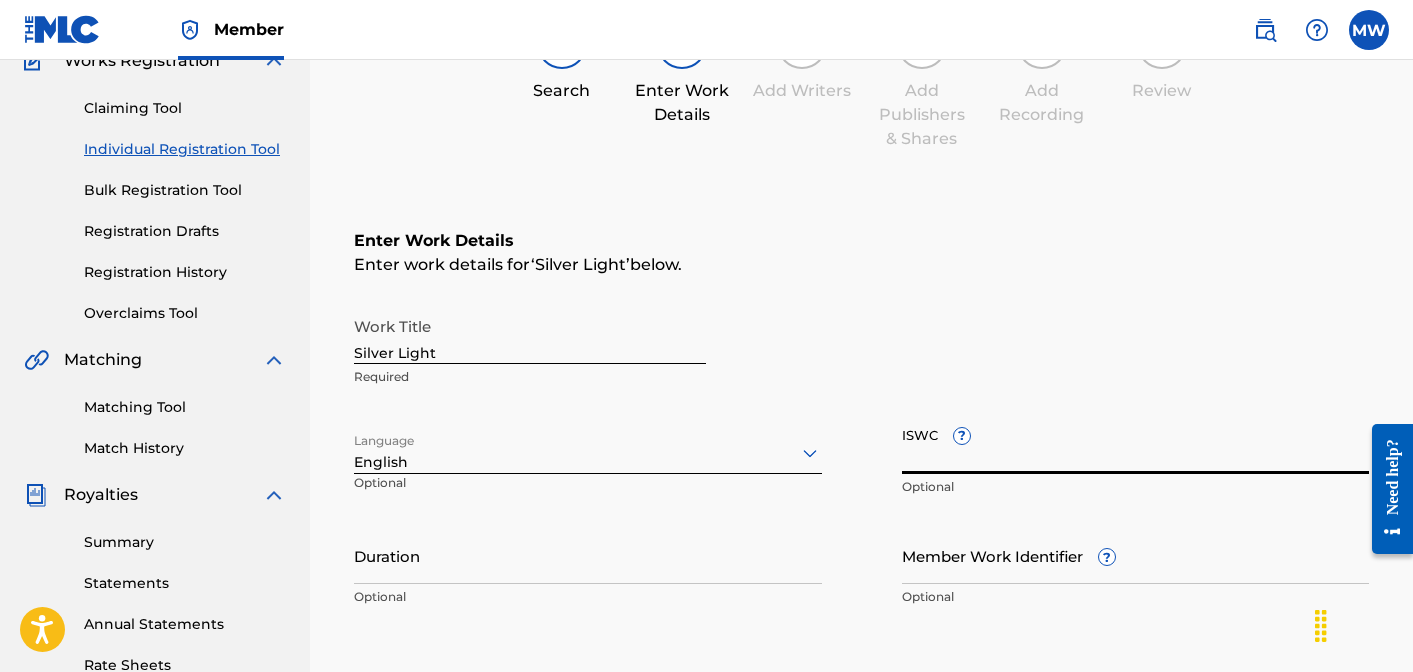 paste on "T-328.535.102-8" 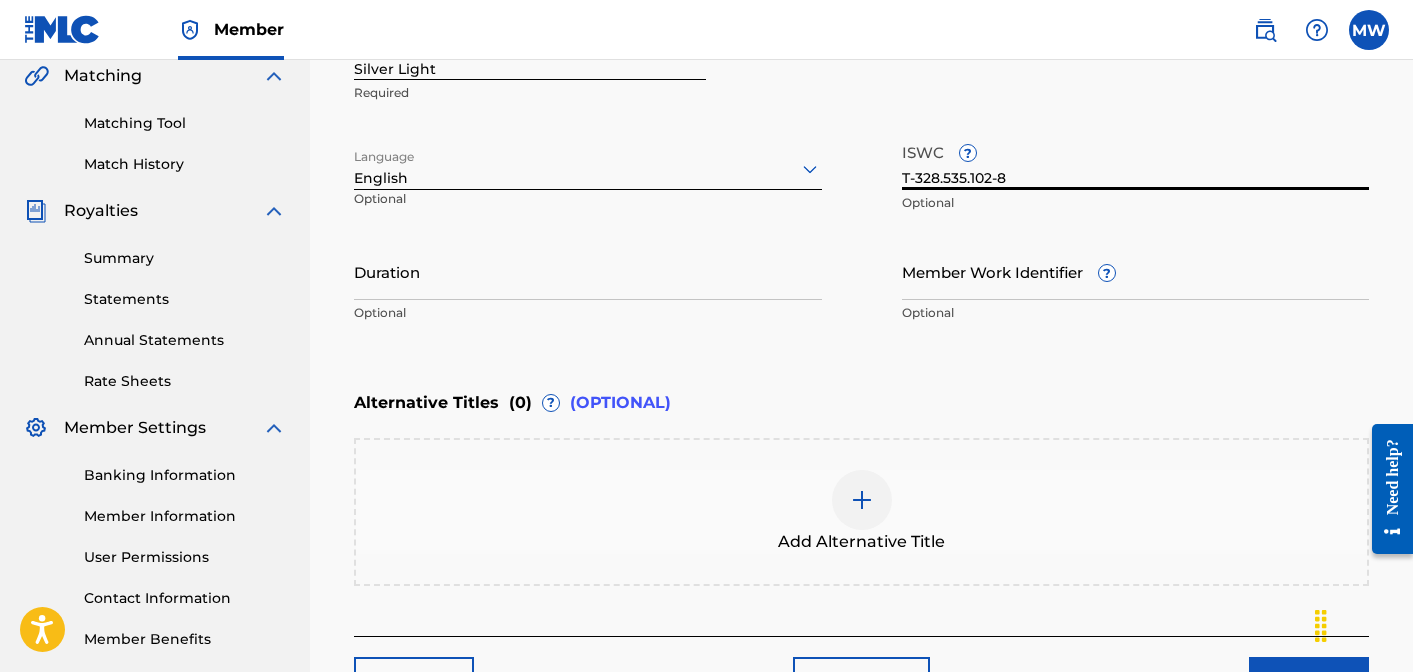 scroll, scrollTop: 476, scrollLeft: 0, axis: vertical 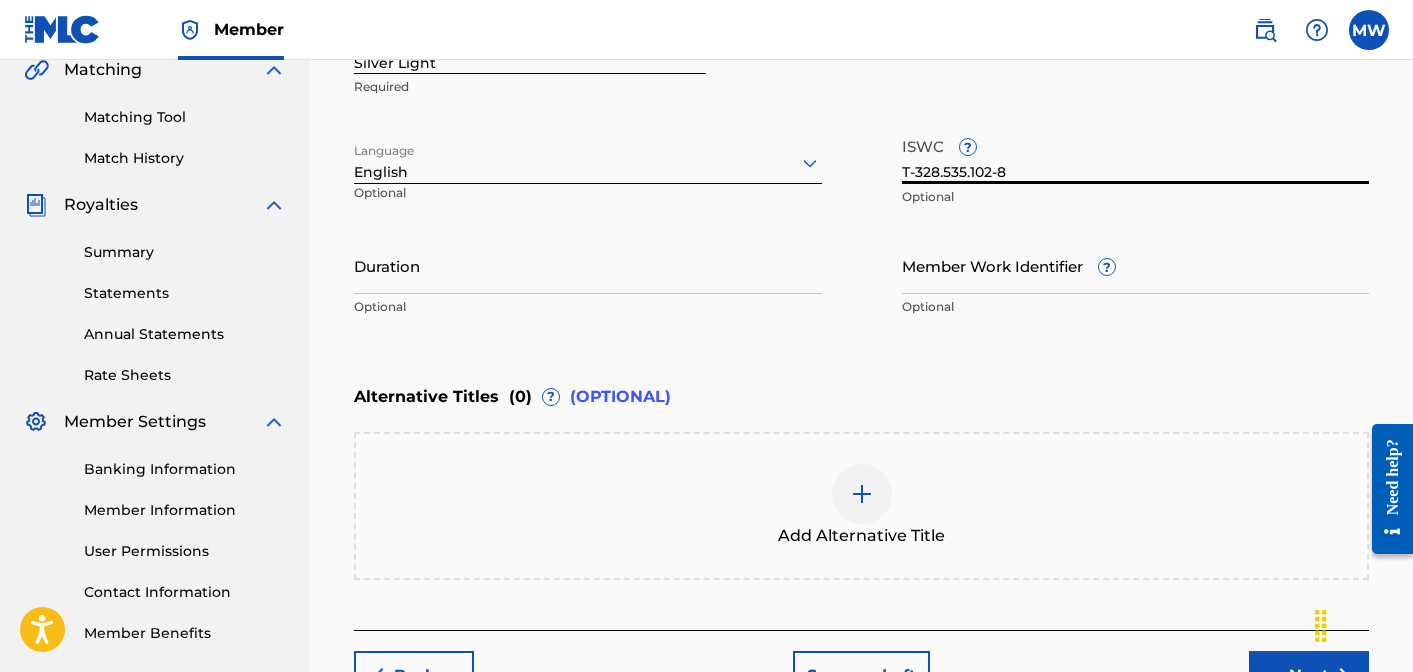 type on "T-328.535.102-8" 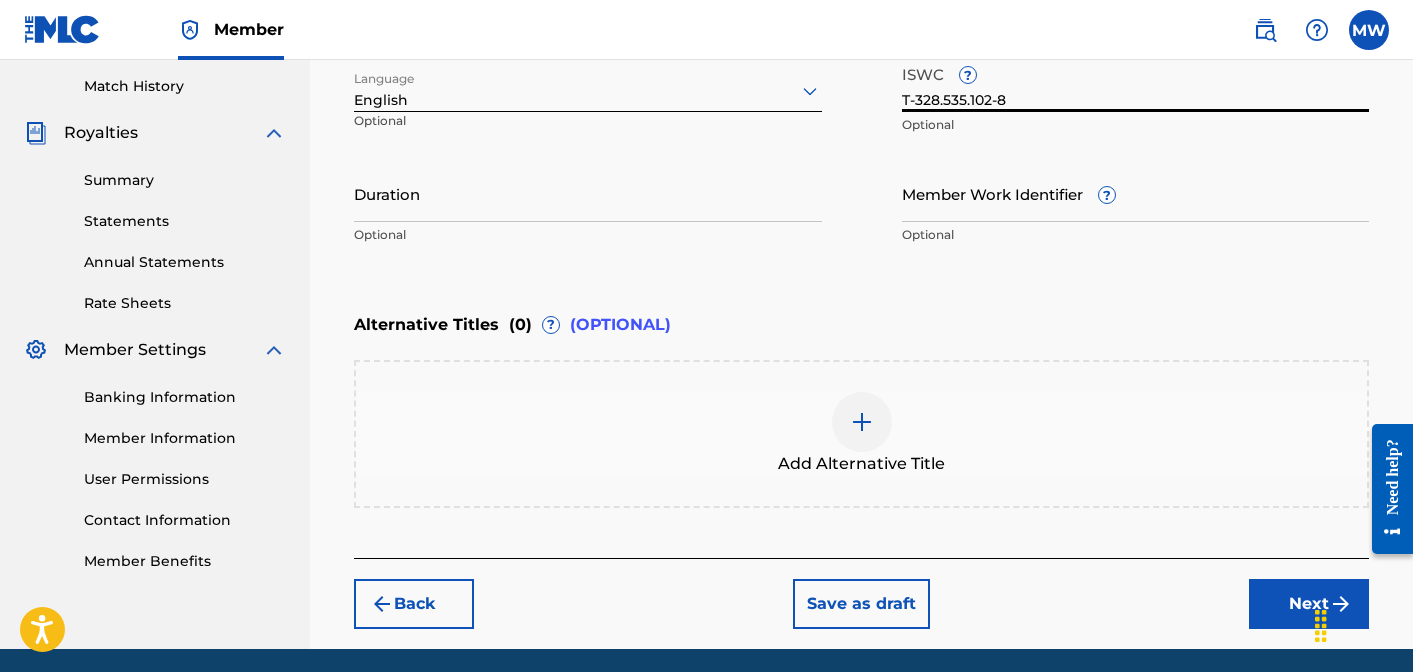 scroll, scrollTop: 620, scrollLeft: 0, axis: vertical 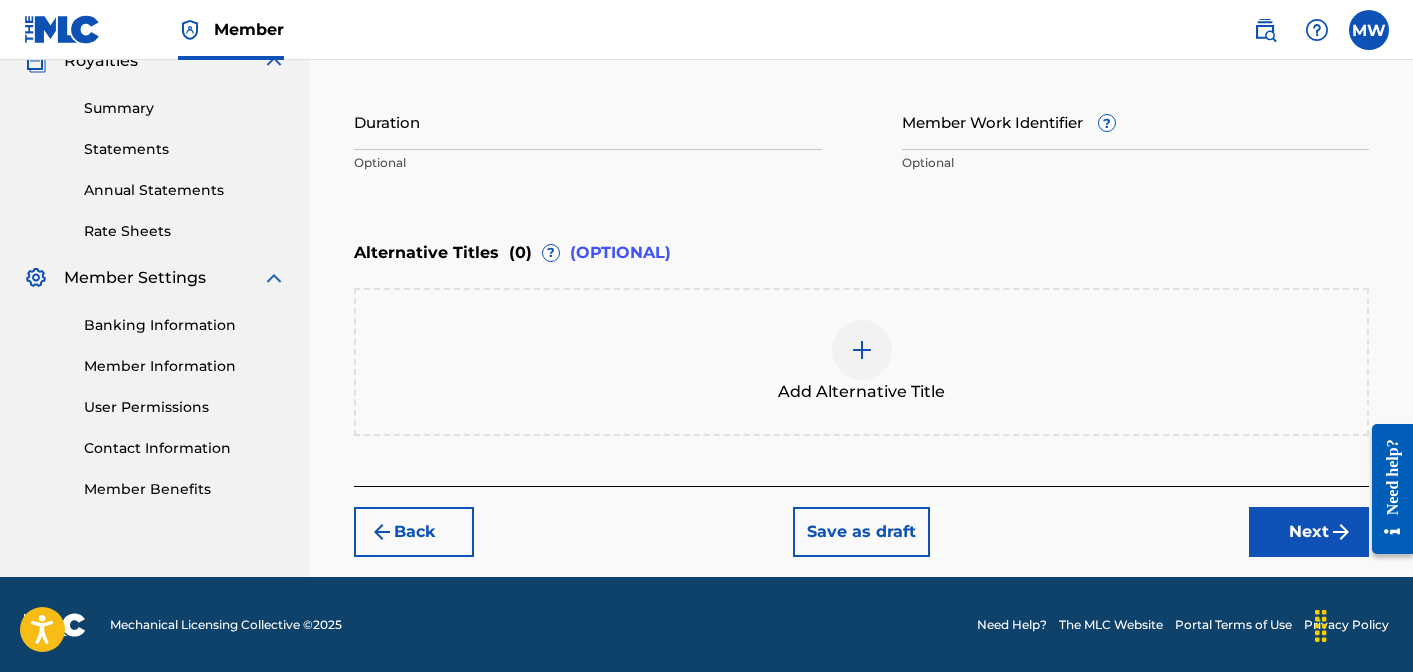 click on "Next" at bounding box center [1309, 532] 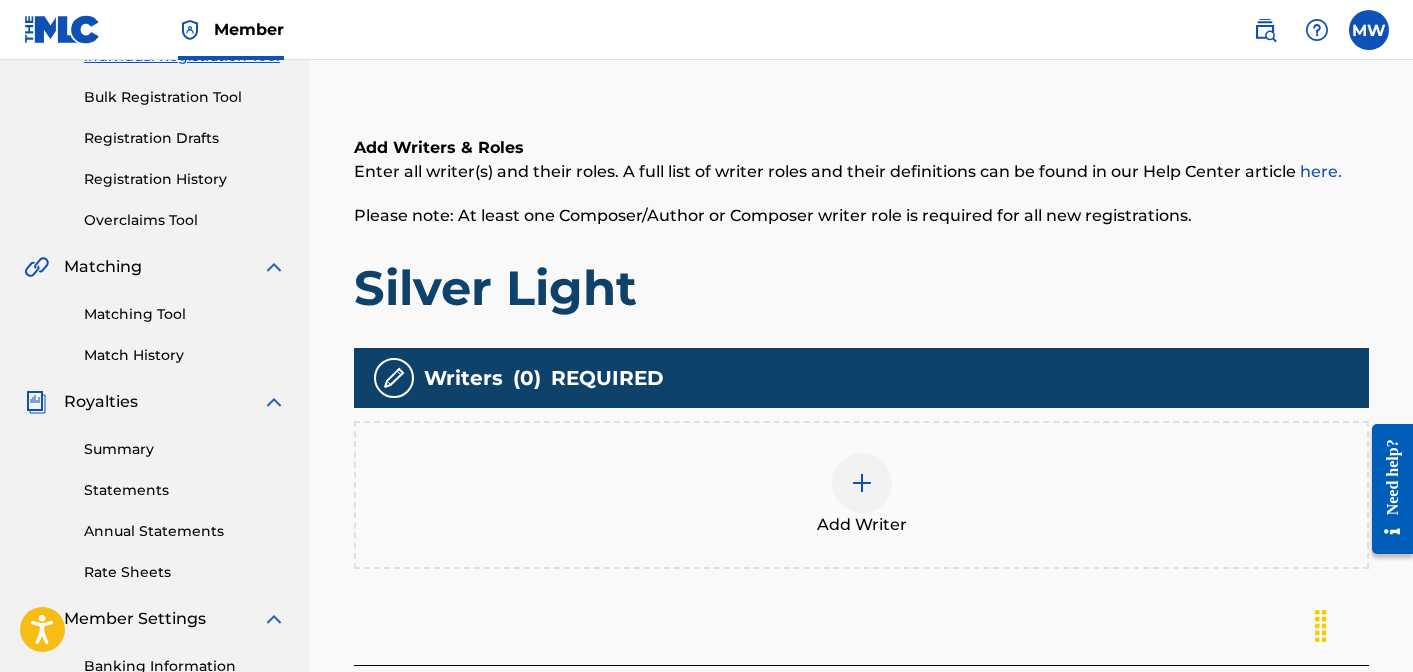 scroll, scrollTop: 278, scrollLeft: 0, axis: vertical 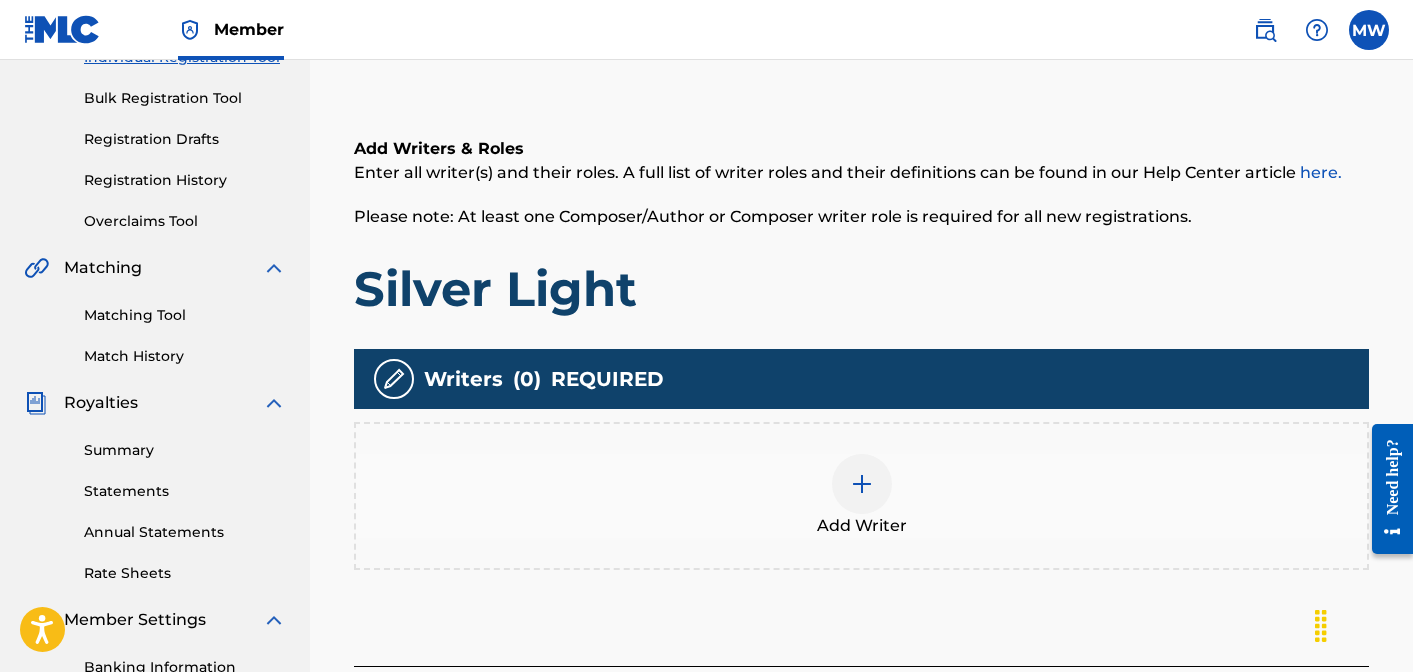 click at bounding box center (862, 484) 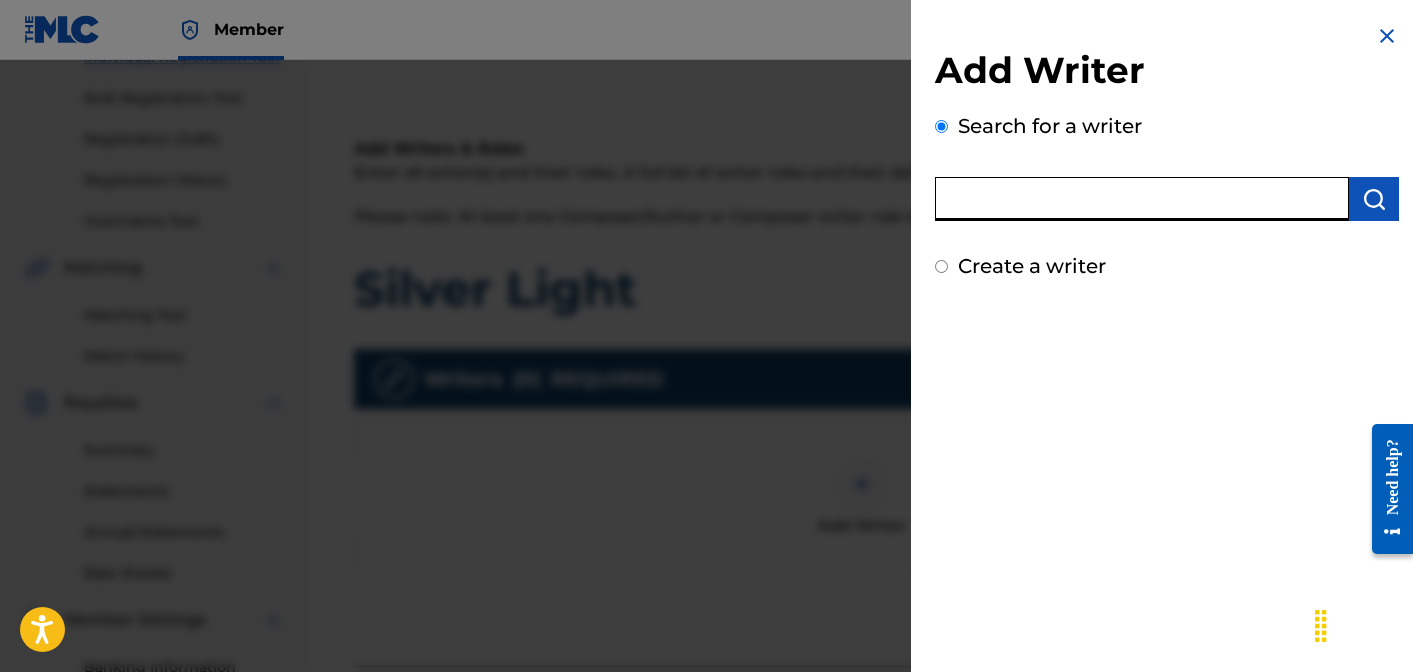 click at bounding box center (1142, 199) 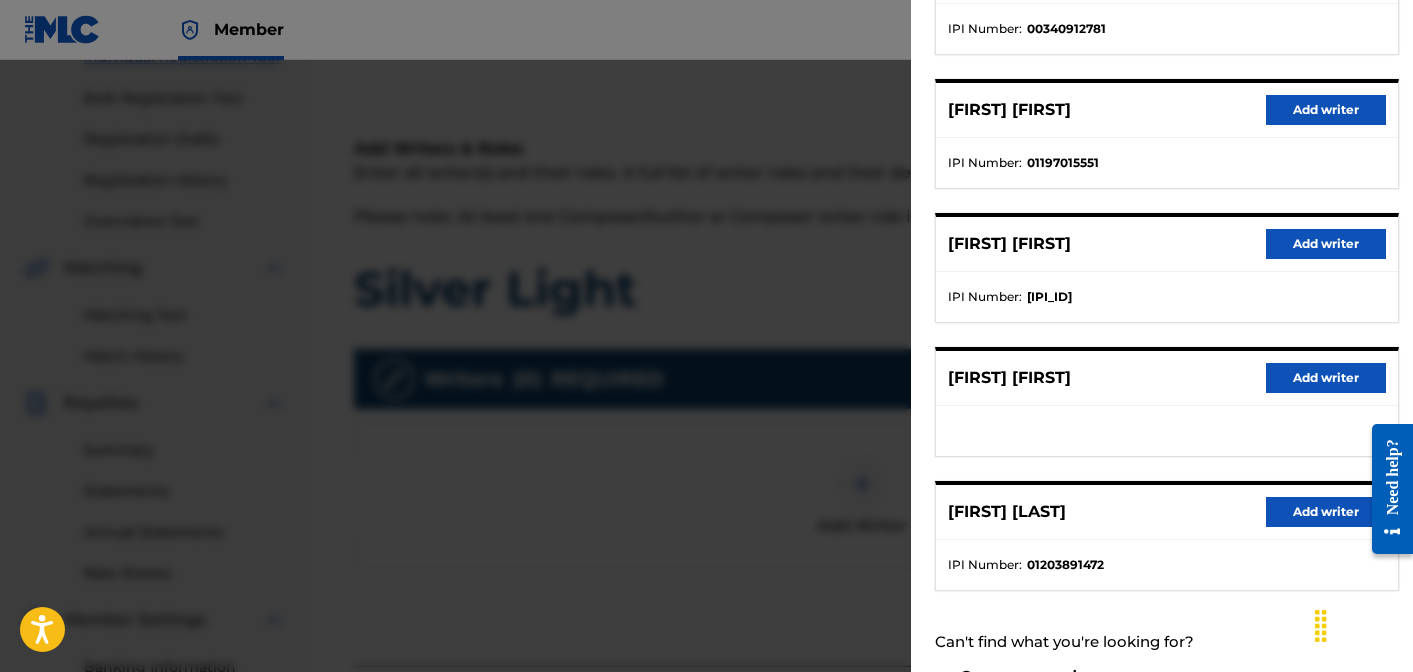 scroll, scrollTop: 370, scrollLeft: 0, axis: vertical 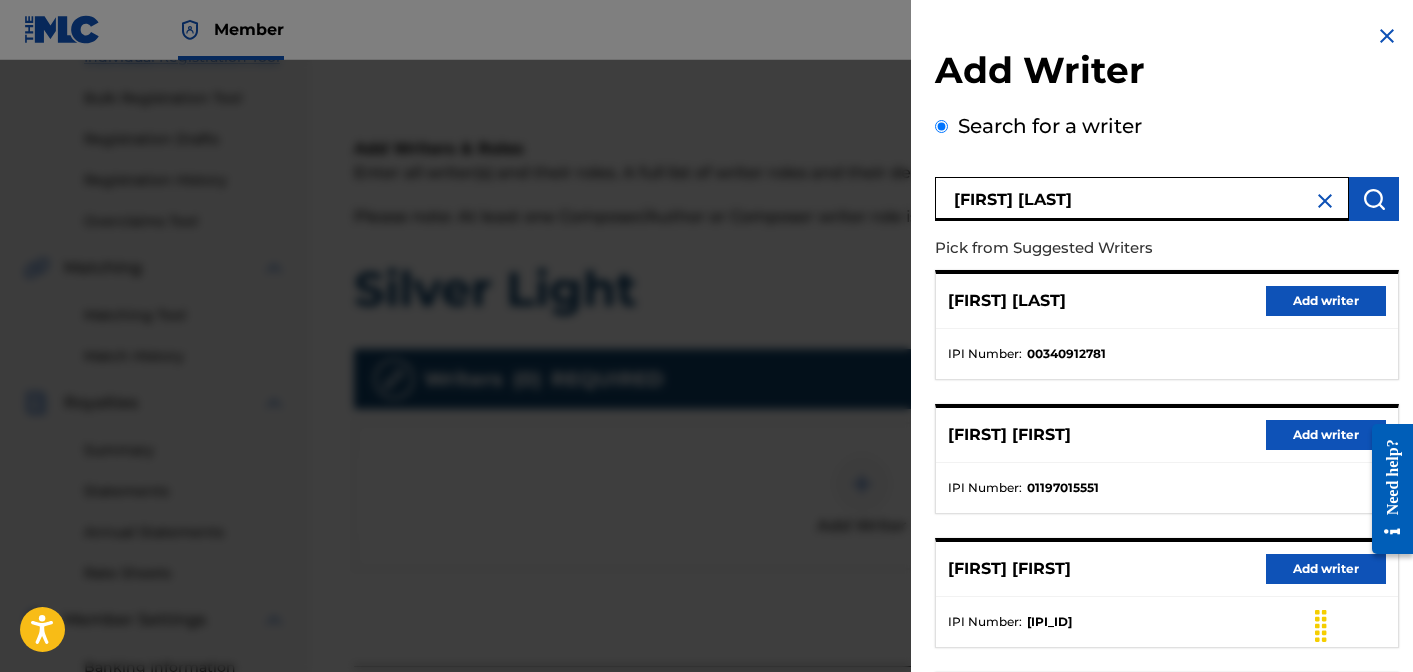 click on "[FIRST] [LAST]" at bounding box center [1142, 199] 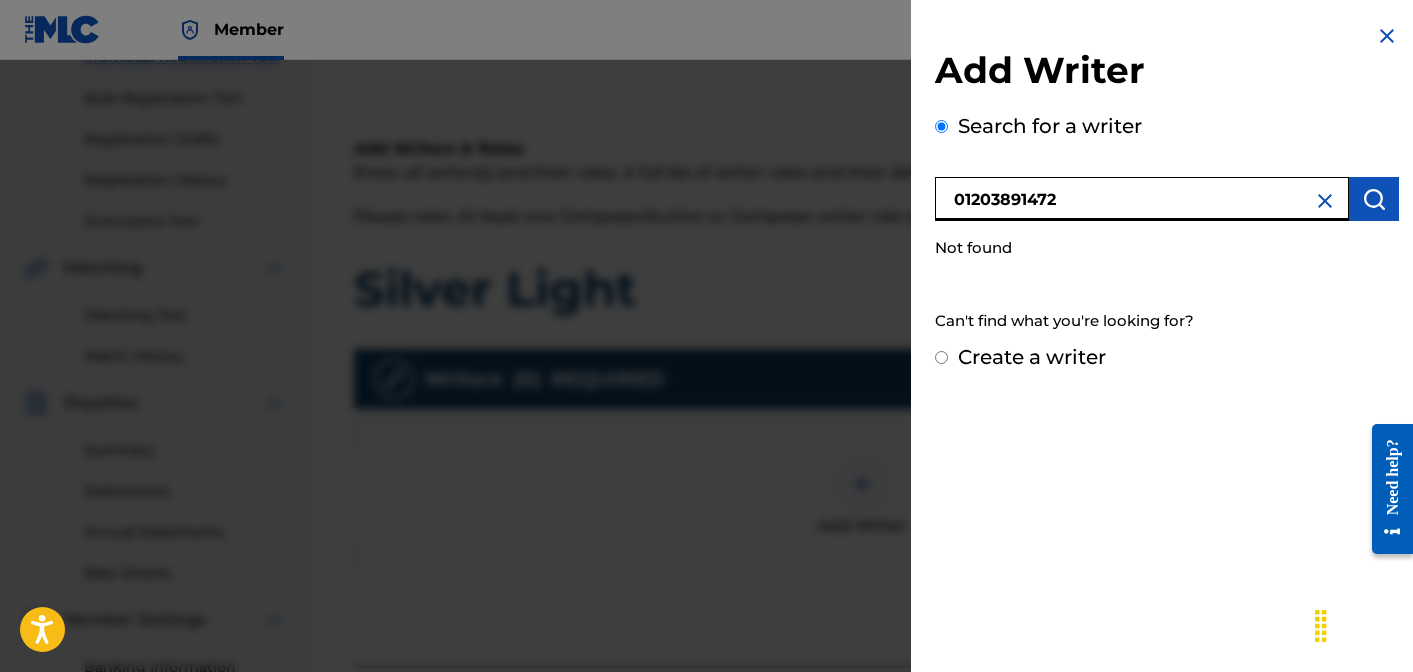 click on "01203891472" at bounding box center (1142, 199) 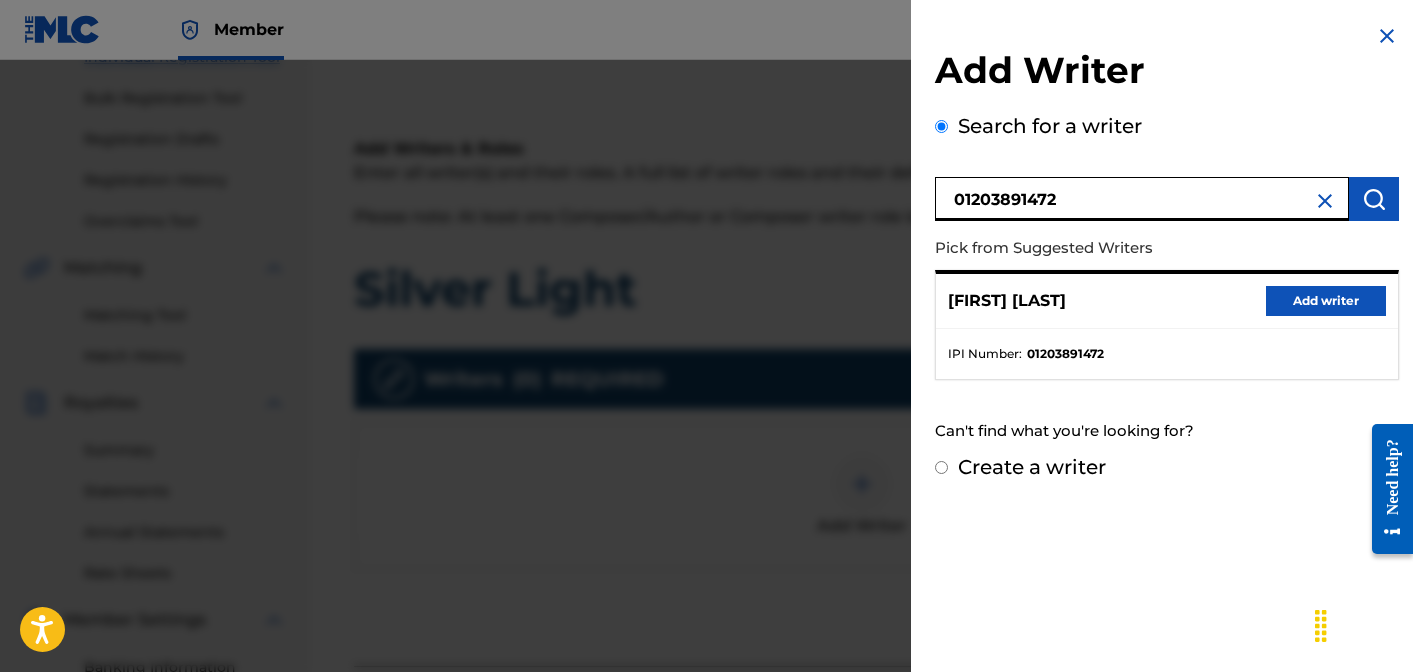 click on "Add writer" at bounding box center [1326, 301] 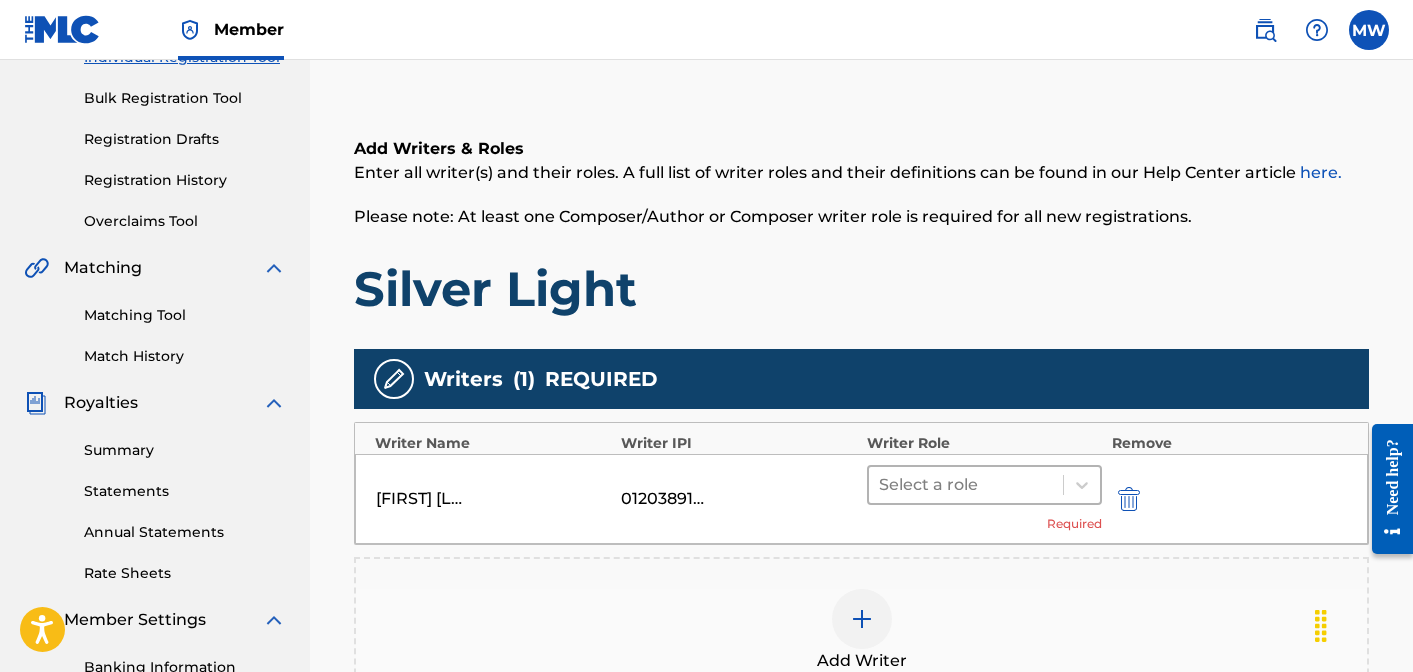 click at bounding box center (966, 485) 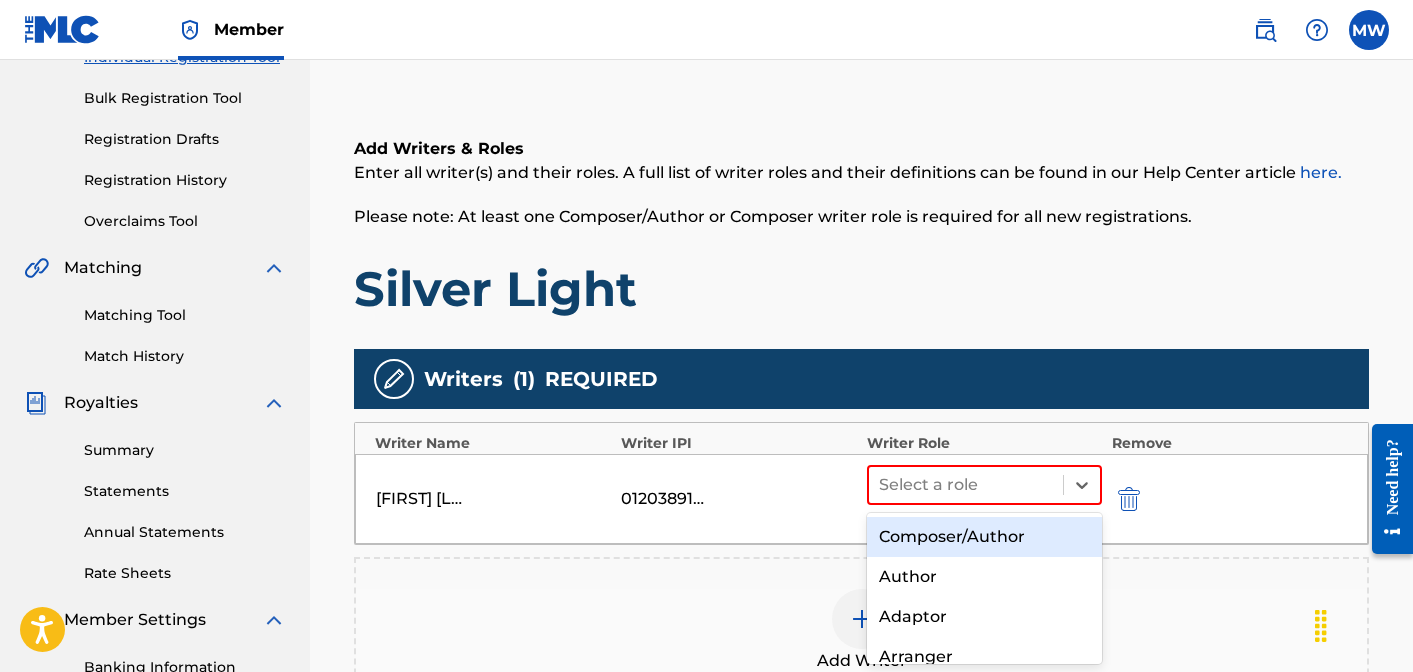 click on "Composer/Author" at bounding box center [984, 537] 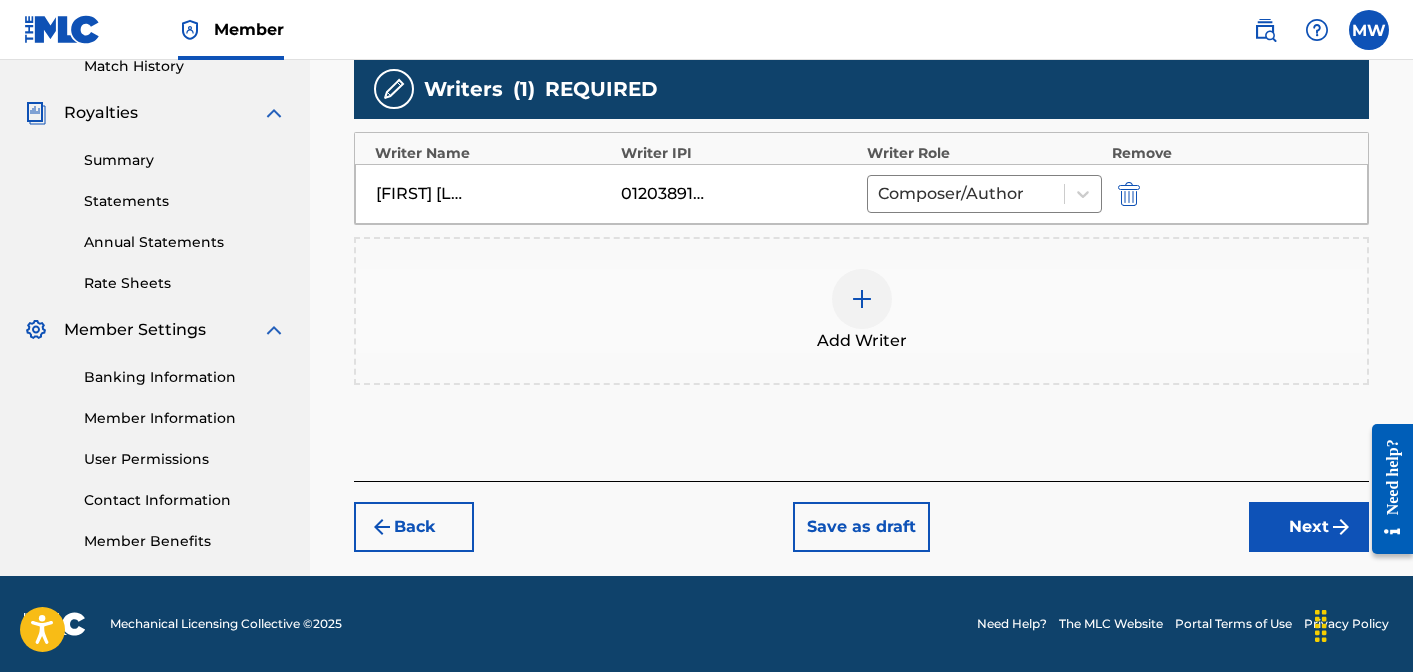click on "Next" at bounding box center [1309, 527] 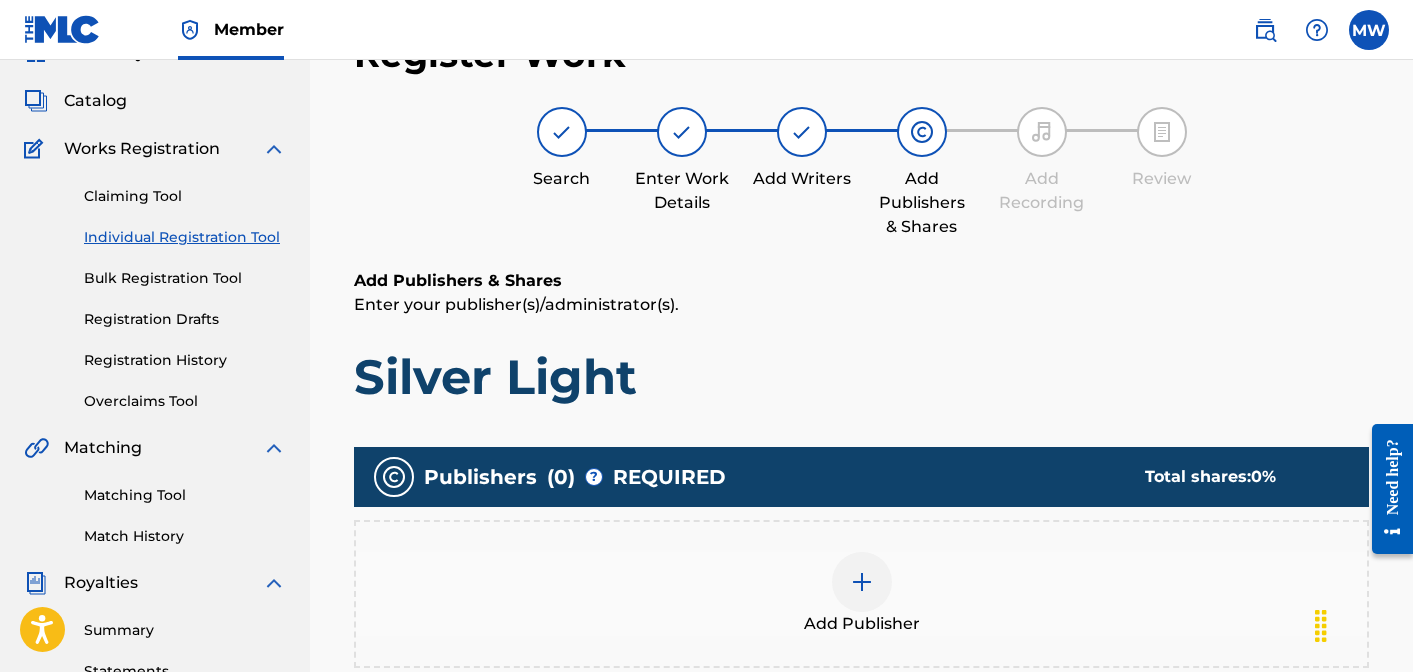 scroll, scrollTop: 90, scrollLeft: 0, axis: vertical 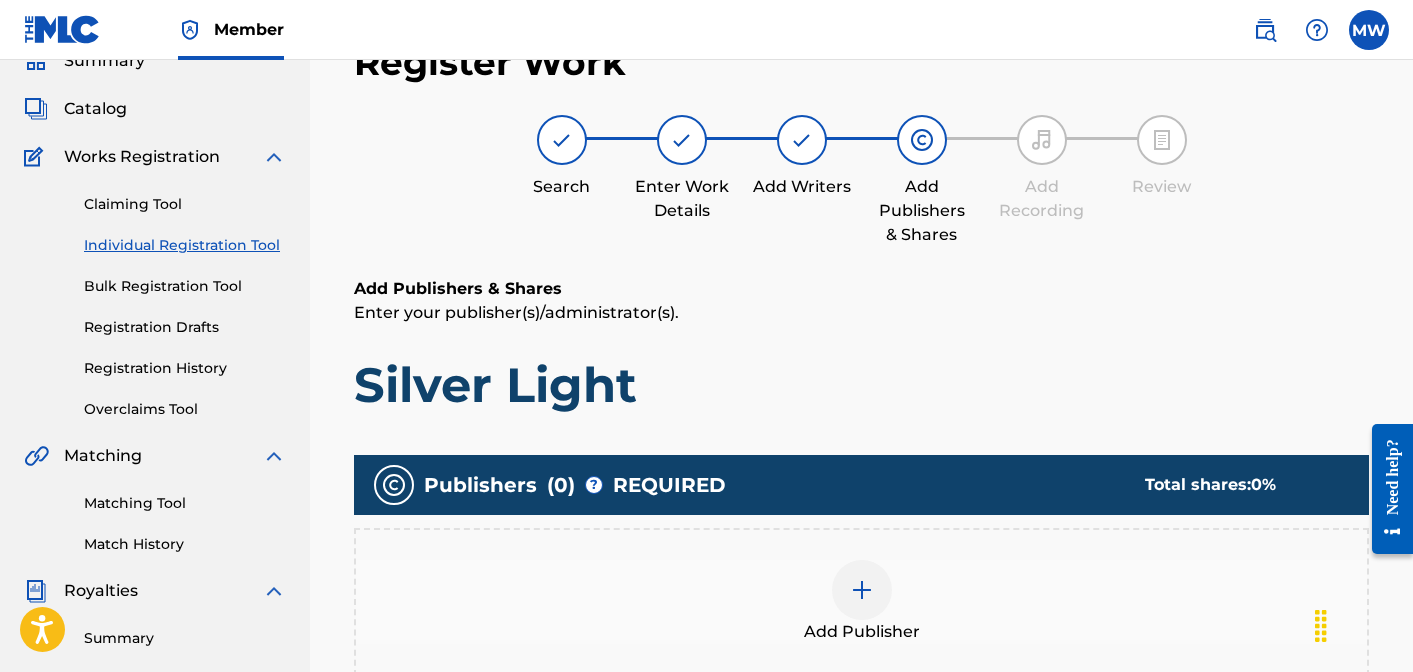 click at bounding box center (862, 590) 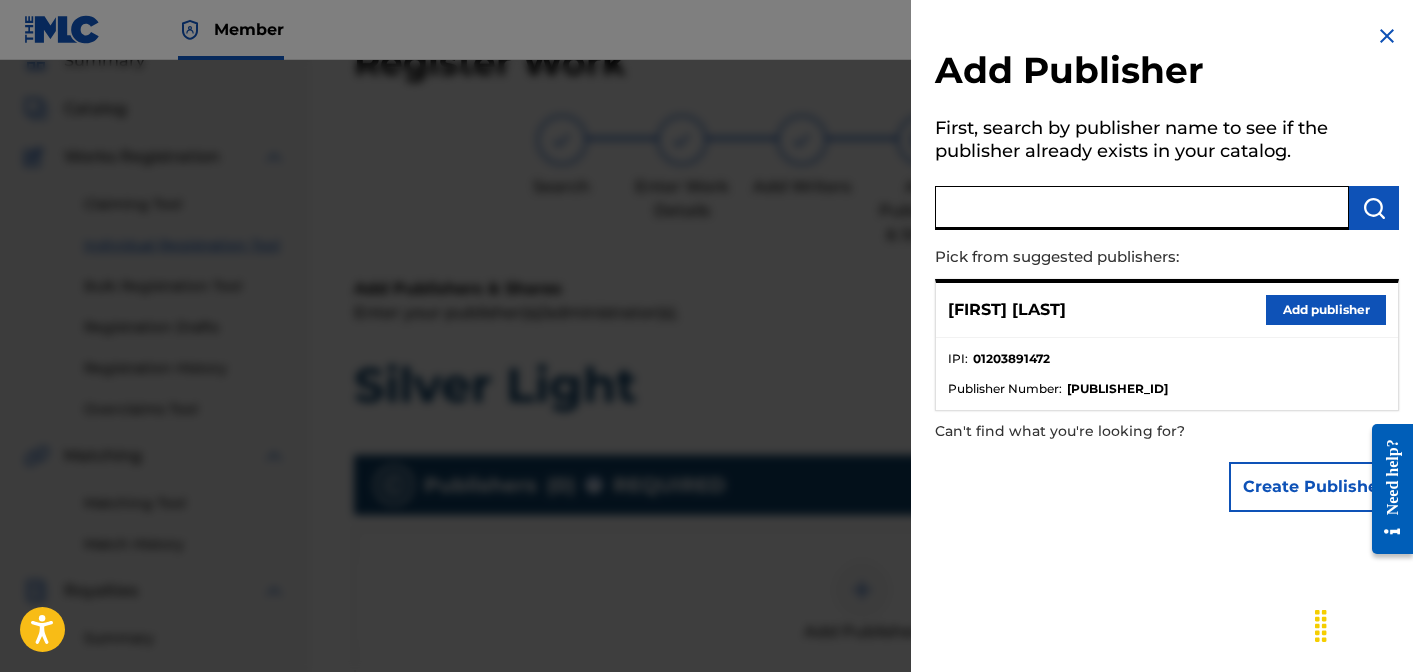 click at bounding box center [1142, 208] 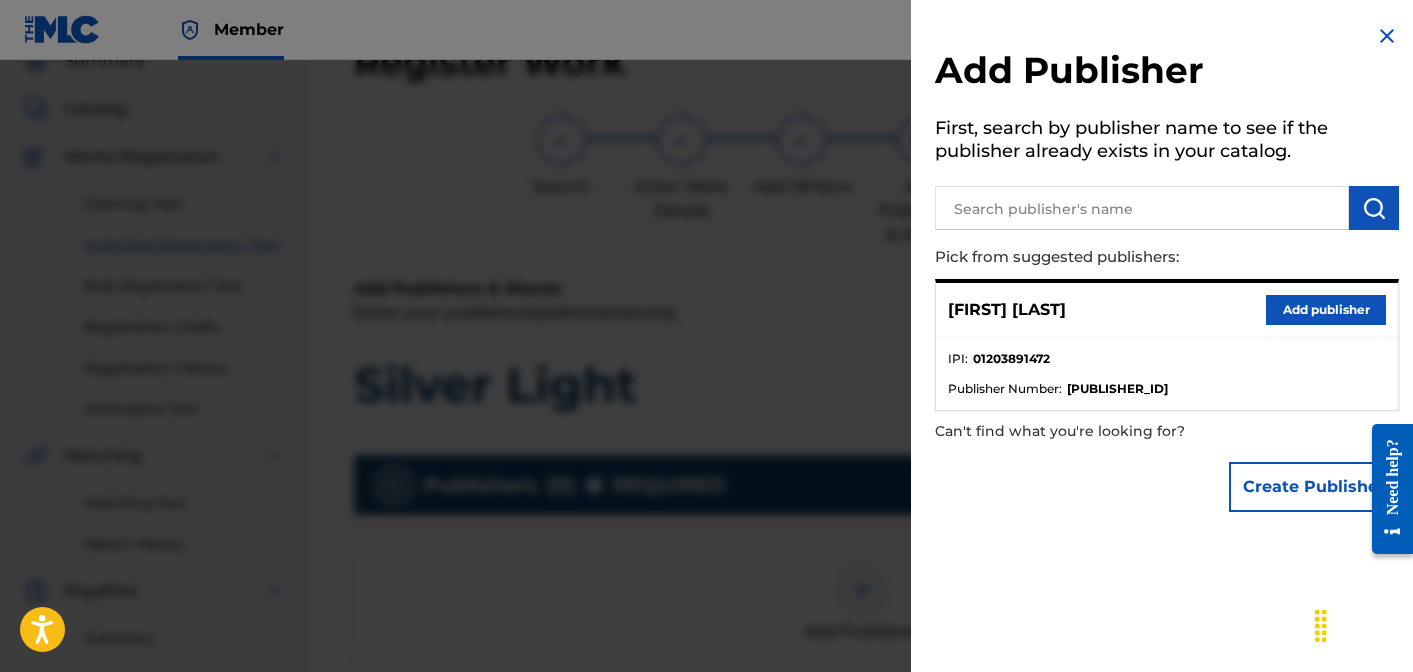 click on "Add publisher" at bounding box center (1326, 310) 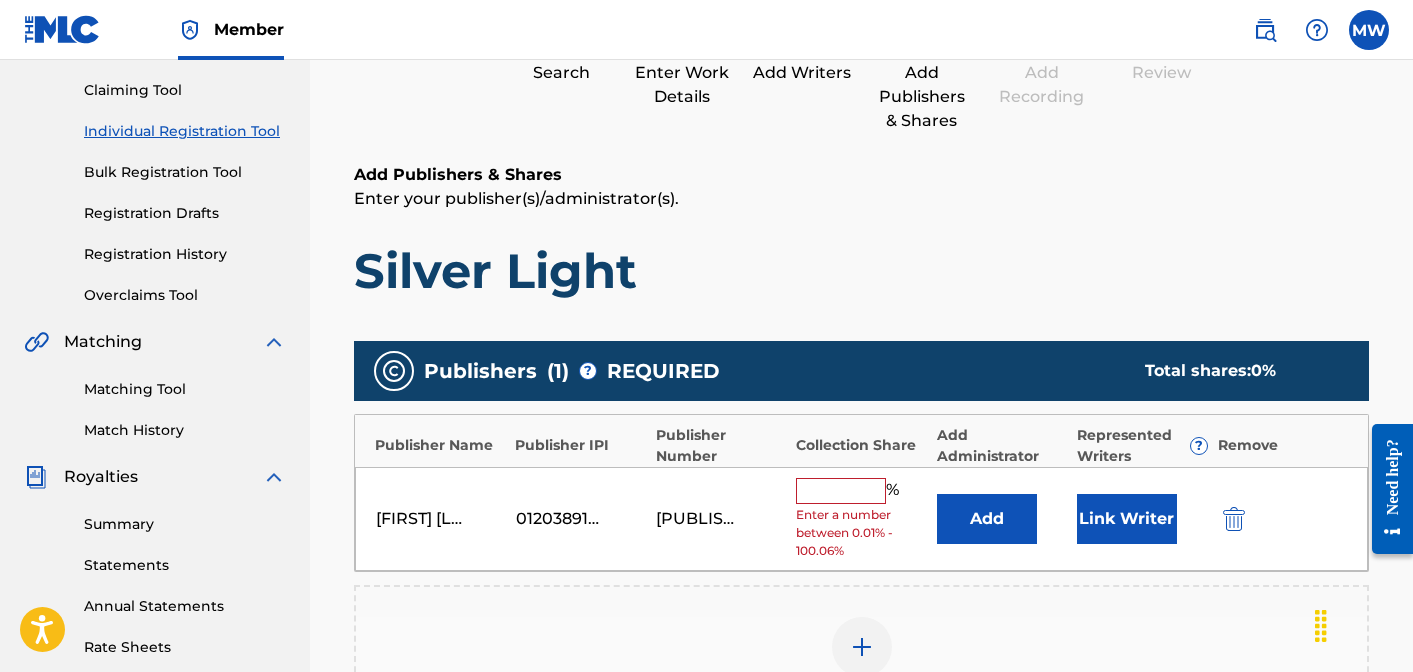 scroll, scrollTop: 218, scrollLeft: 0, axis: vertical 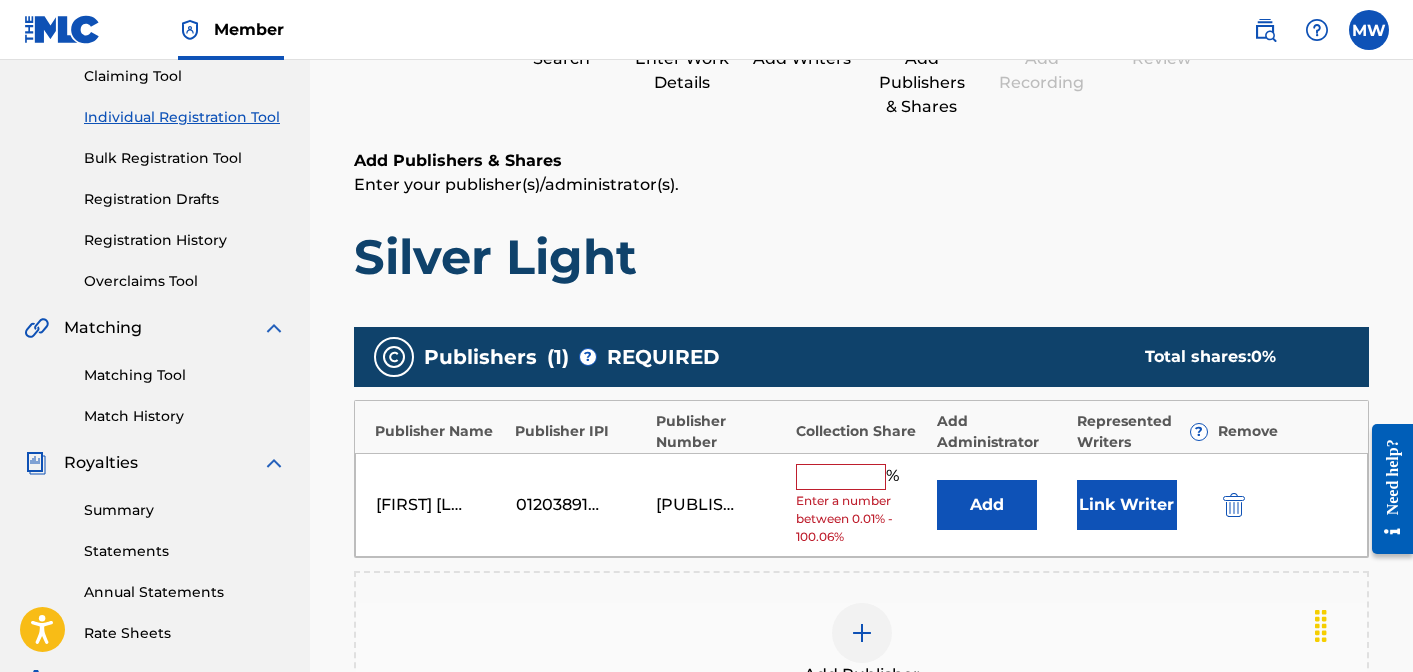 click at bounding box center (841, 477) 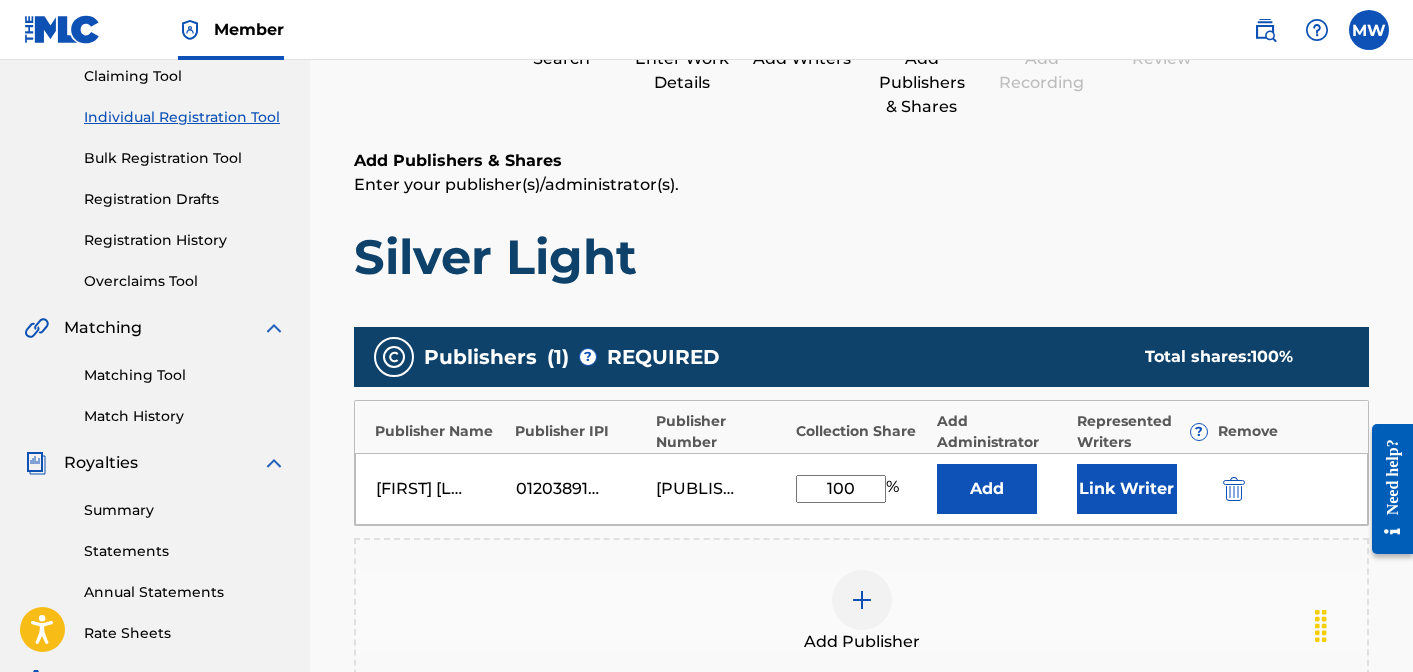 type on "100" 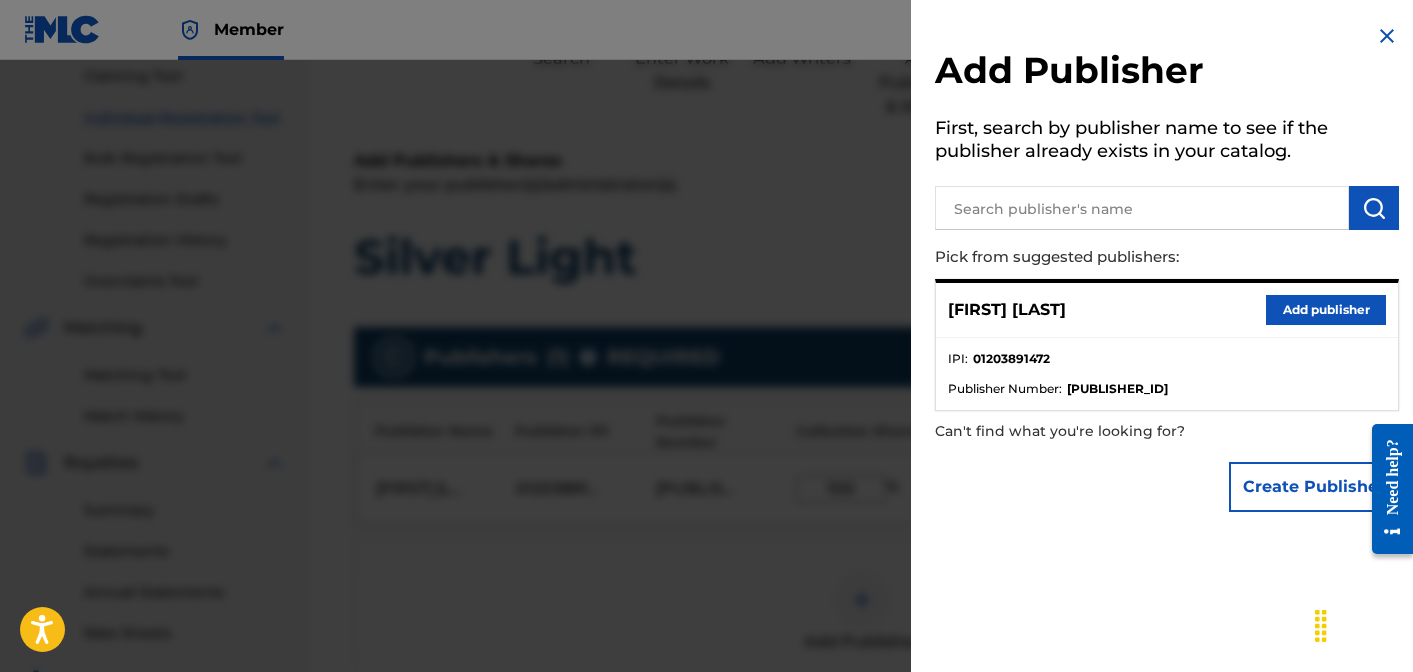 click on "Add Publisher First, search by publisher name to see if the publisher already exists in your catalog. Pick from suggested publishers: [FIRST] [LAST] Add publisher IPI : [IPI_ID] Publisher Number : [PUBLISHER_ID] Can't find what you're looking for? Create Publisher" at bounding box center (1167, 273) 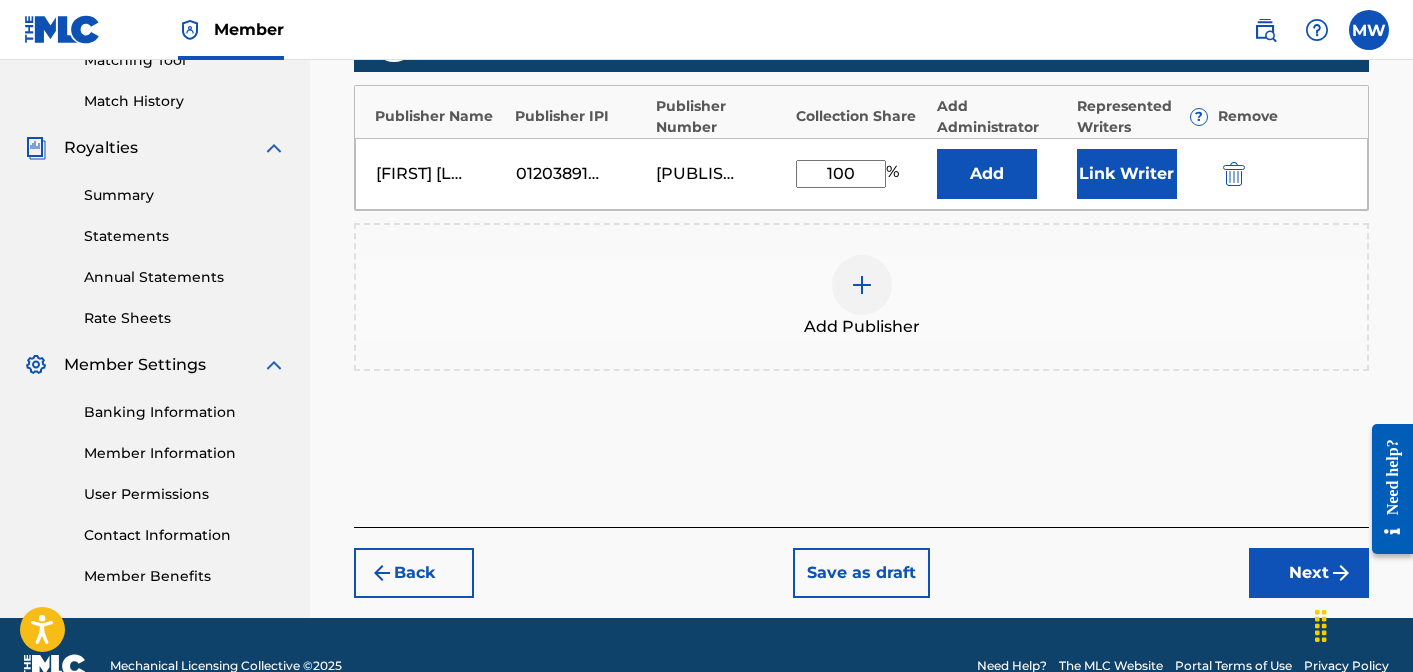 scroll, scrollTop: 531, scrollLeft: 0, axis: vertical 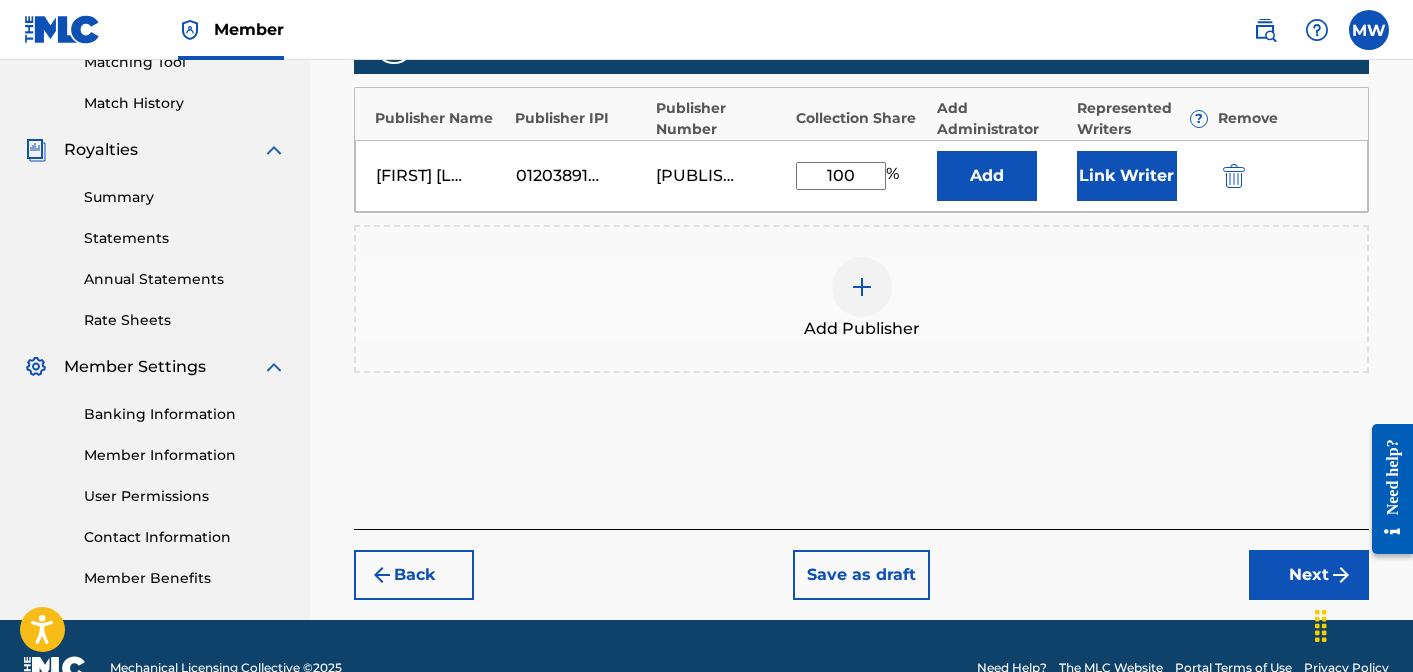 click on "Next" at bounding box center [1309, 575] 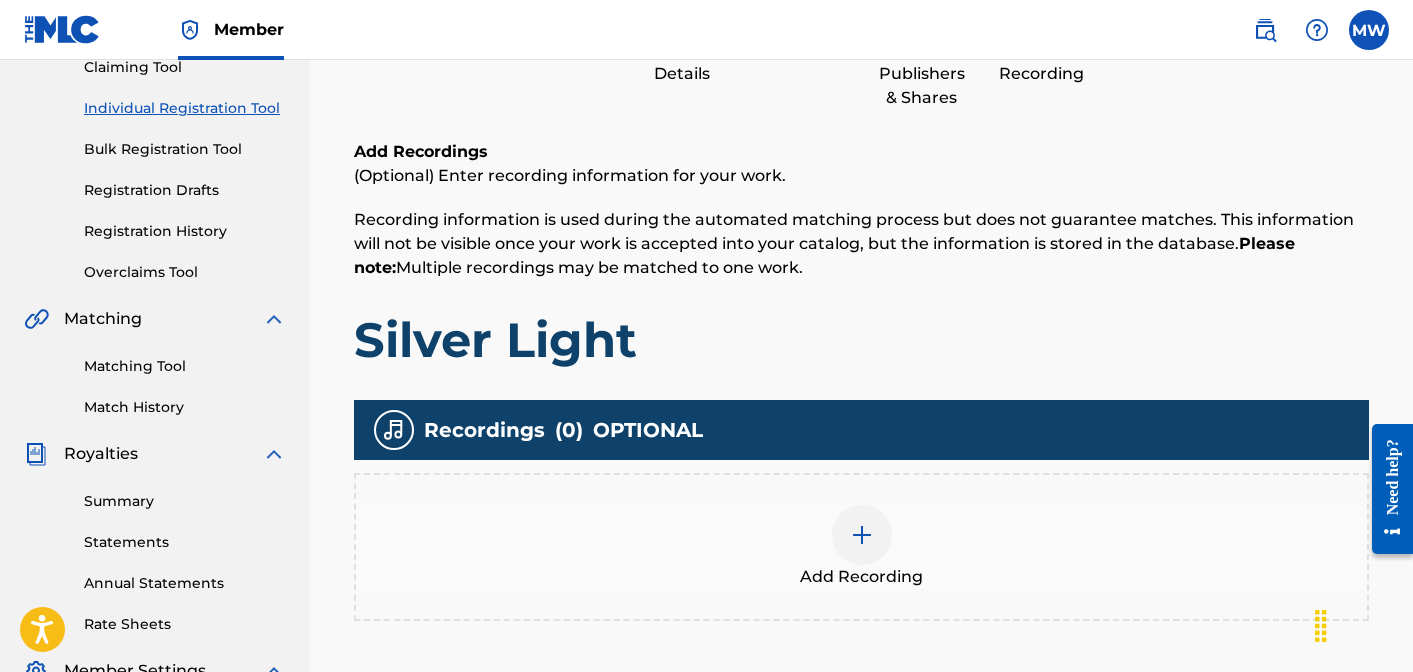 scroll, scrollTop: 252, scrollLeft: 0, axis: vertical 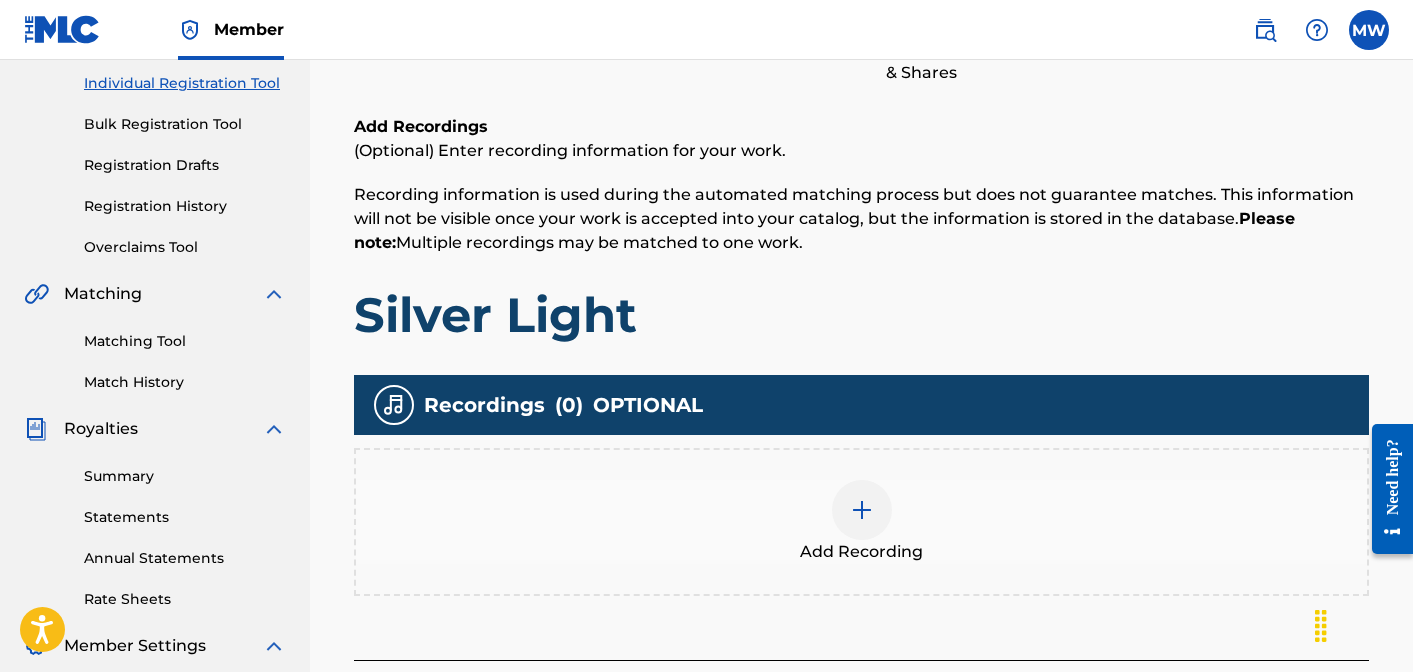 click at bounding box center [862, 510] 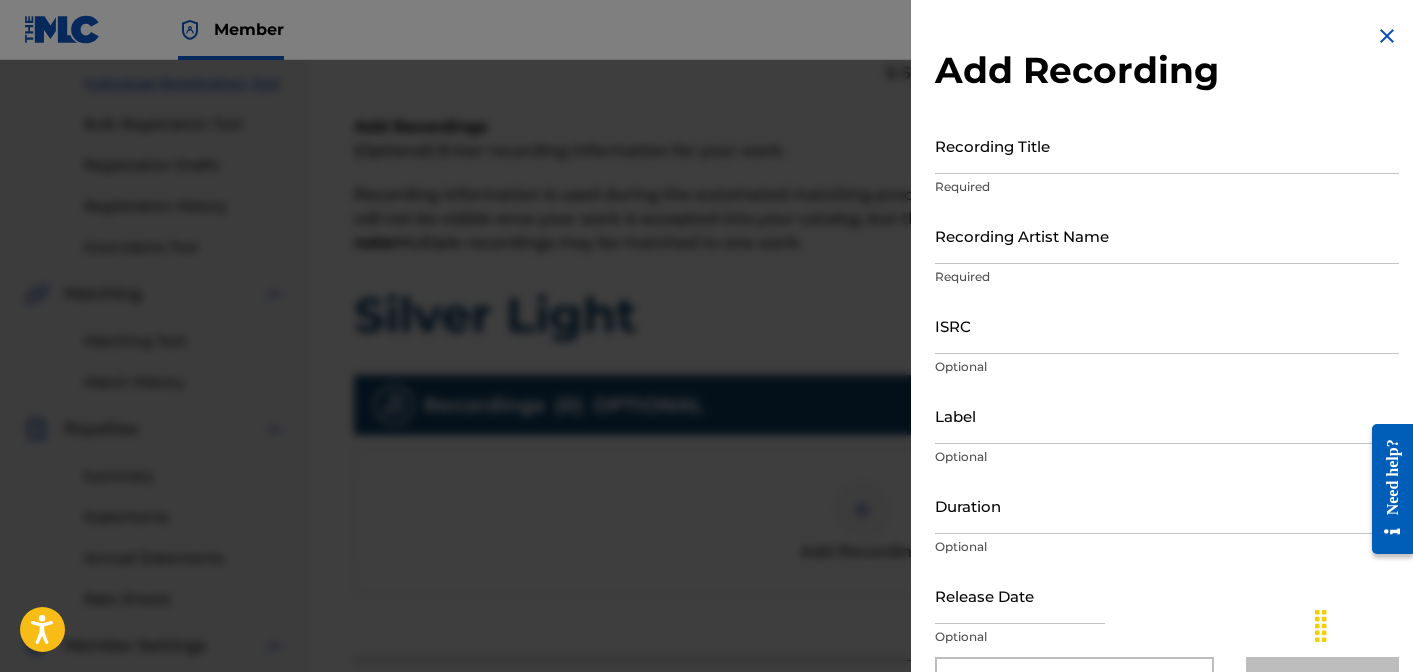 click on "Recording Title" at bounding box center [1167, 145] 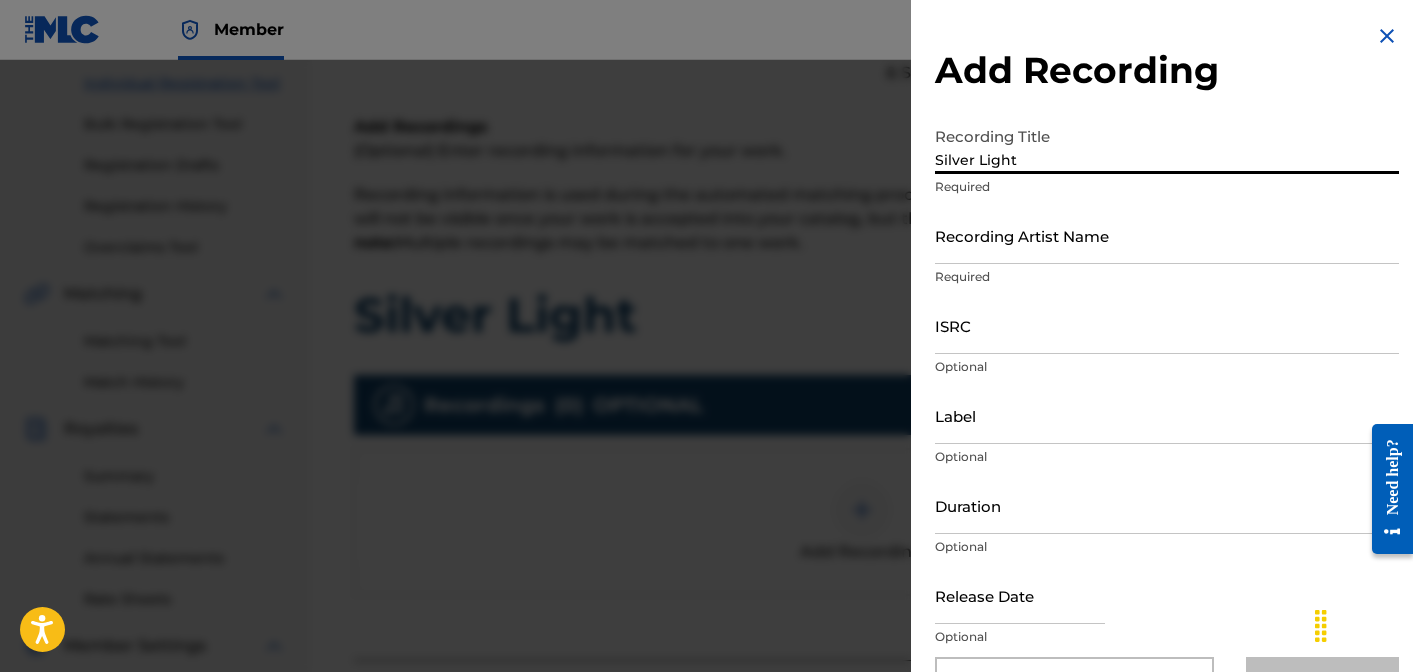 type on "Silver Light" 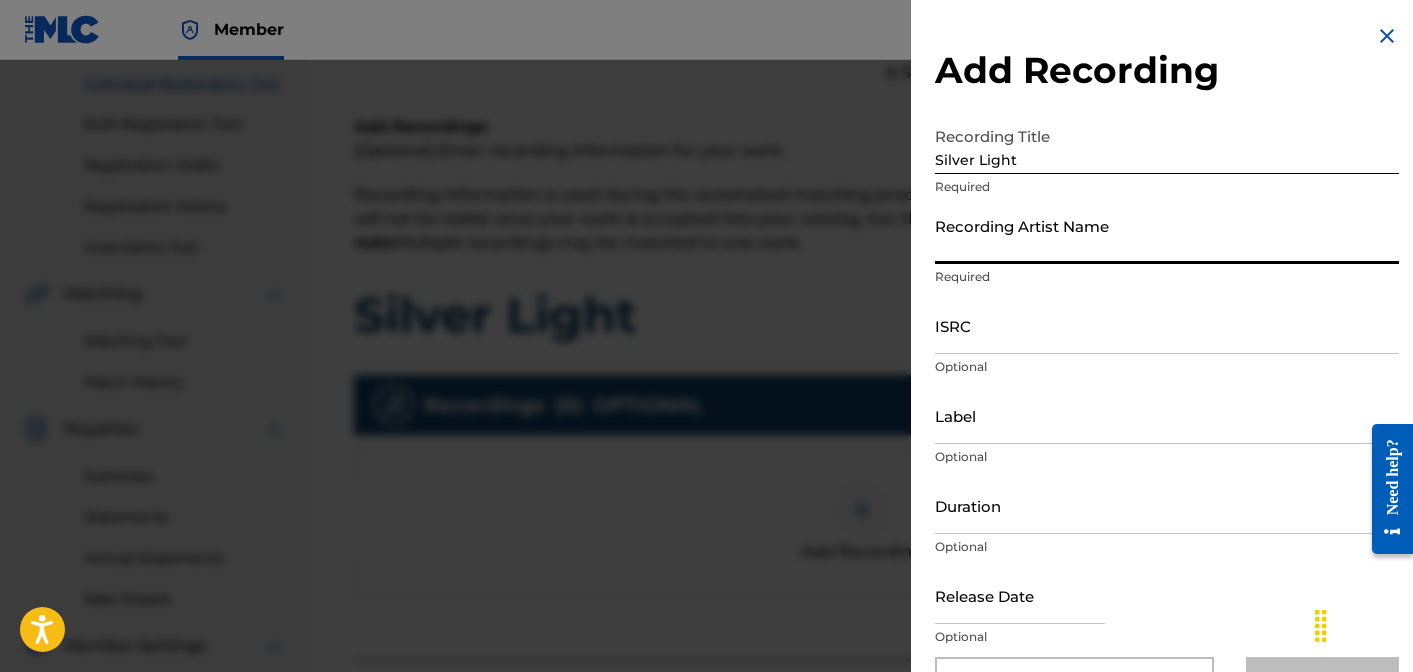 click on "Recording Artist Name" at bounding box center (1167, 235) 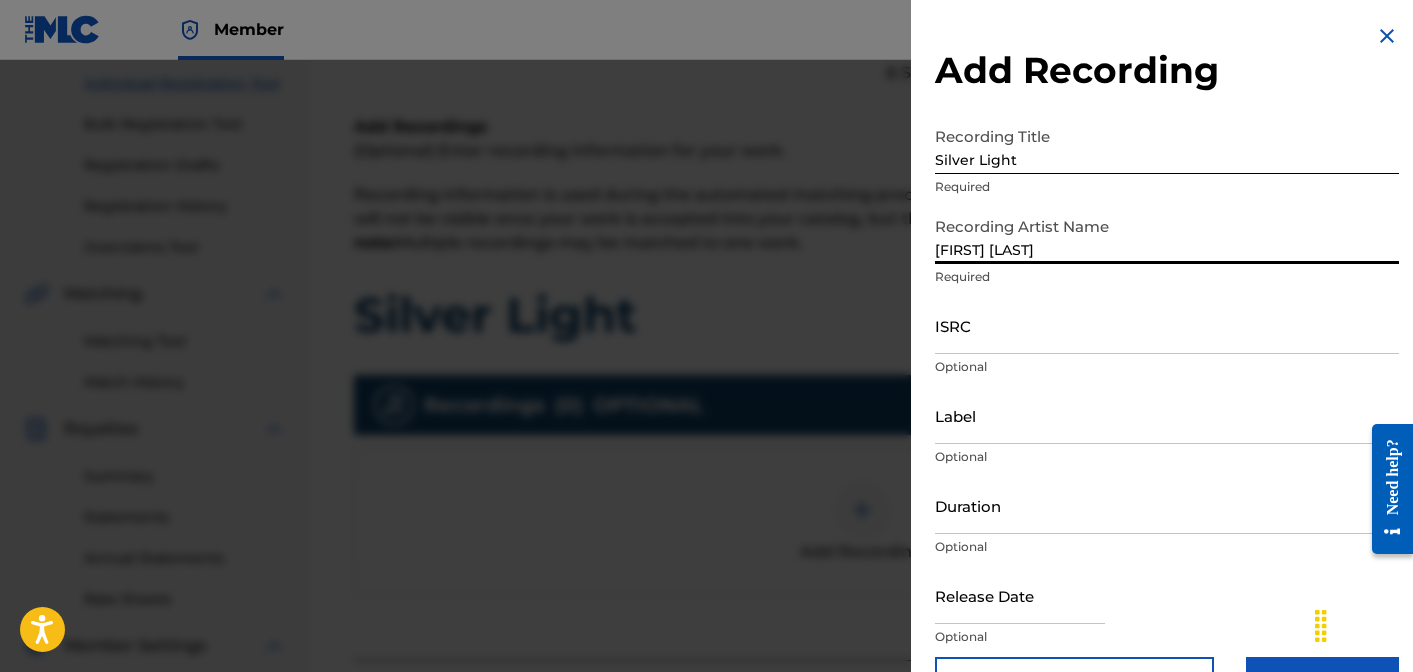 click on "ISRC" at bounding box center (1167, 325) 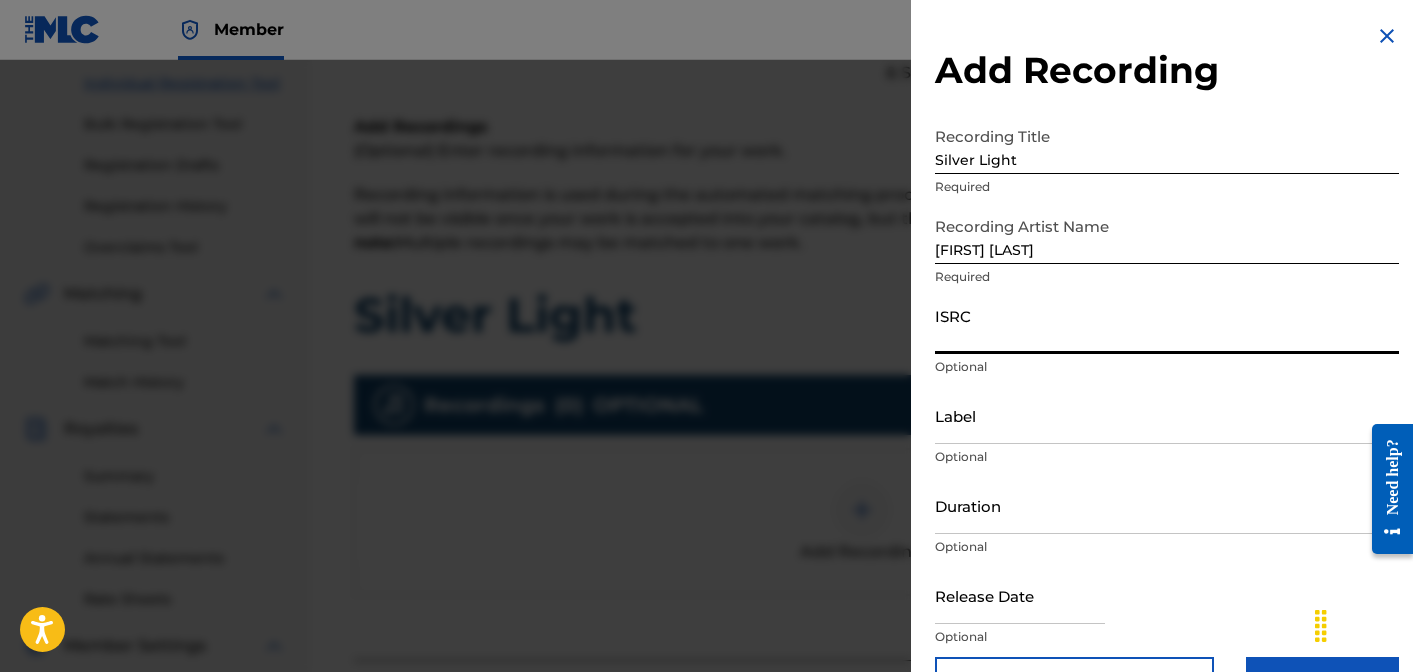paste on "QZZ782484411" 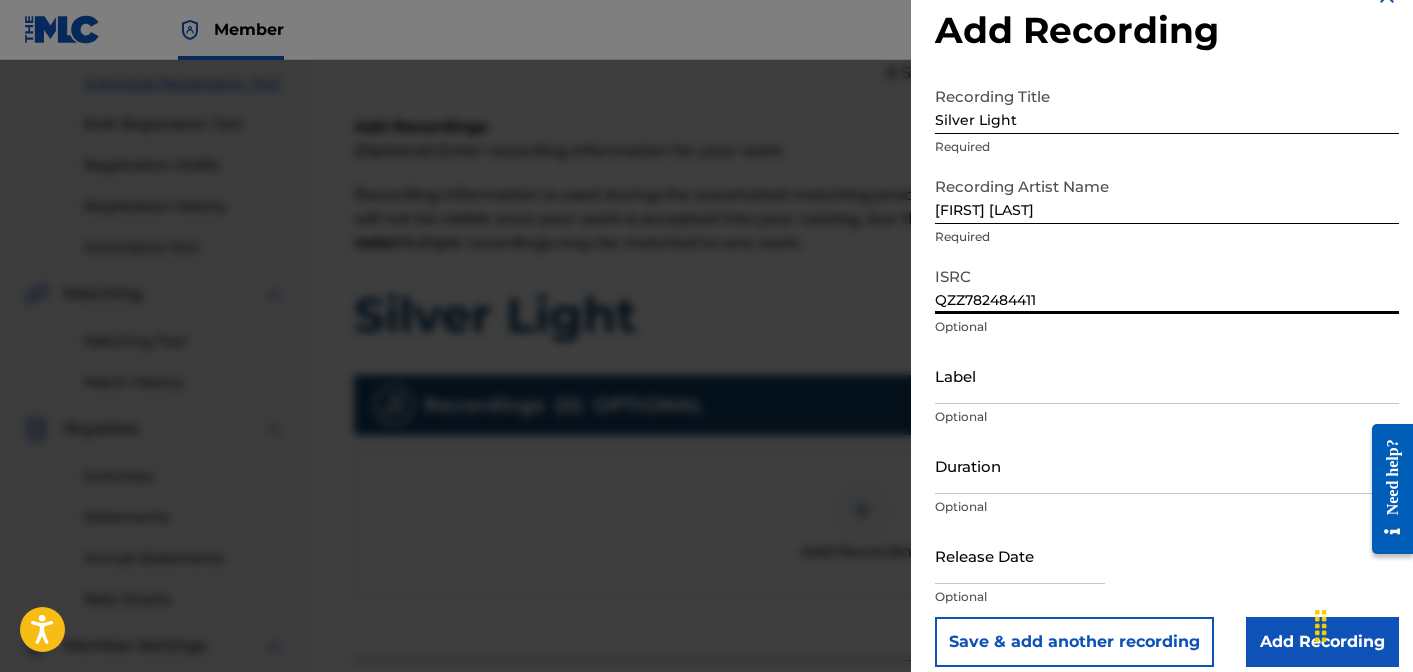 scroll, scrollTop: 59, scrollLeft: 0, axis: vertical 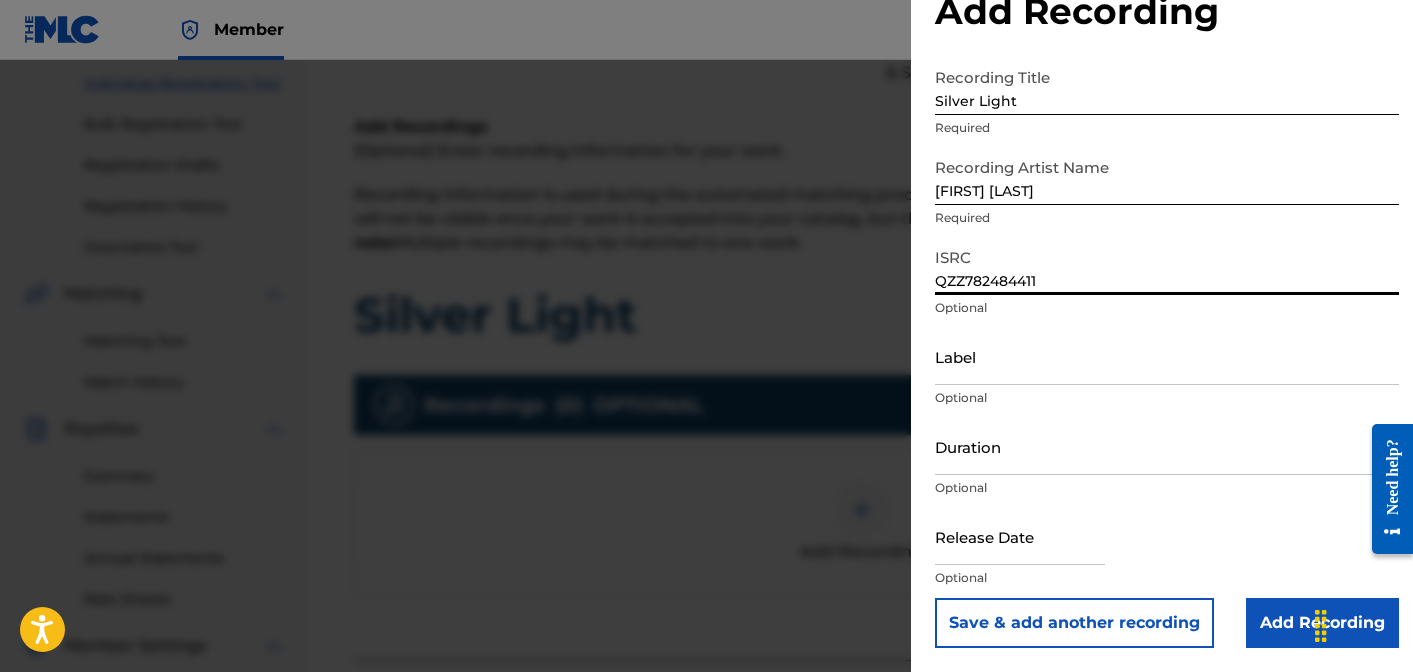 type on "QZZ782484411" 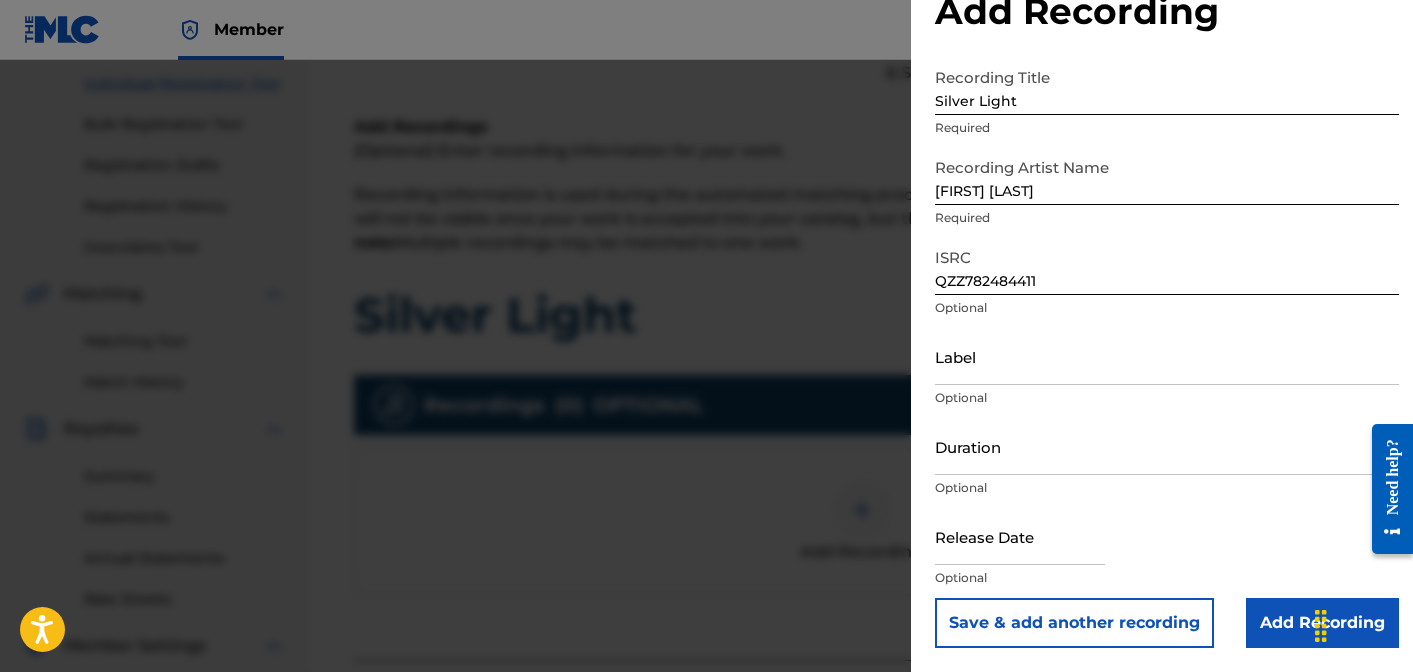 click at bounding box center (1020, 536) 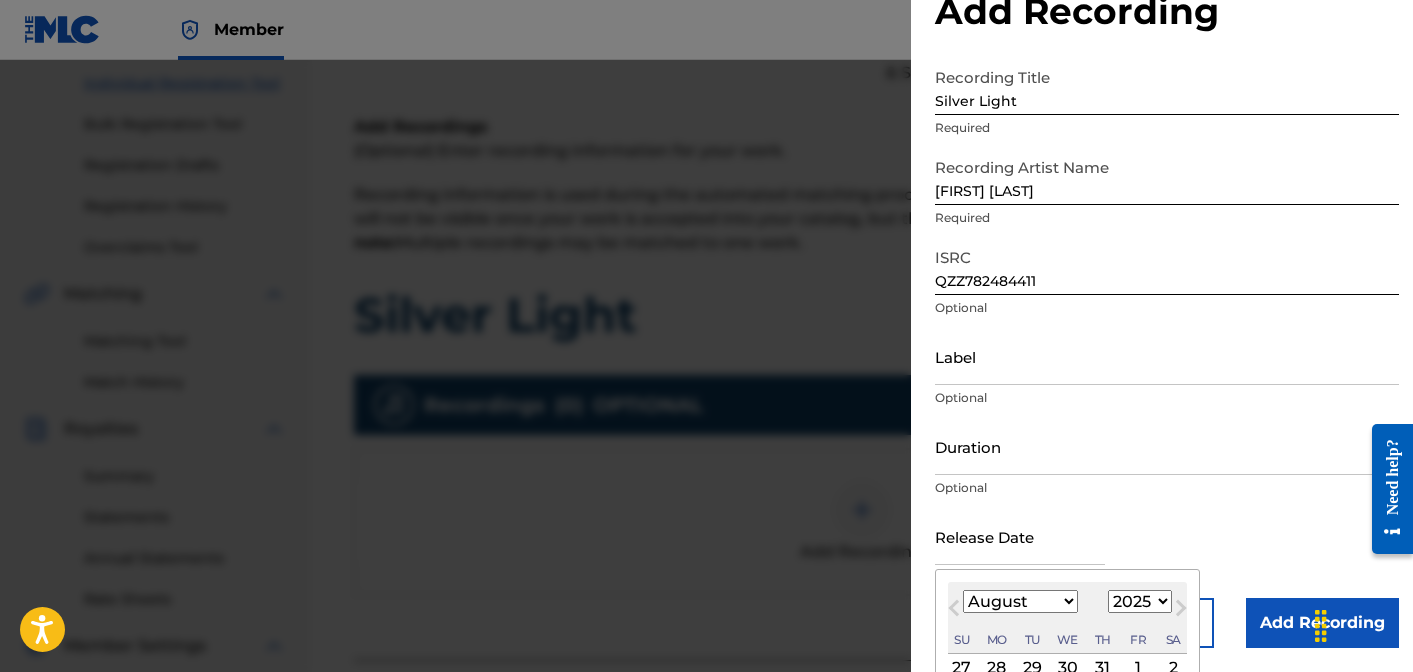type on "December 1 2024" 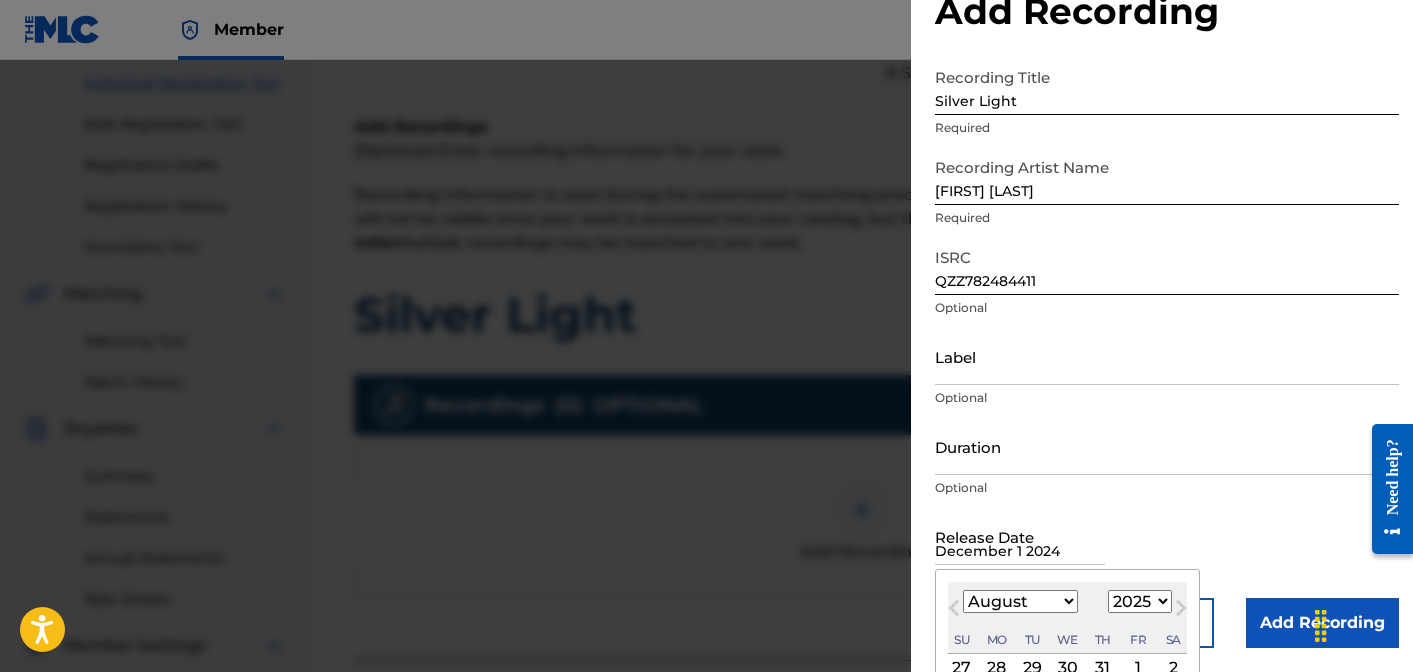 select on "11" 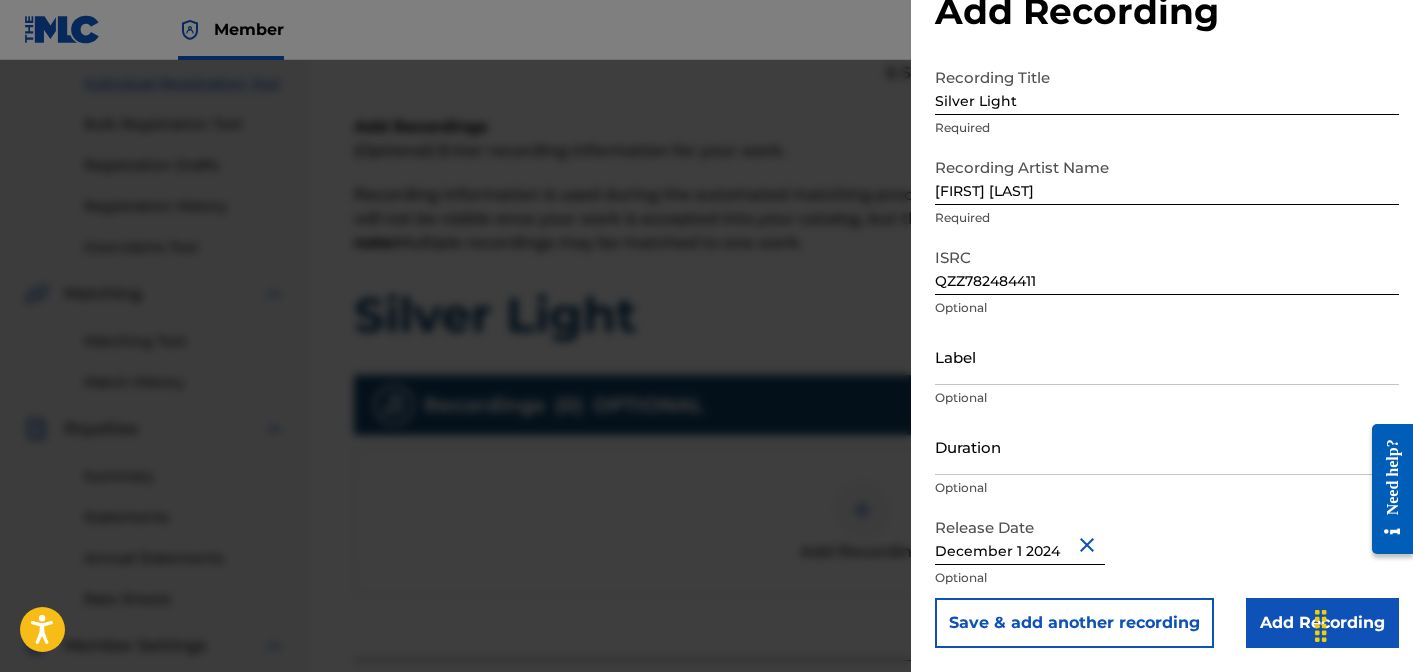 click on "Release Date December 1 2024 Optional" at bounding box center [1167, 553] 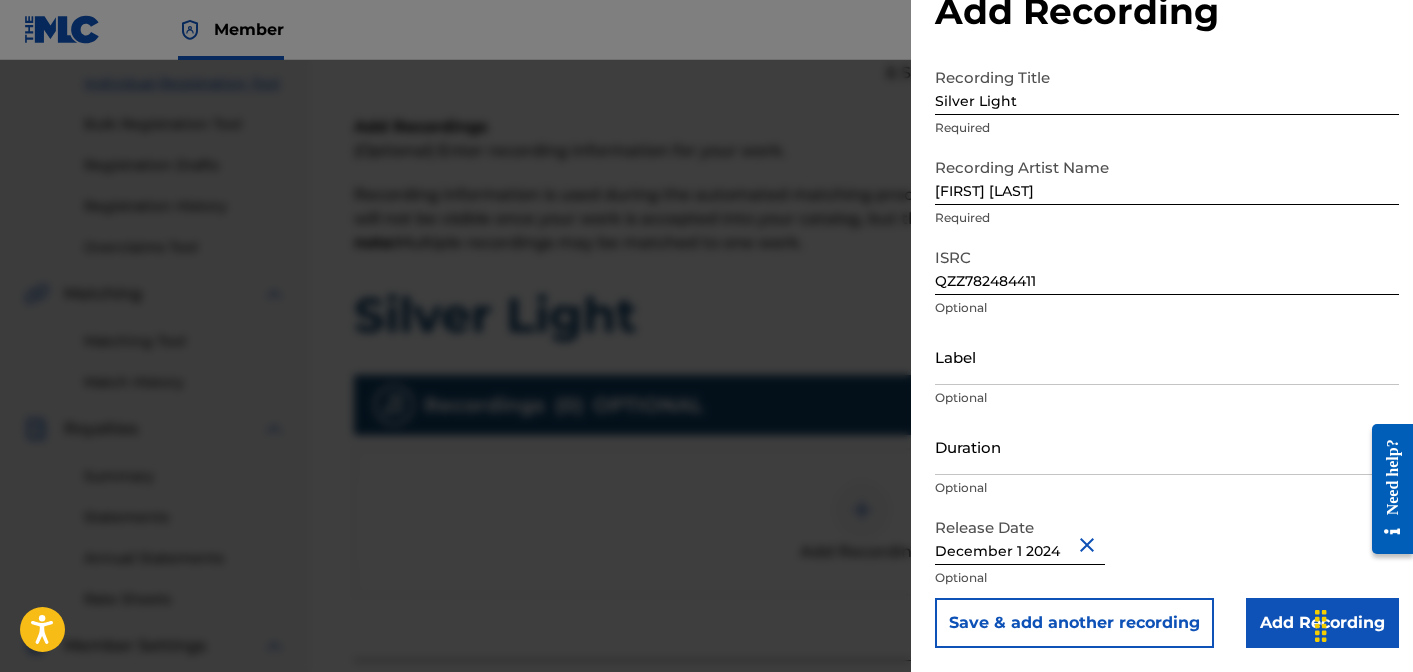 click on "Add Recording" at bounding box center (1322, 623) 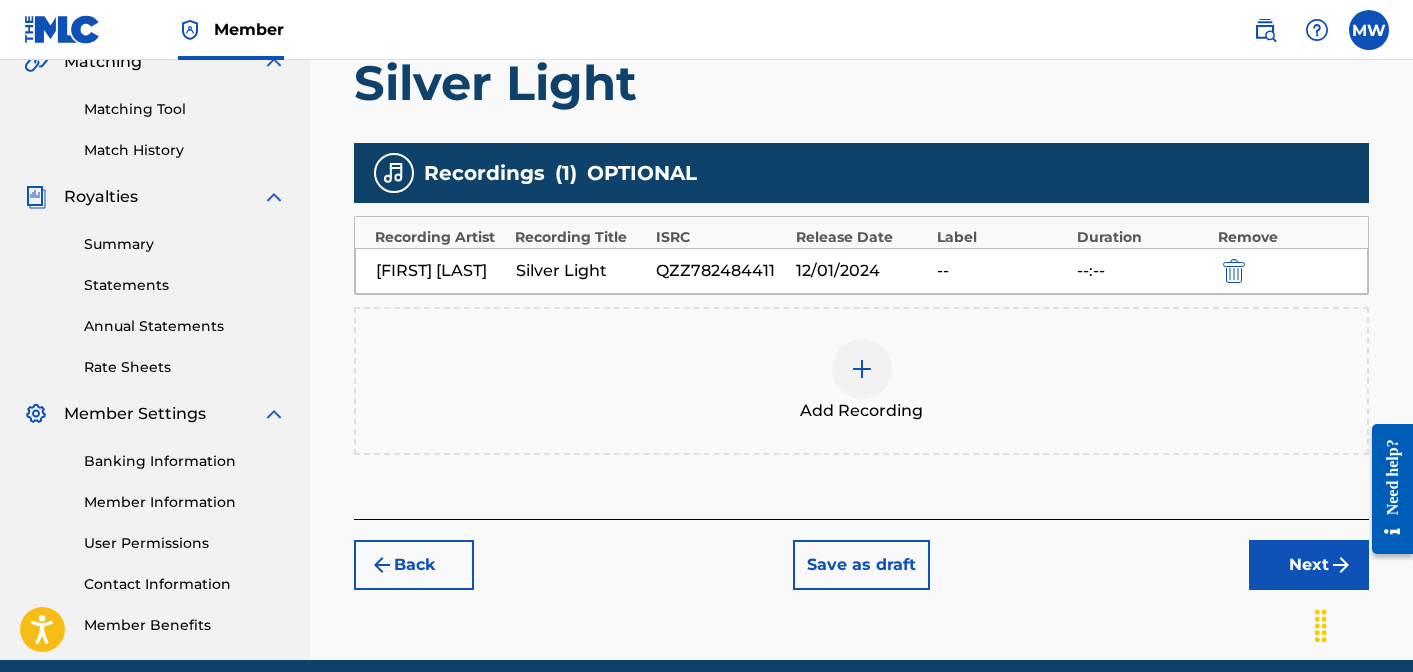 scroll, scrollTop: 568, scrollLeft: 0, axis: vertical 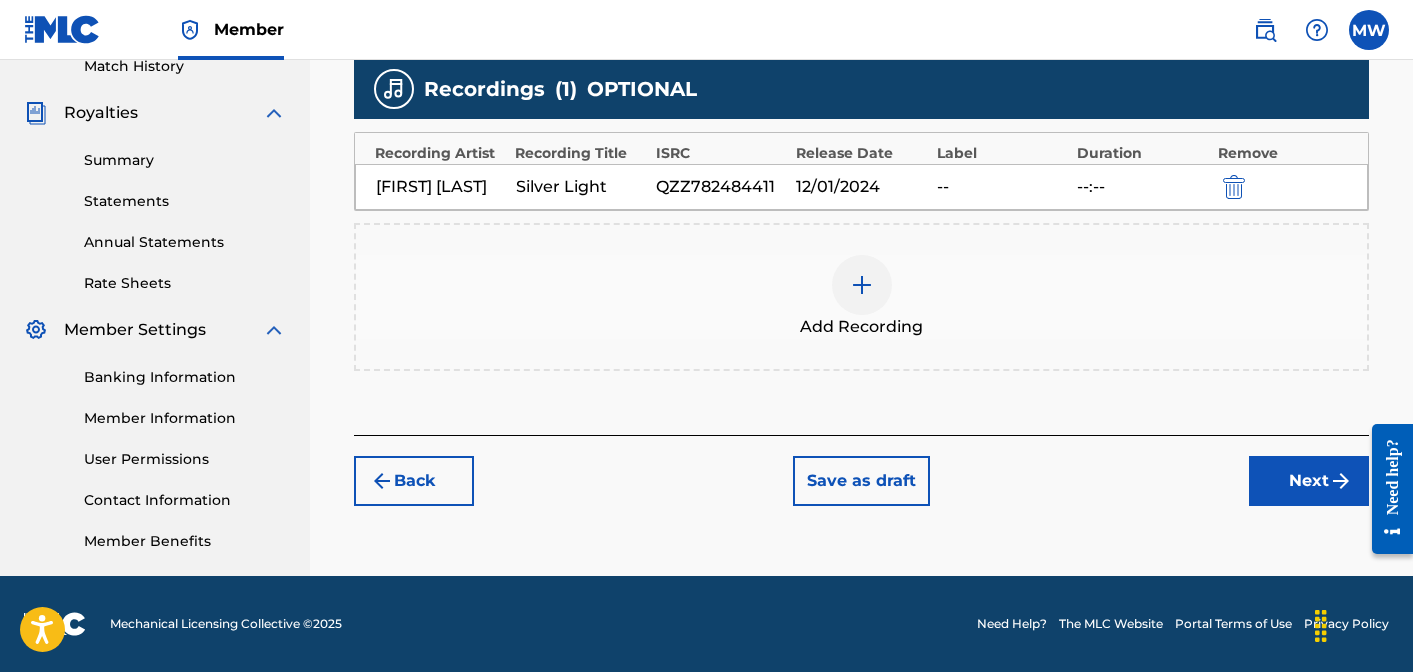 click on "Next" at bounding box center [1309, 481] 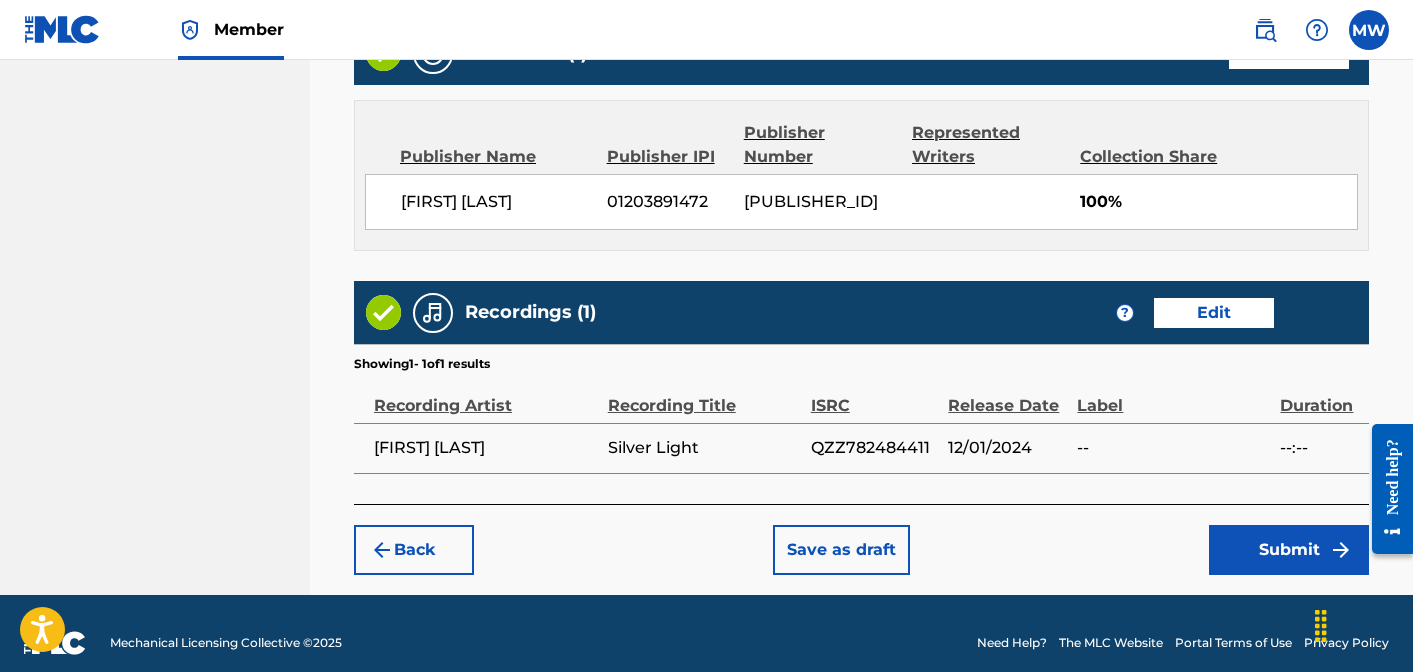 scroll, scrollTop: 1081, scrollLeft: 0, axis: vertical 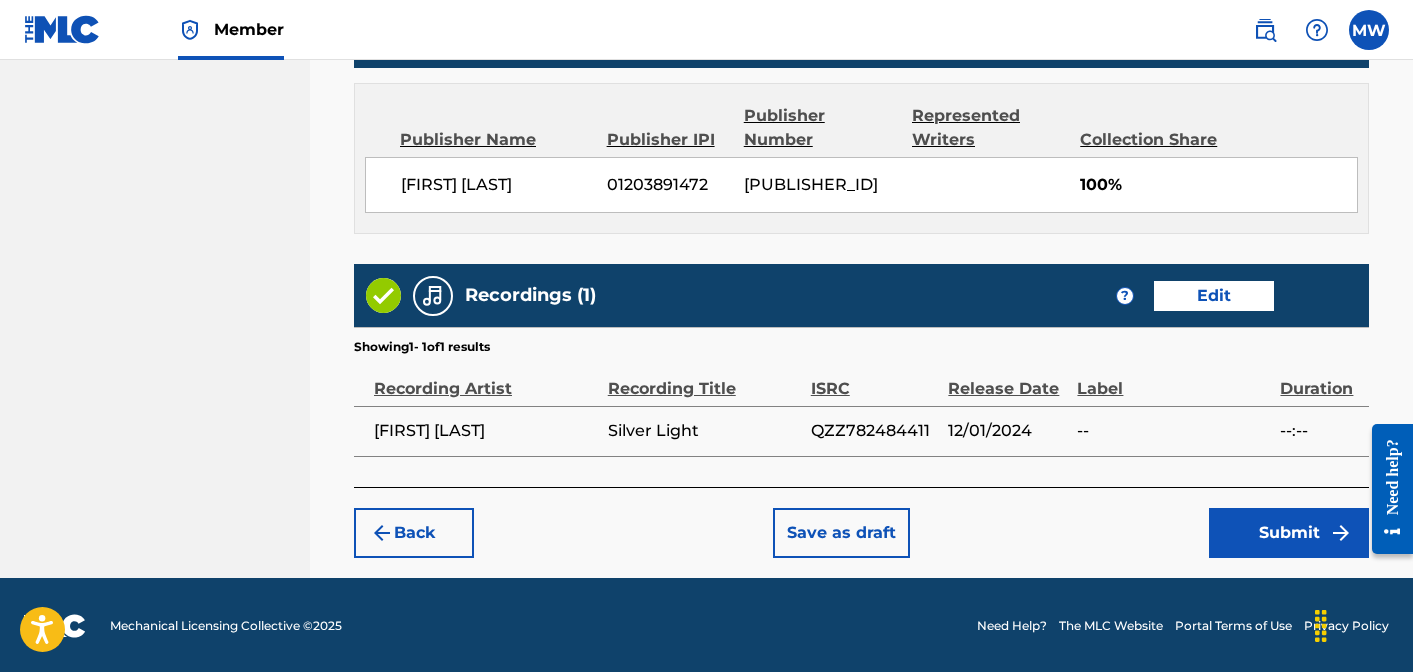 click on "Submit" at bounding box center [1289, 533] 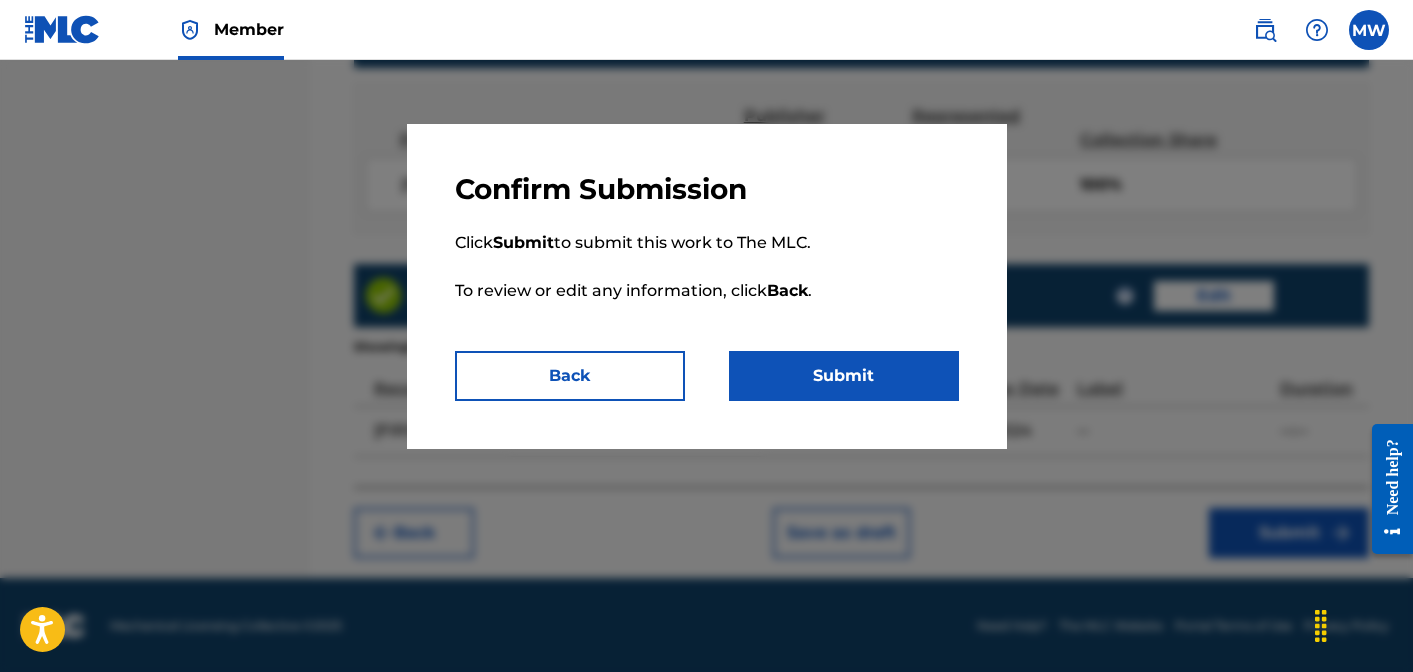click on "Submit" at bounding box center (844, 376) 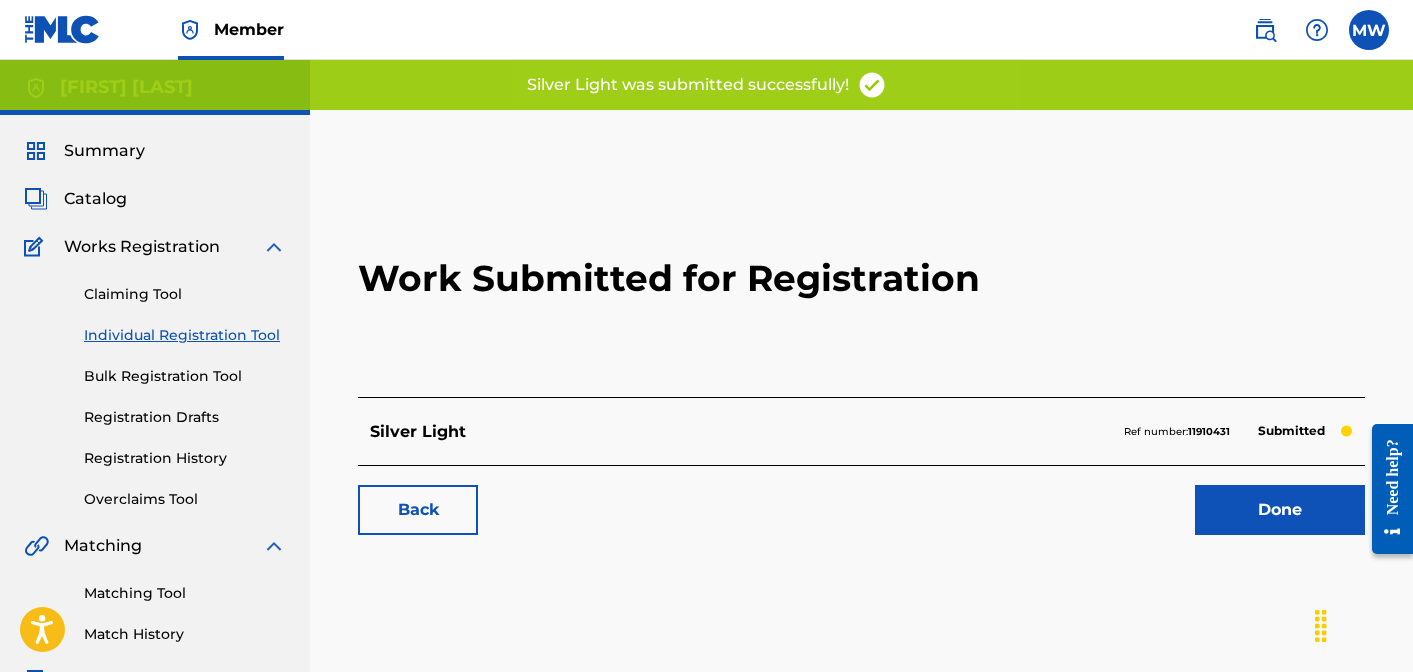 click on "Done" at bounding box center (1280, 510) 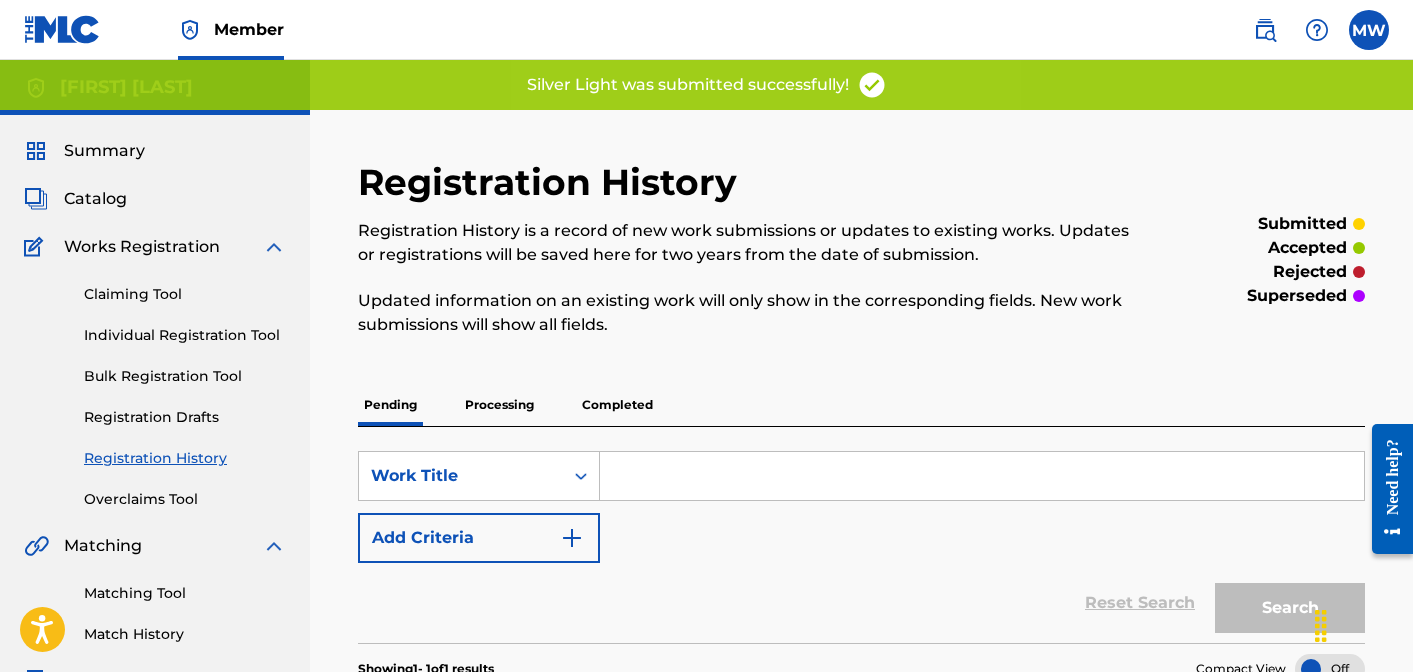 click at bounding box center (982, 476) 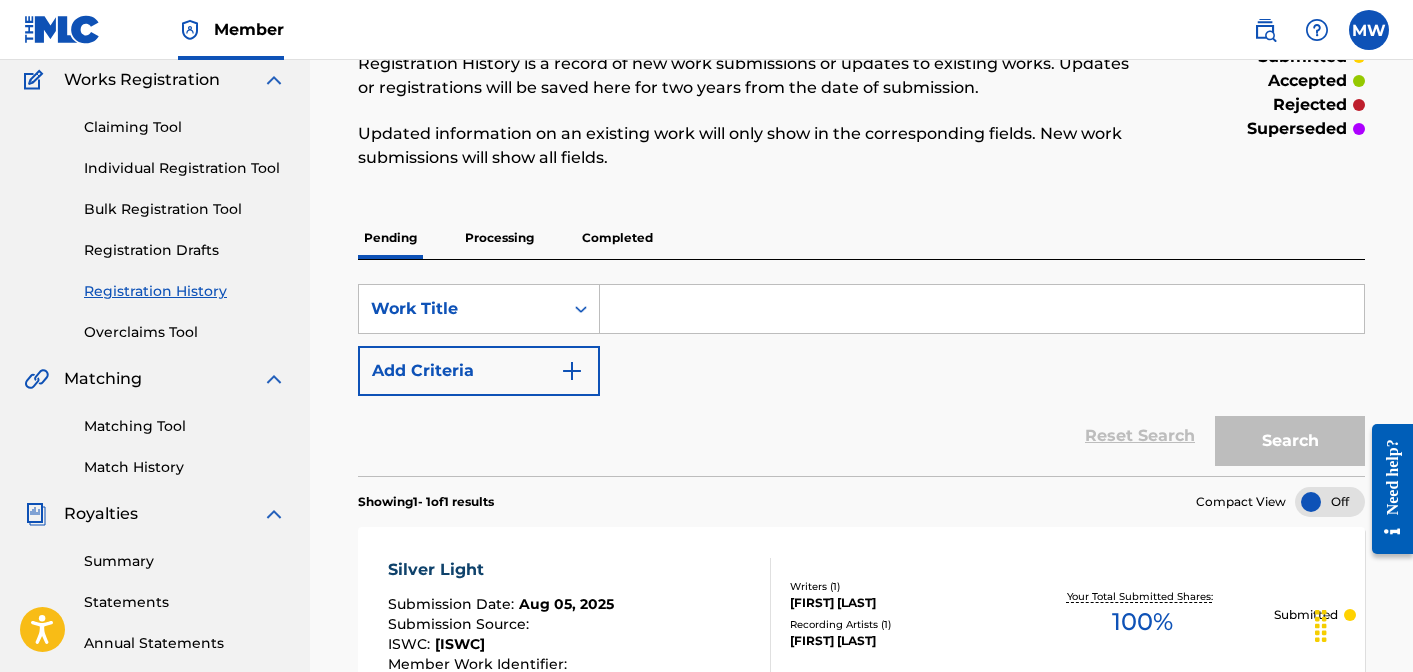 scroll, scrollTop: 146, scrollLeft: 0, axis: vertical 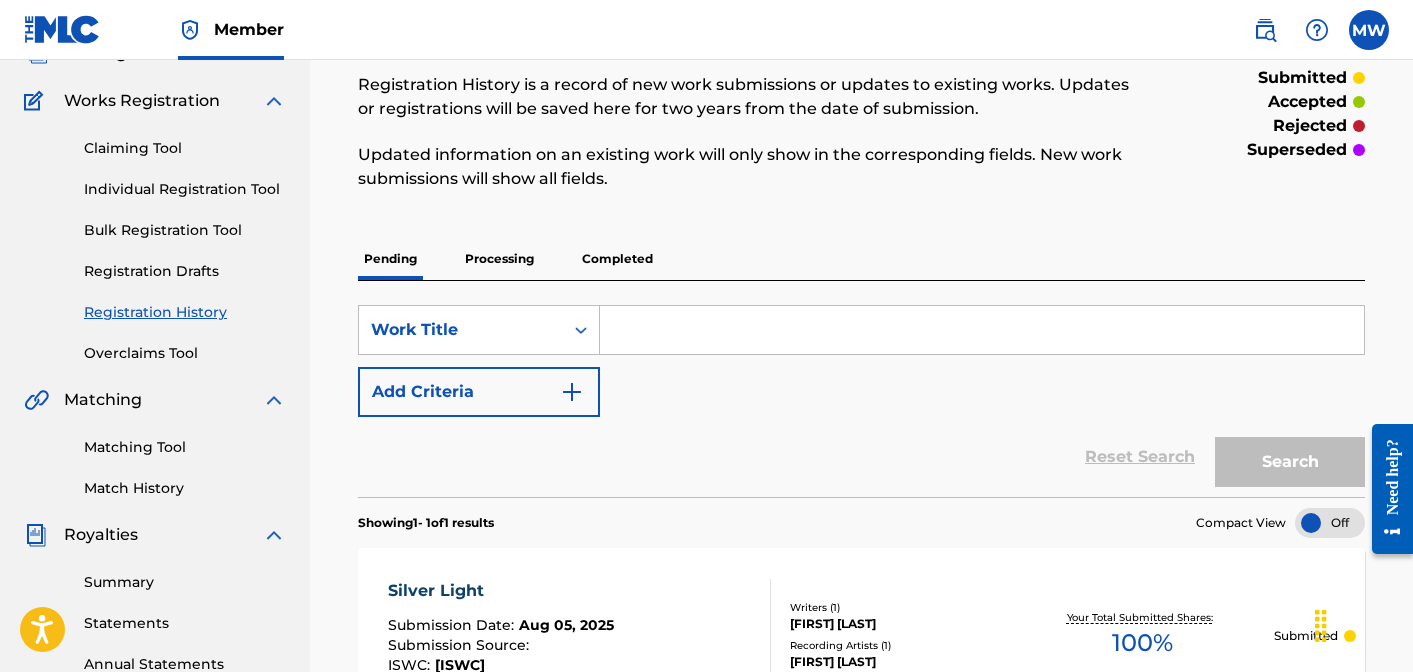 click on "Individual Registration Tool" at bounding box center (185, 189) 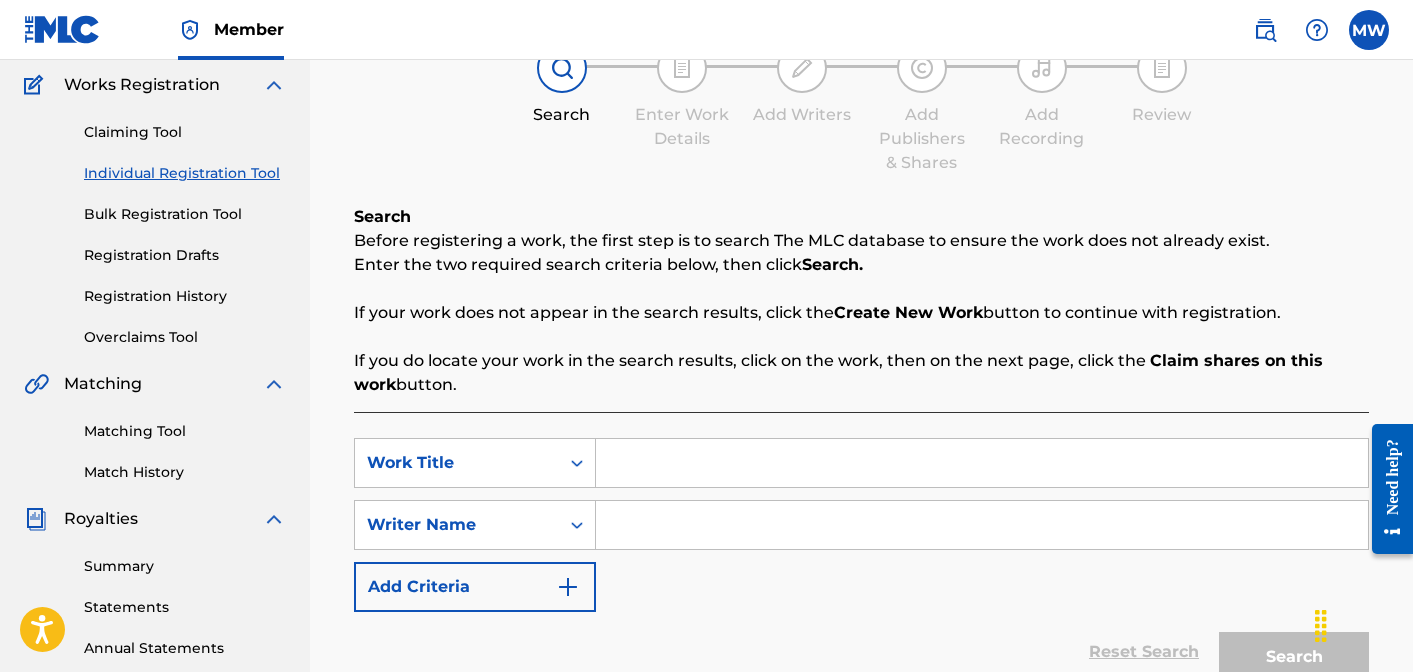 scroll, scrollTop: 194, scrollLeft: 0, axis: vertical 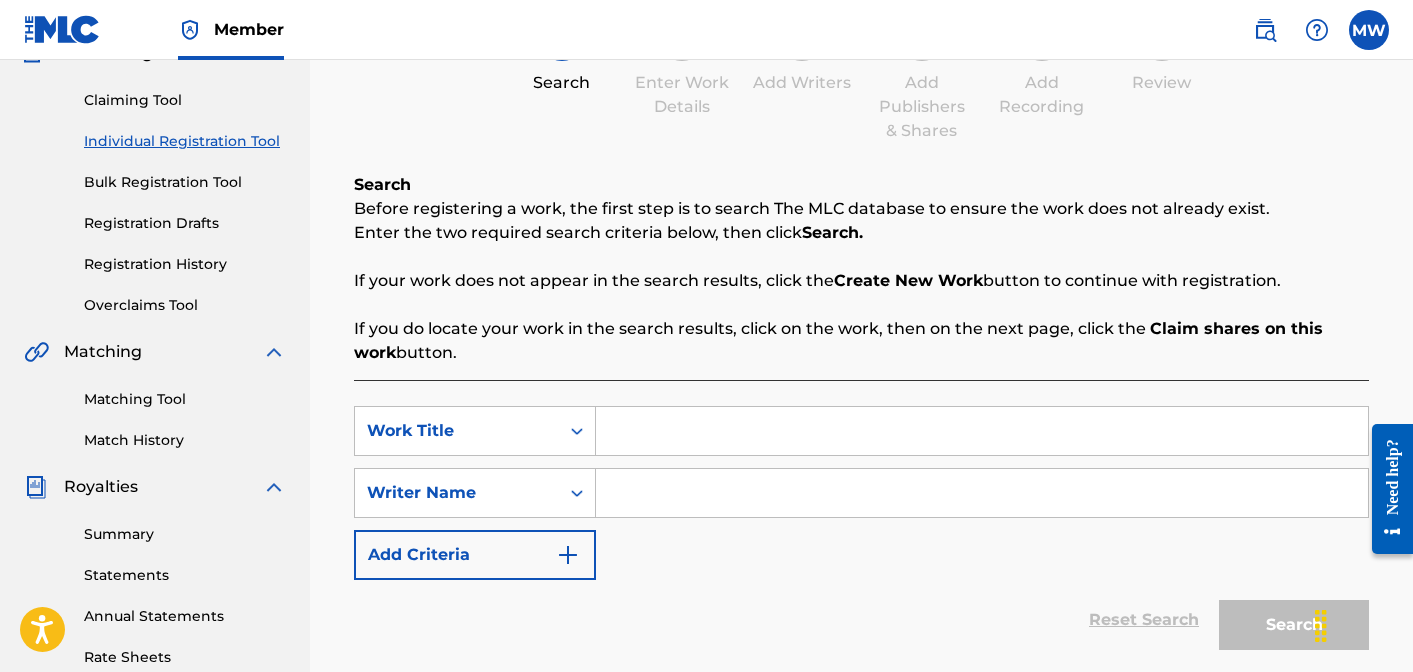 click at bounding box center (982, 431) 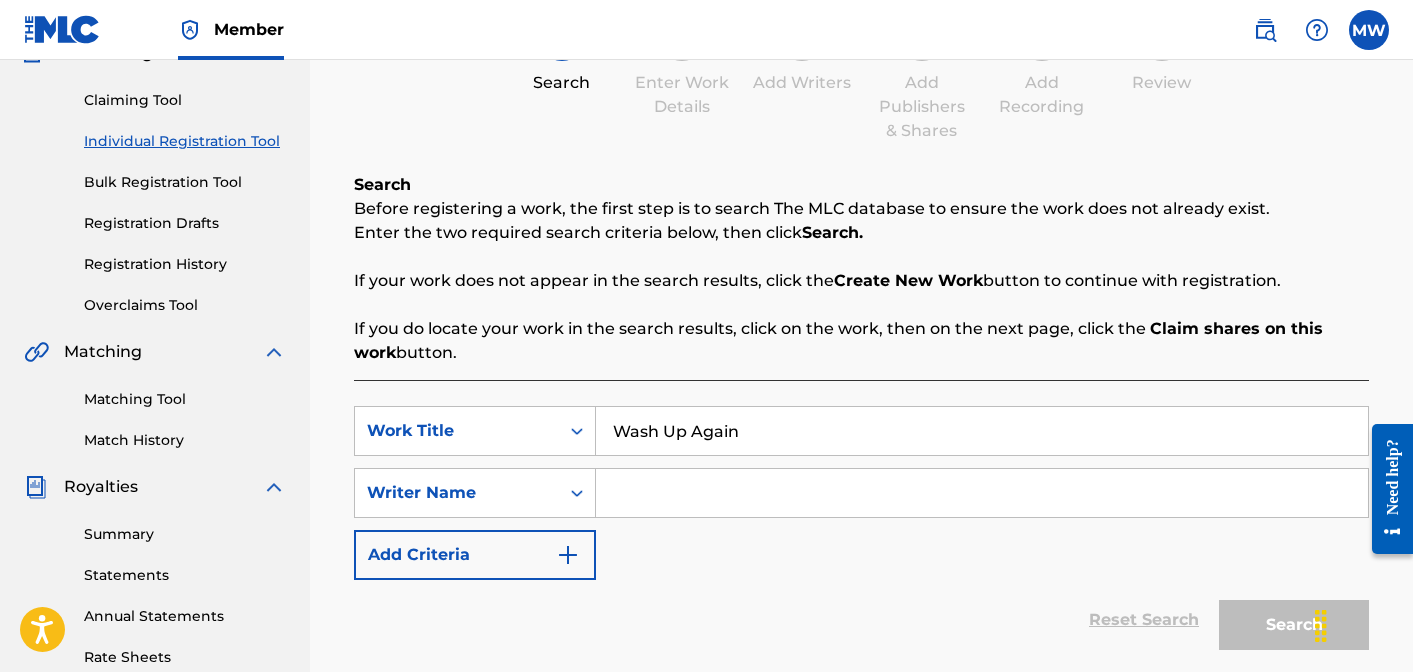 type on "Wash Up Again" 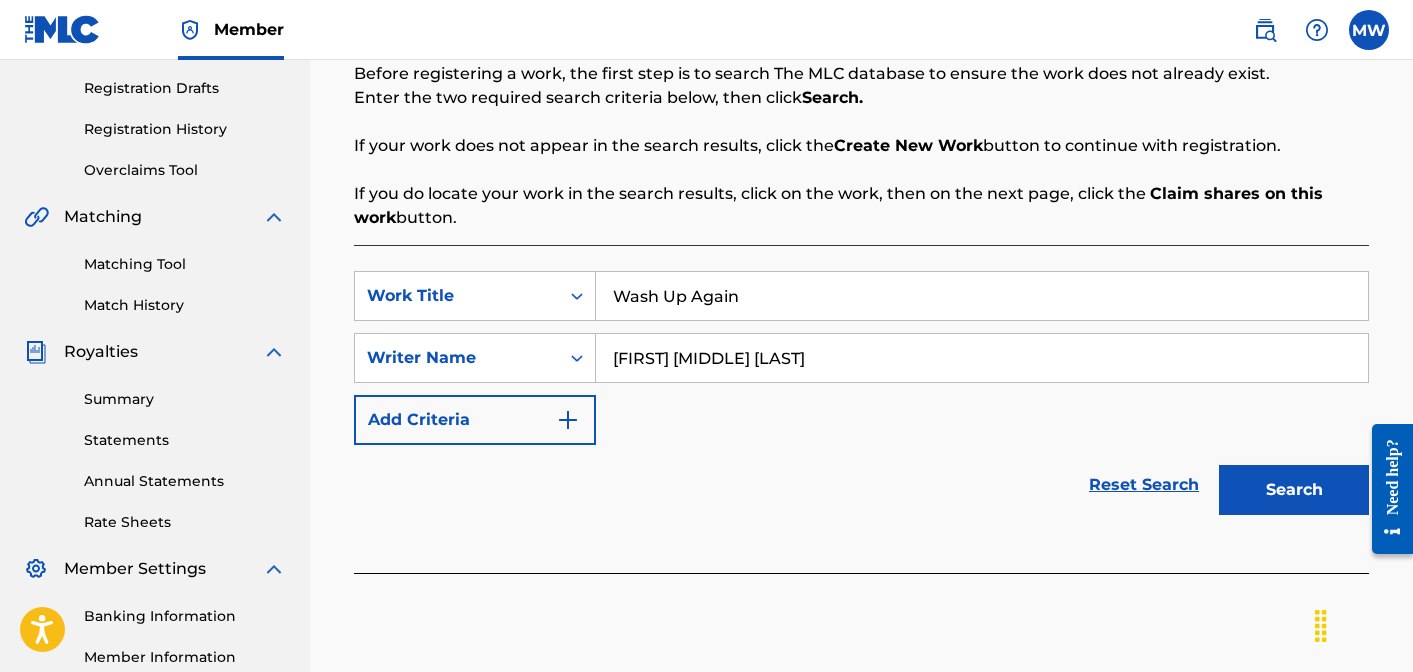 scroll, scrollTop: 490, scrollLeft: 0, axis: vertical 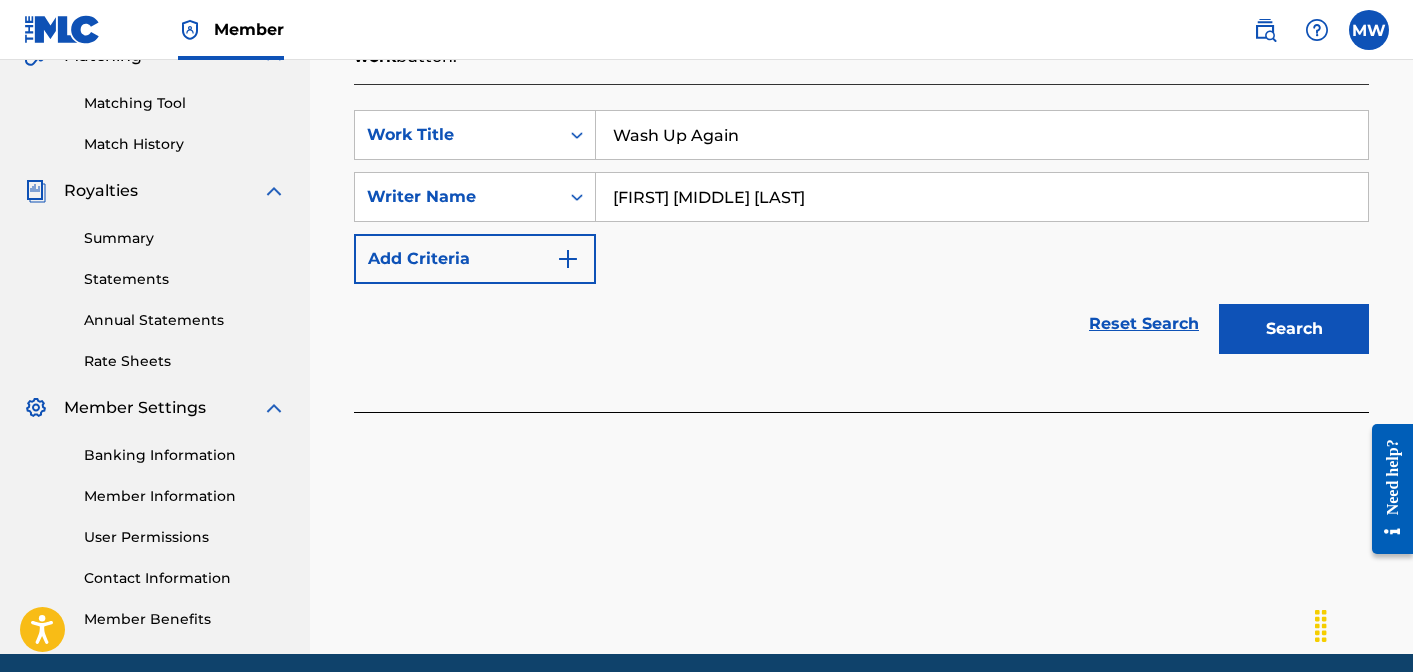 click on "Search" at bounding box center (1294, 329) 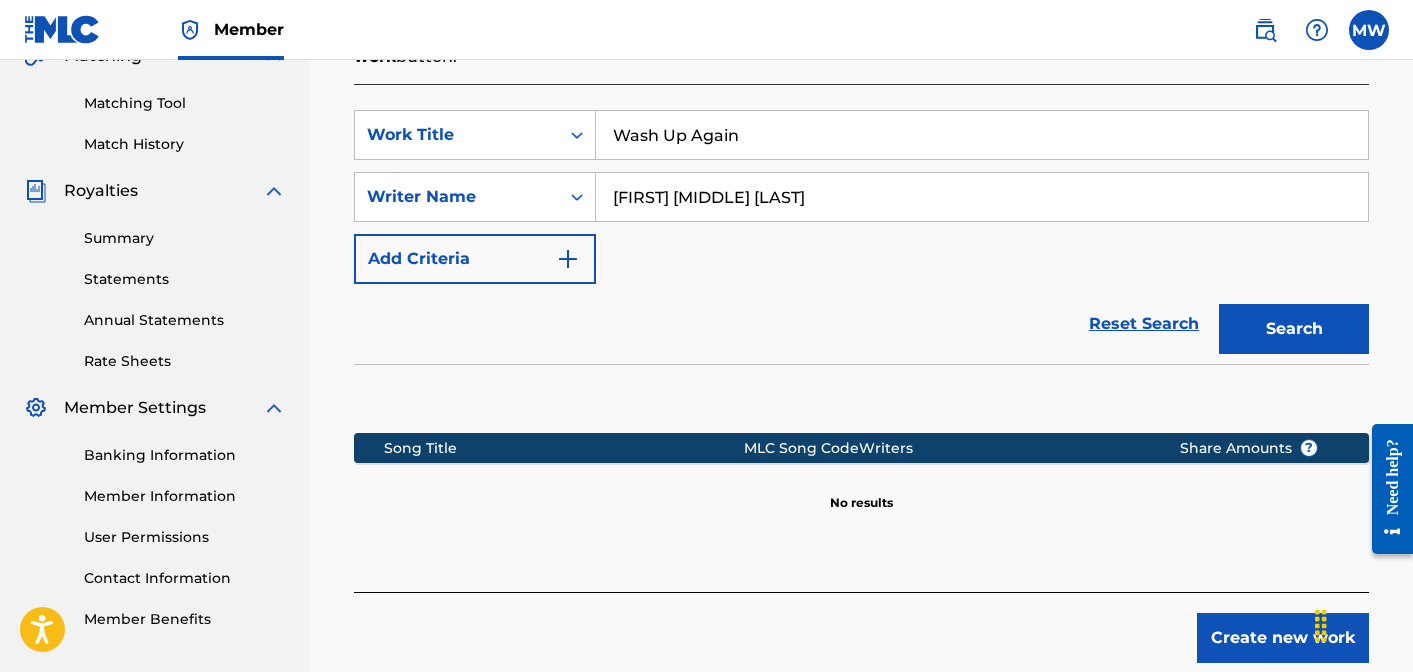 scroll, scrollTop: 597, scrollLeft: 0, axis: vertical 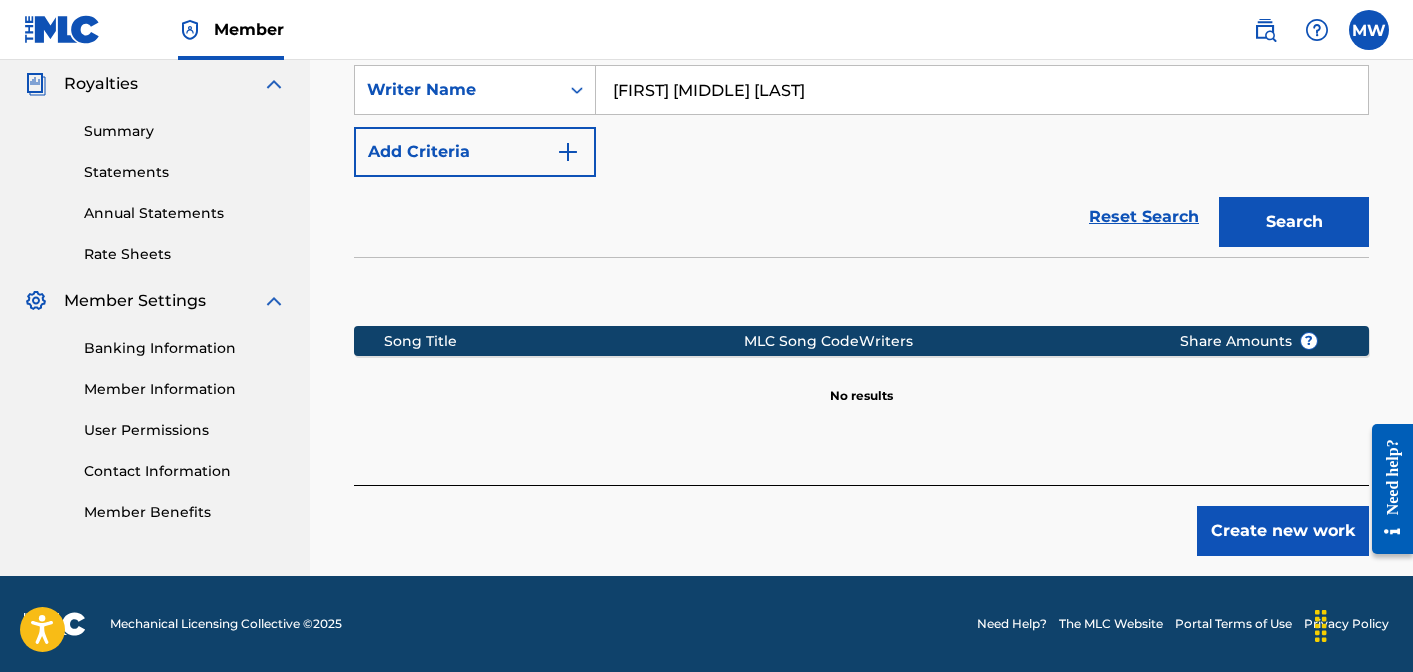 click on "Create new work" at bounding box center [1283, 531] 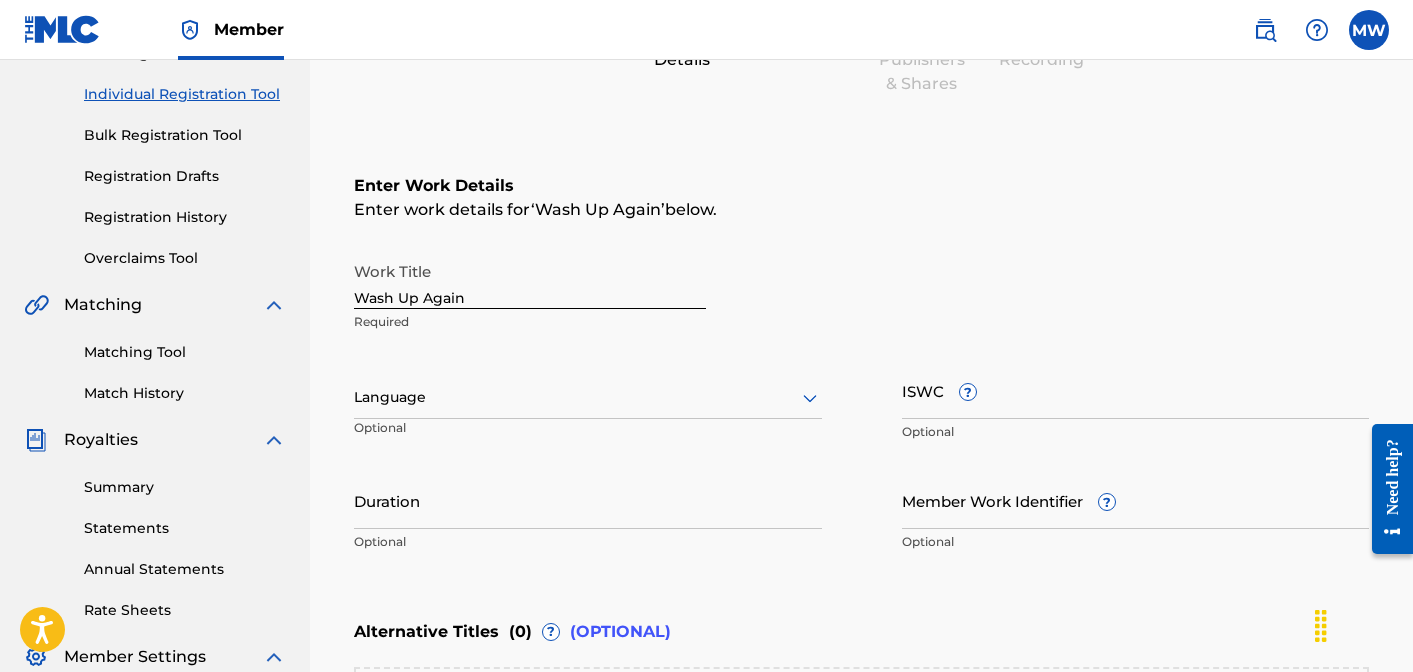 scroll, scrollTop: 249, scrollLeft: 0, axis: vertical 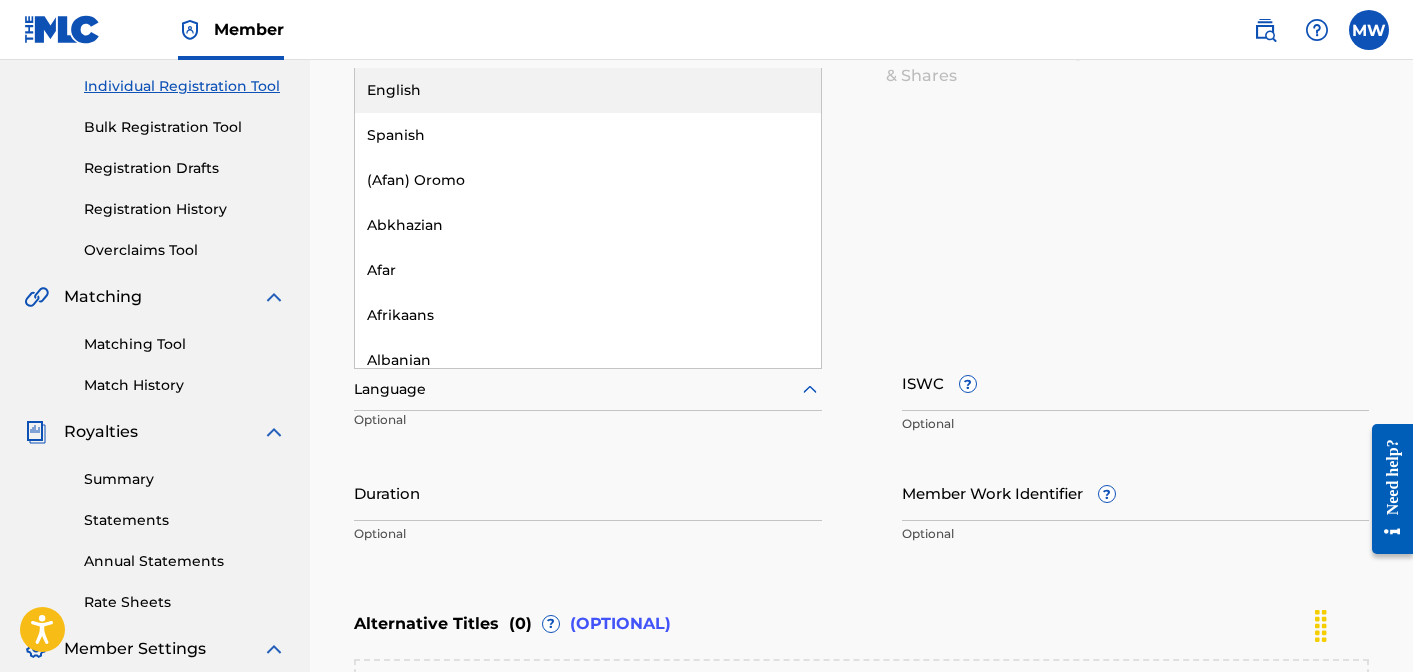 click at bounding box center (588, 389) 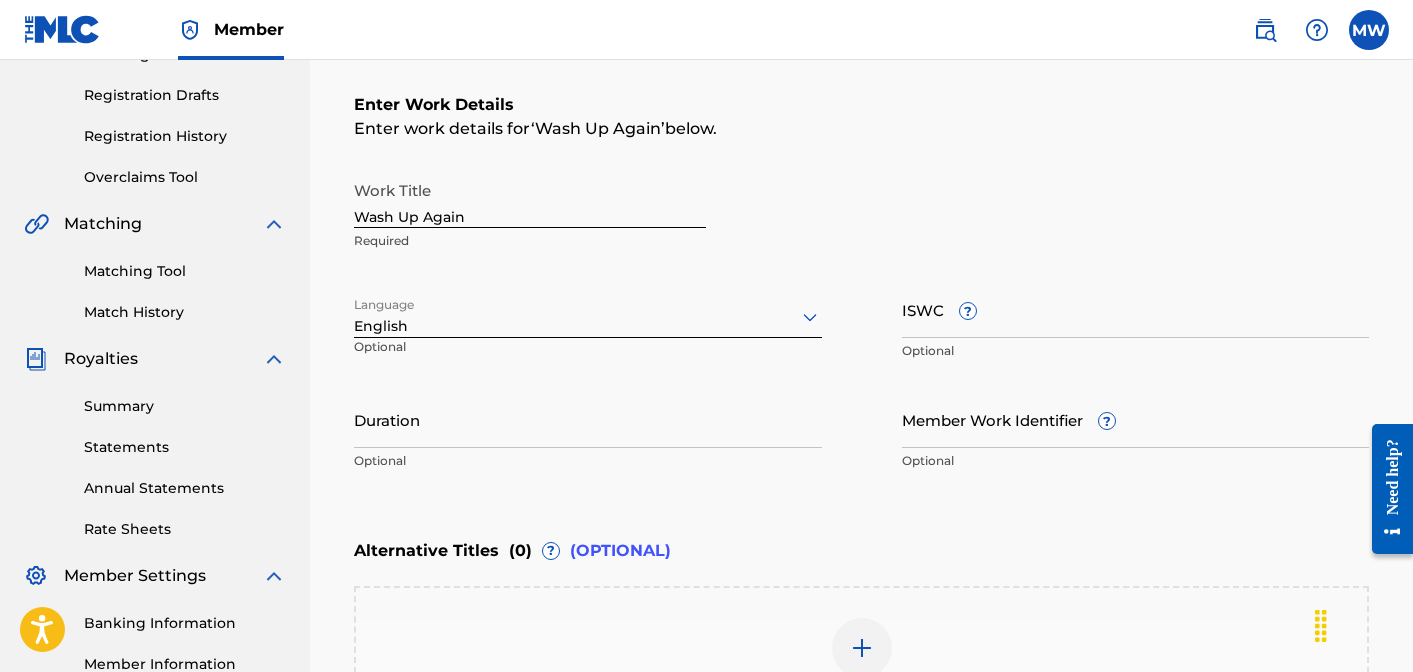 scroll, scrollTop: 334, scrollLeft: 0, axis: vertical 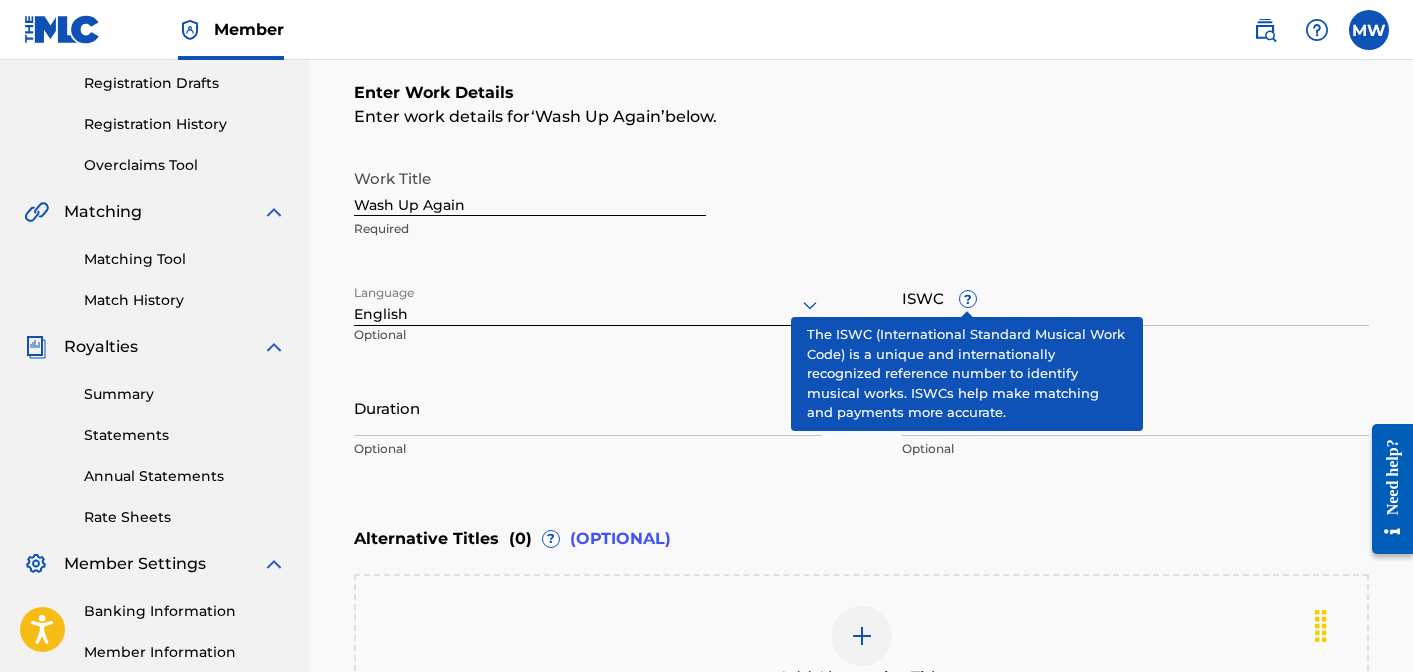 click on "?" at bounding box center [968, 299] 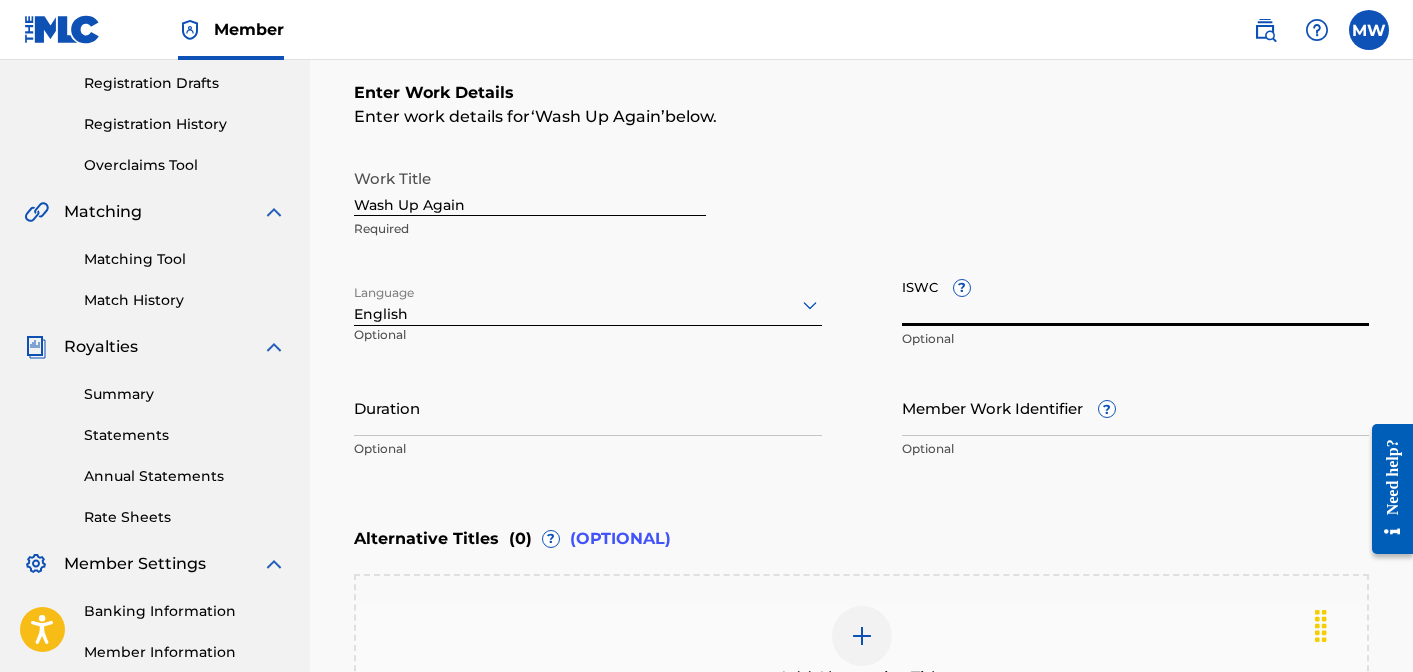 paste on "[ISWC]" 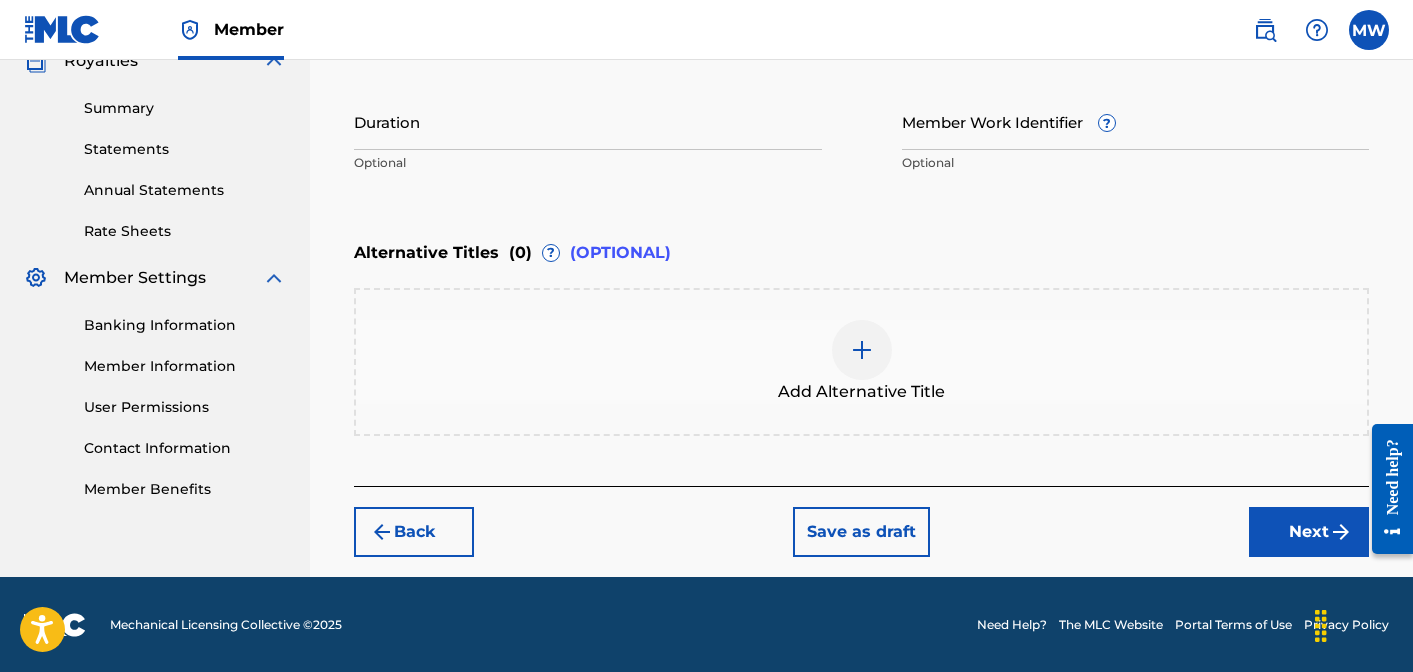 type on "[ISWC]" 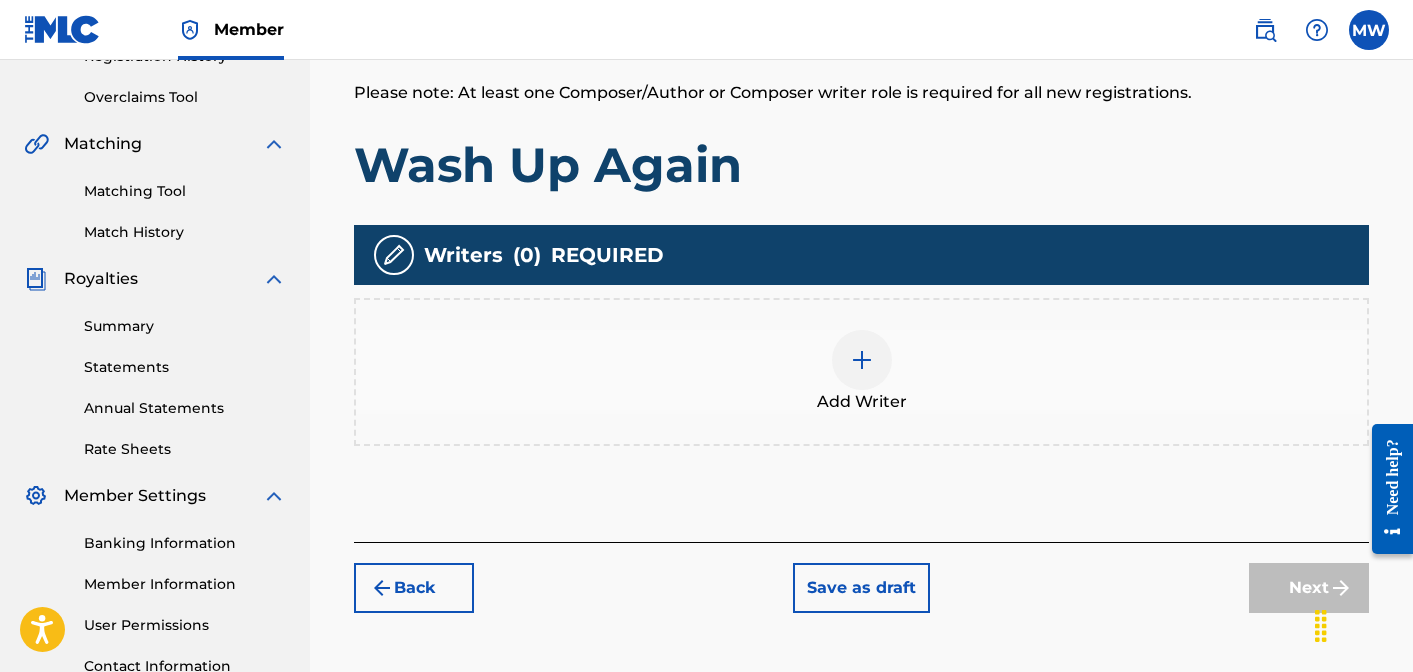 scroll, scrollTop: 407, scrollLeft: 0, axis: vertical 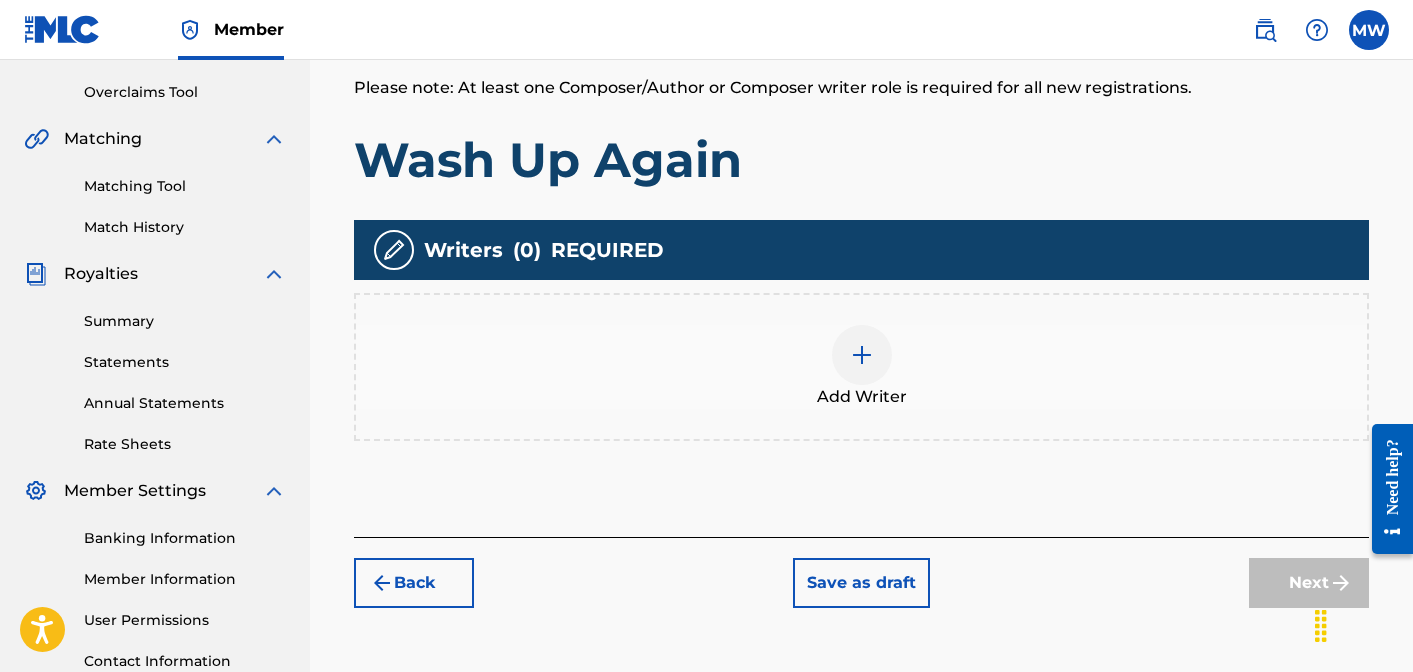 click at bounding box center [862, 355] 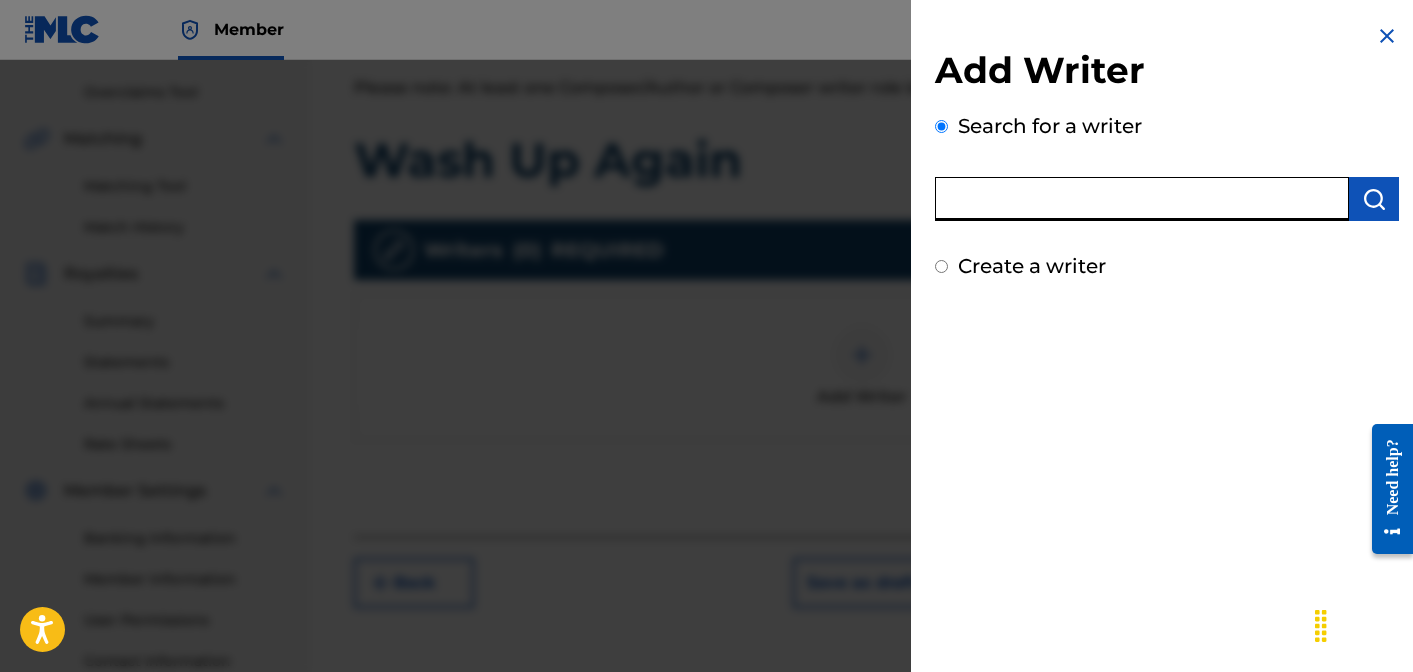 click at bounding box center [1142, 199] 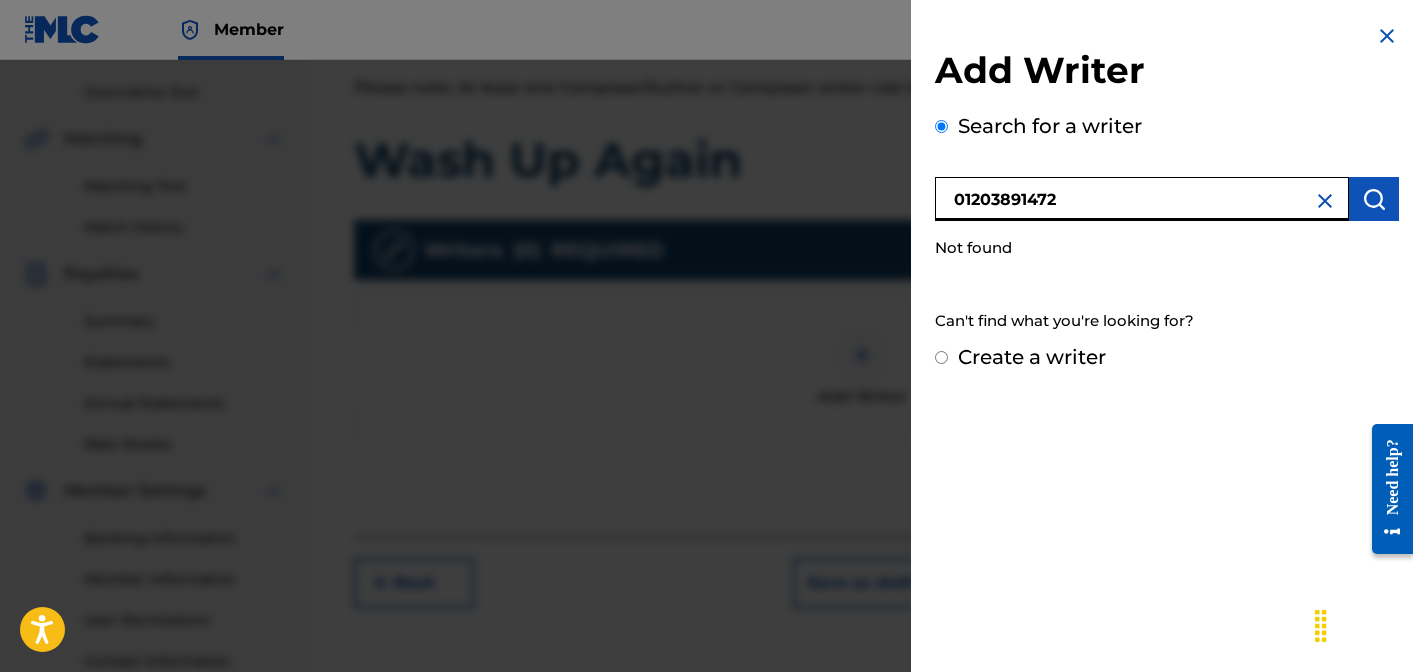 click on "01203891472" at bounding box center (1142, 199) 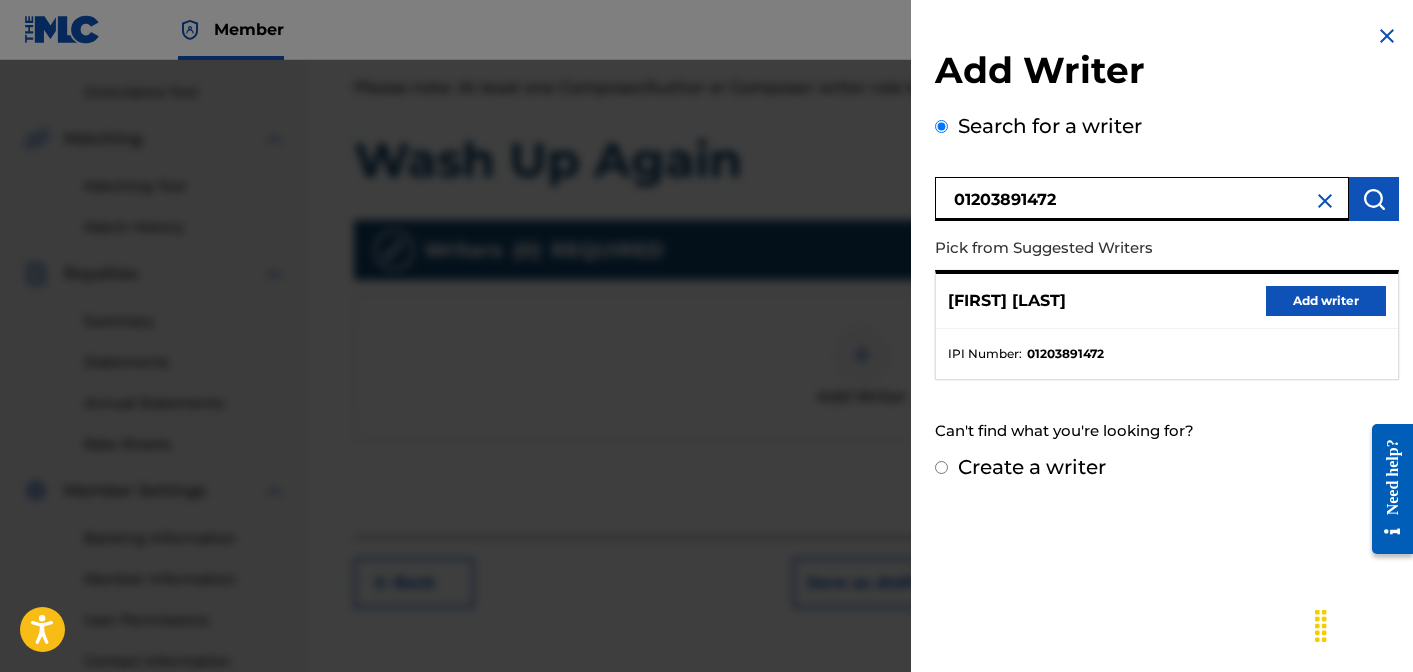 click on "Add writer" at bounding box center [1326, 301] 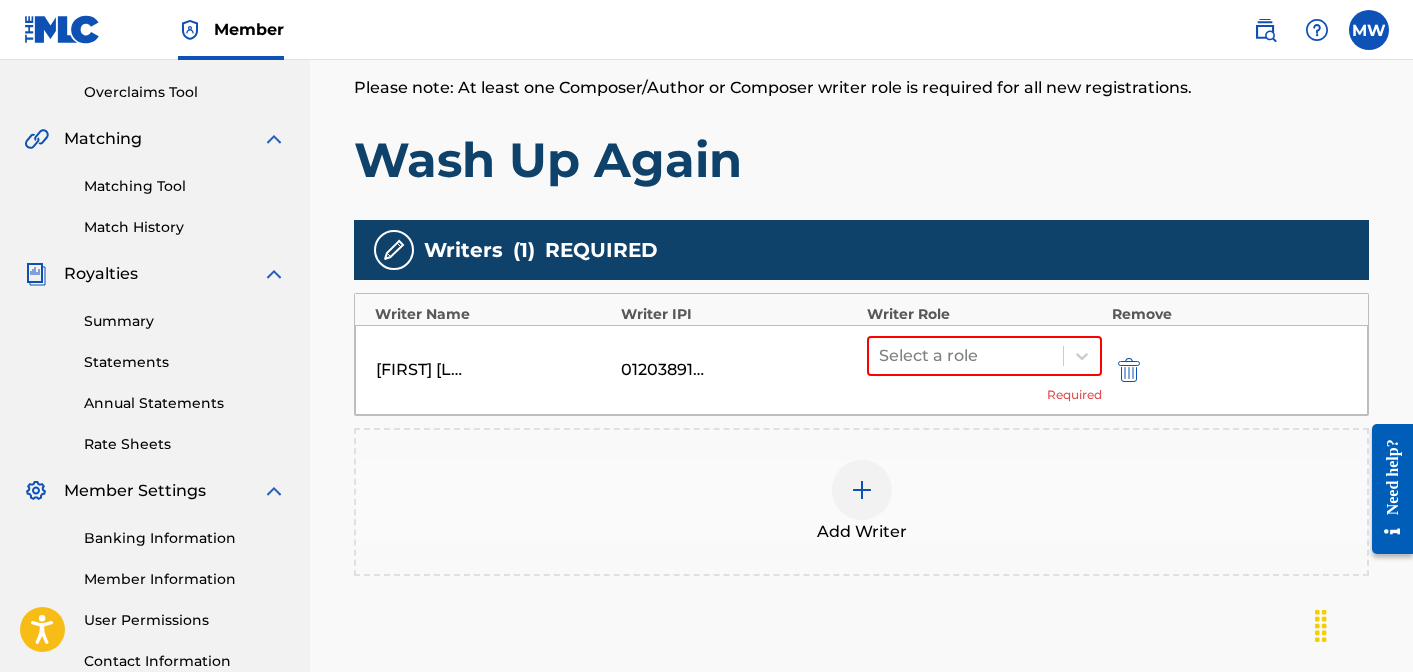 click on "Select a role Required" at bounding box center [984, 370] 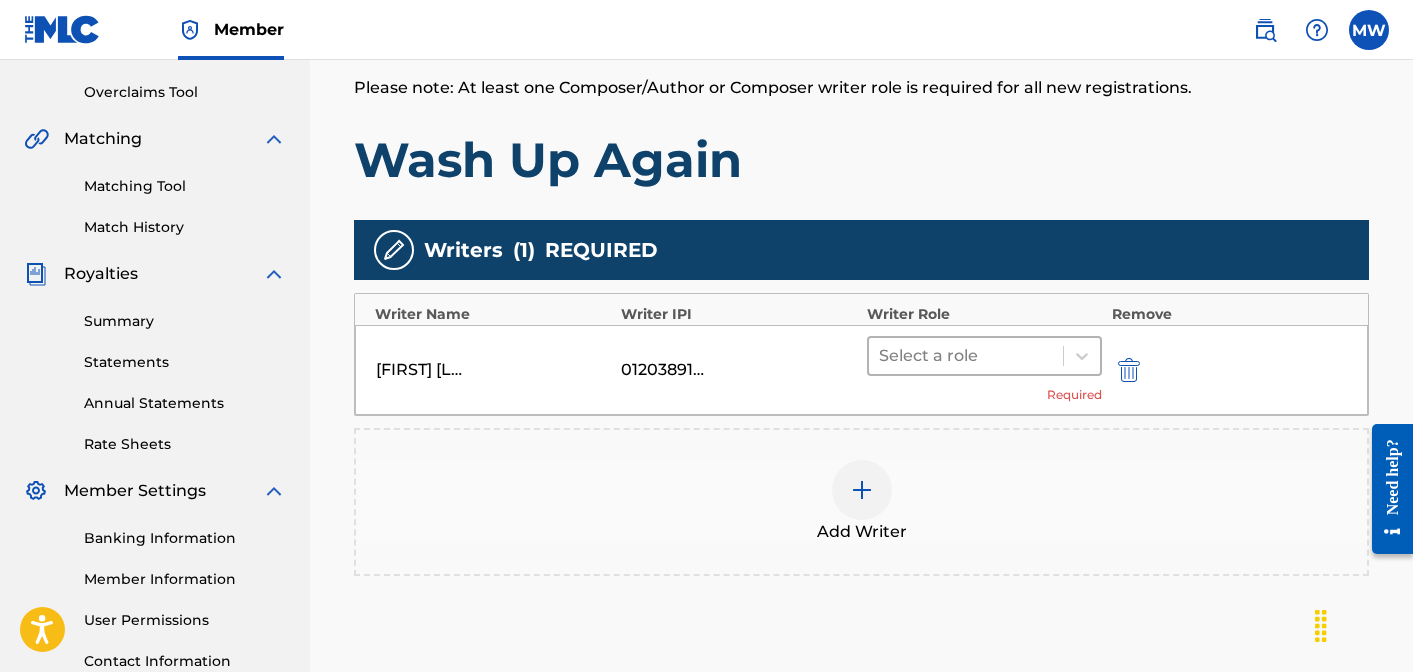 click at bounding box center [966, 356] 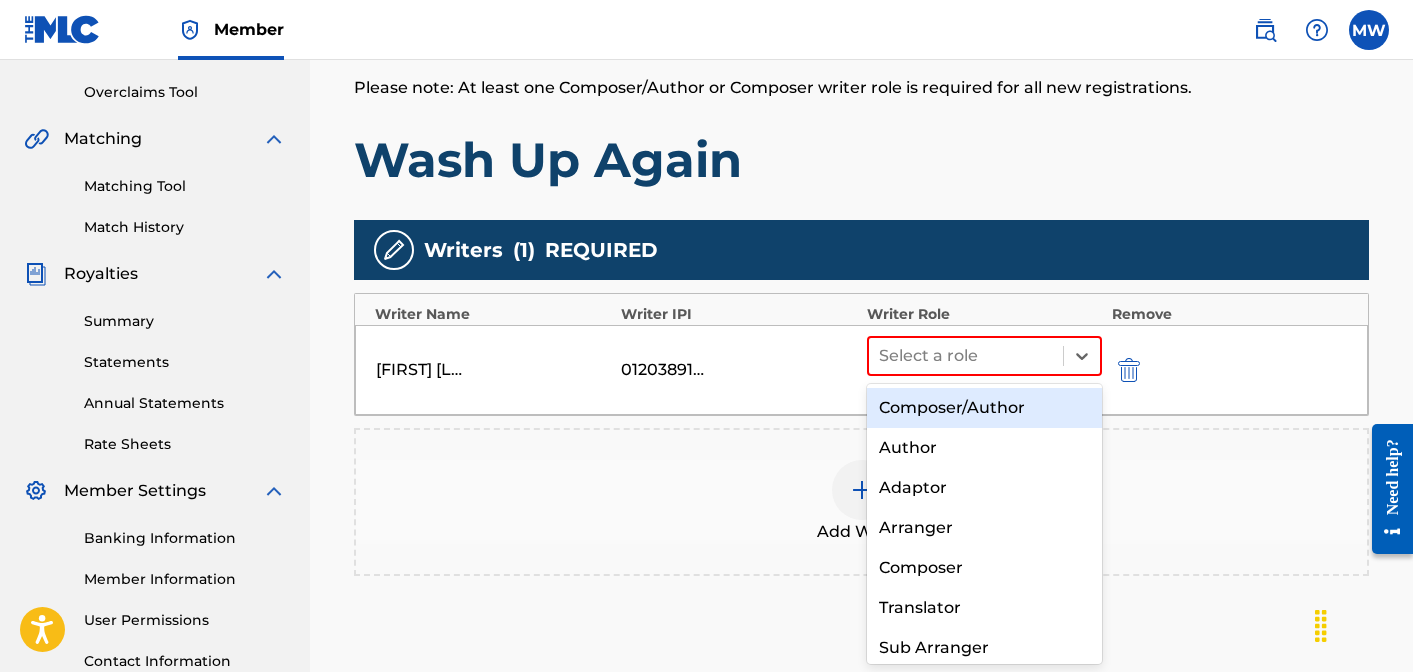click on "Composer/Author" at bounding box center [984, 408] 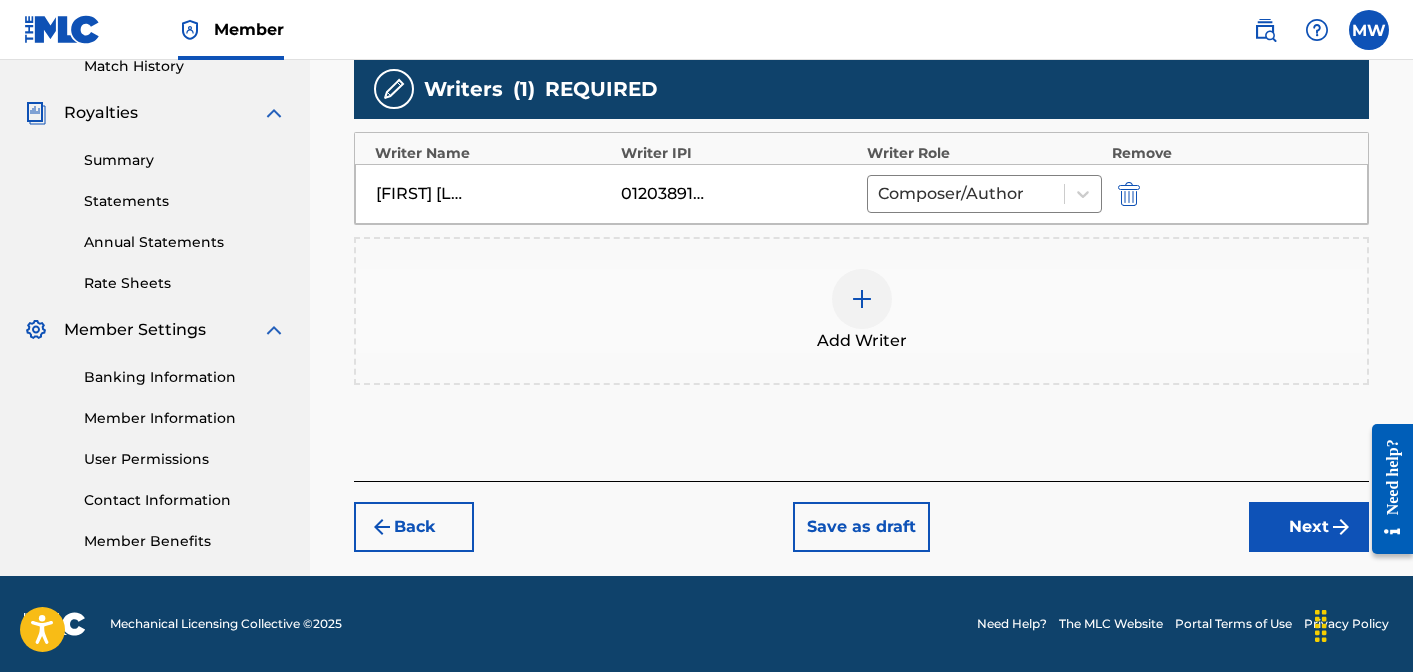 click on "Next" at bounding box center [1309, 527] 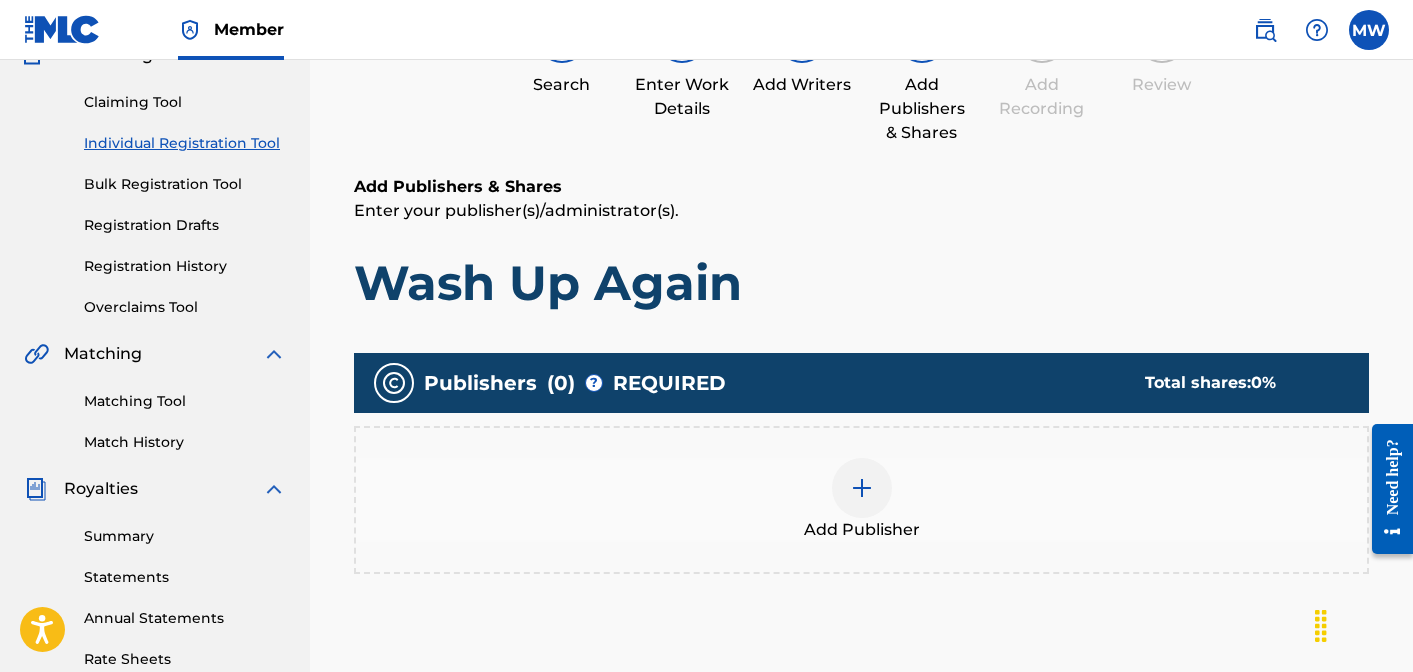 scroll, scrollTop: 90, scrollLeft: 0, axis: vertical 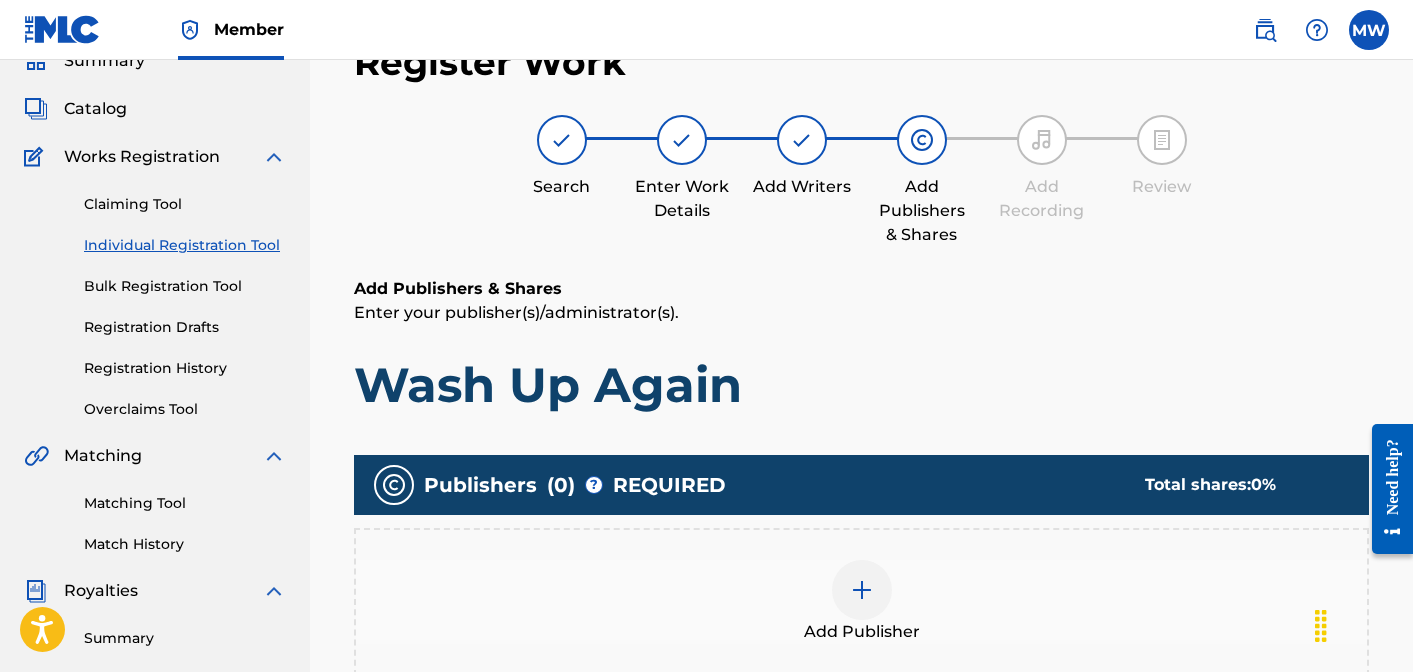 click at bounding box center [862, 590] 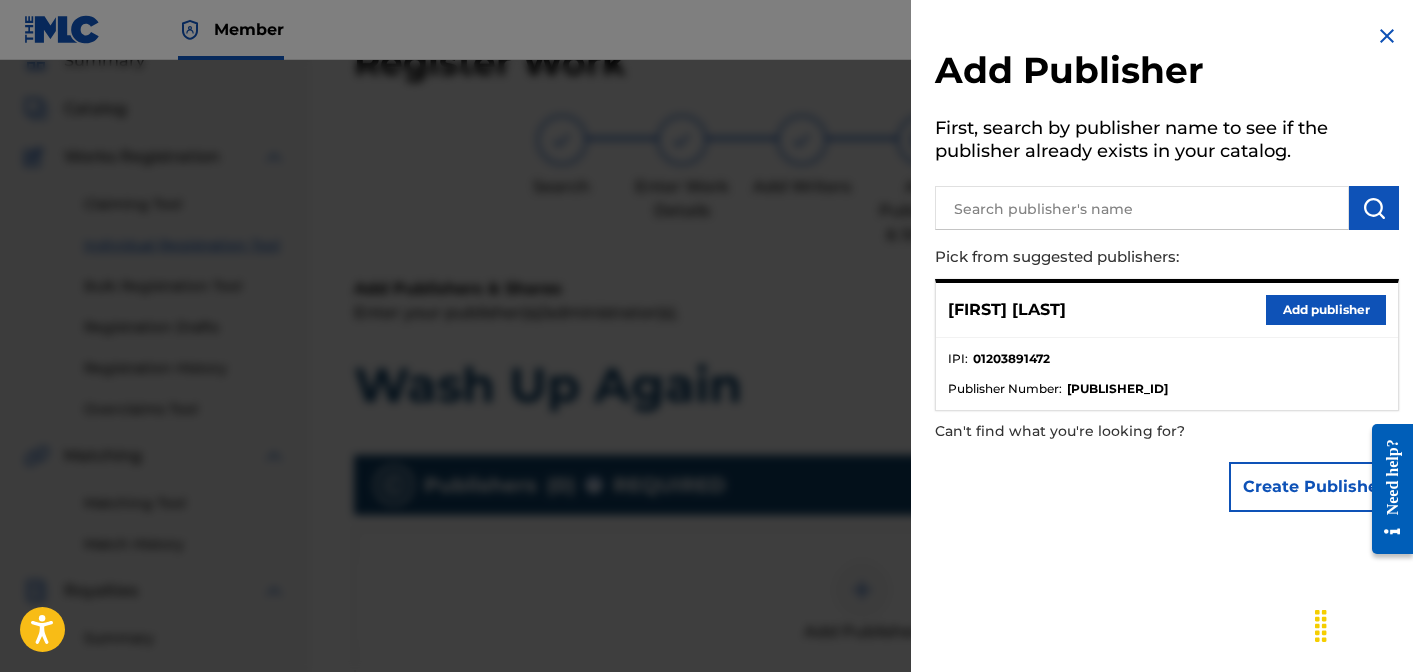 click on "Add publisher" at bounding box center [1326, 310] 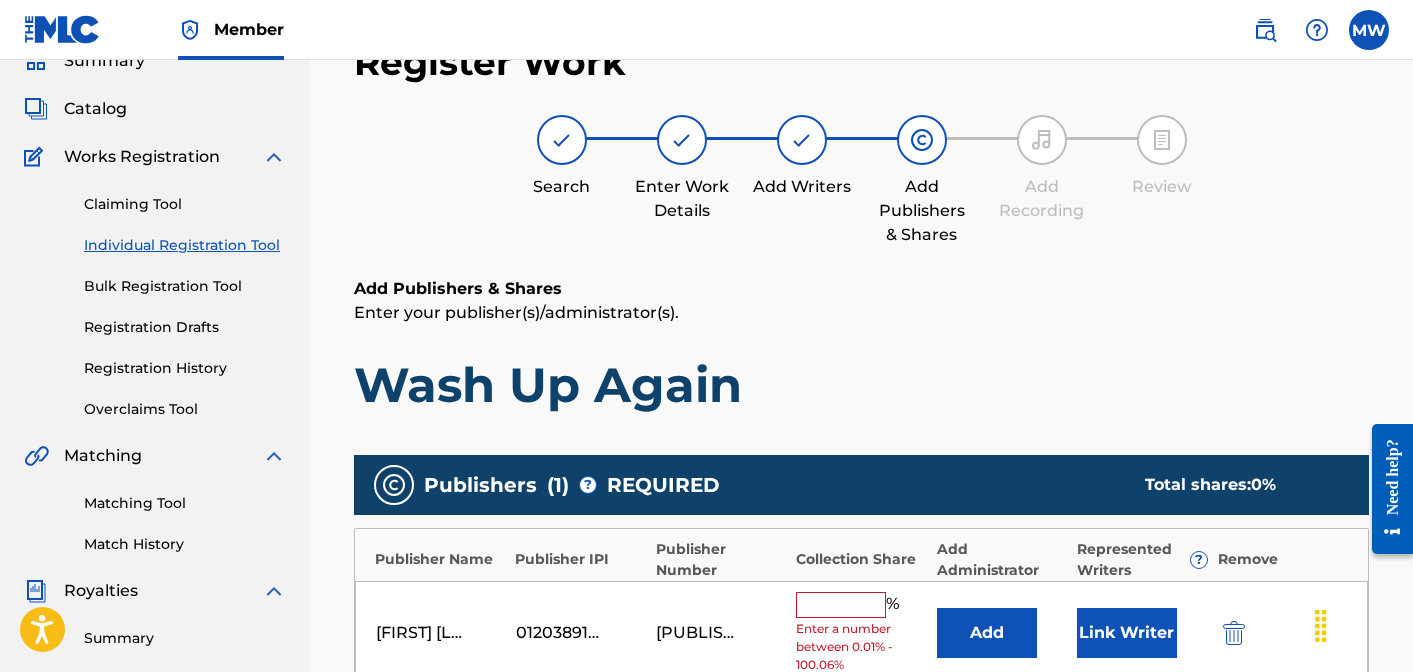 click at bounding box center (841, 605) 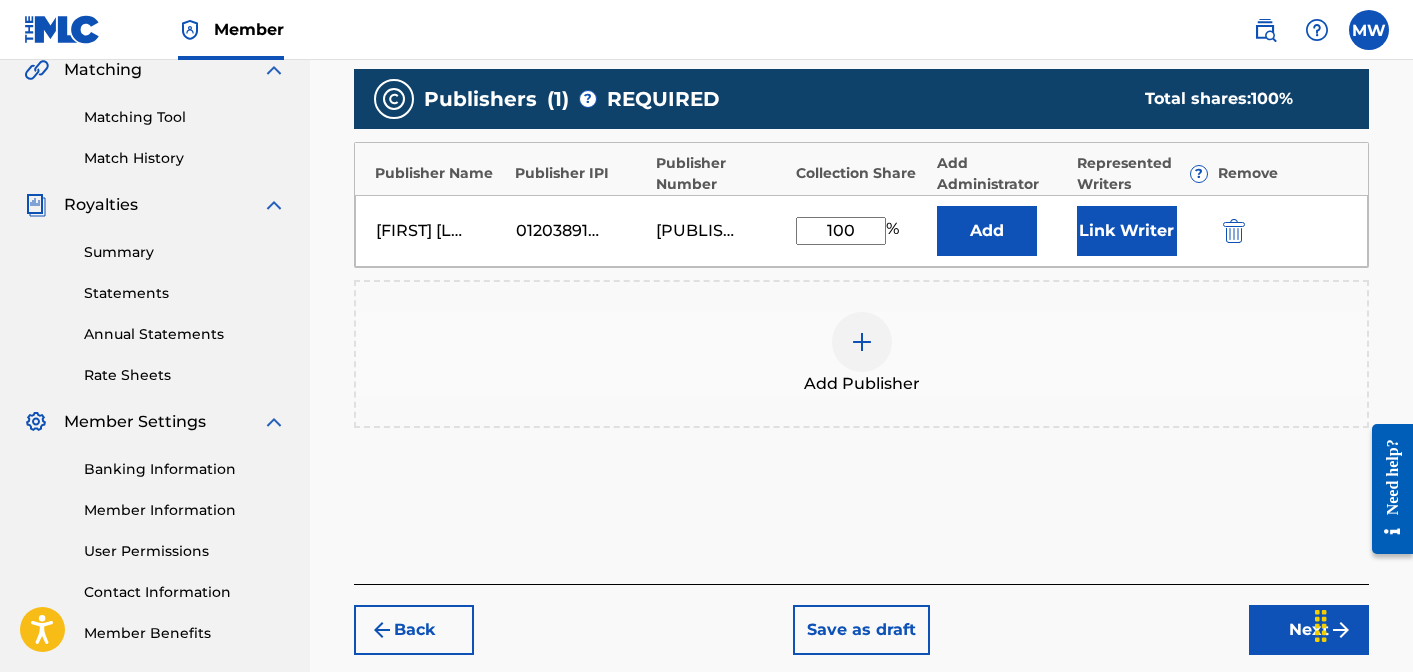 scroll, scrollTop: 575, scrollLeft: 0, axis: vertical 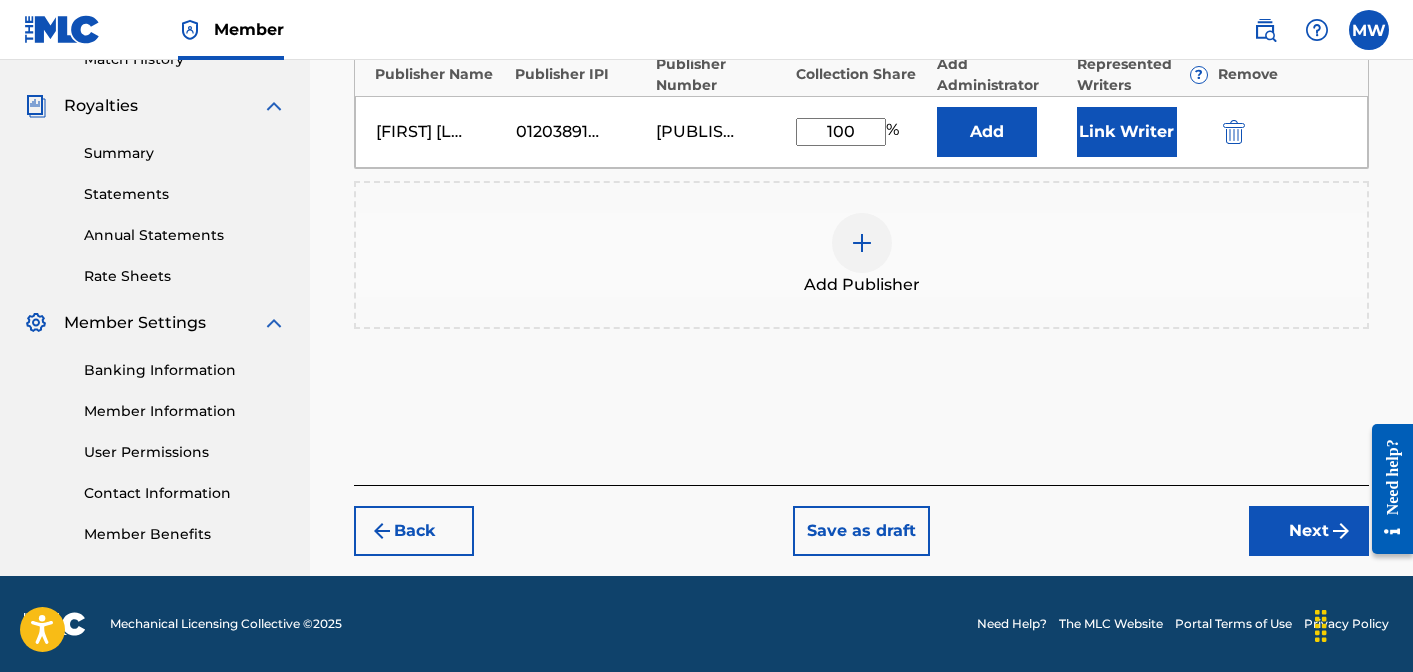 type on "100" 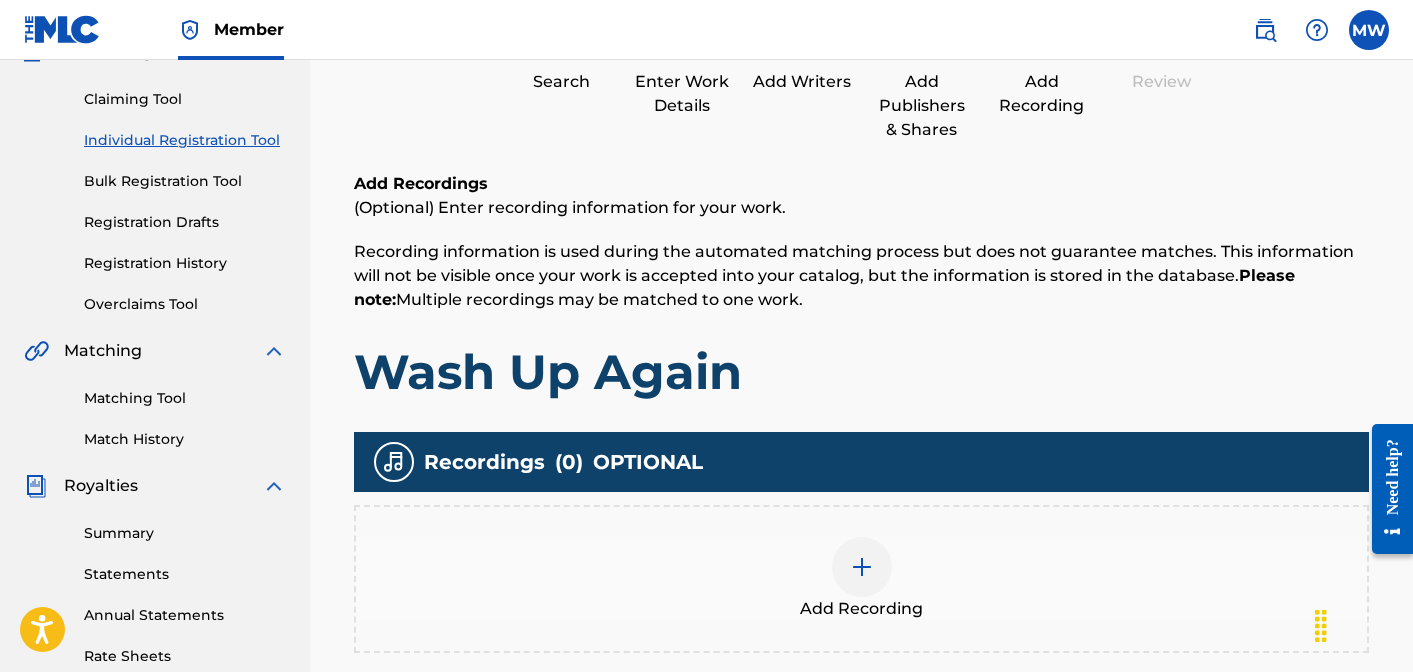 scroll, scrollTop: 223, scrollLeft: 0, axis: vertical 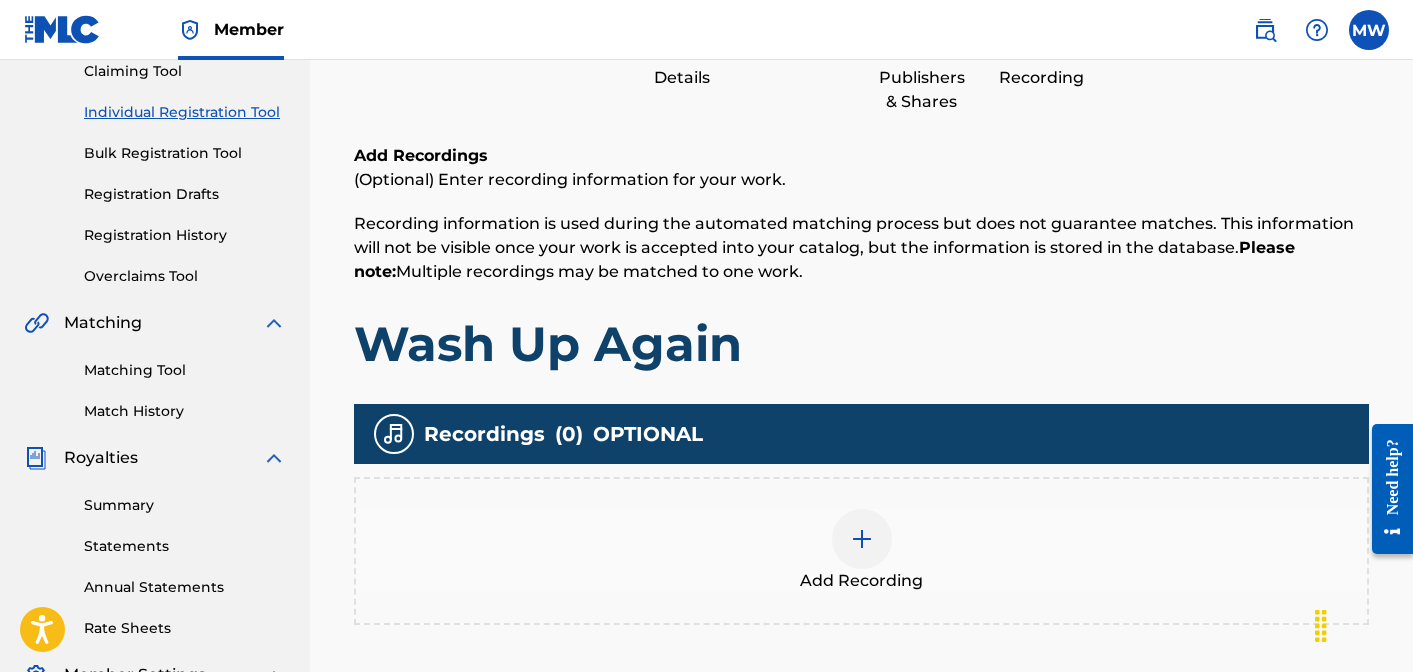 click at bounding box center [862, 539] 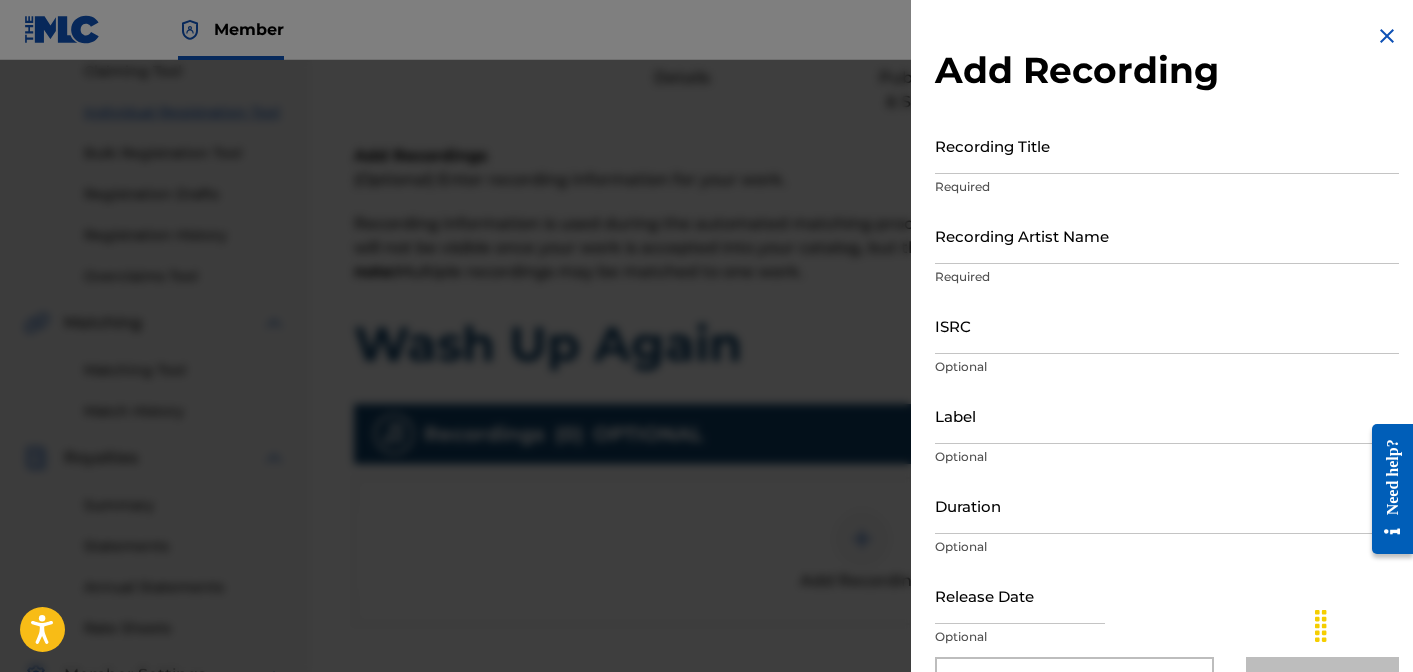 click on "Recording Title" at bounding box center [1167, 145] 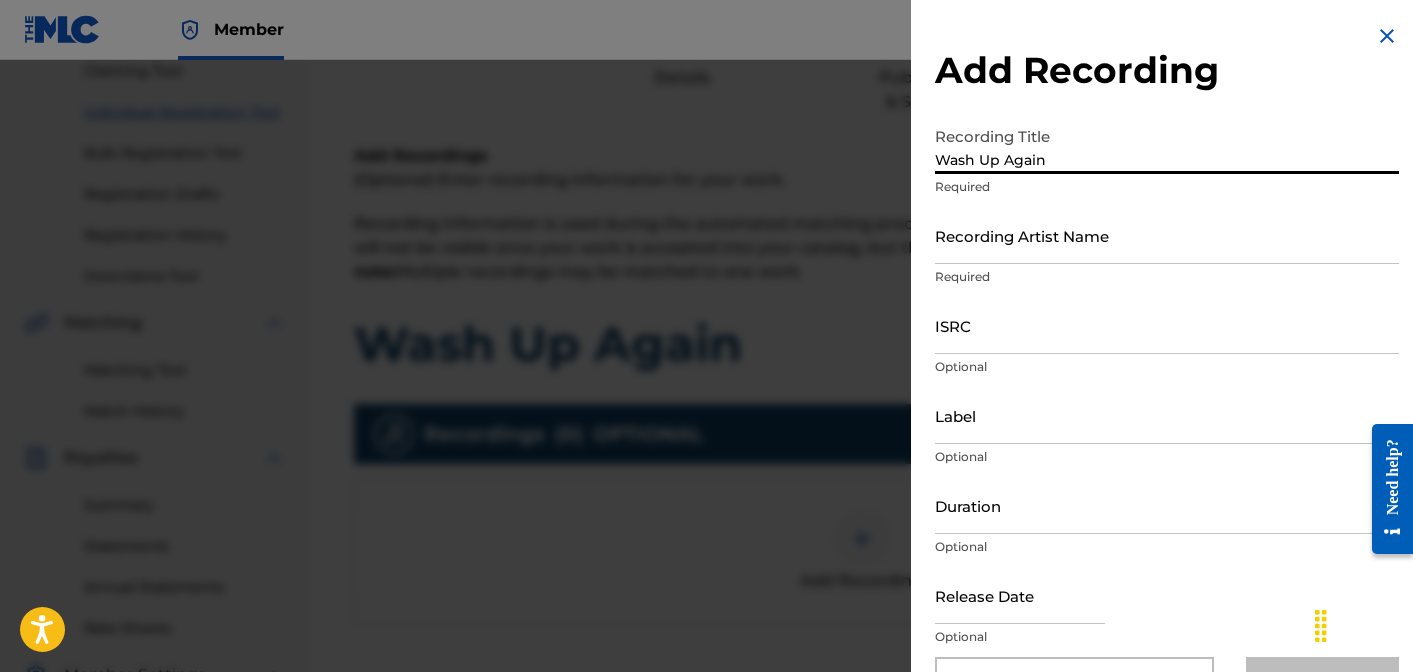 type on "Wash Up Again" 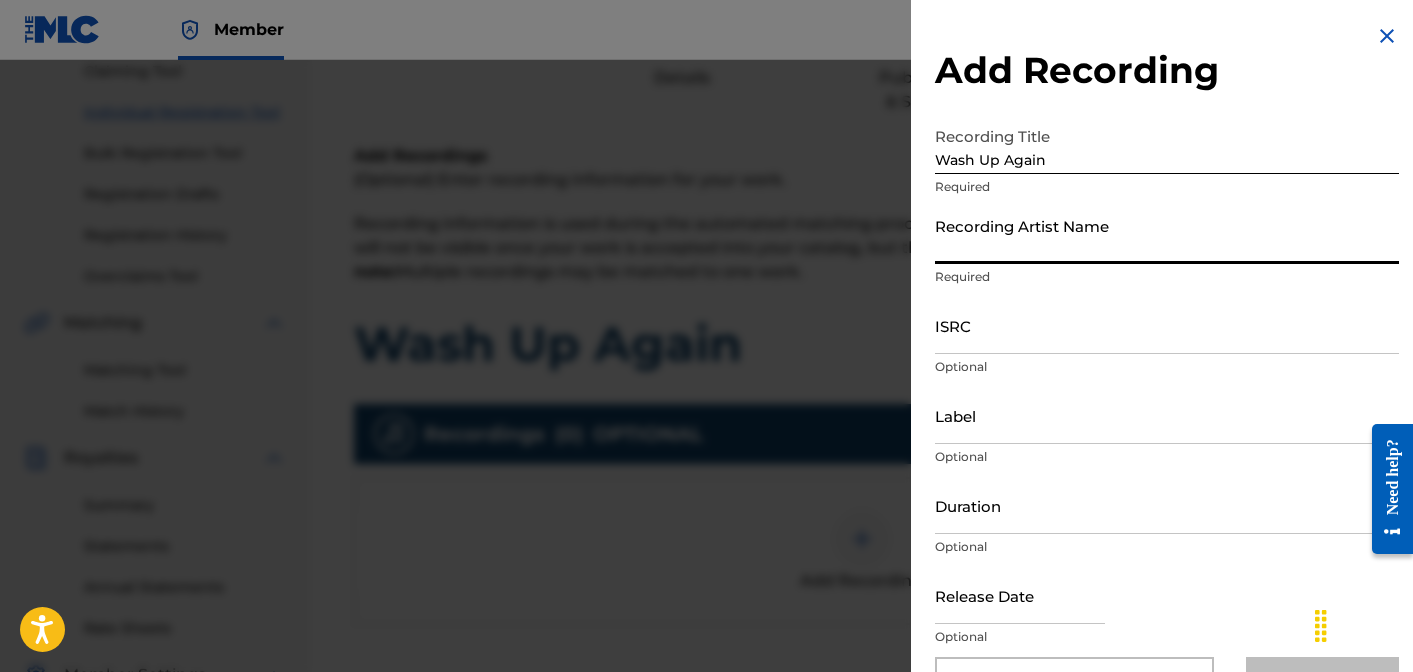 type on "[FIRST] [LAST]" 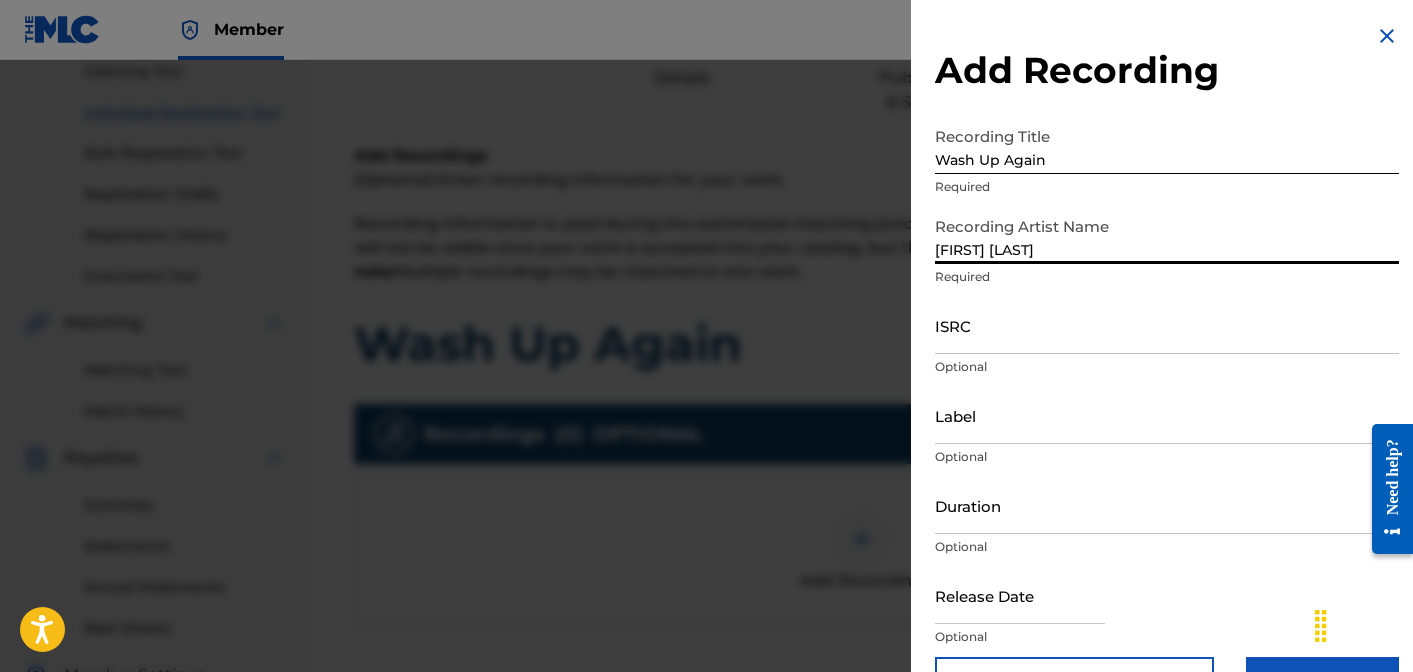 click on "ISRC" at bounding box center [1167, 325] 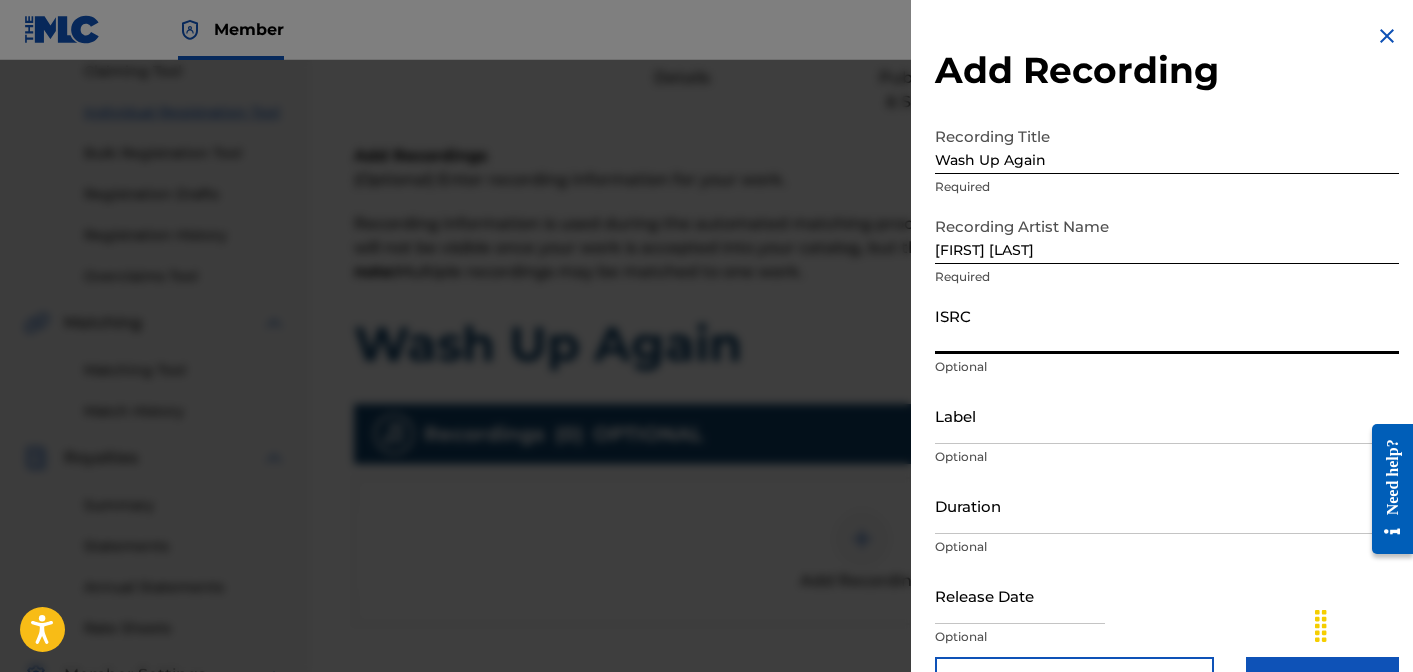 paste on "QZTAY2527750" 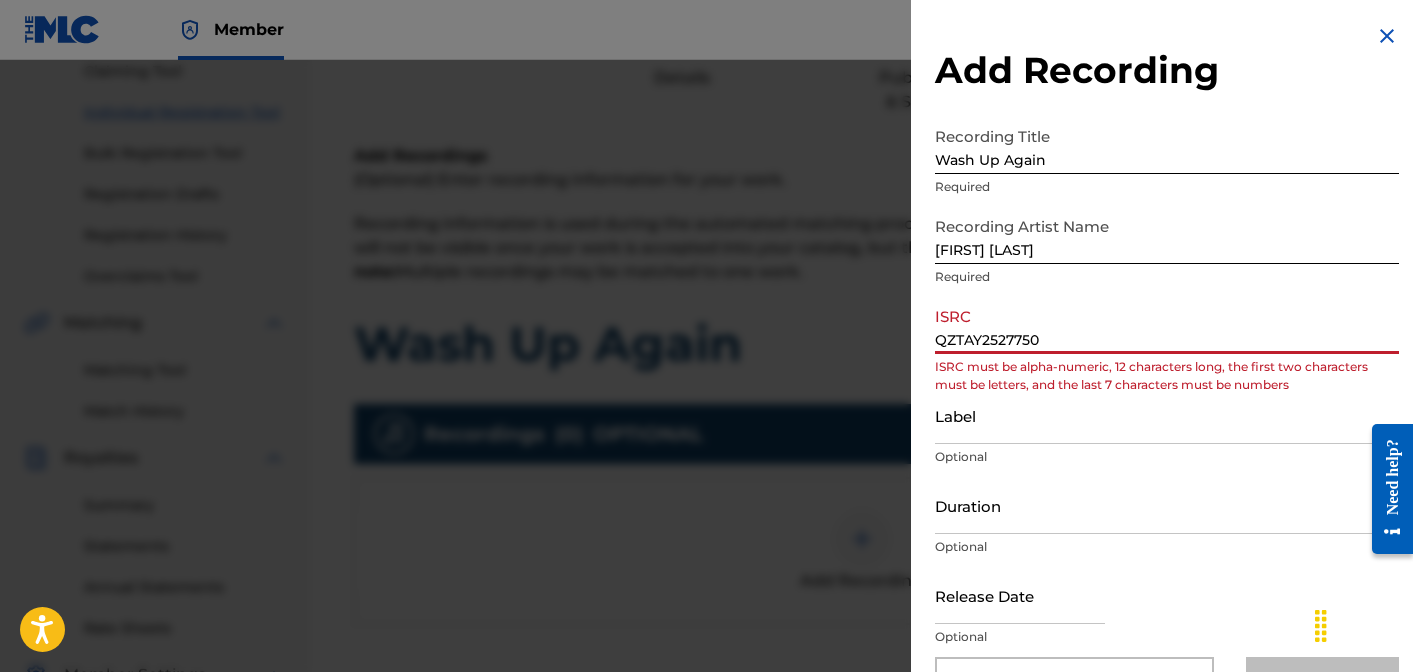 click on "QZTAY2527750" at bounding box center (1167, 325) 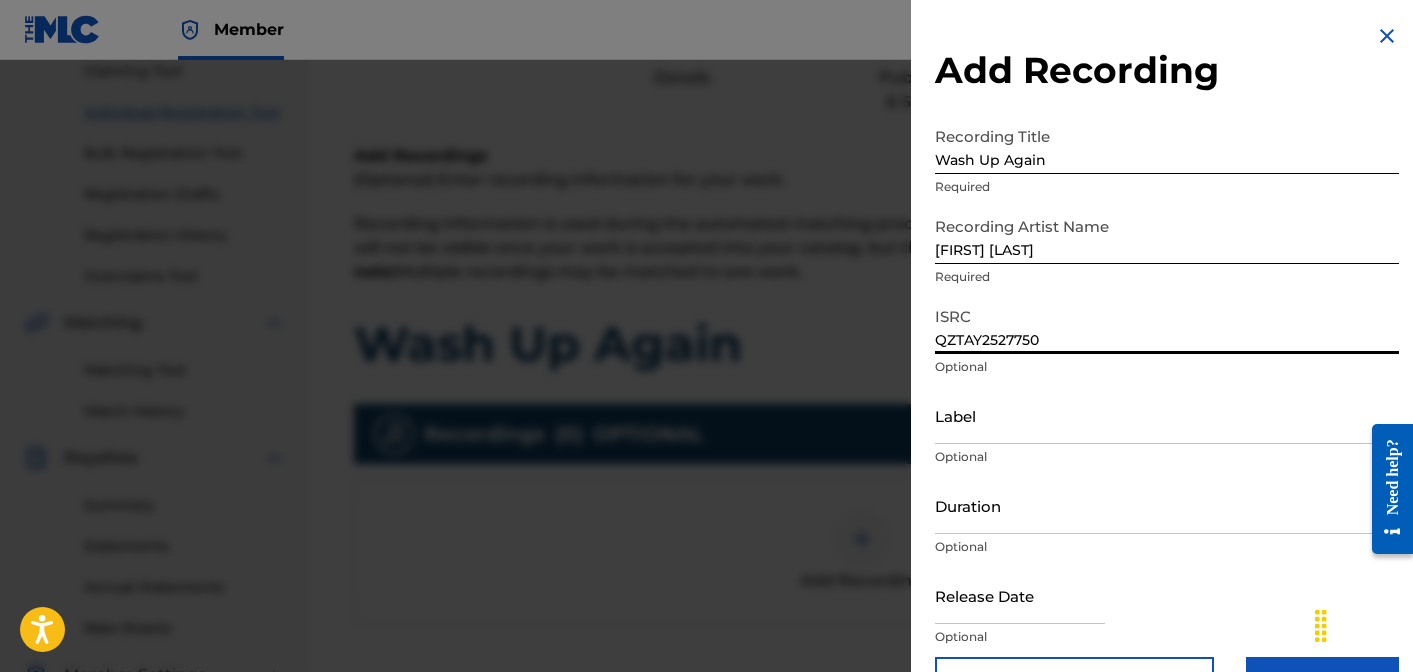 scroll, scrollTop: 59, scrollLeft: 0, axis: vertical 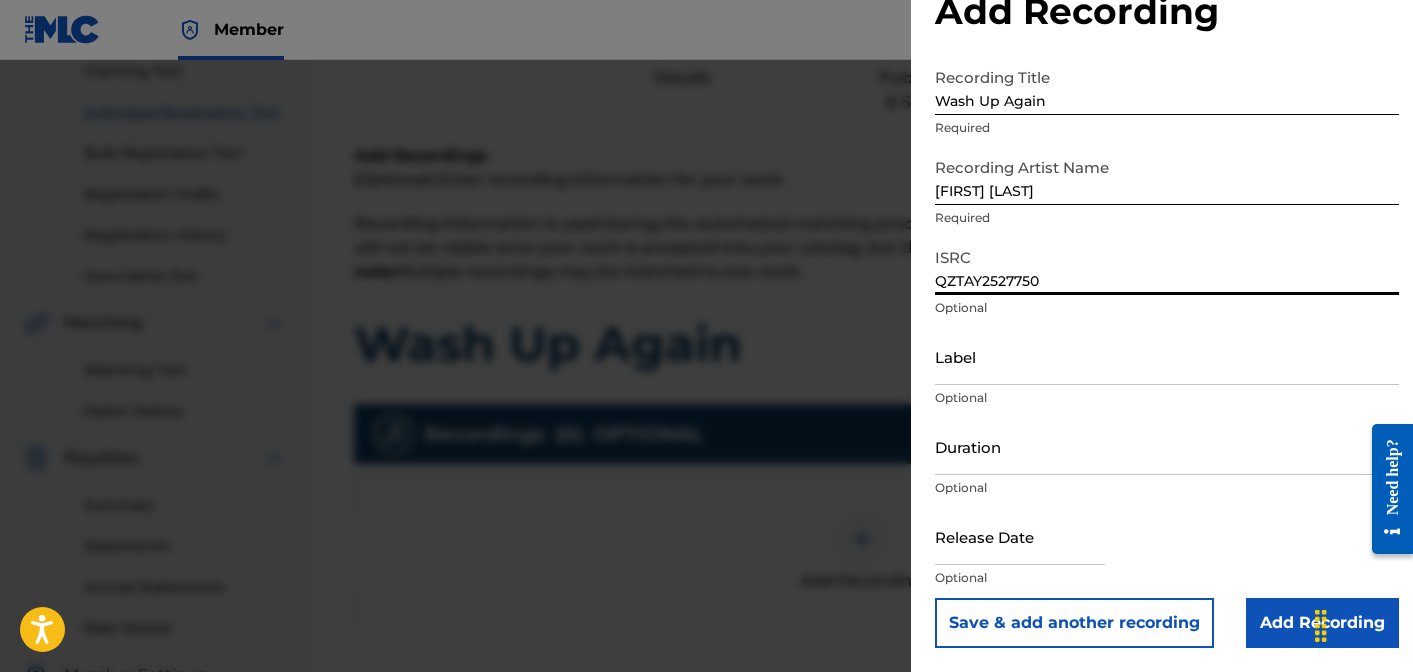 type on "QZTAY2527750" 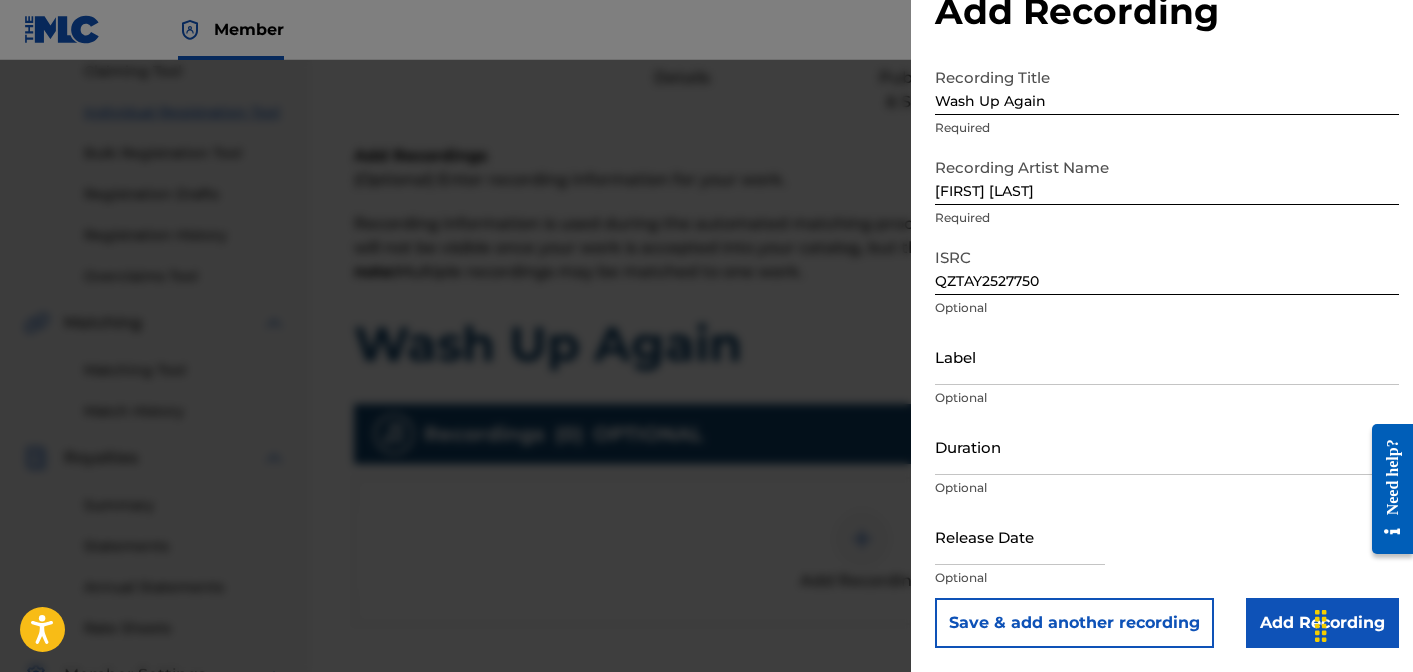 click at bounding box center (1020, 536) 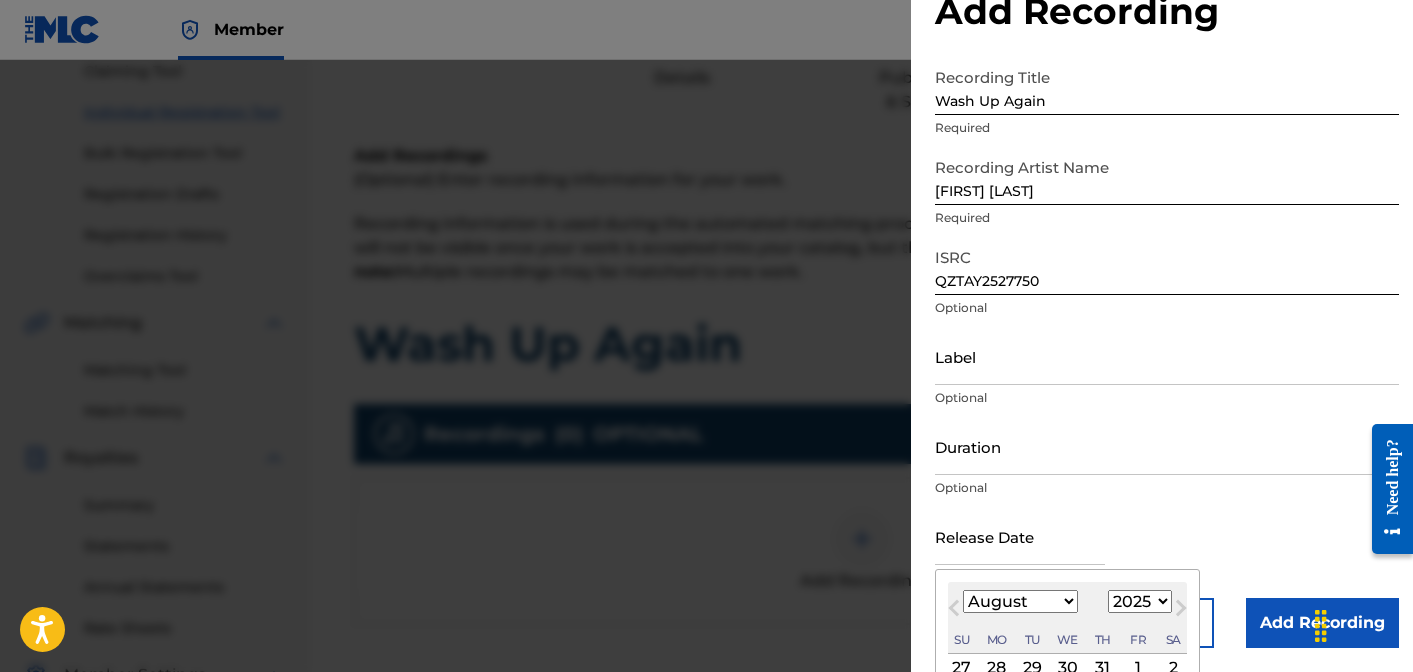 type on "July 1 2025" 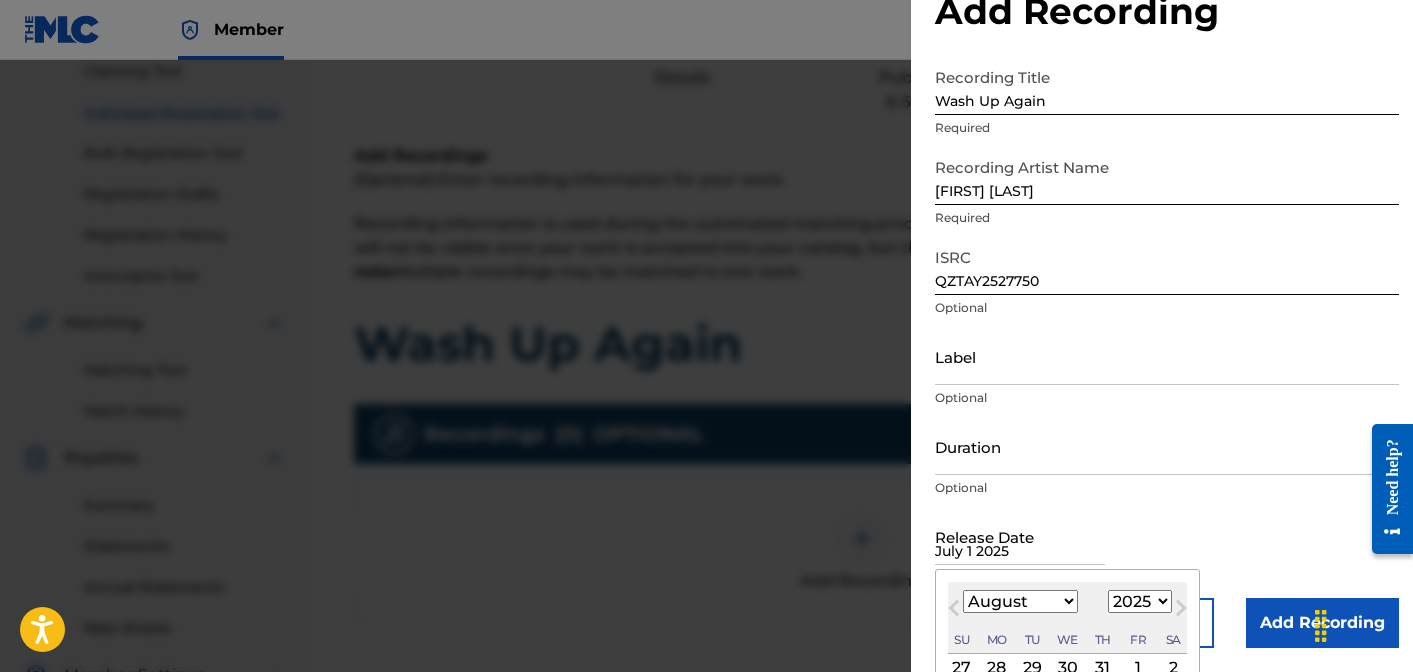 select on "6" 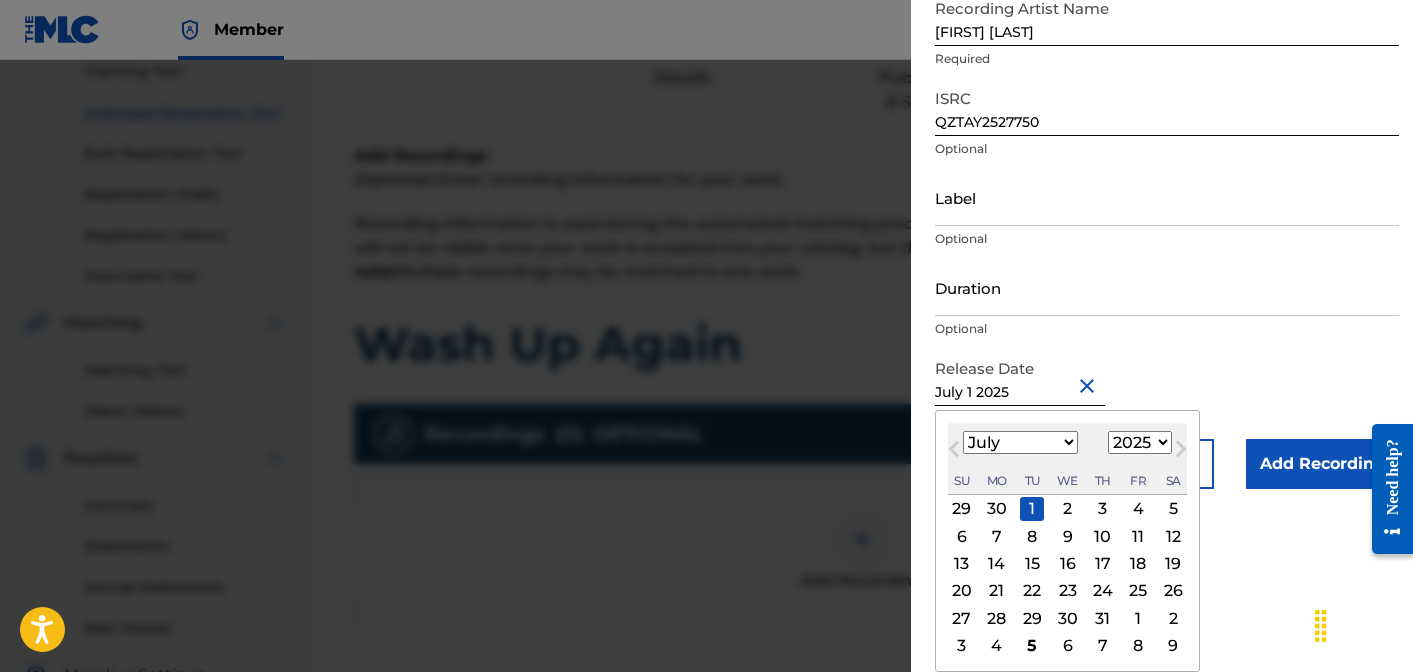 click on "Recording Title Wash Up Again Required Recording Artist Name [FIRST] [LAST] Required ISRC QZTAY2527750 Optional Label Optional Duration Optional Release Date July 1 [YEAR] July [YEAR] Previous Month Next Month July [YEAR] January February March April May June July August September October November December 1899 1900 1901 1902 1903 1904 1905 1906 1907 1908 1909 1910 1911 1912 1913 1914 1915 1916 1917 1918 1919 1920 1921 1922 1923 1924 1925 1926 1927 1928 1929 1930 1931 1932 1933 1934 1935 1936 1937 1938 1939 1940 1941 1942 1943 1944 1945 1946 1947 1948 1949 1950 1951 1952 1953 1954 1955 1956 1957 1958 1959 1960 1961 1962 1963 1964 1965 1966 1967 1968 1969 1970 1971 1972 1973 1974 1975 1976 1977 1978 1979 1980 1981 1982 1983 1984 1985 1986 1987 1988 1989 1990 1991 1992 1993 1994 1995 1996 1997 1998 1999 2000 2001 2002 2003 2004 2005 2006 2007 2008 2009 2010 2011 2012 2013 2014 2015 2016 2017 2018 2019 2020 2021 2022 2023 2024 2025 2026 2027 2028 2029 2030 2031 2032 2033 2034 2035 2036 2037 2038 2039 2040 2041 2042 Su" at bounding box center [1167, 194] 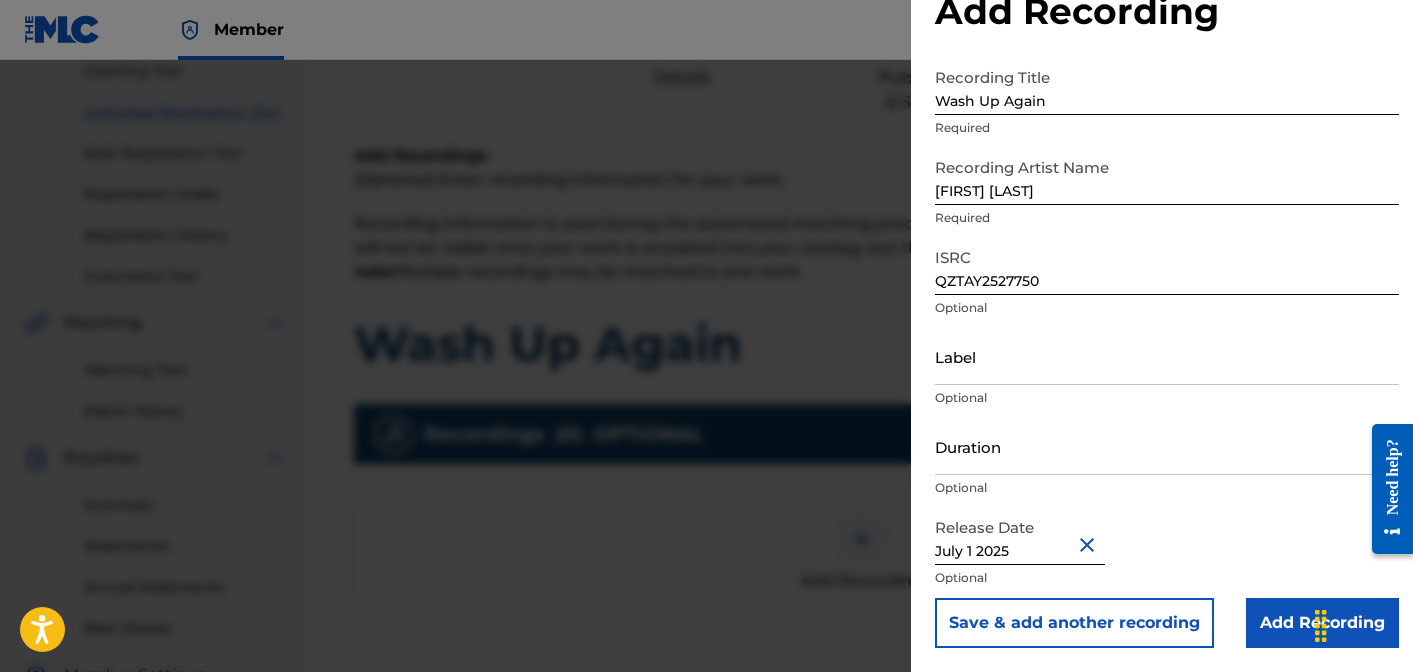 click on "Add Recording" at bounding box center [1322, 623] 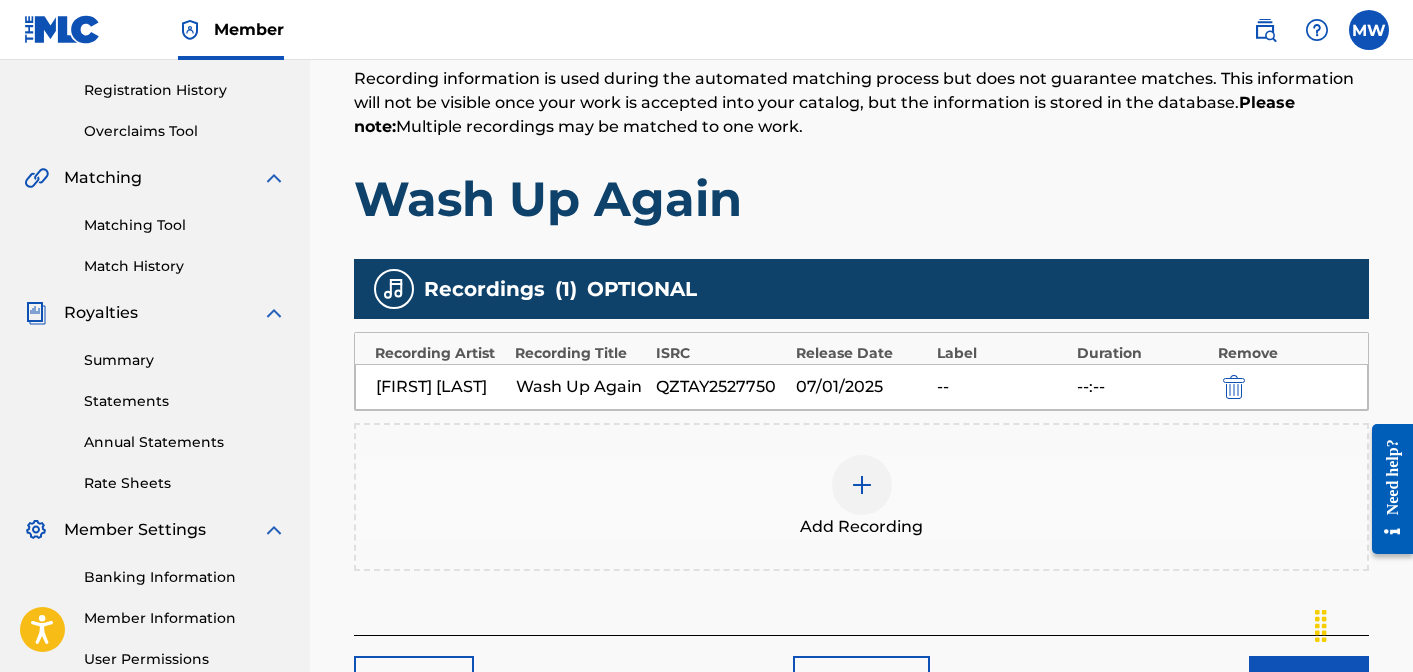 scroll, scrollTop: 568, scrollLeft: 0, axis: vertical 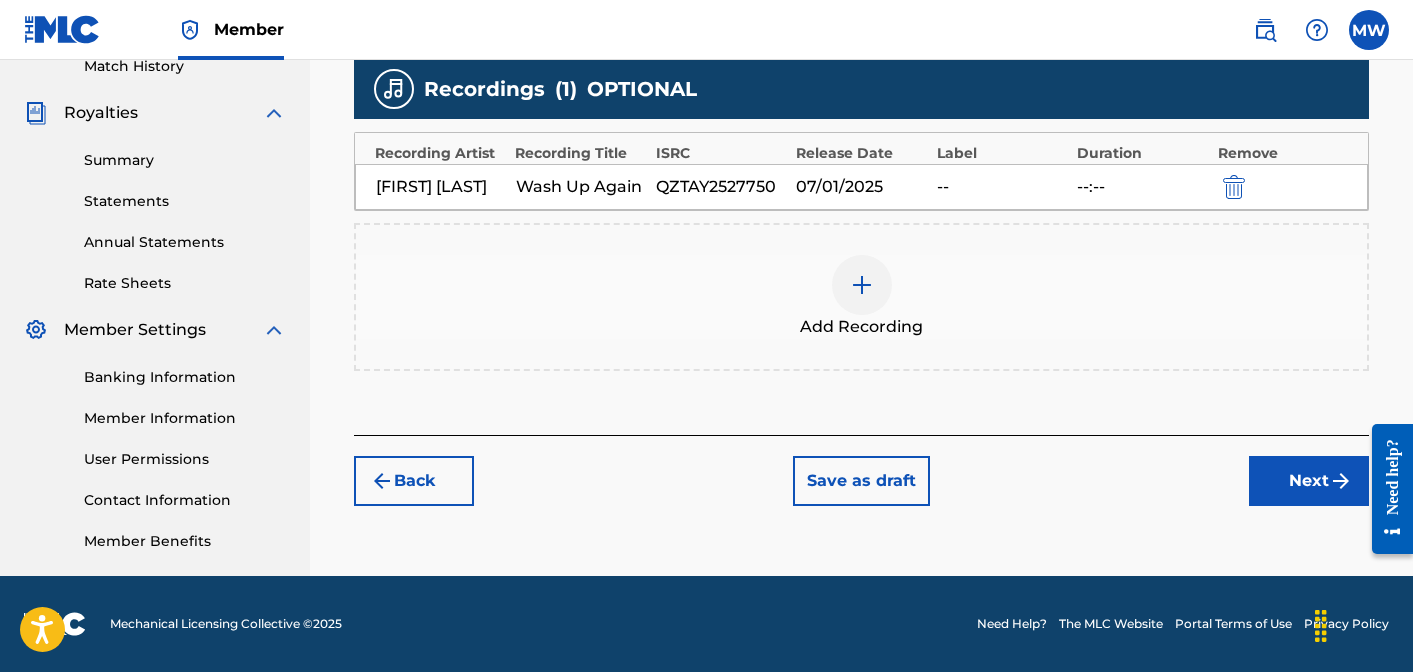 click on "Next" at bounding box center [1309, 481] 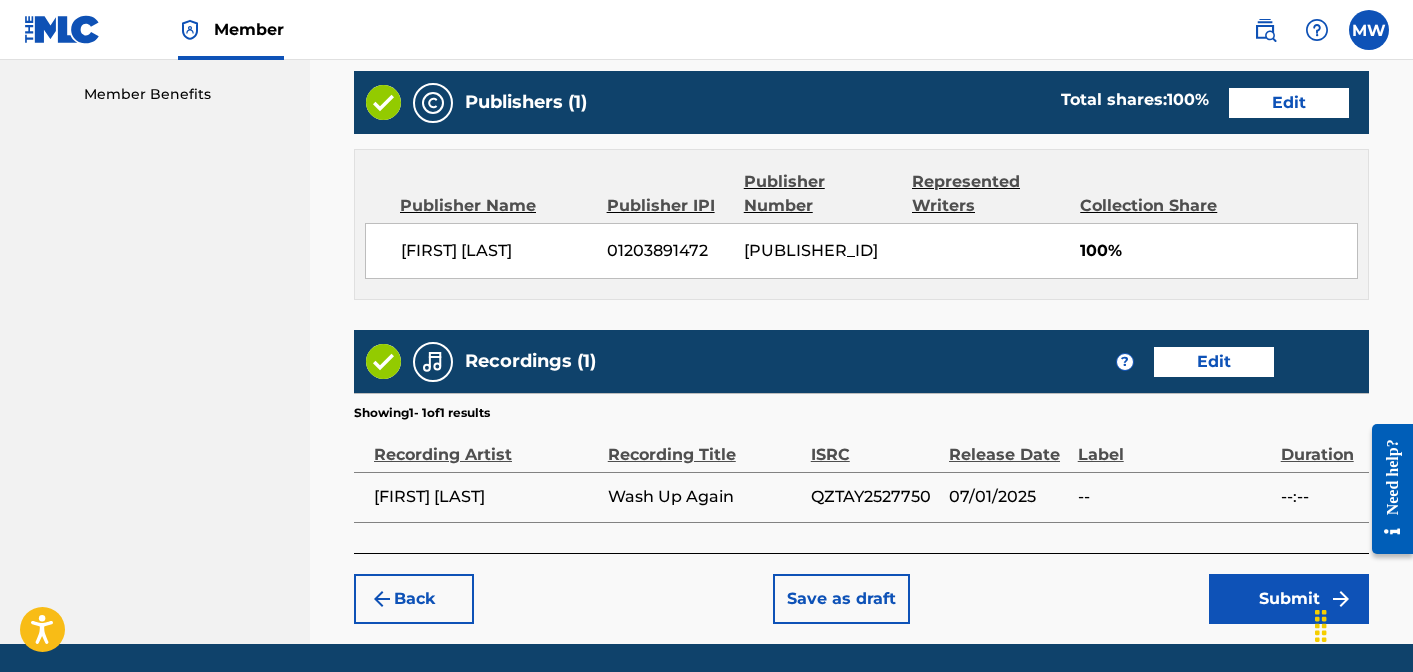 scroll, scrollTop: 1081, scrollLeft: 0, axis: vertical 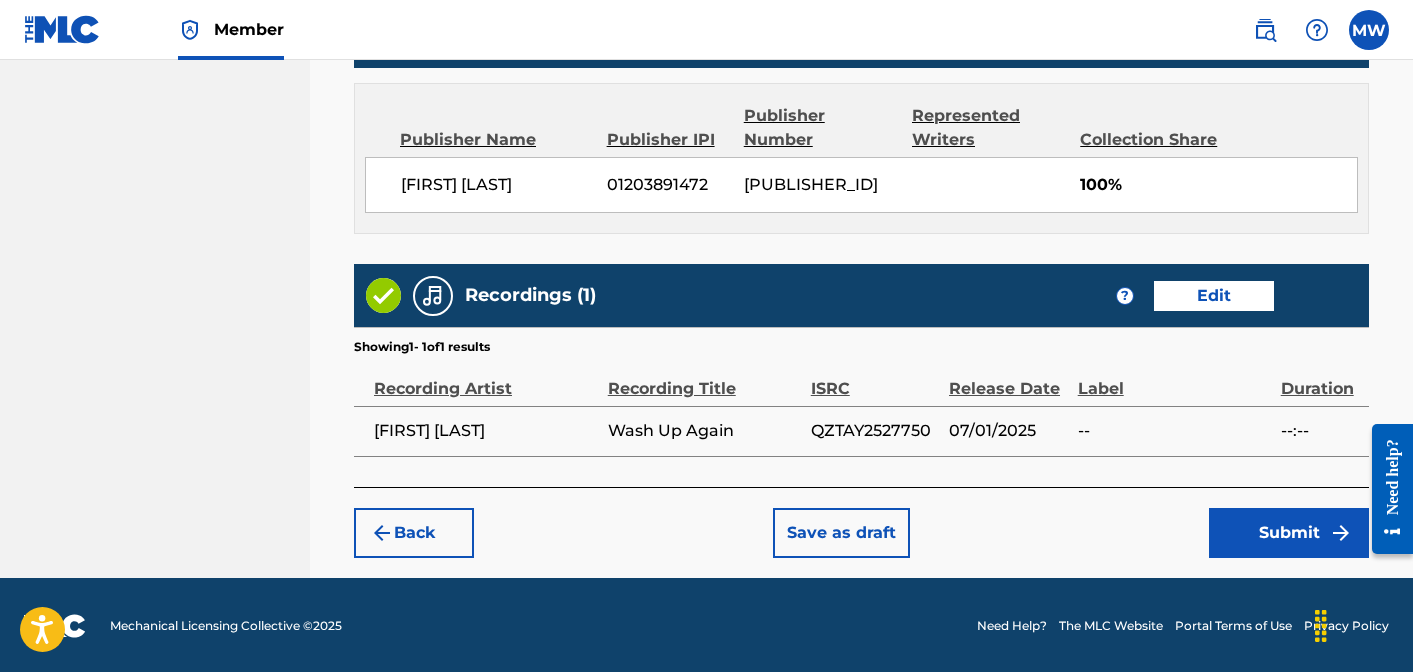 click on "Submit" at bounding box center [1289, 533] 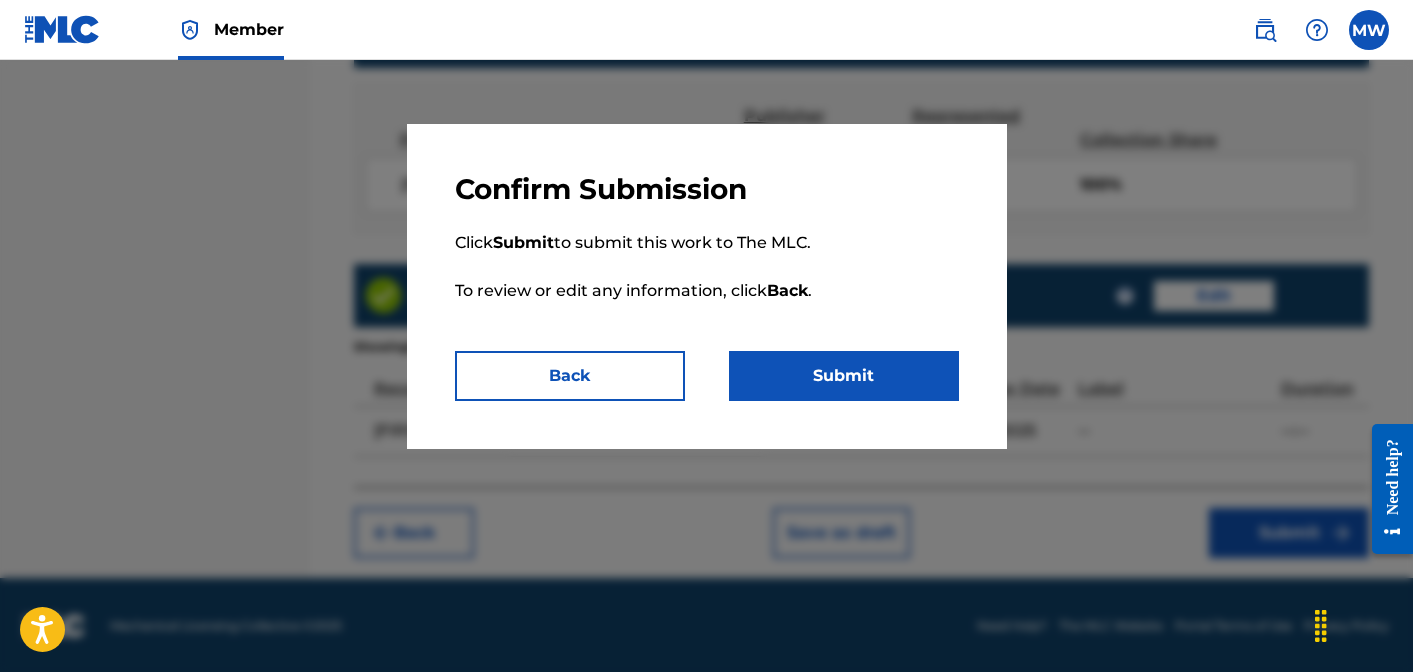 click on "Submit" at bounding box center [844, 376] 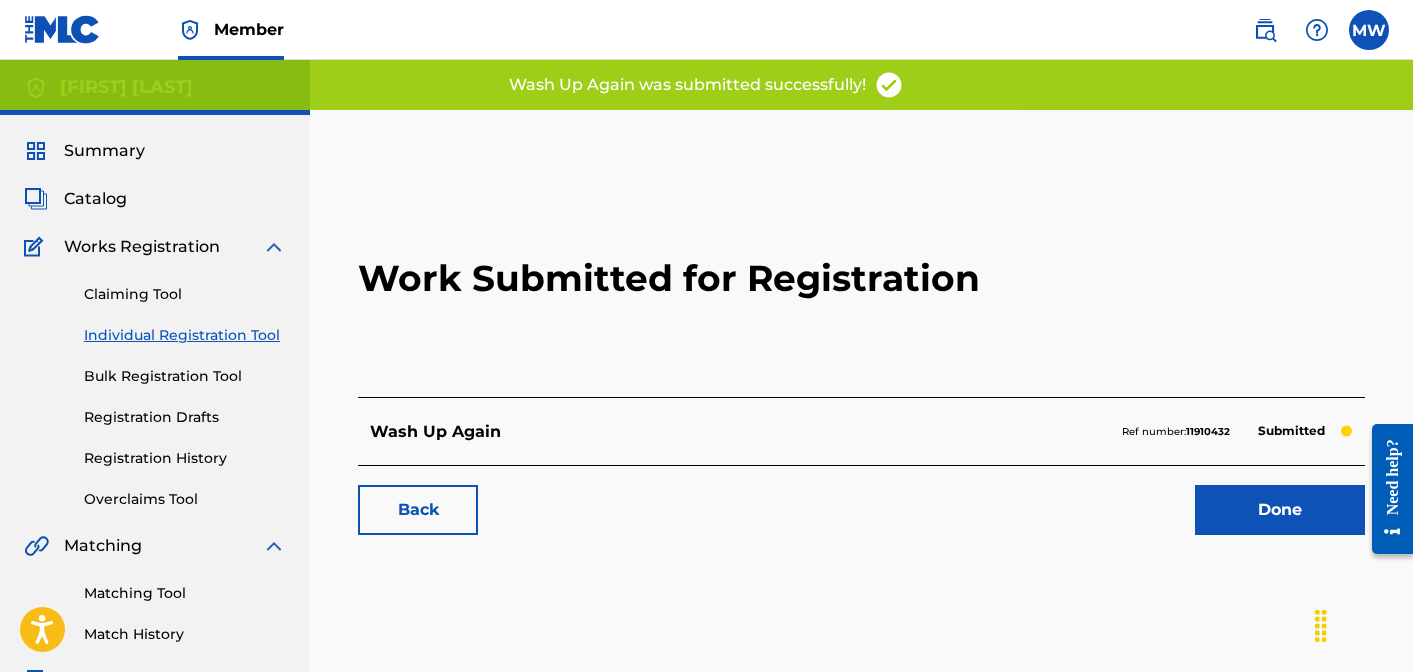 click on "Done" at bounding box center [1280, 510] 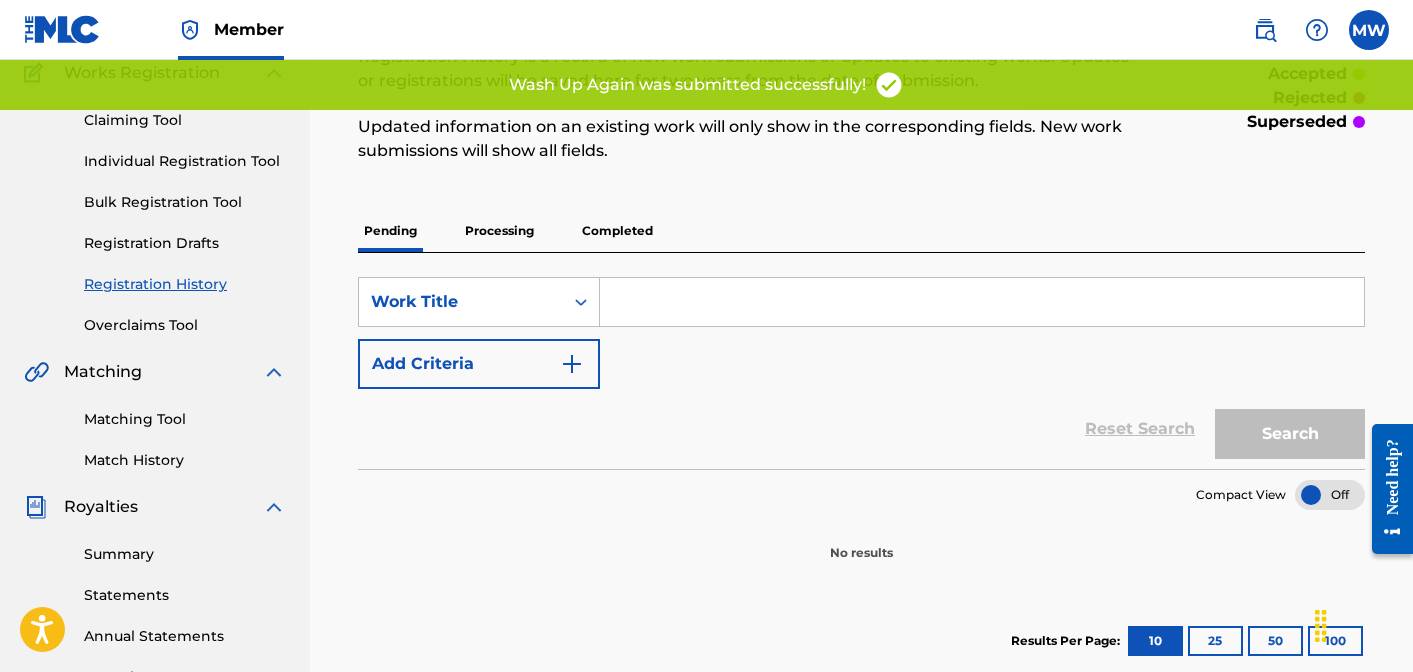 scroll, scrollTop: 196, scrollLeft: 0, axis: vertical 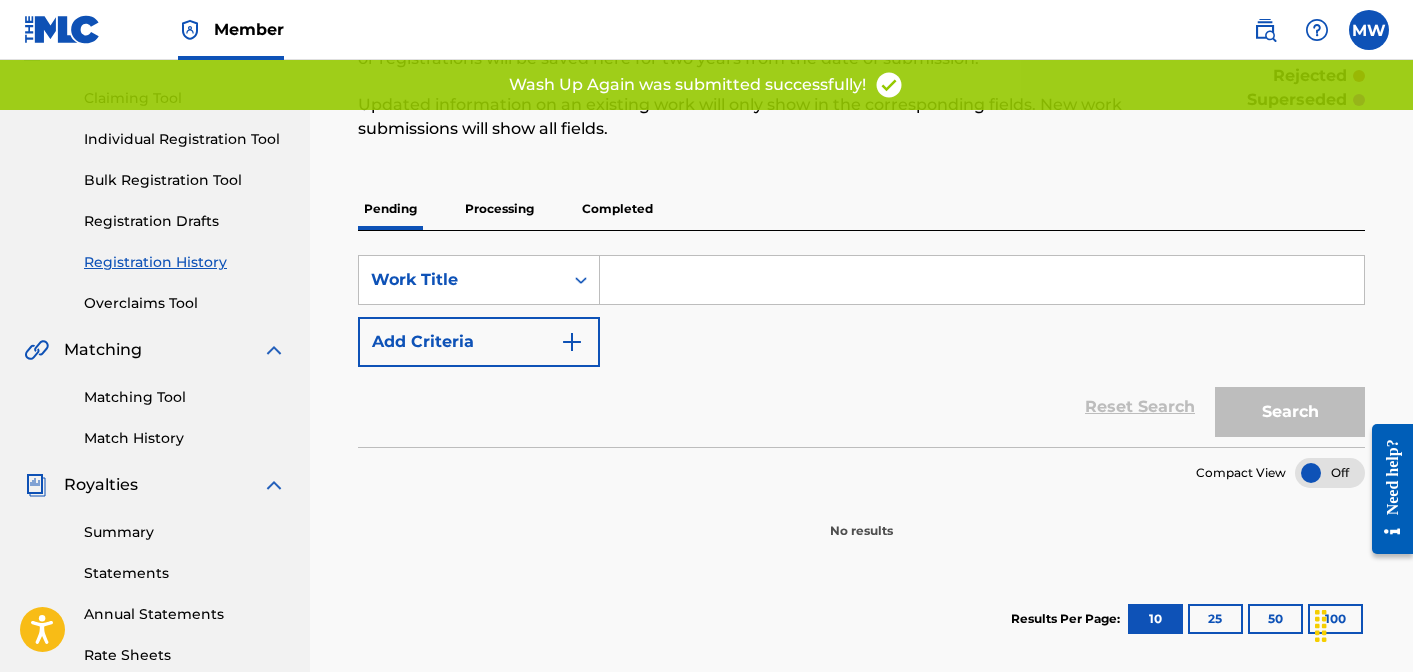 click on "Completed" at bounding box center [617, 209] 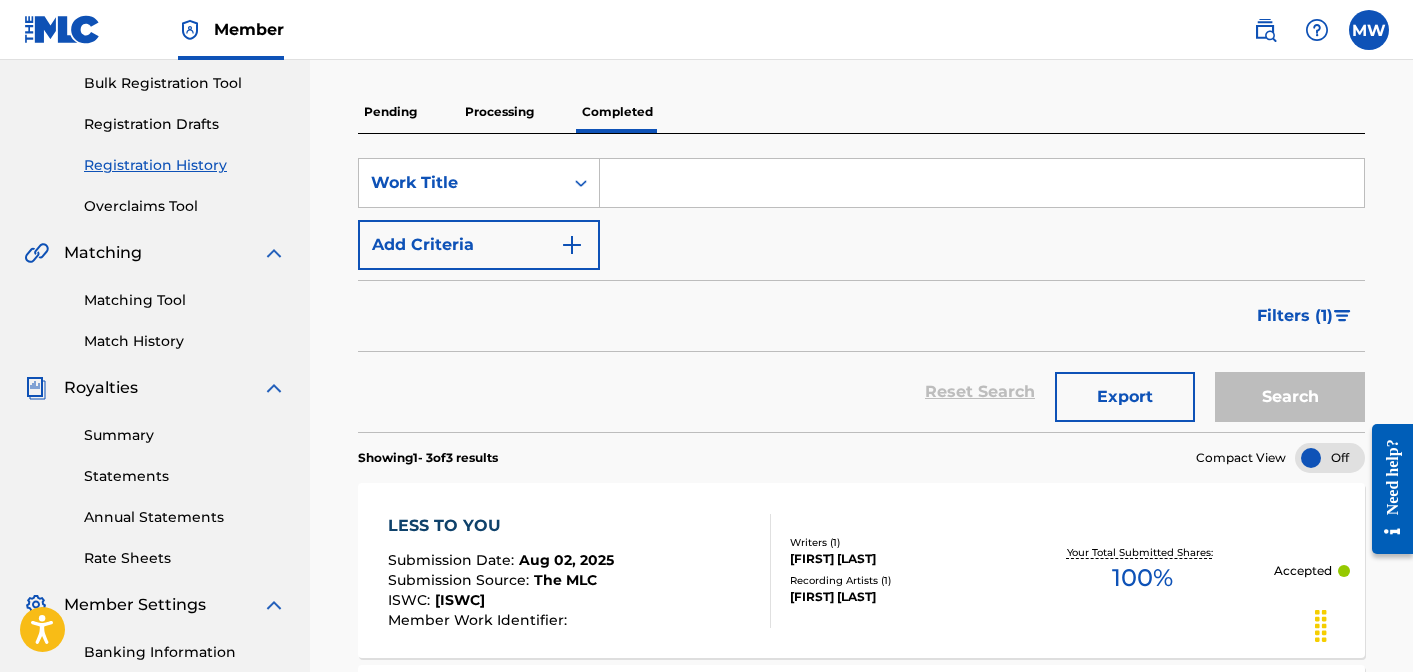 scroll, scrollTop: 219, scrollLeft: 0, axis: vertical 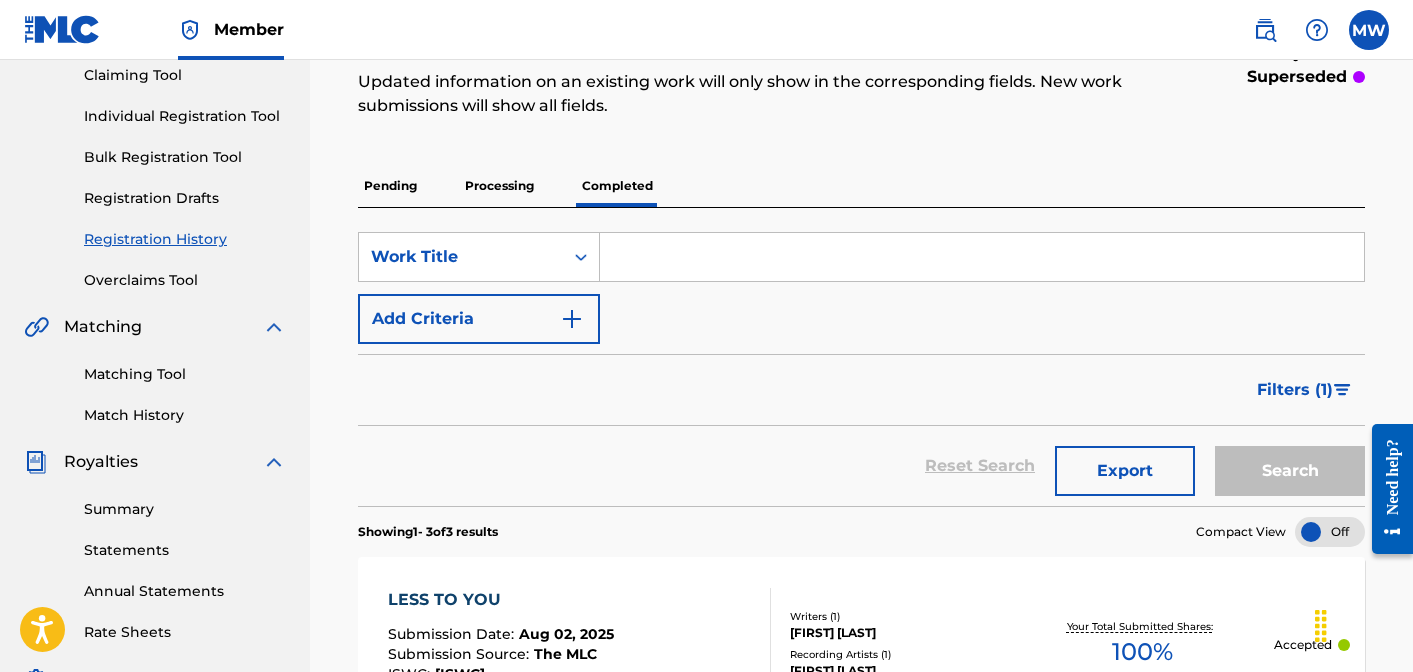 click on "SearchWithCriteria77590782-f406-4cbc-aba2-bb129a7029d0 Work Title Add Criteria Filter Submission Status accepted rejected superseded Submission Source CWR eSong The MLC Sort Submission Date Last Updated Remove Filters Apply Filters Filters ( 1 ) Reset Search Export Search" at bounding box center [861, 357] 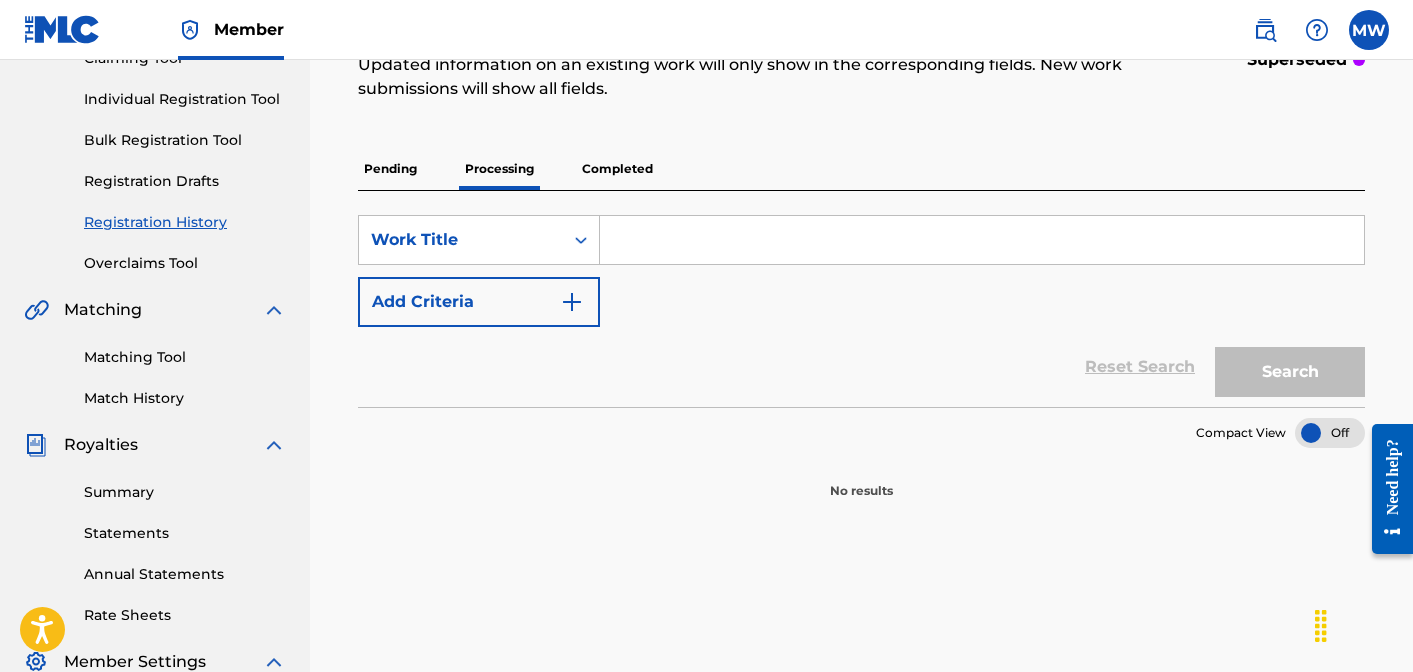 scroll, scrollTop: 197, scrollLeft: 0, axis: vertical 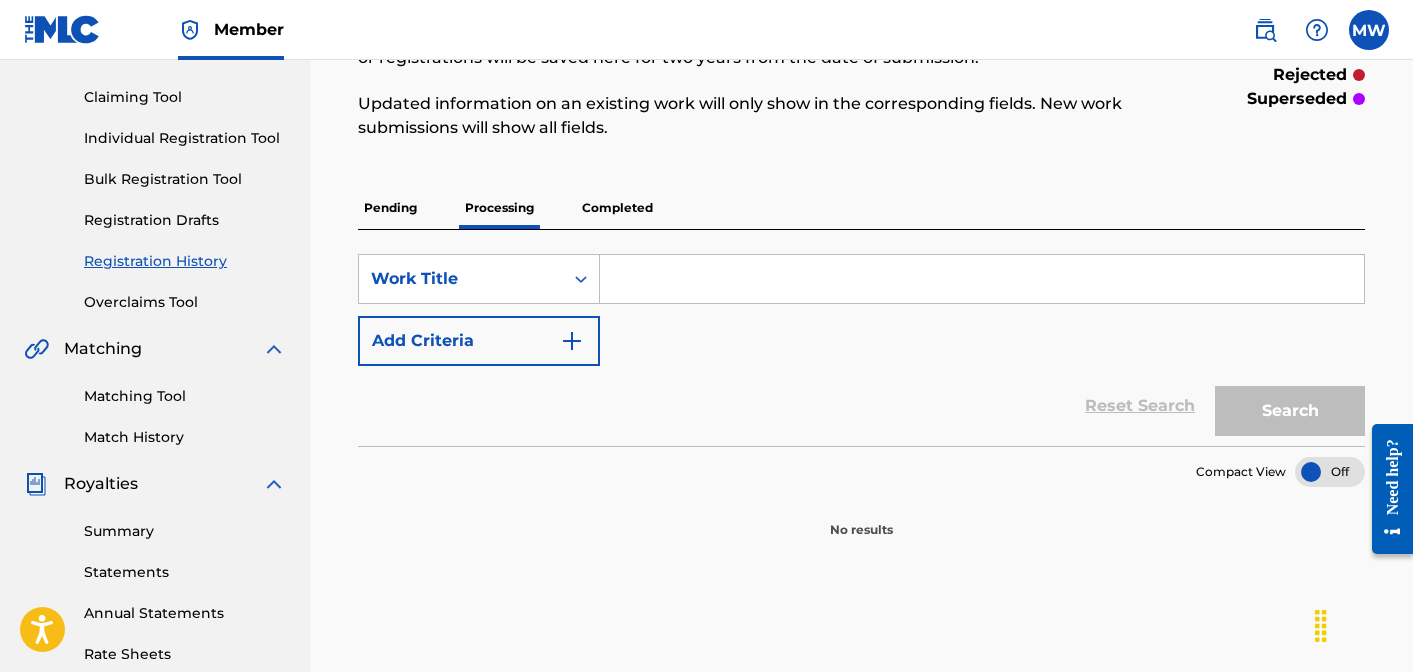 click on "Pending" at bounding box center [390, 208] 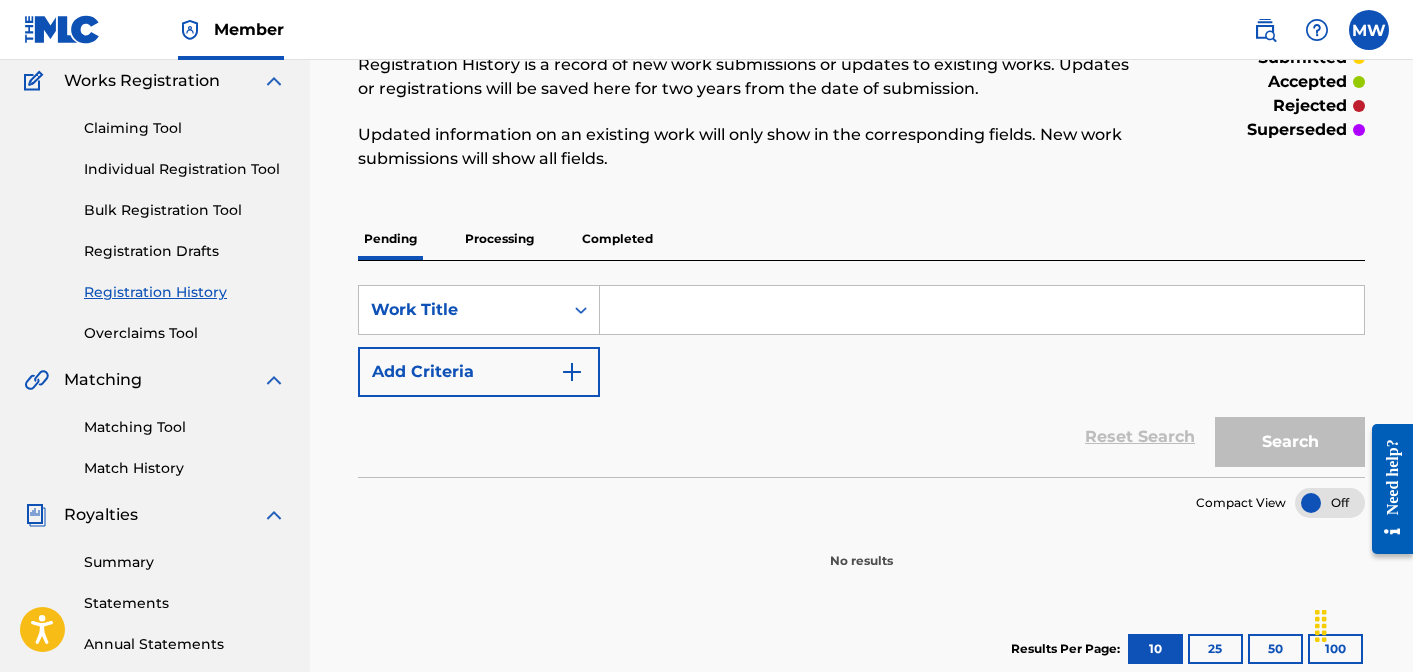 scroll, scrollTop: 151, scrollLeft: 0, axis: vertical 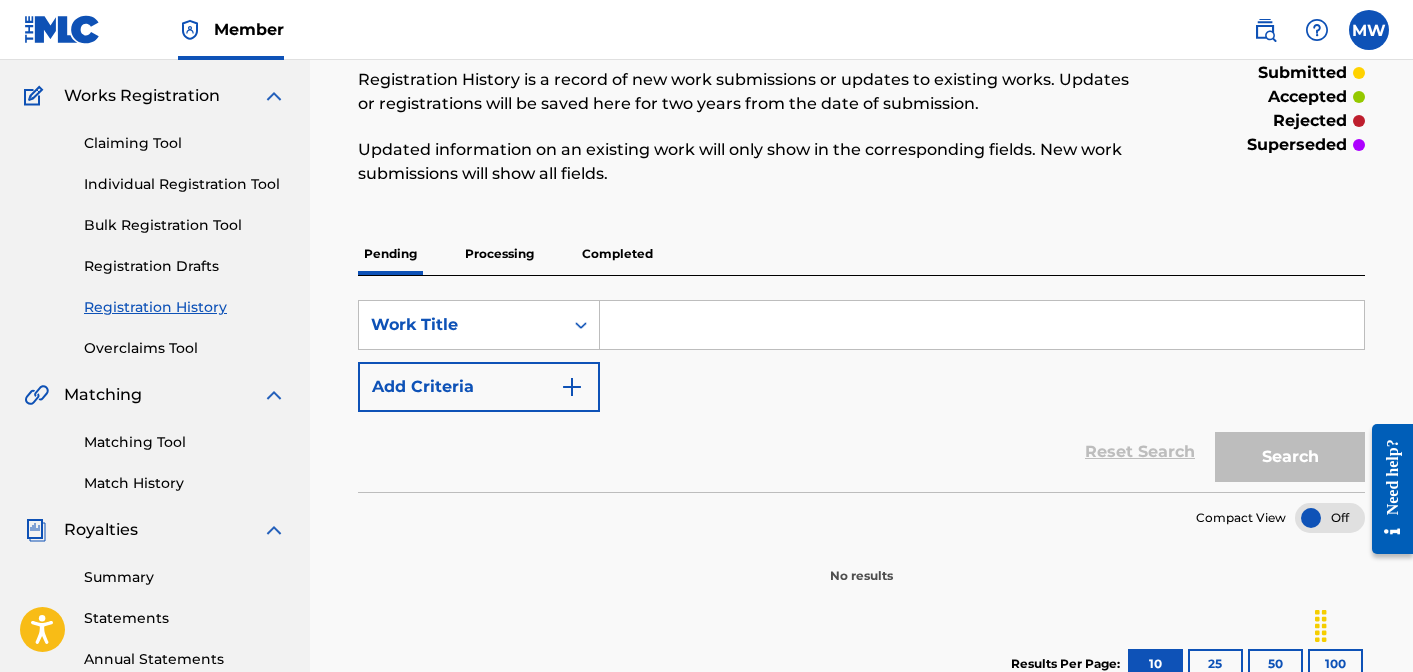 click on "Registration Drafts" at bounding box center [185, 266] 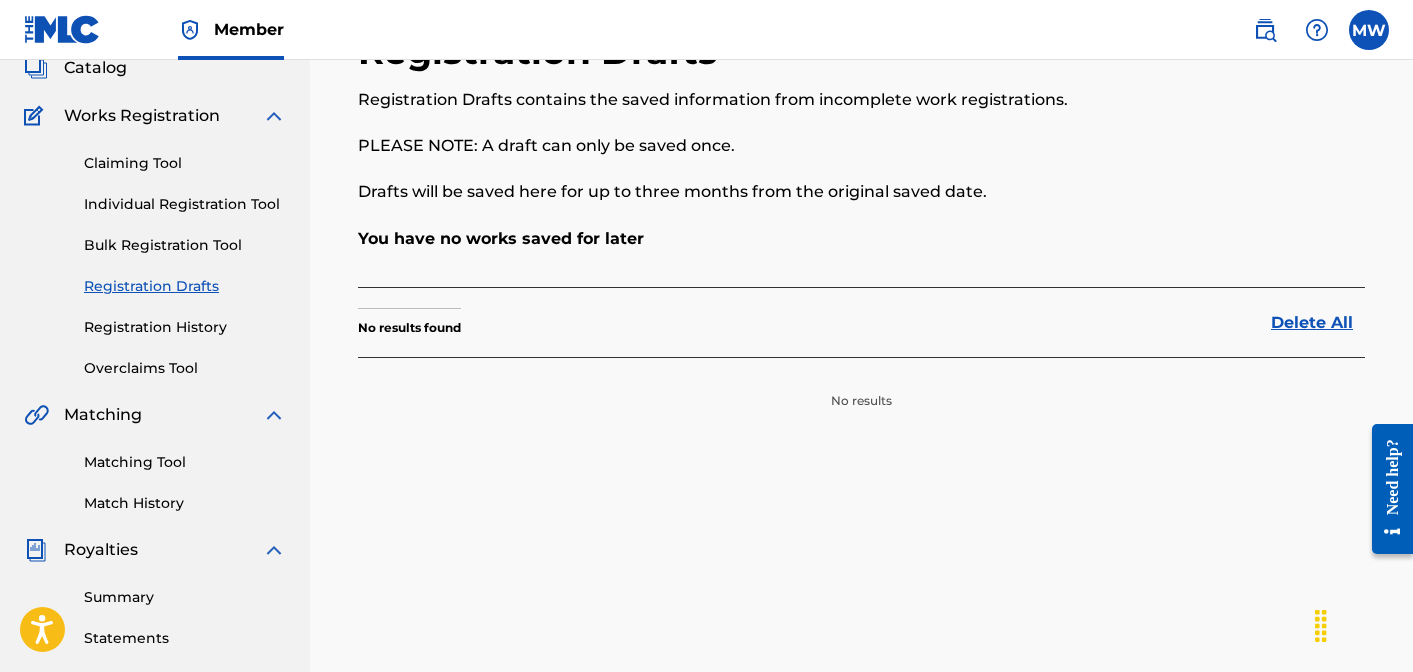scroll, scrollTop: 0, scrollLeft: 0, axis: both 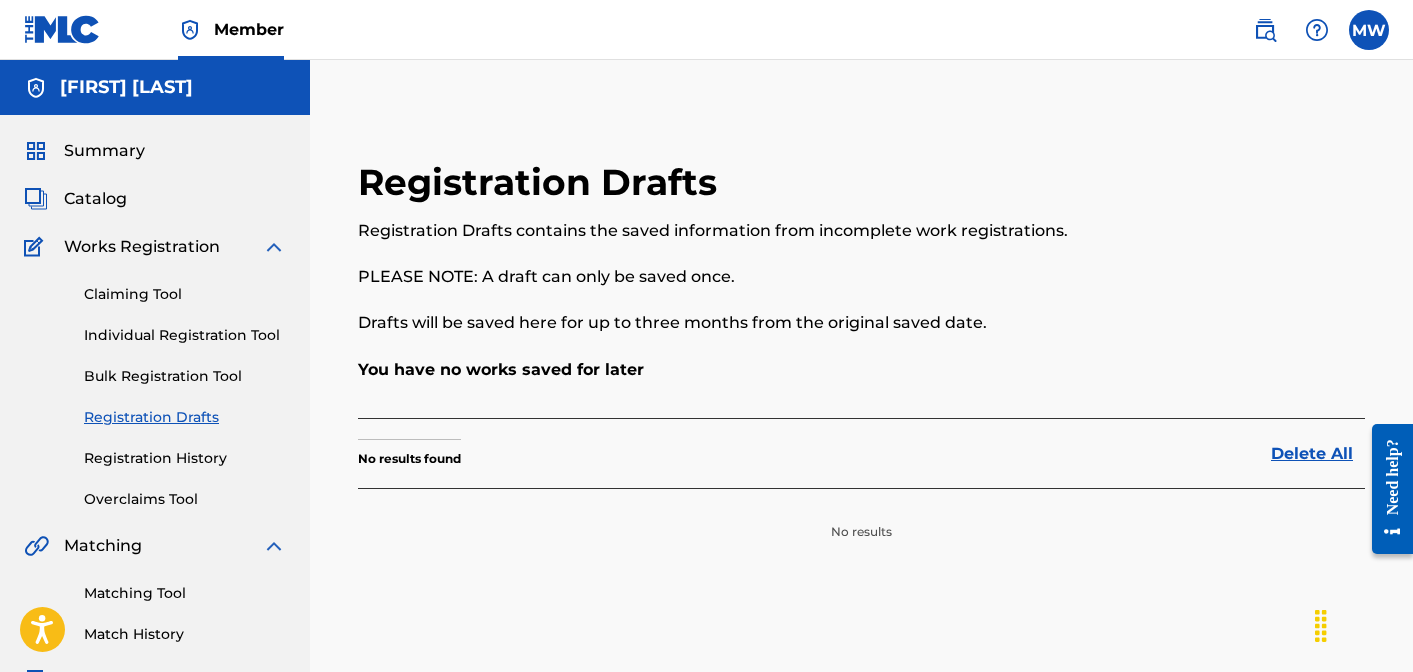 click on "Registration History" at bounding box center [185, 458] 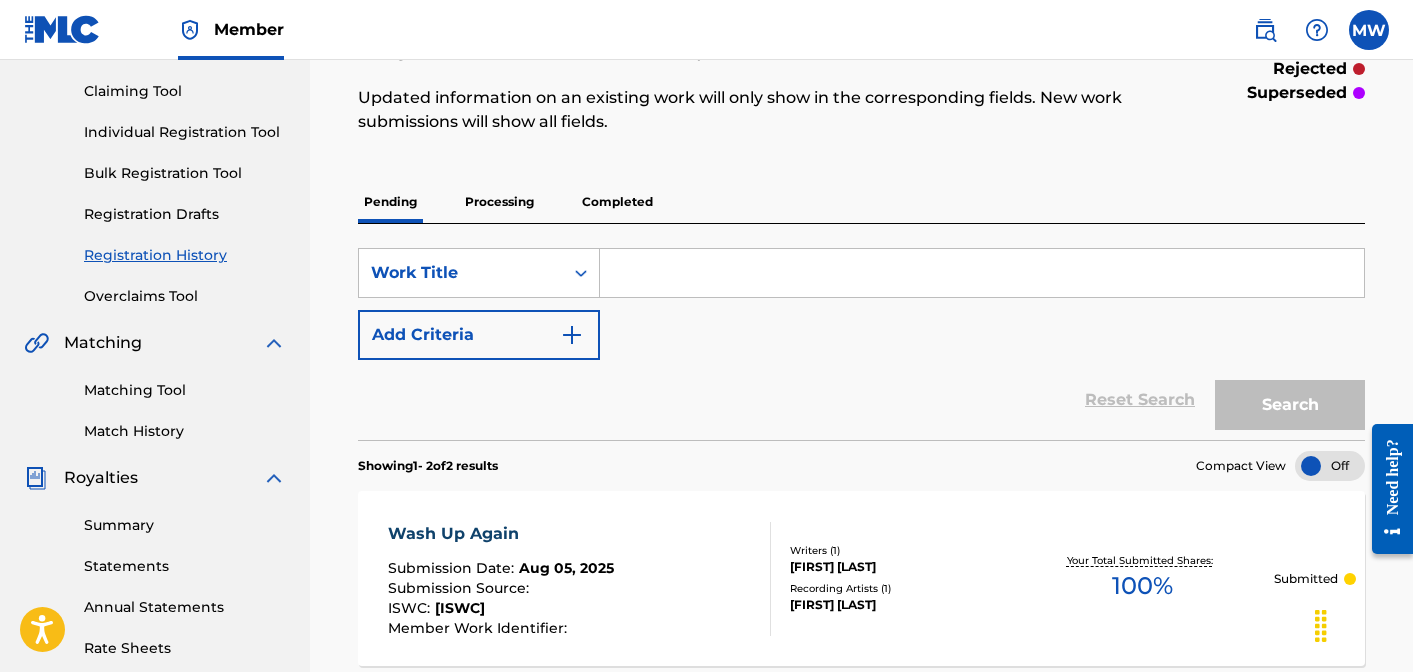 scroll, scrollTop: 0, scrollLeft: 0, axis: both 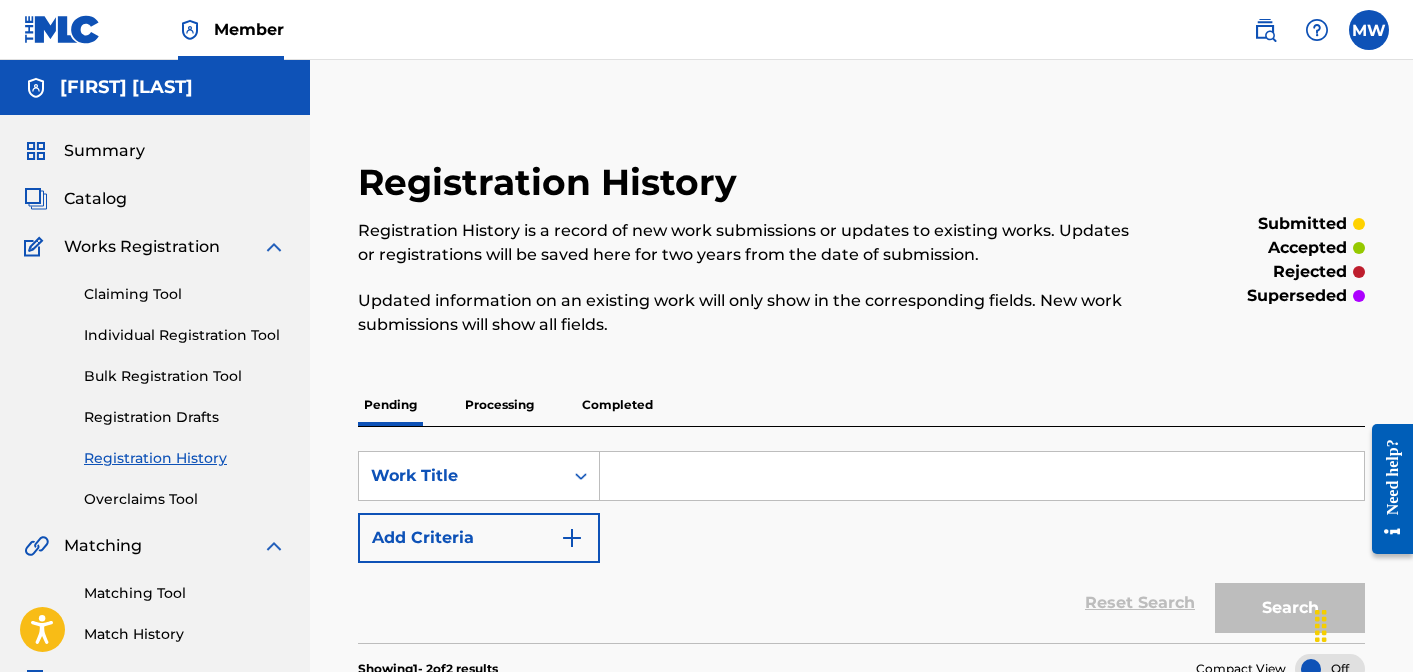 click on "Claiming Tool" at bounding box center [185, 294] 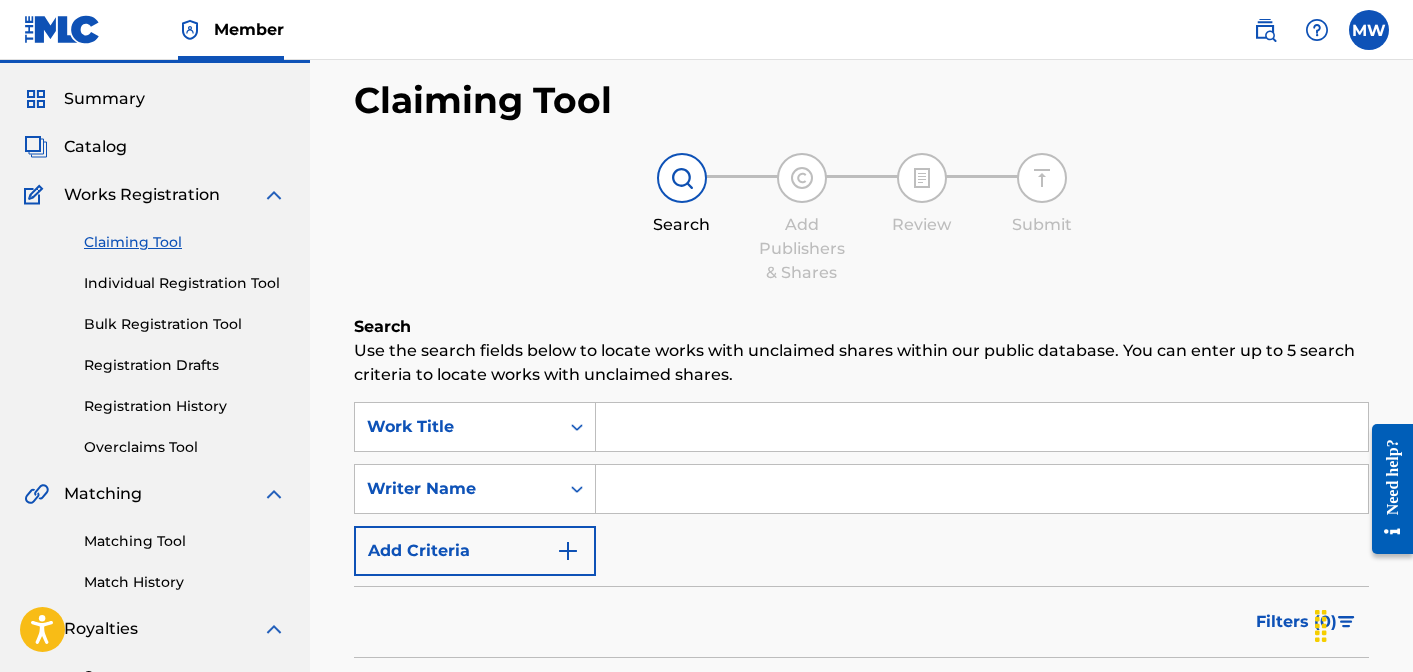 scroll, scrollTop: 60, scrollLeft: 0, axis: vertical 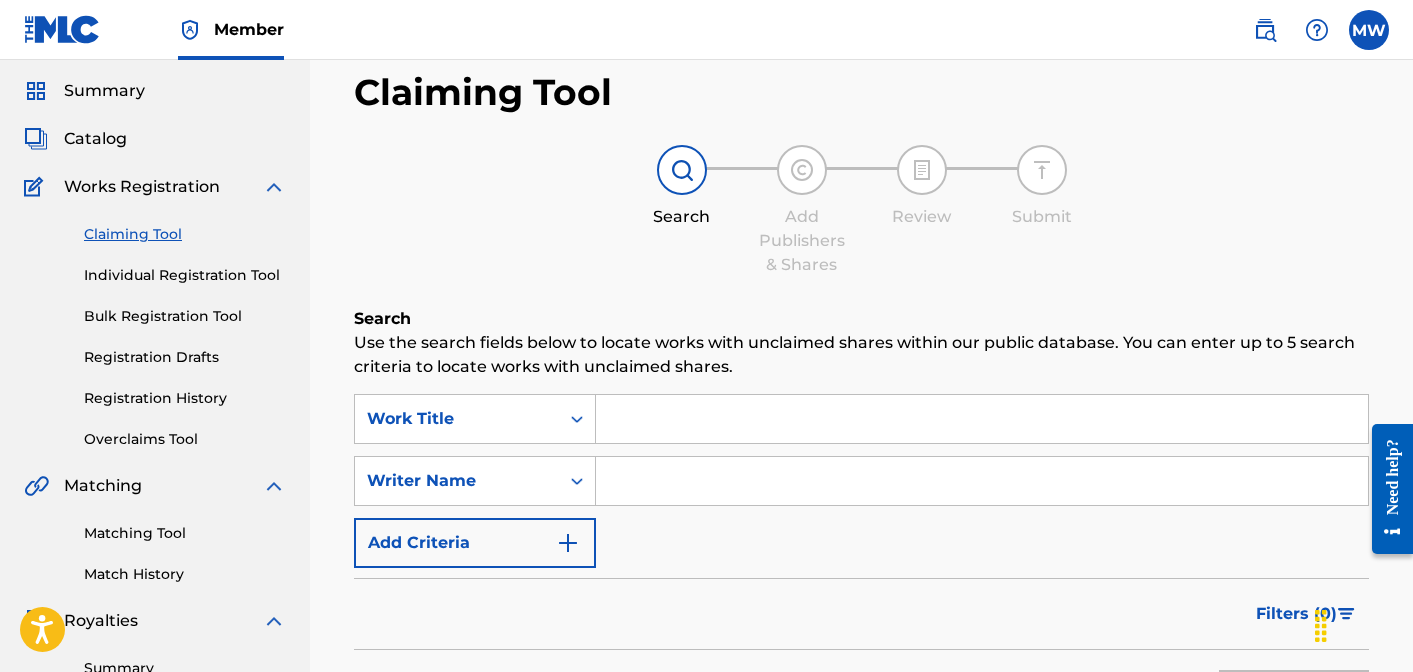 click at bounding box center (982, 419) 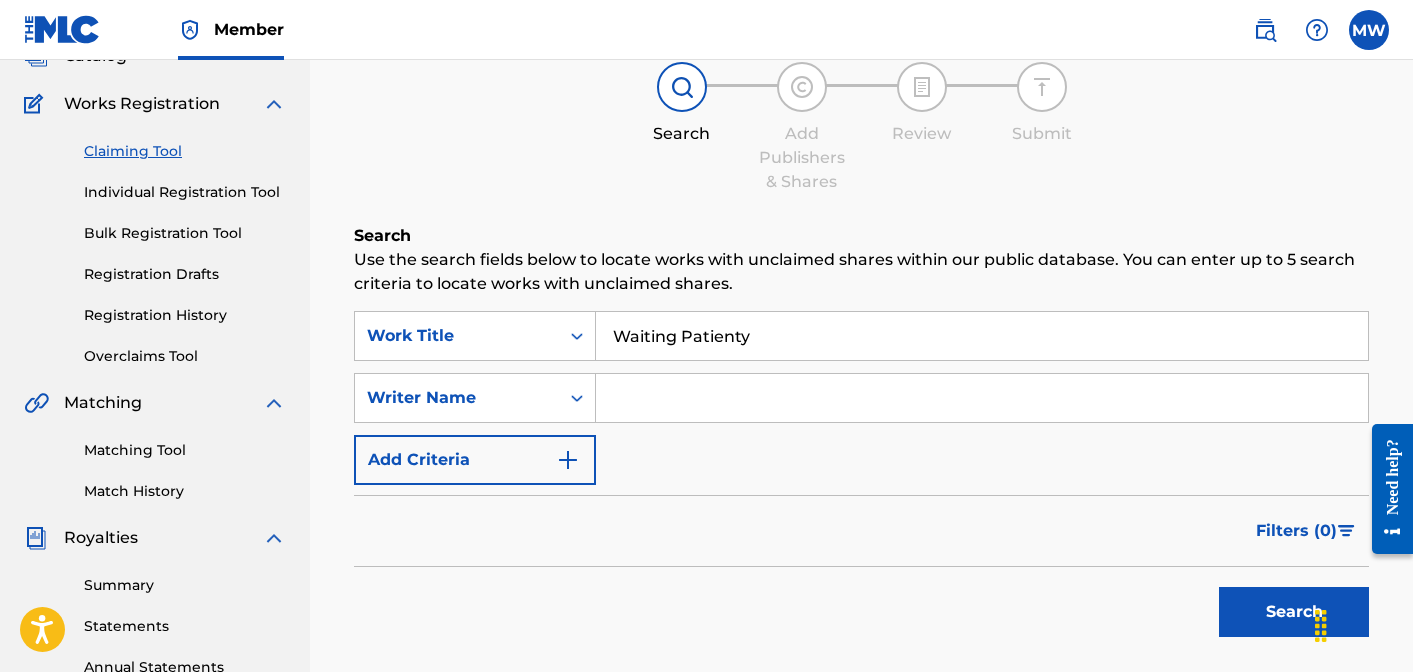 scroll, scrollTop: 144, scrollLeft: 0, axis: vertical 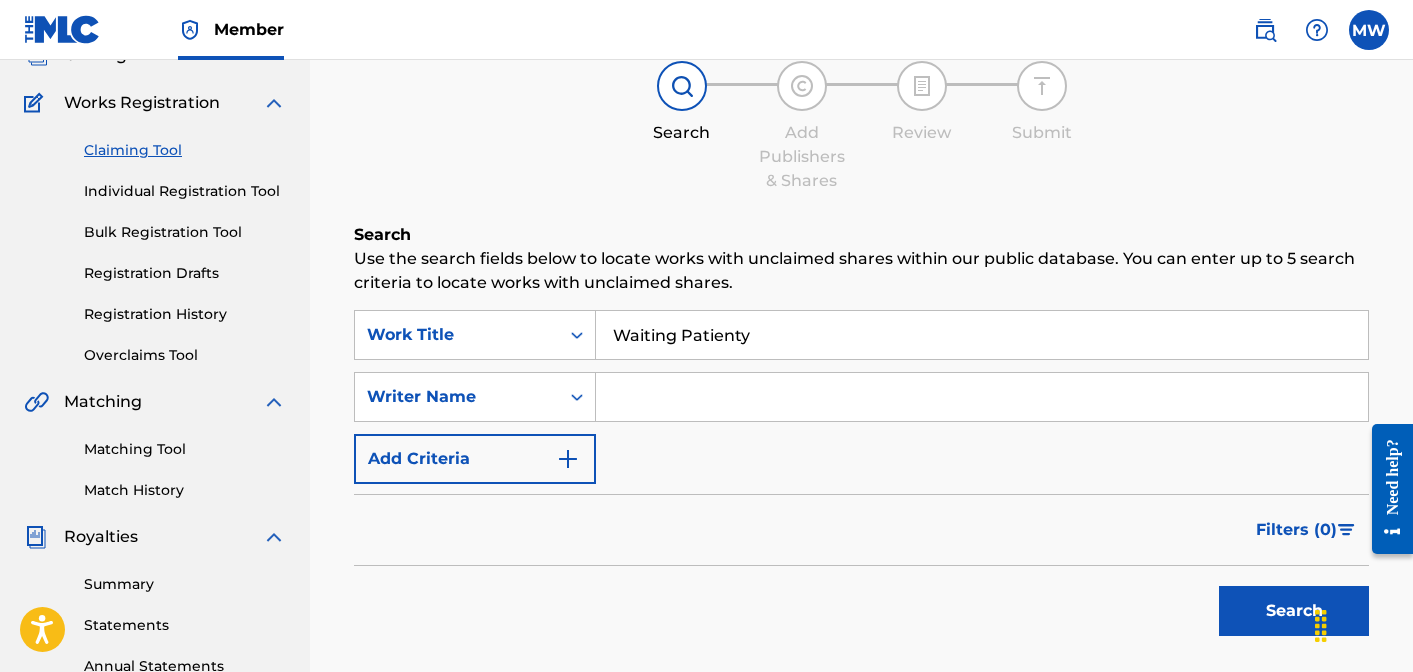 type on "Waiting Patienty" 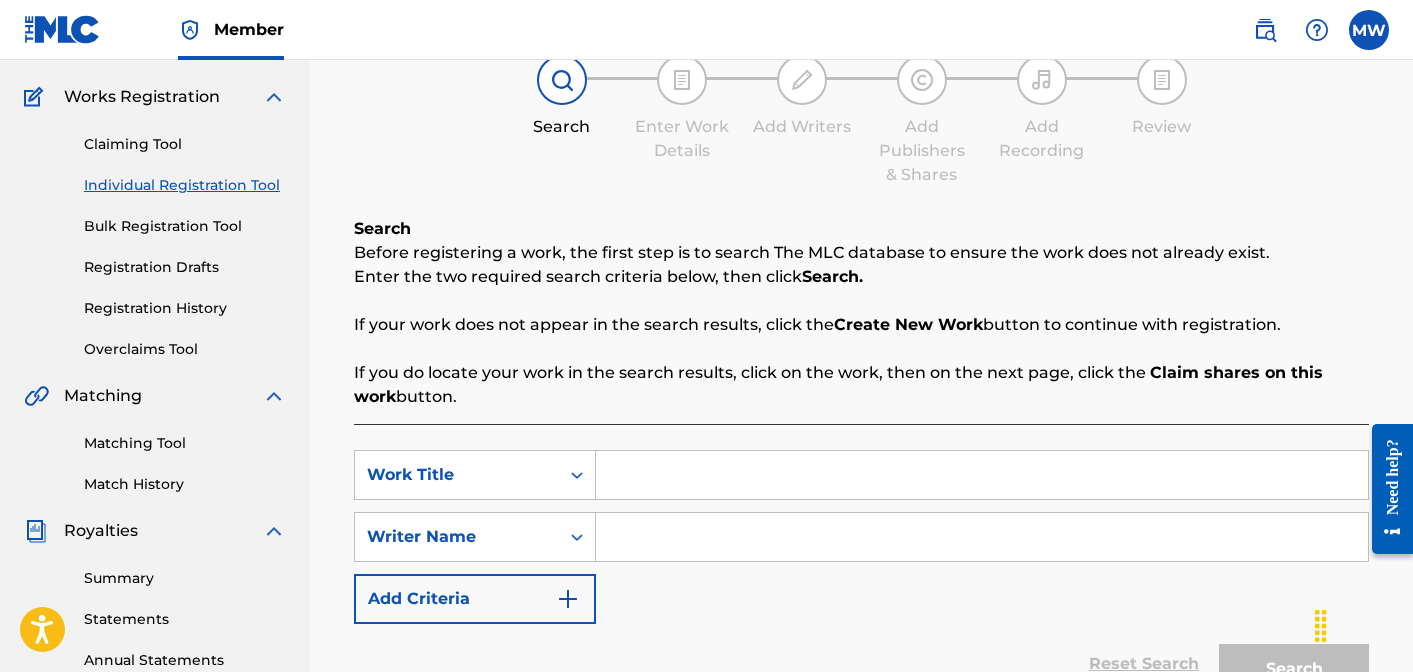 scroll, scrollTop: 178, scrollLeft: 0, axis: vertical 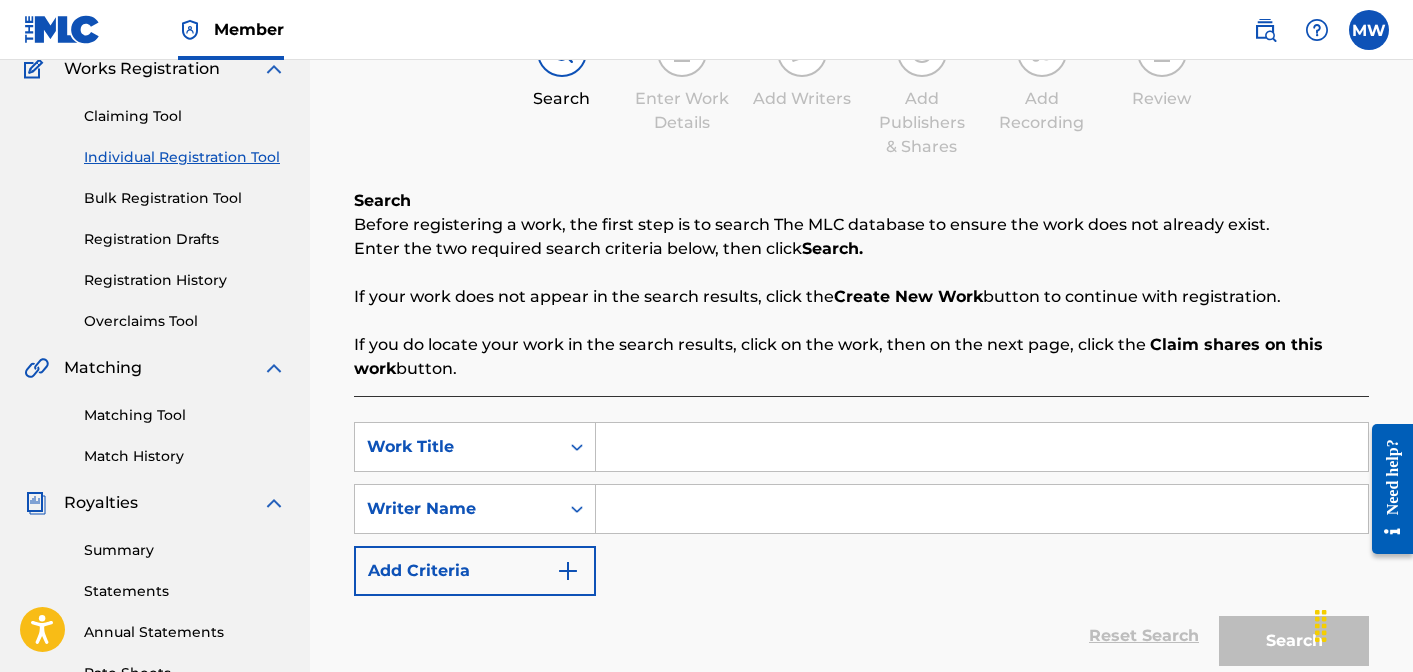 click at bounding box center [982, 447] 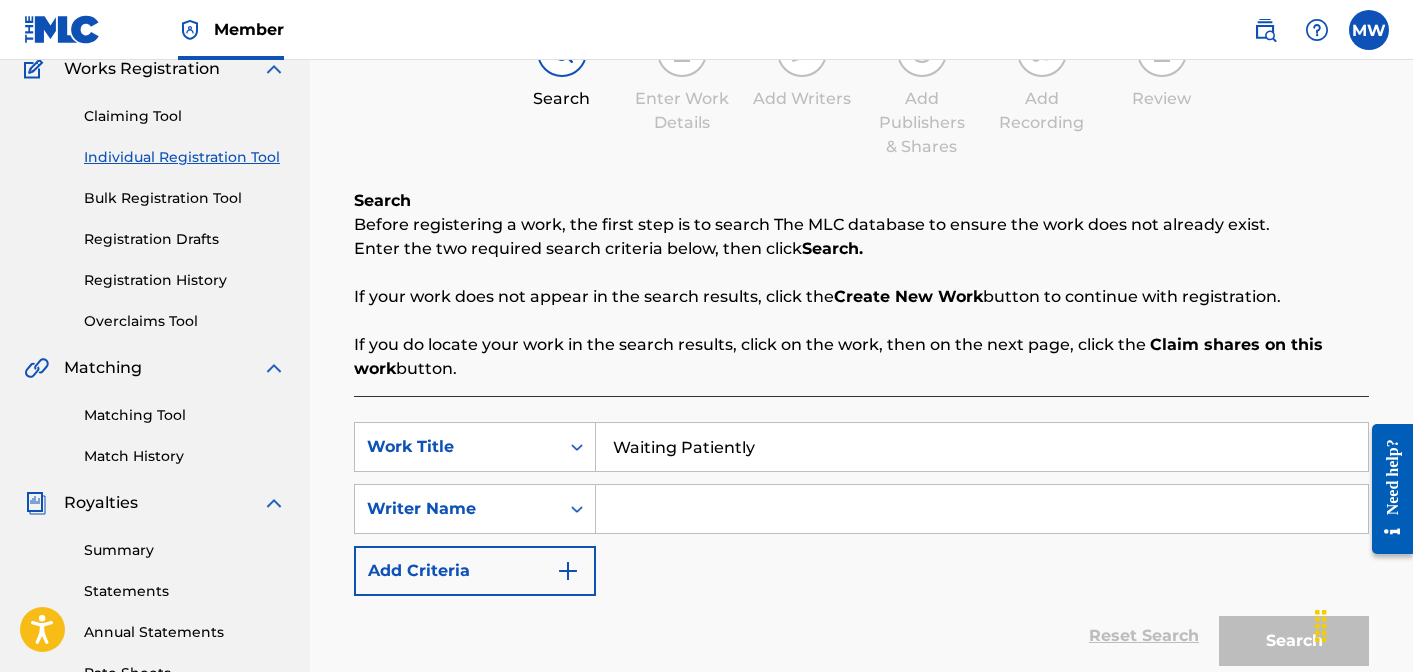 type on "Waiting Patiently" 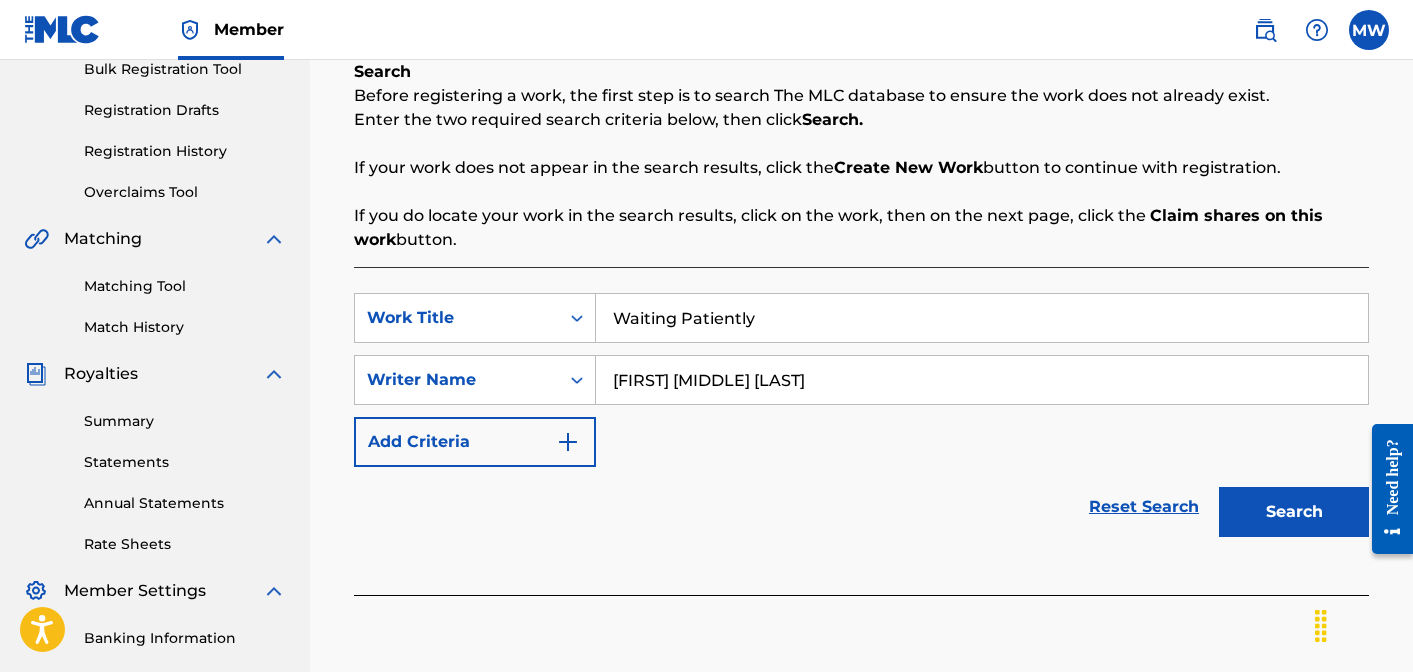 scroll, scrollTop: 313, scrollLeft: 0, axis: vertical 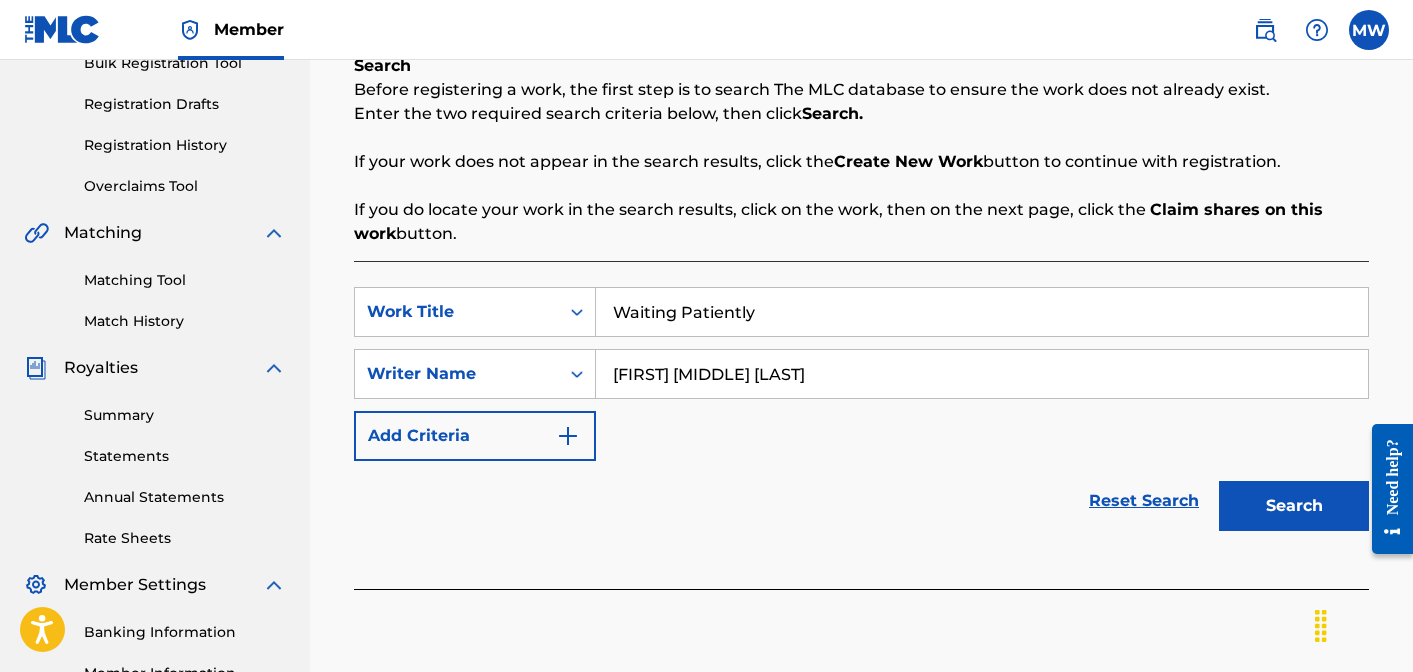 click on "Search" at bounding box center [1294, 506] 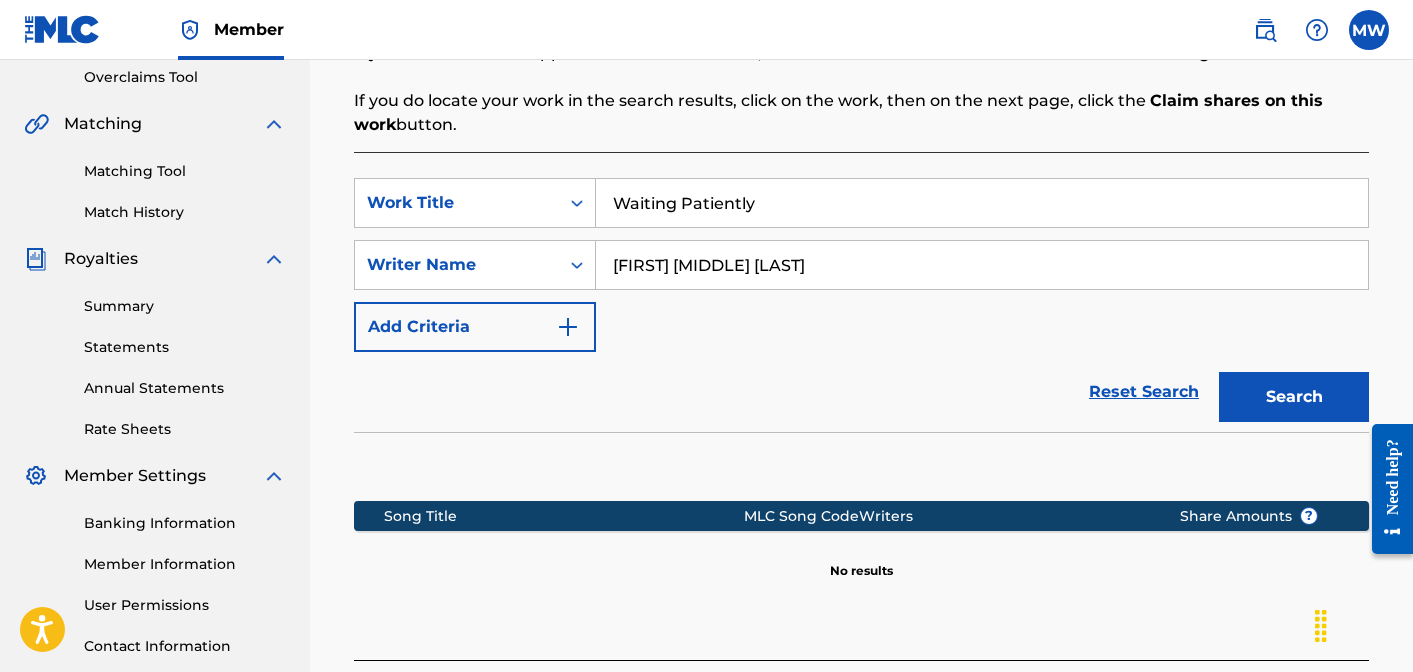 scroll, scrollTop: 597, scrollLeft: 0, axis: vertical 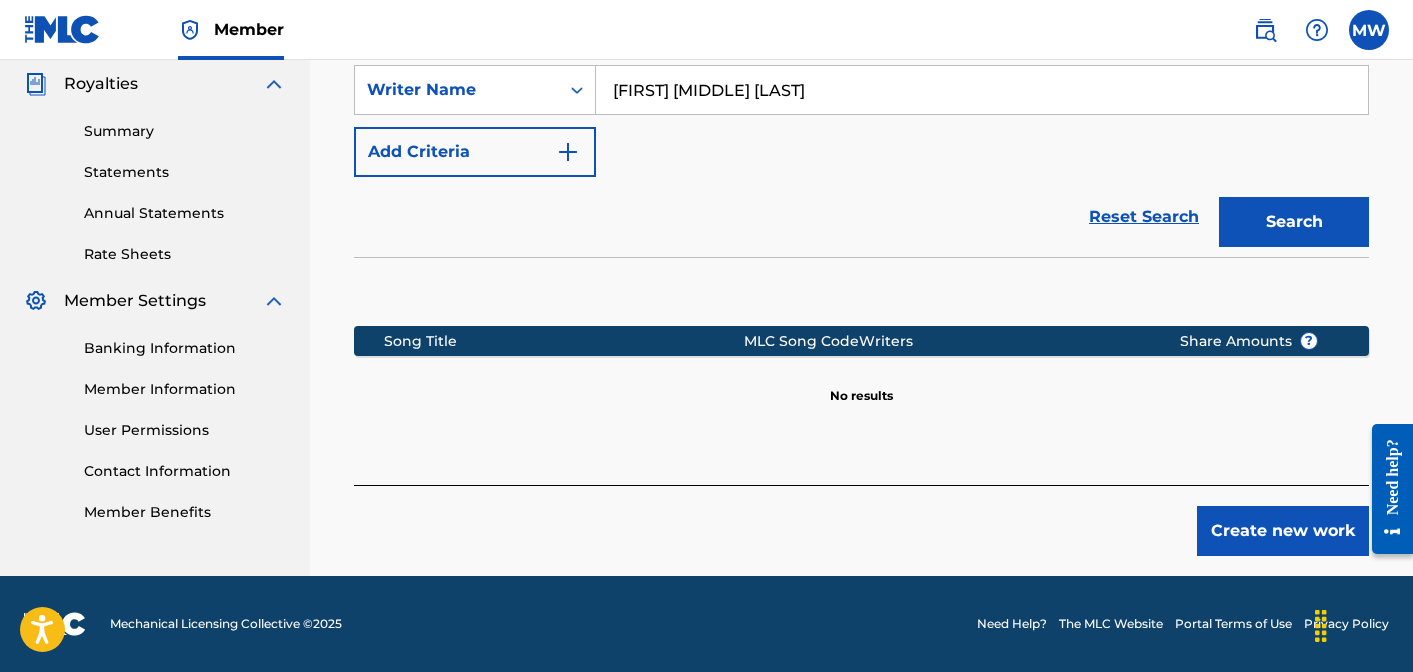 click on "Create new work" at bounding box center [1283, 531] 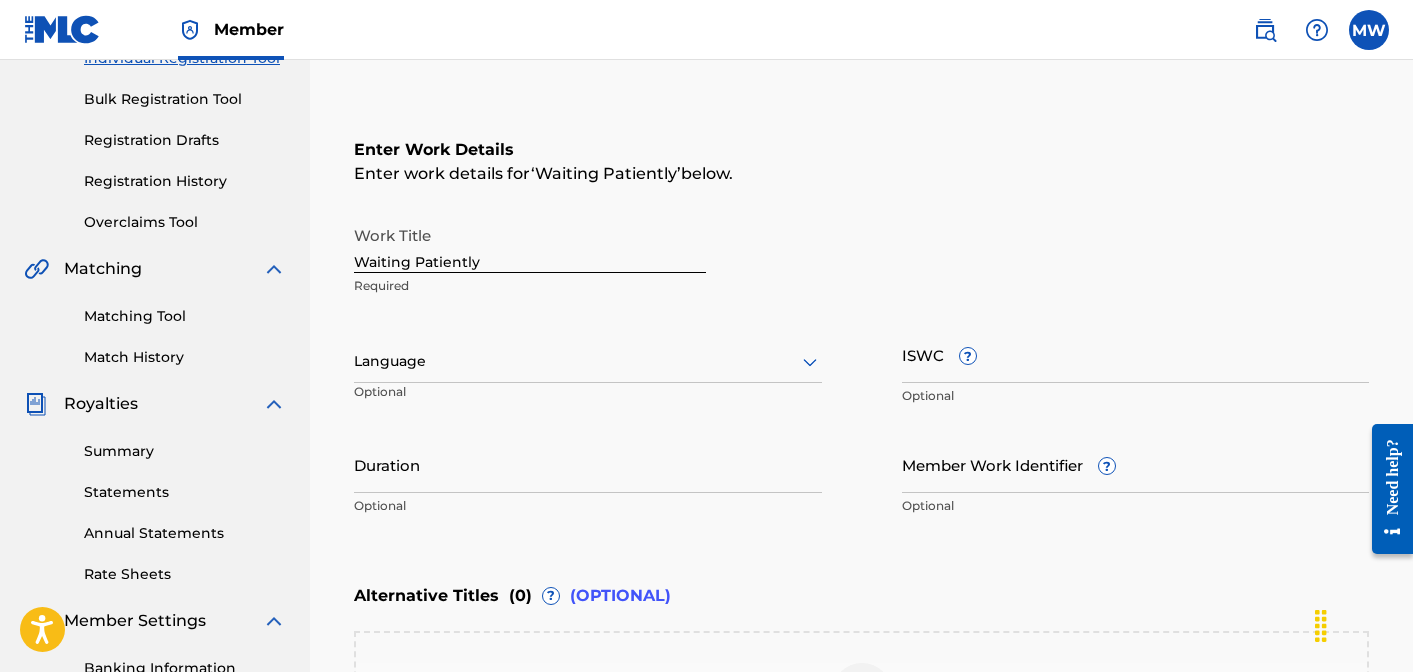 scroll, scrollTop: 265, scrollLeft: 0, axis: vertical 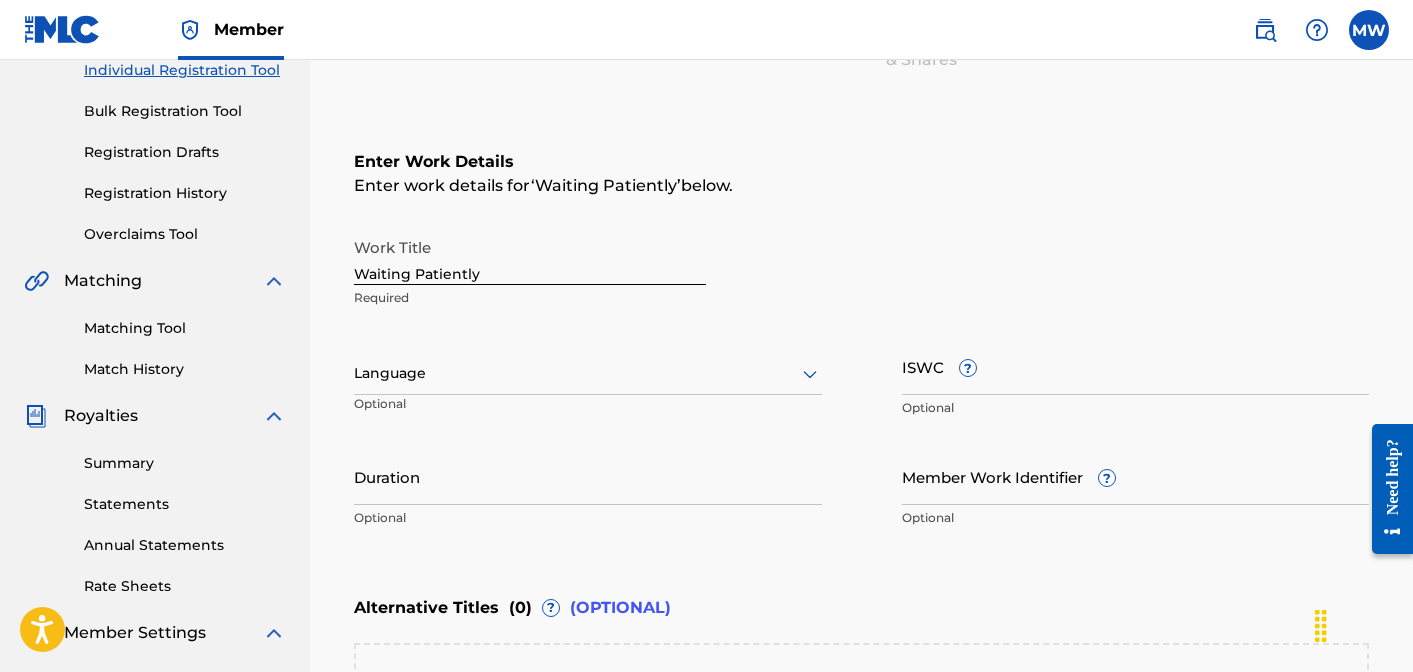 click at bounding box center (588, 373) 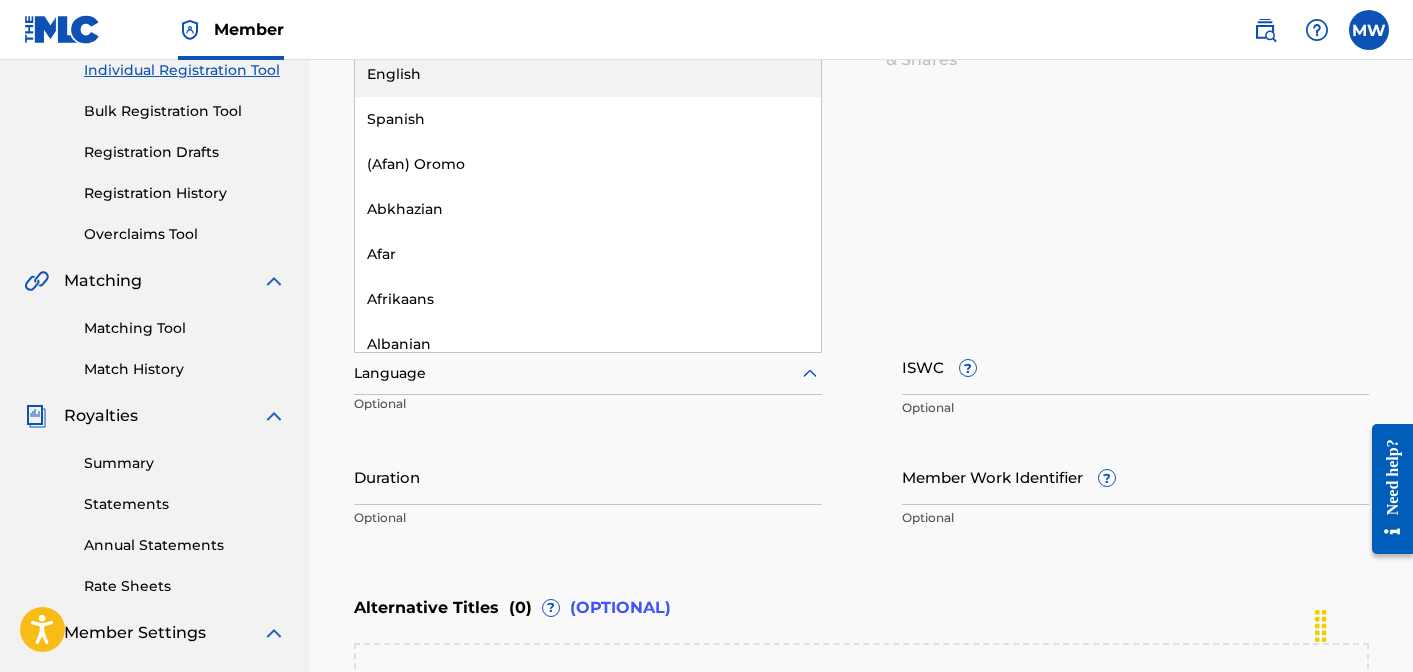 click on "English" at bounding box center [588, 74] 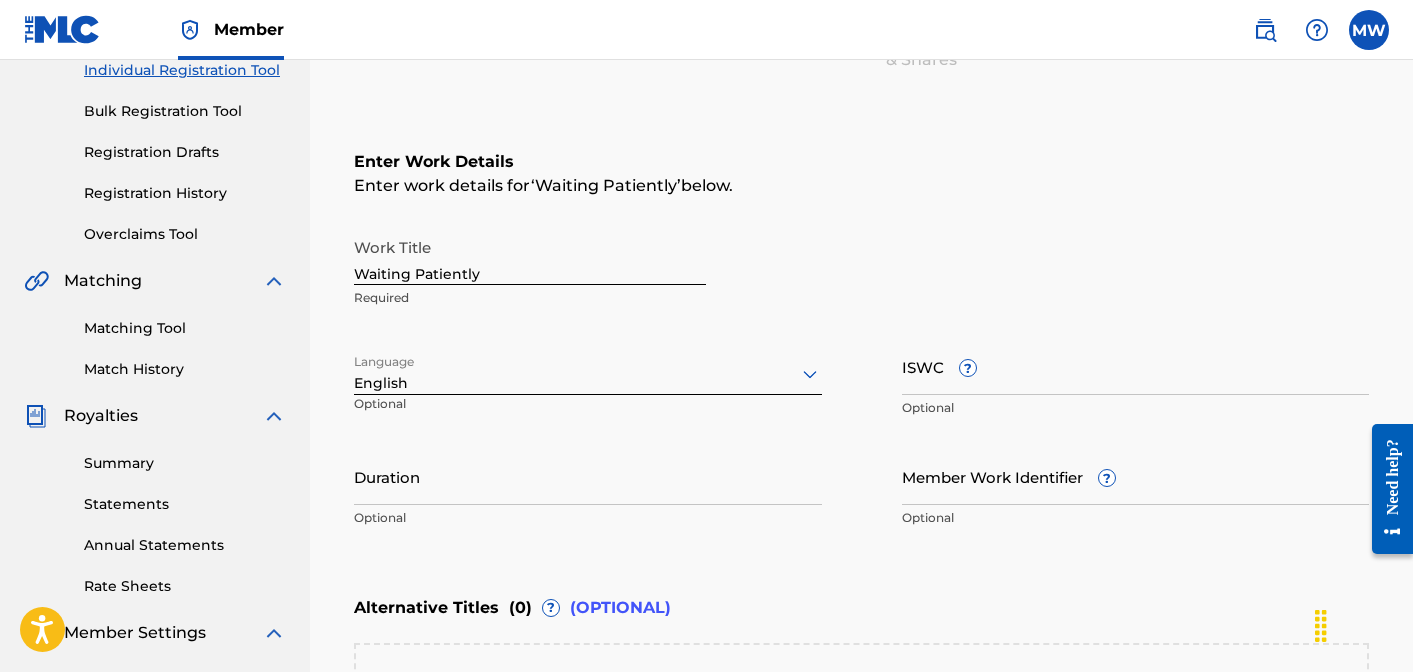 click on "ISWC   ?" at bounding box center [1136, 366] 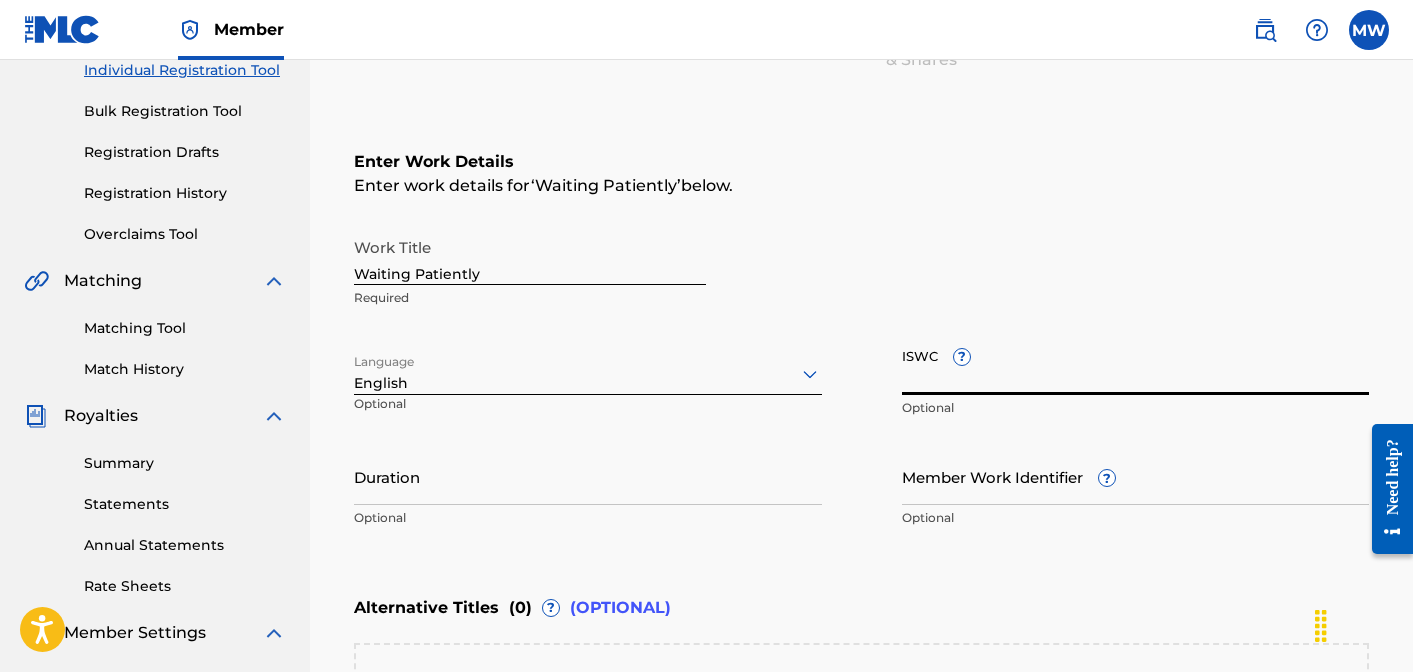 paste on "[ISWC]" 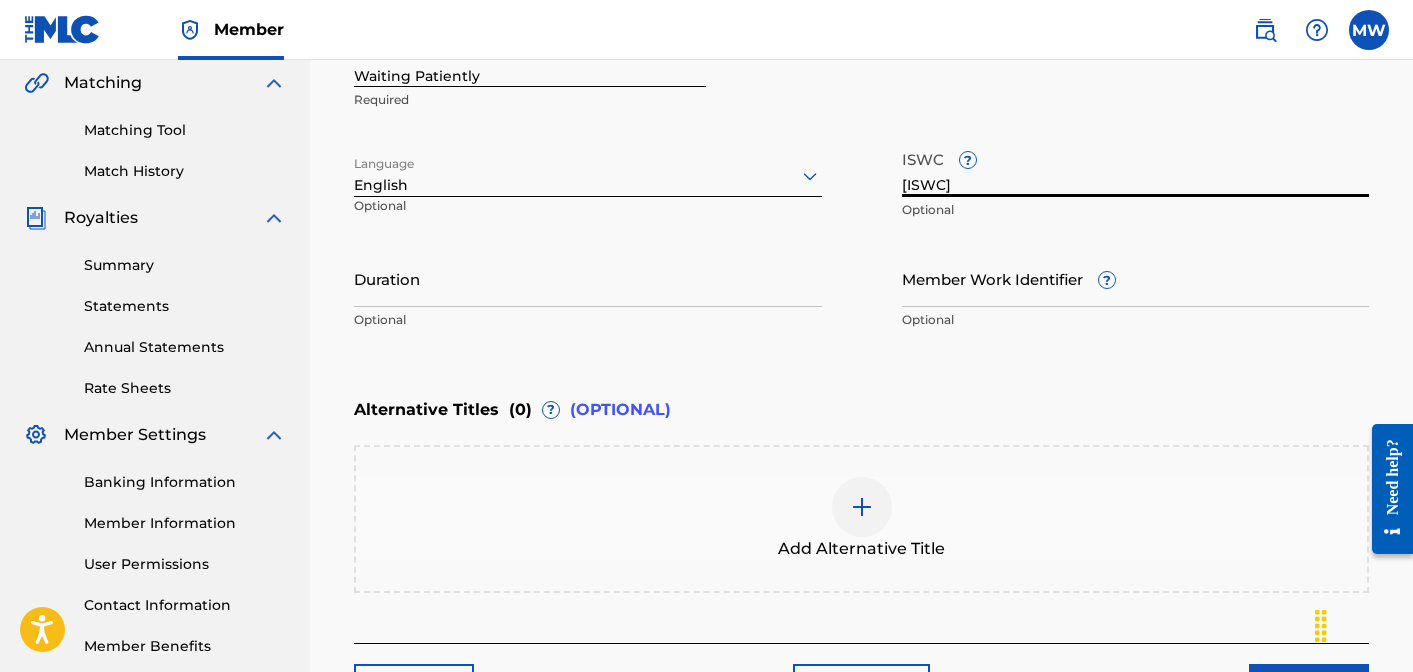 scroll, scrollTop: 487, scrollLeft: 0, axis: vertical 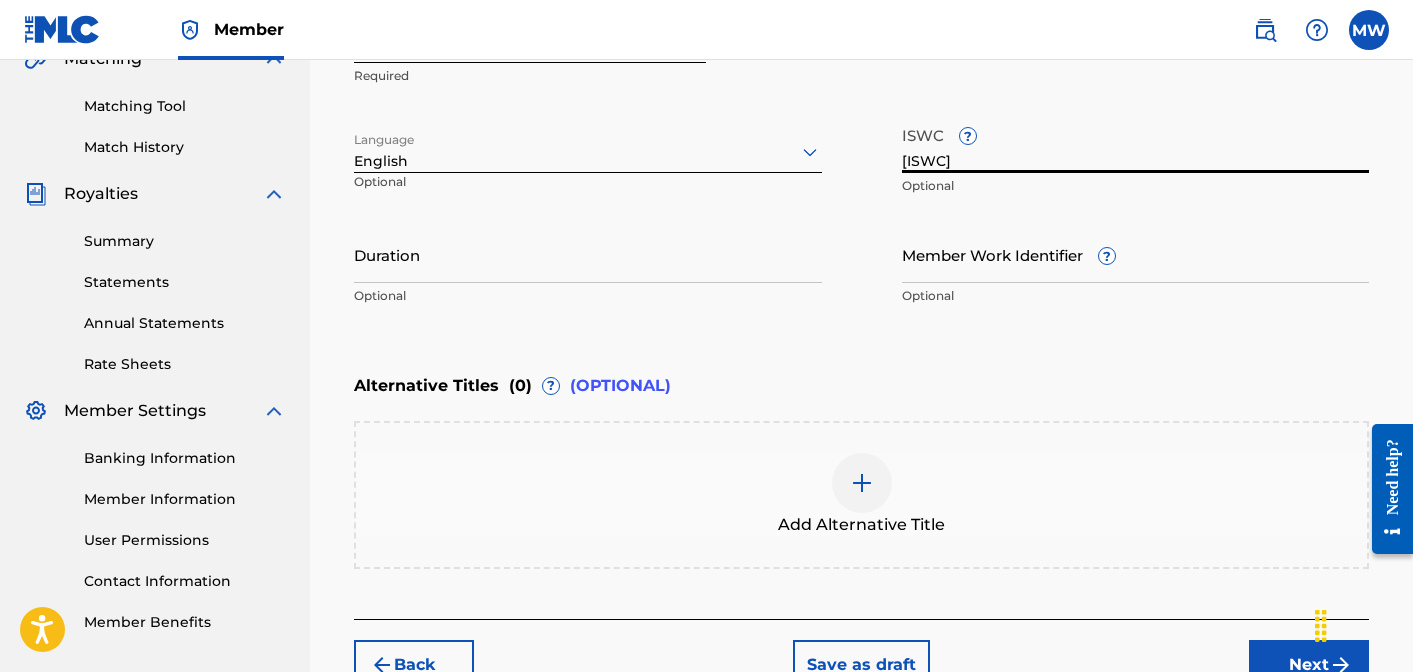 type on "[ISWC]" 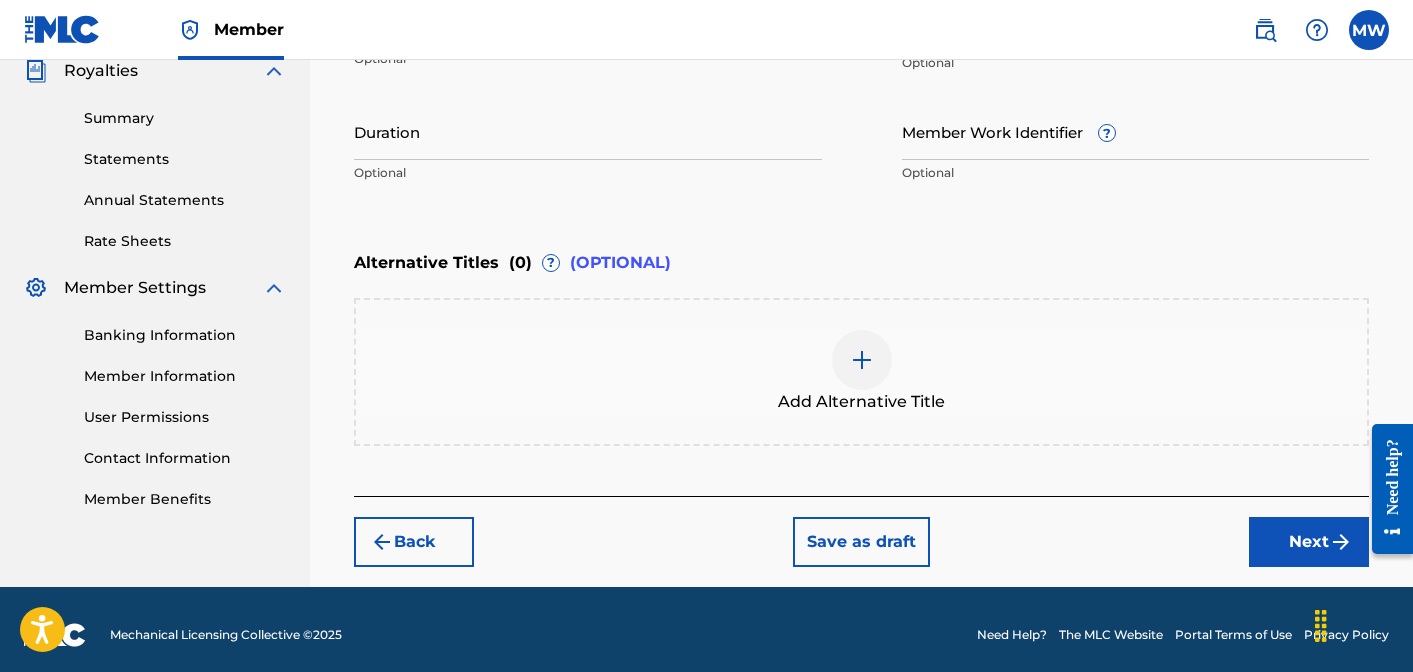 scroll, scrollTop: 620, scrollLeft: 0, axis: vertical 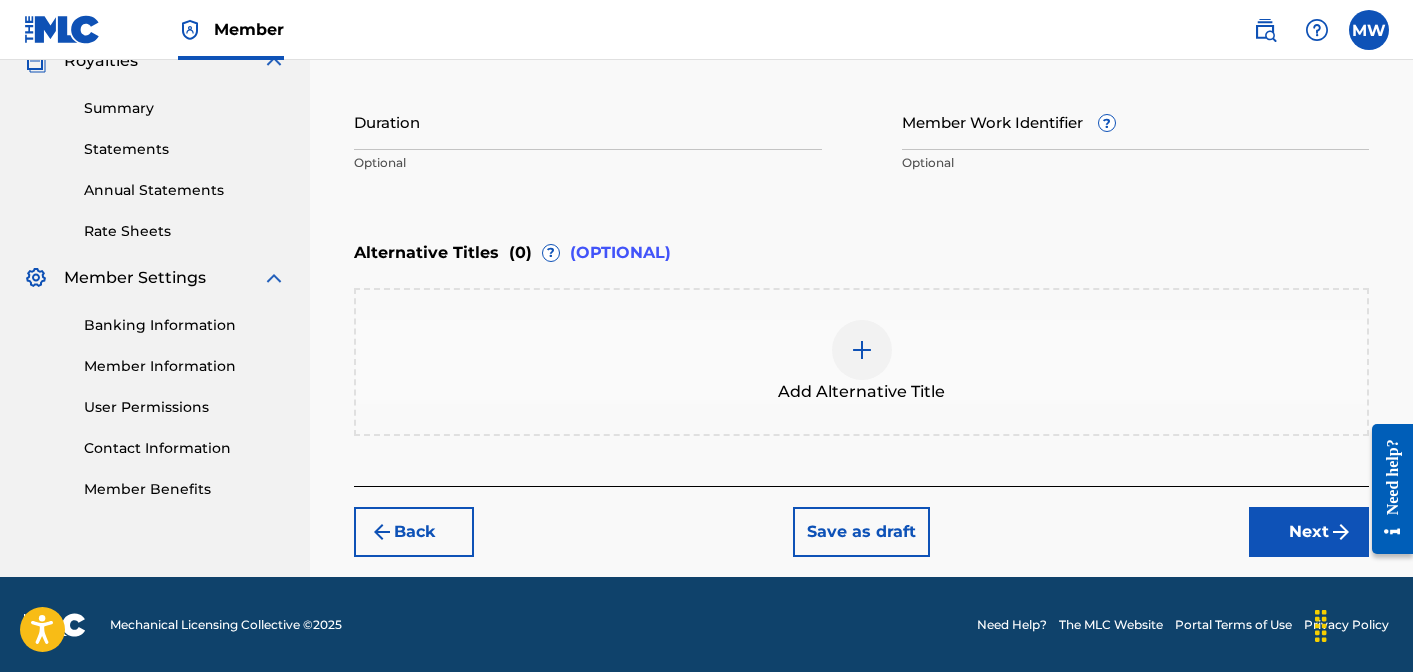 click on "Next" at bounding box center [1309, 532] 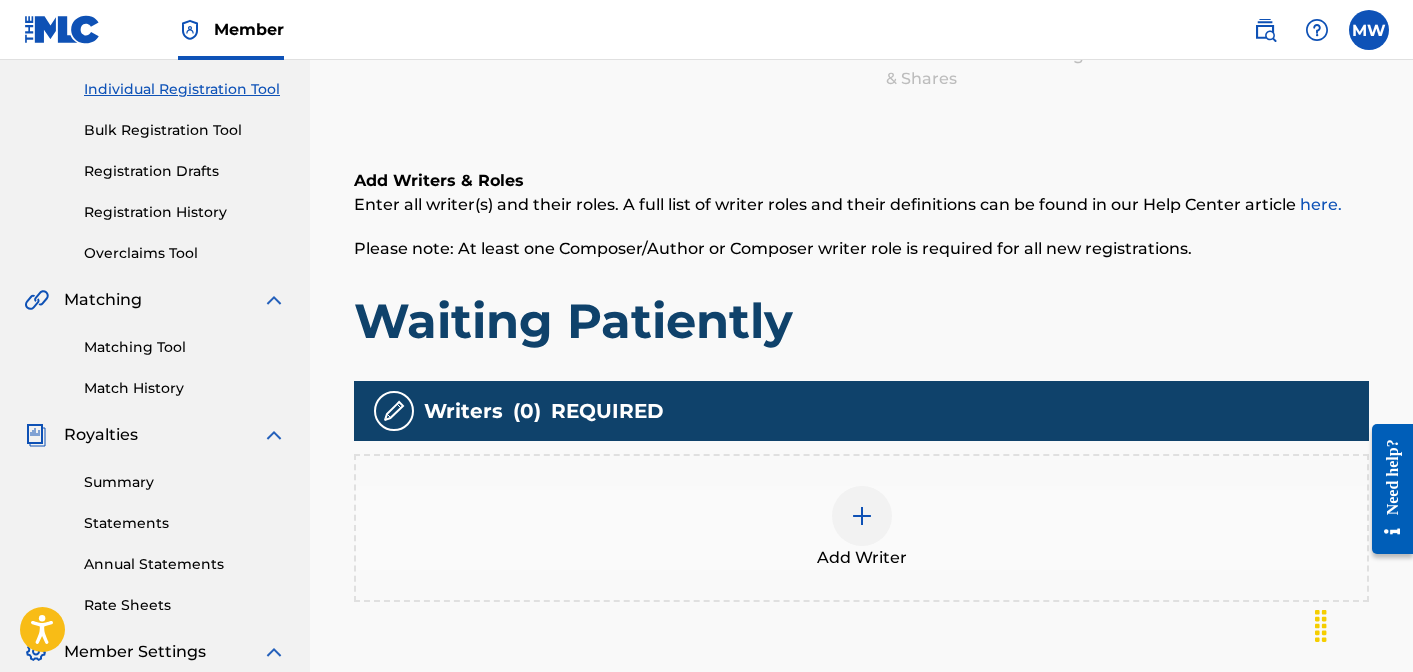 scroll, scrollTop: 332, scrollLeft: 0, axis: vertical 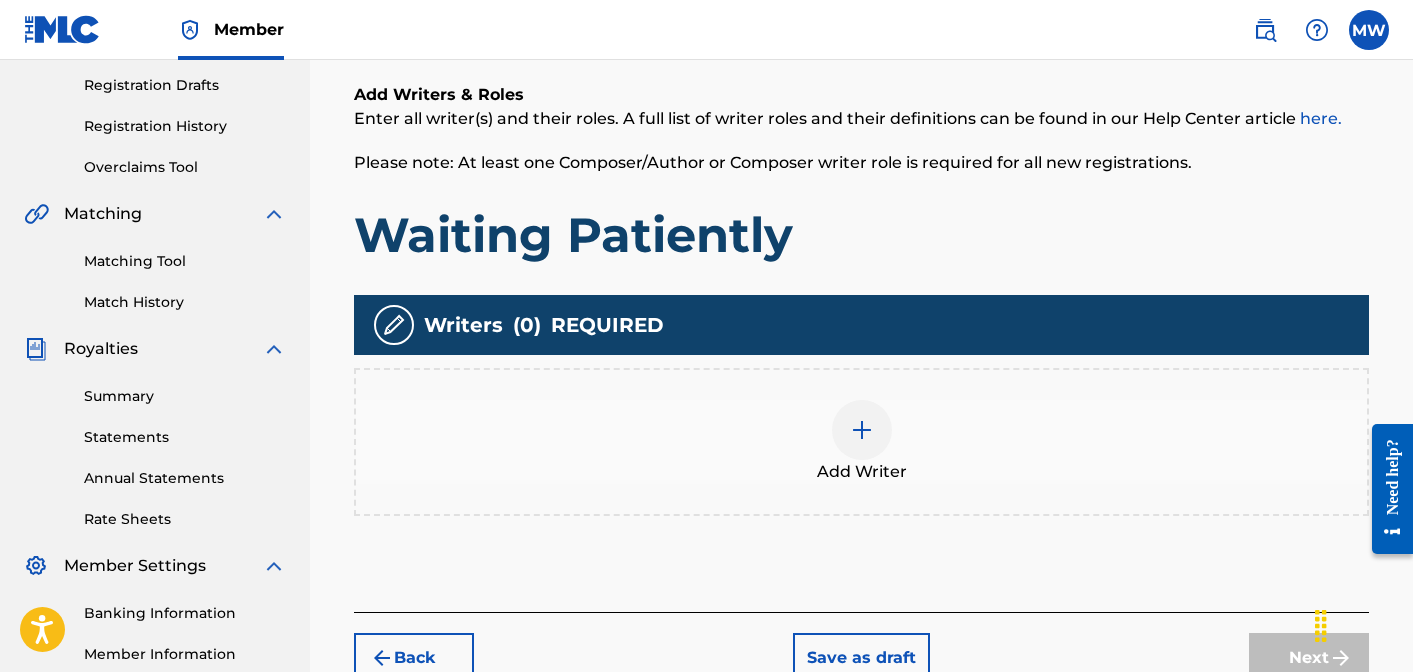 click at bounding box center [862, 430] 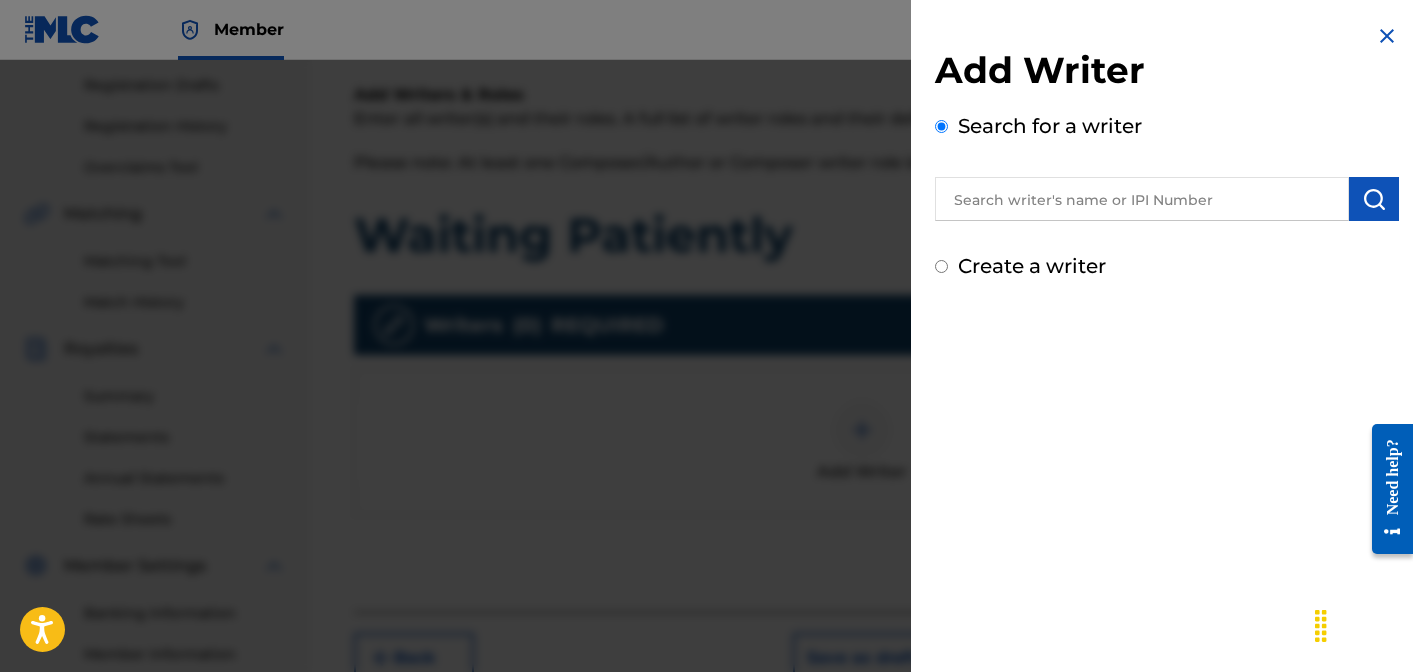 click at bounding box center (1142, 199) 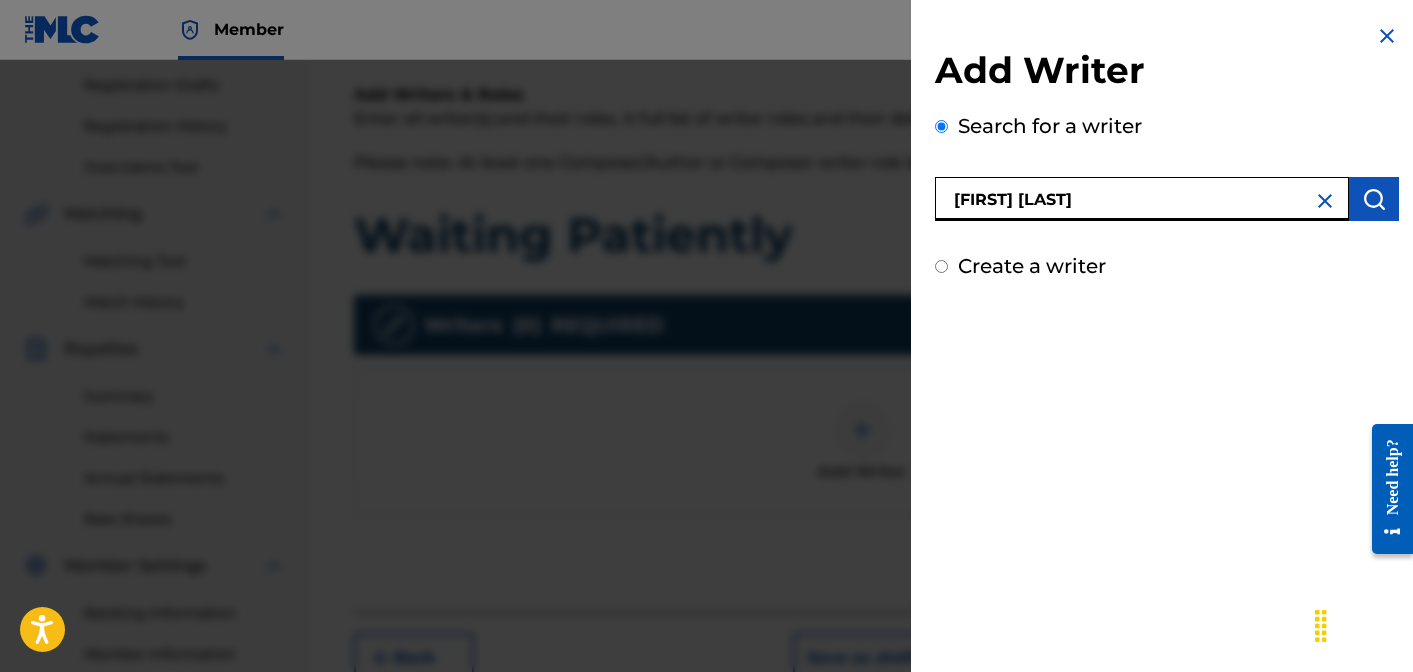 type on "[FIRST] [LAST]" 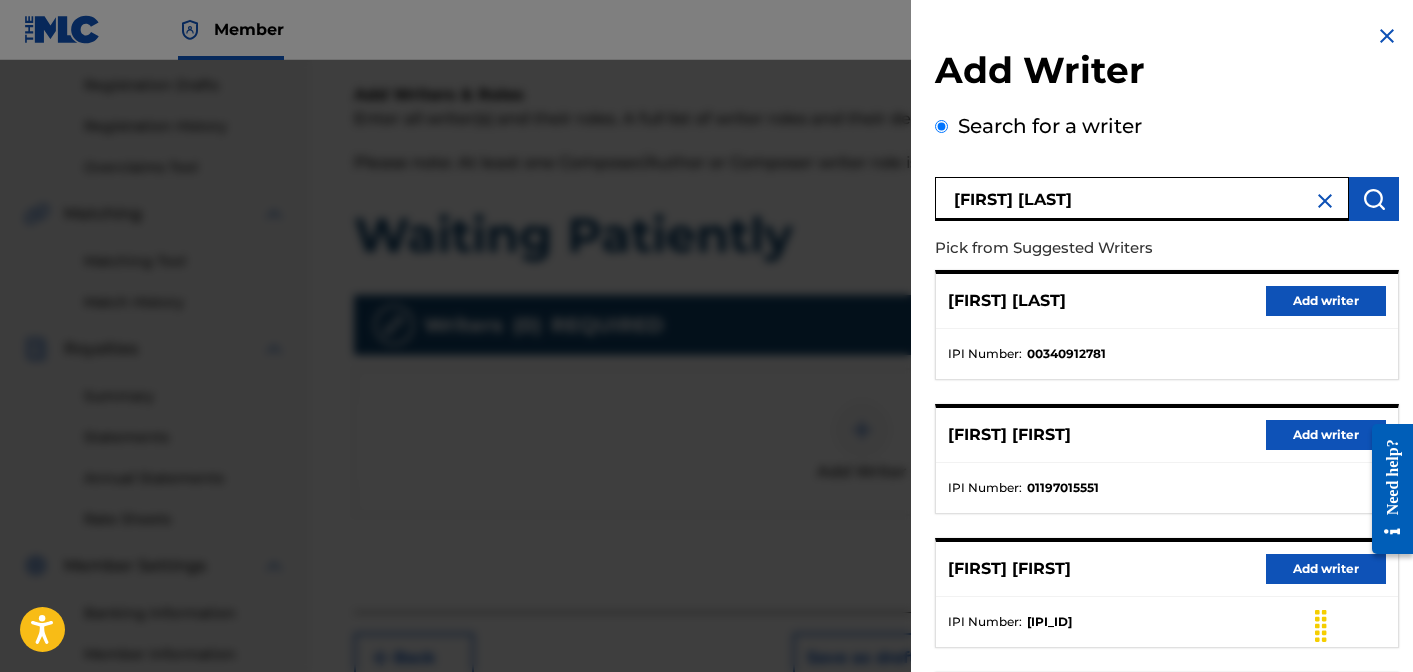 scroll, scrollTop: 370, scrollLeft: 0, axis: vertical 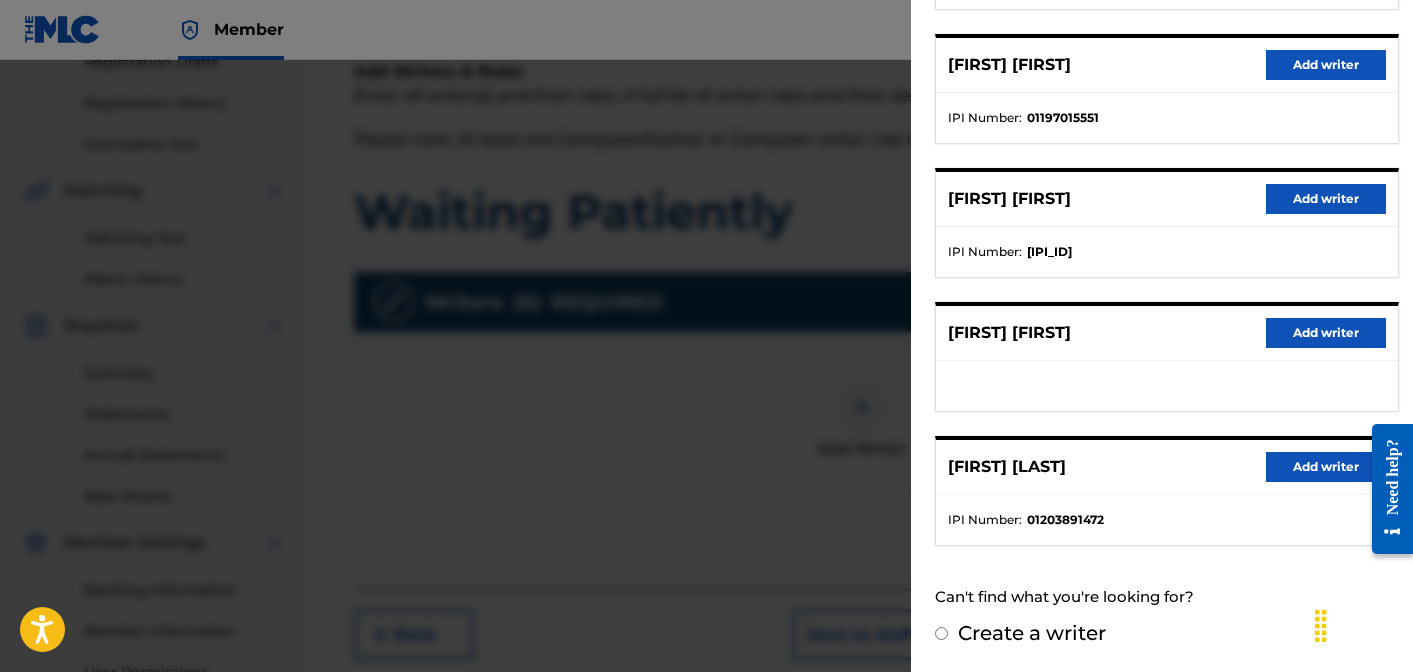 click on "Add writer" at bounding box center (1326, 467) 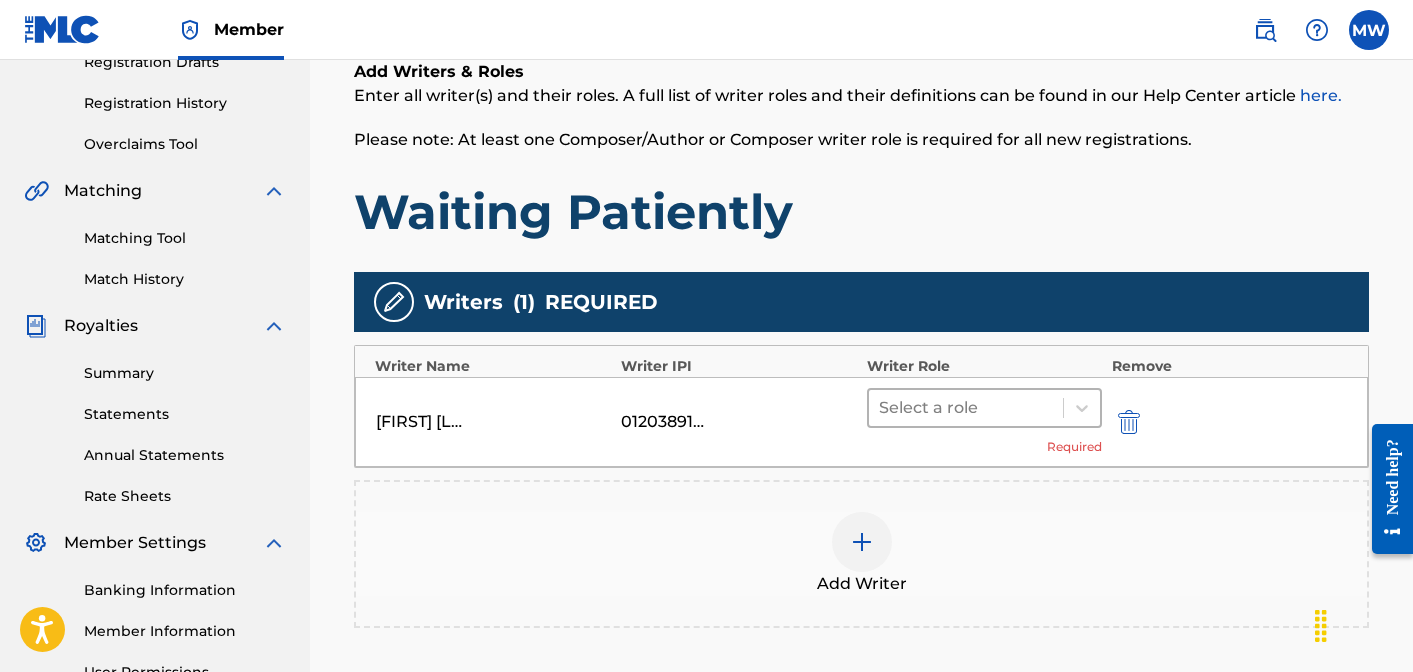 click at bounding box center [966, 408] 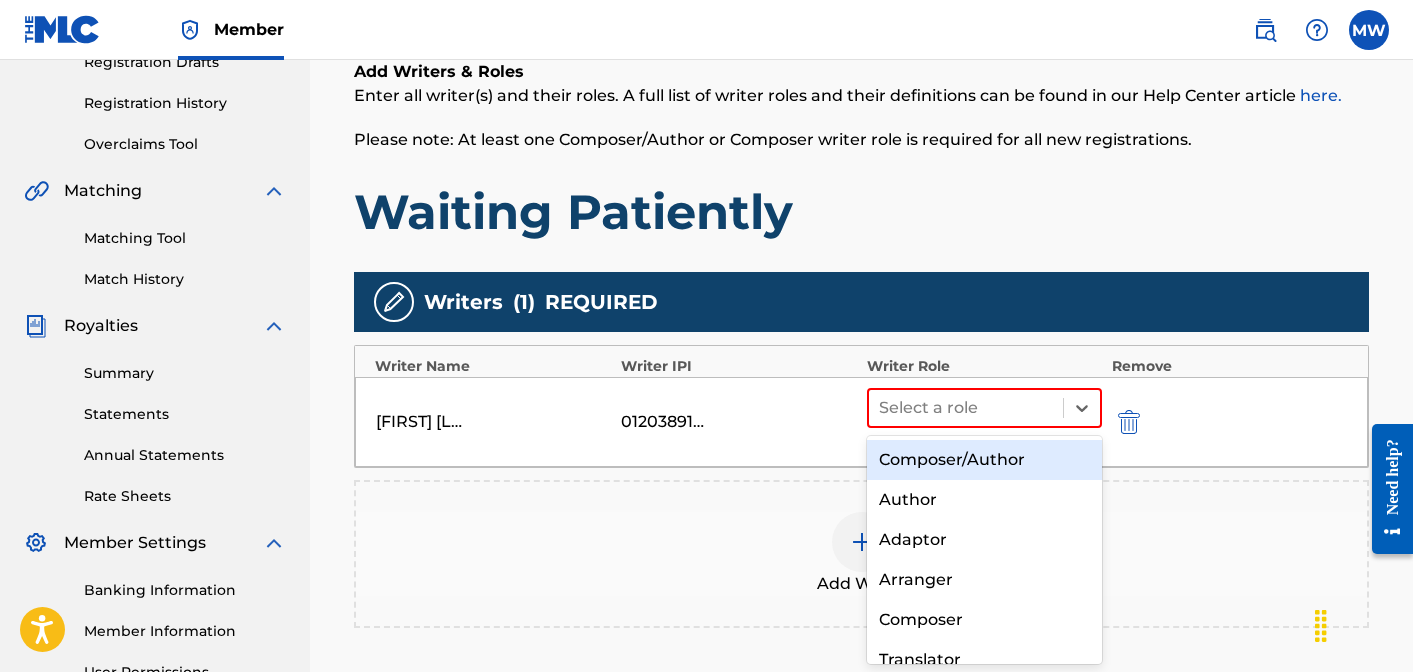 click on "Composer/Author" at bounding box center [984, 460] 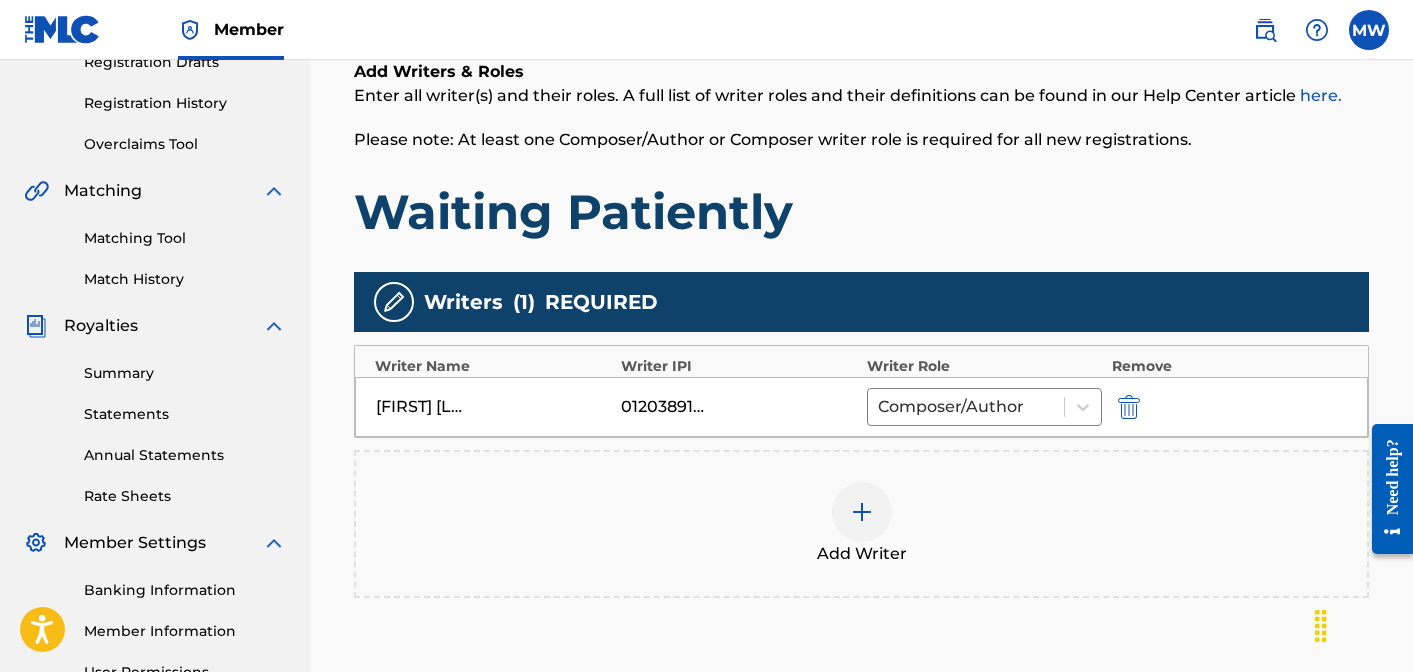 scroll, scrollTop: 568, scrollLeft: 0, axis: vertical 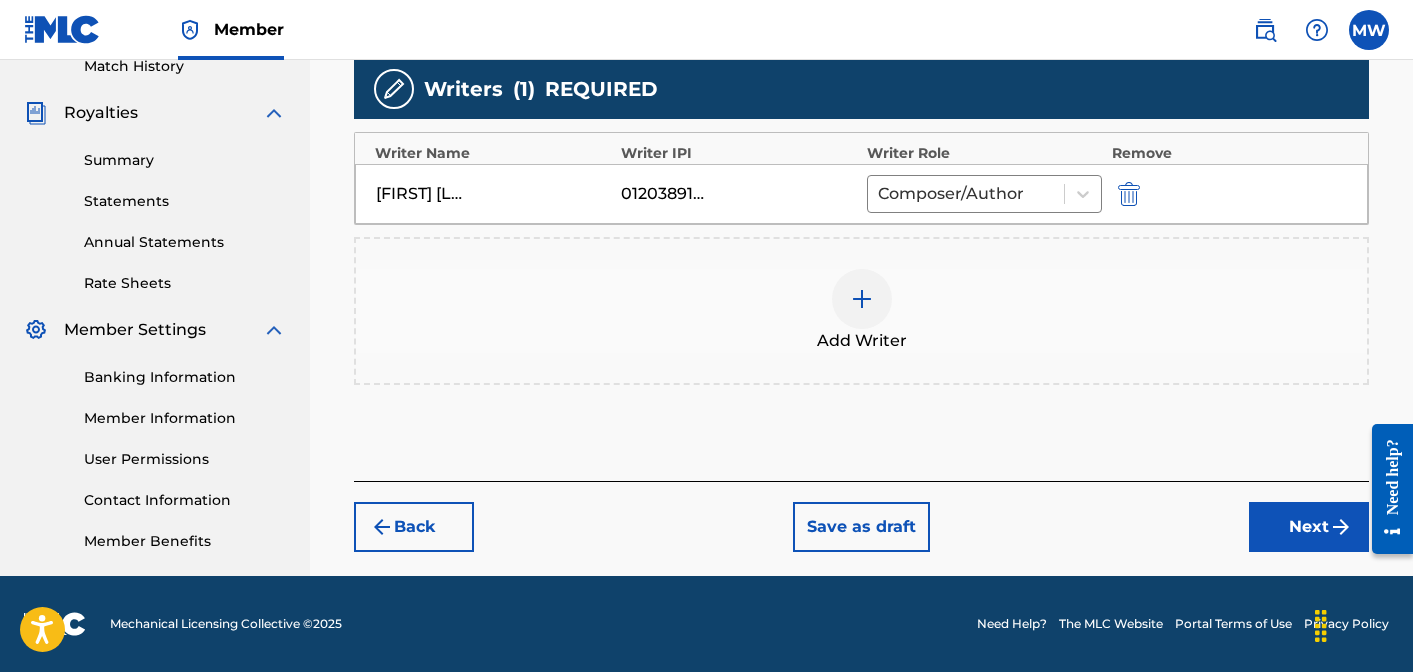 click on "Next" at bounding box center [1309, 527] 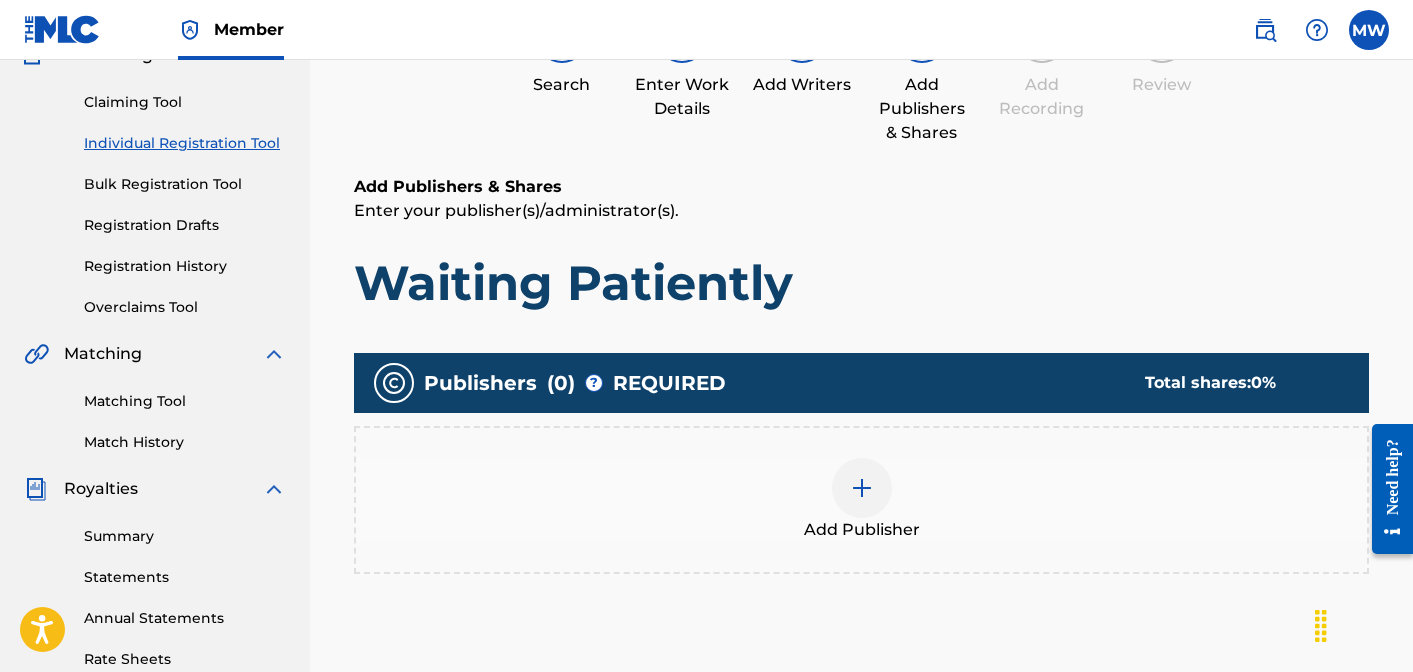 scroll, scrollTop: 90, scrollLeft: 0, axis: vertical 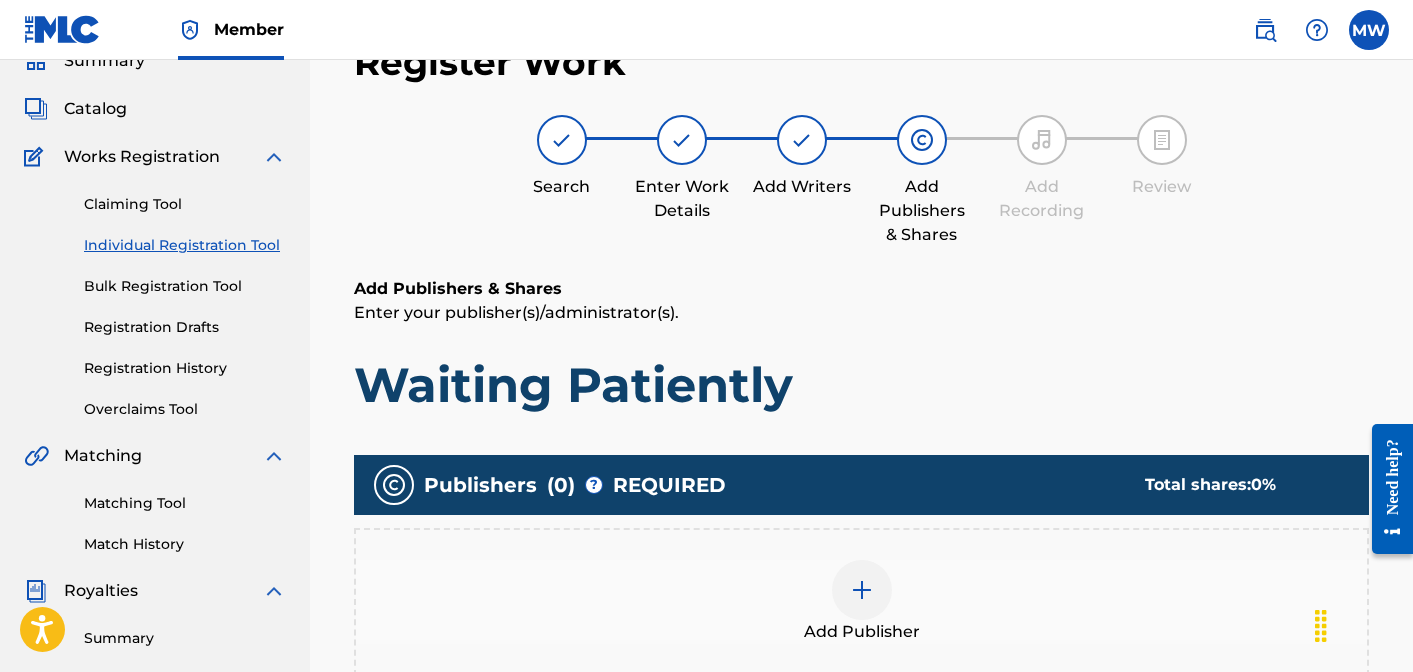 click at bounding box center [862, 590] 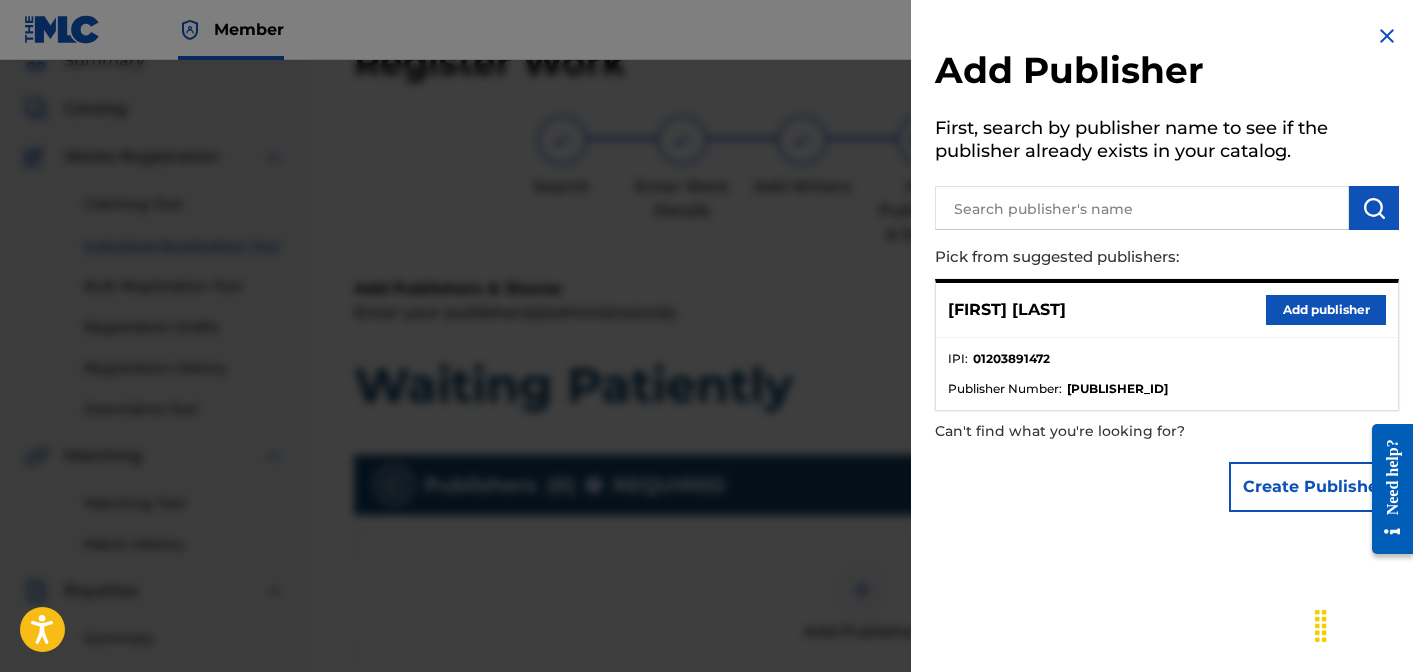 click on "Add publisher" at bounding box center (1326, 310) 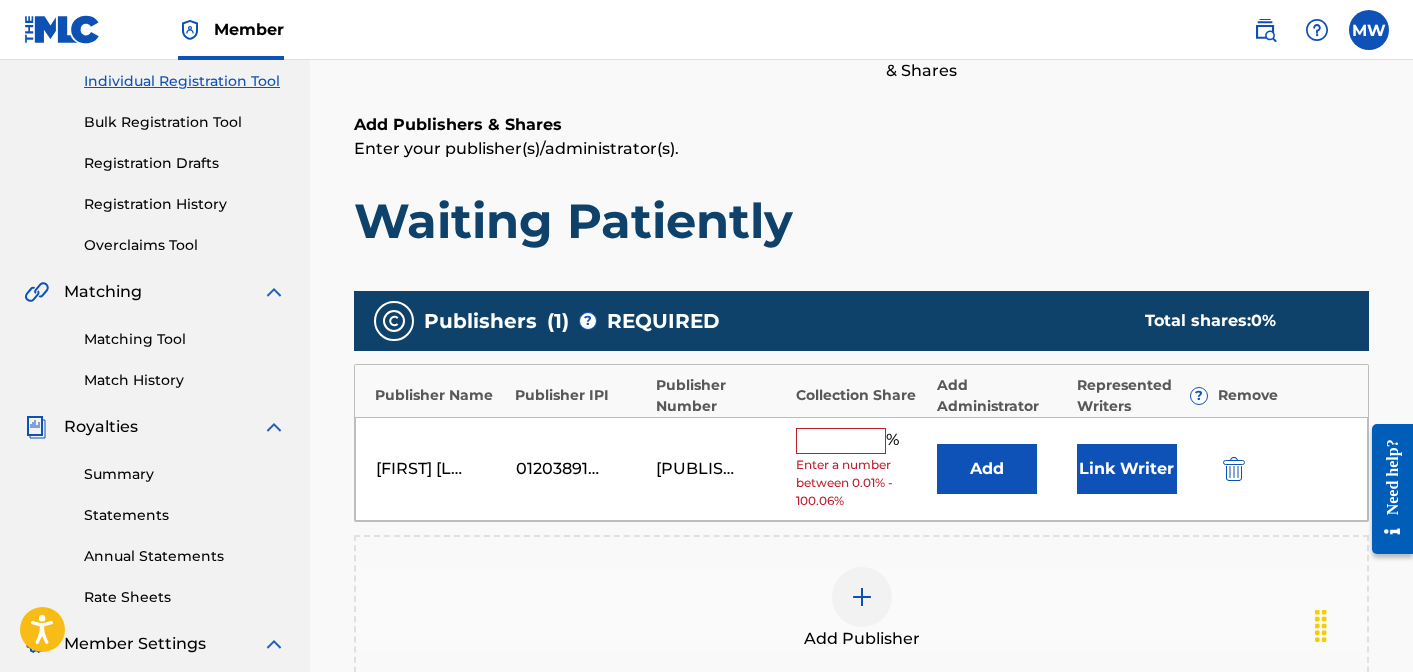 scroll, scrollTop: 277, scrollLeft: 0, axis: vertical 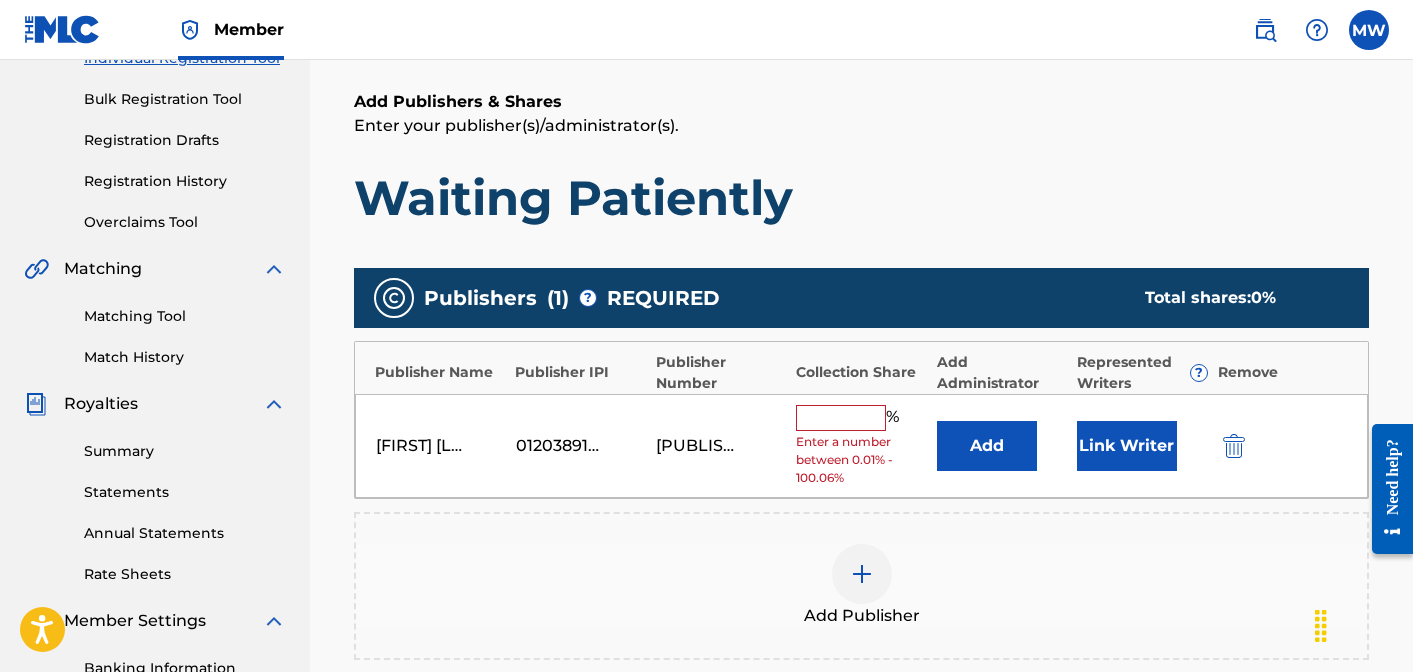 click at bounding box center (841, 418) 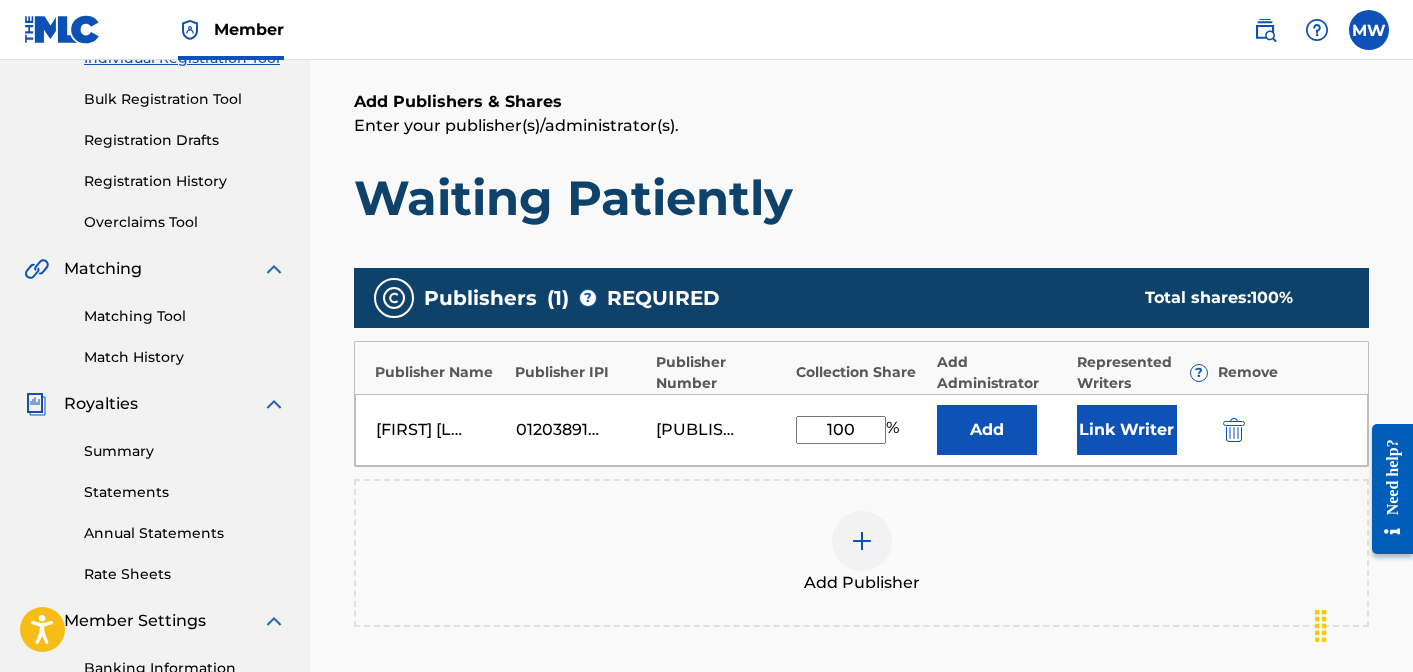 type on "100" 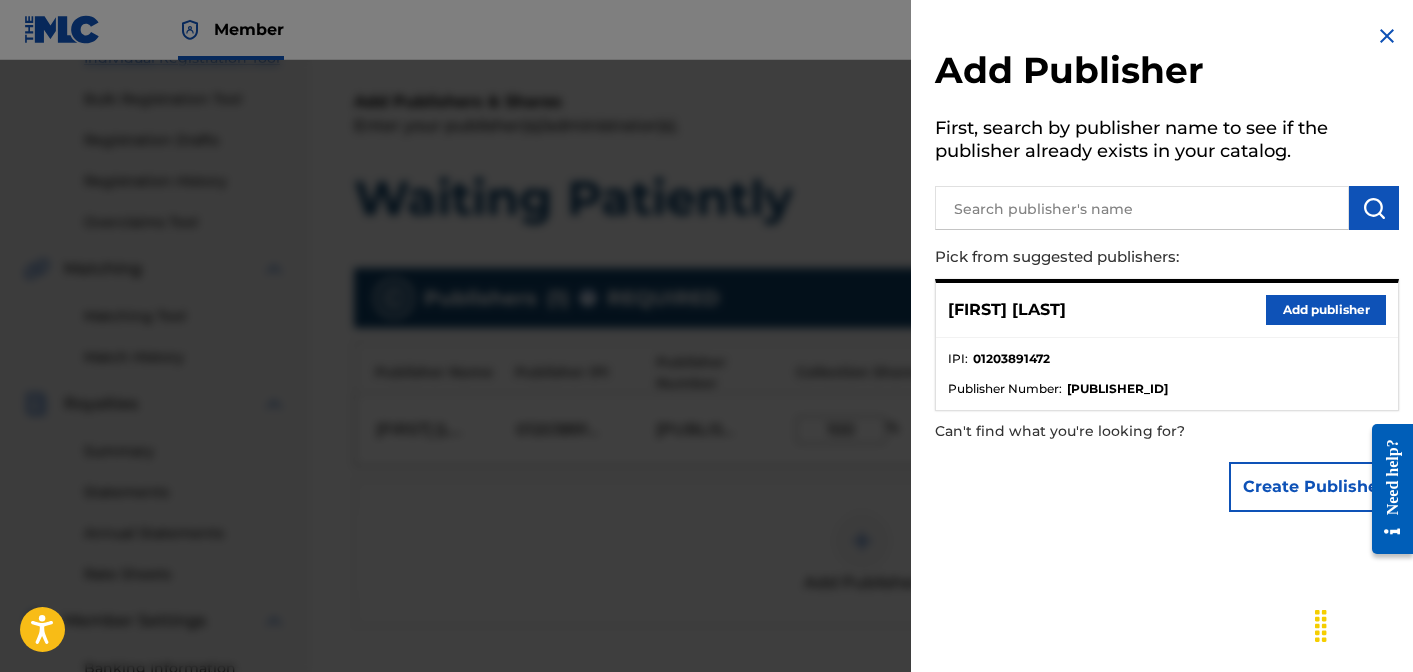 click at bounding box center (1387, 36) 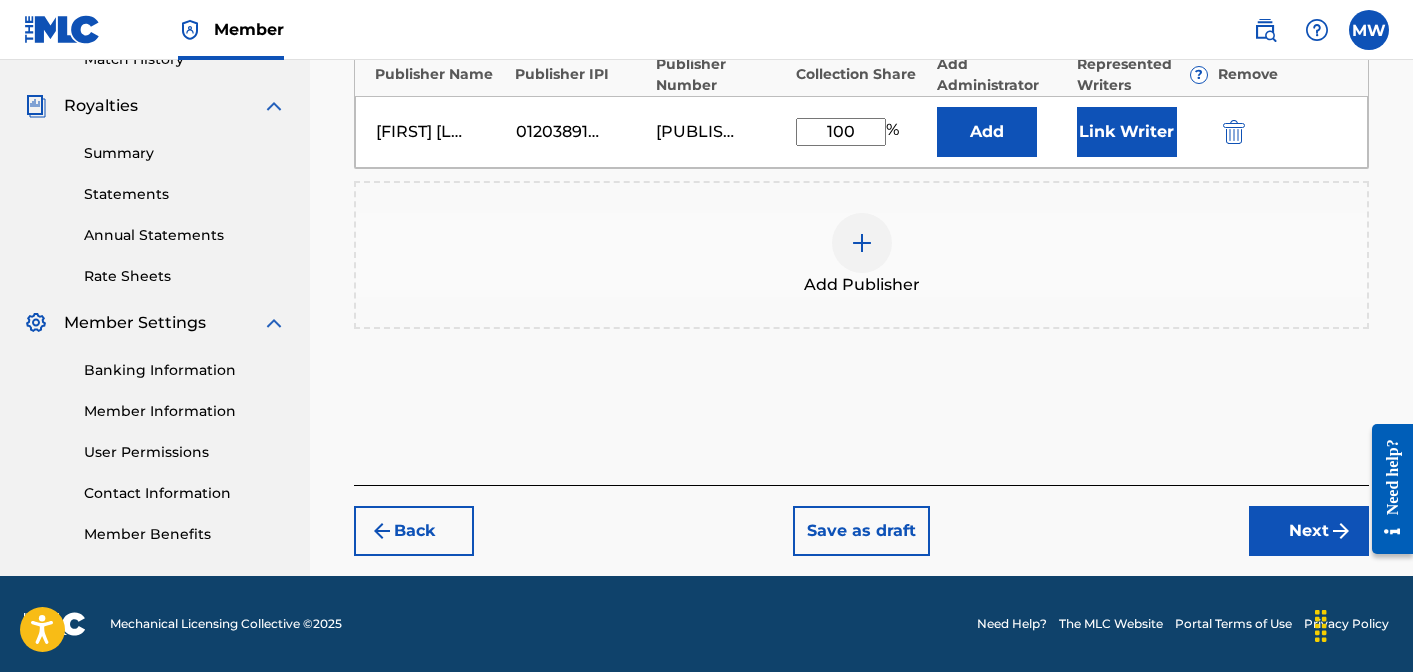 click on "Next" at bounding box center (1309, 531) 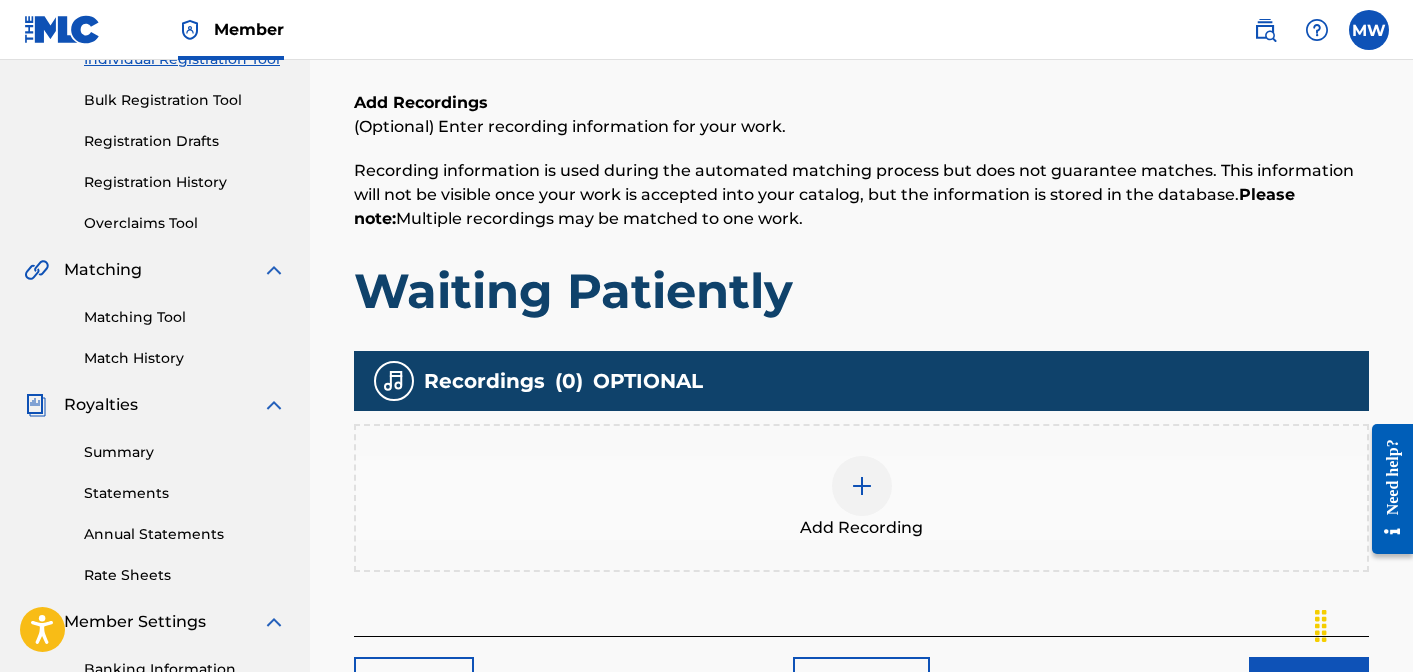 scroll, scrollTop: 379, scrollLeft: 0, axis: vertical 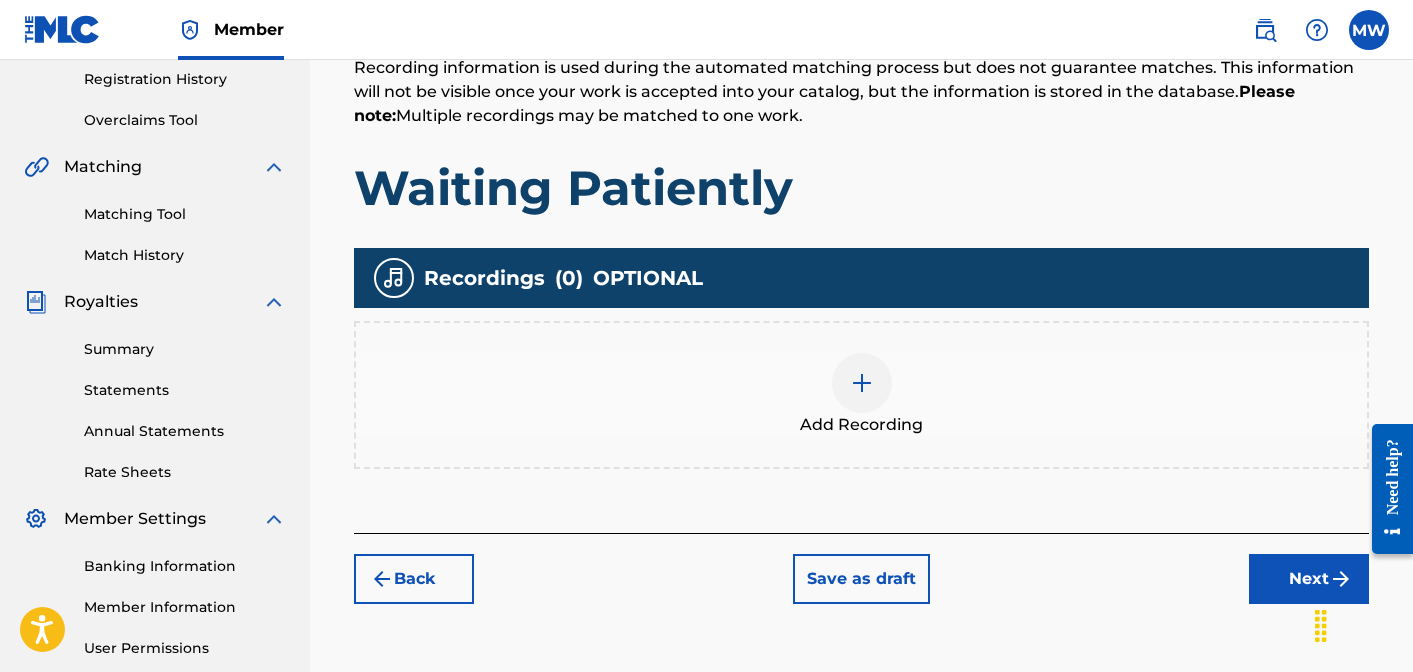 click at bounding box center (862, 383) 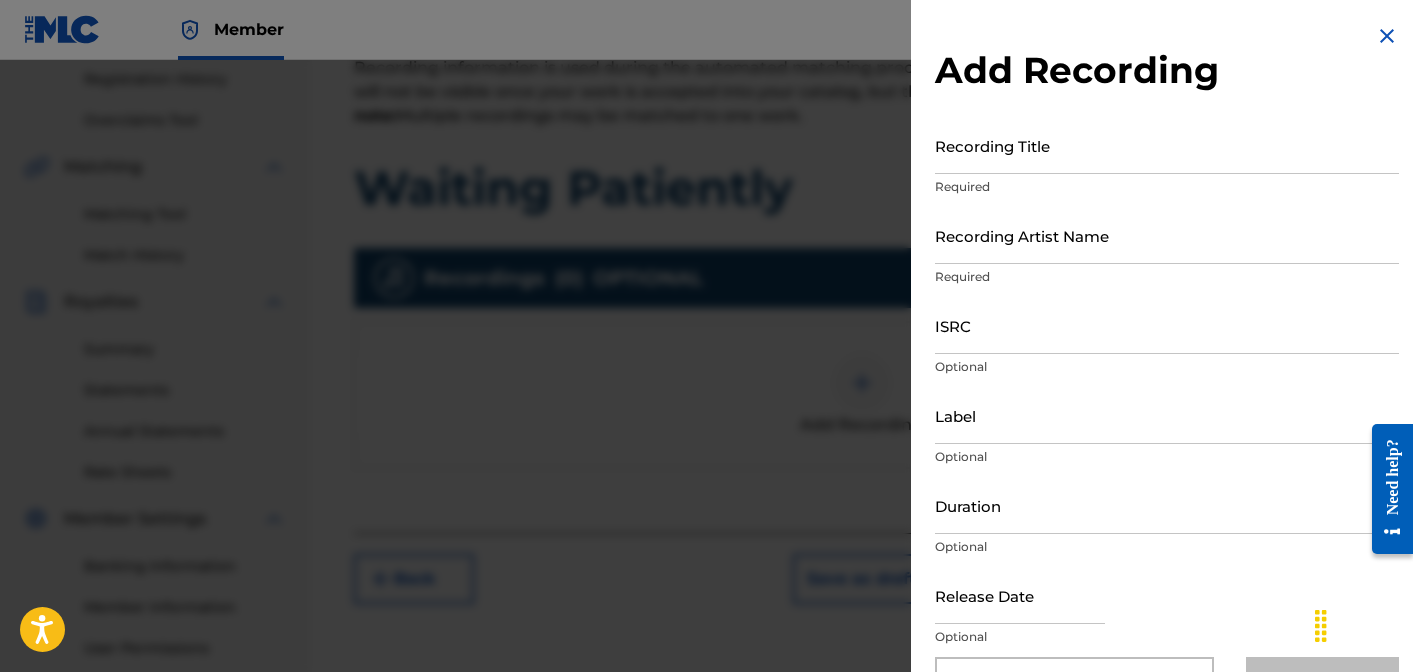 click on "Recording Title" at bounding box center [1167, 145] 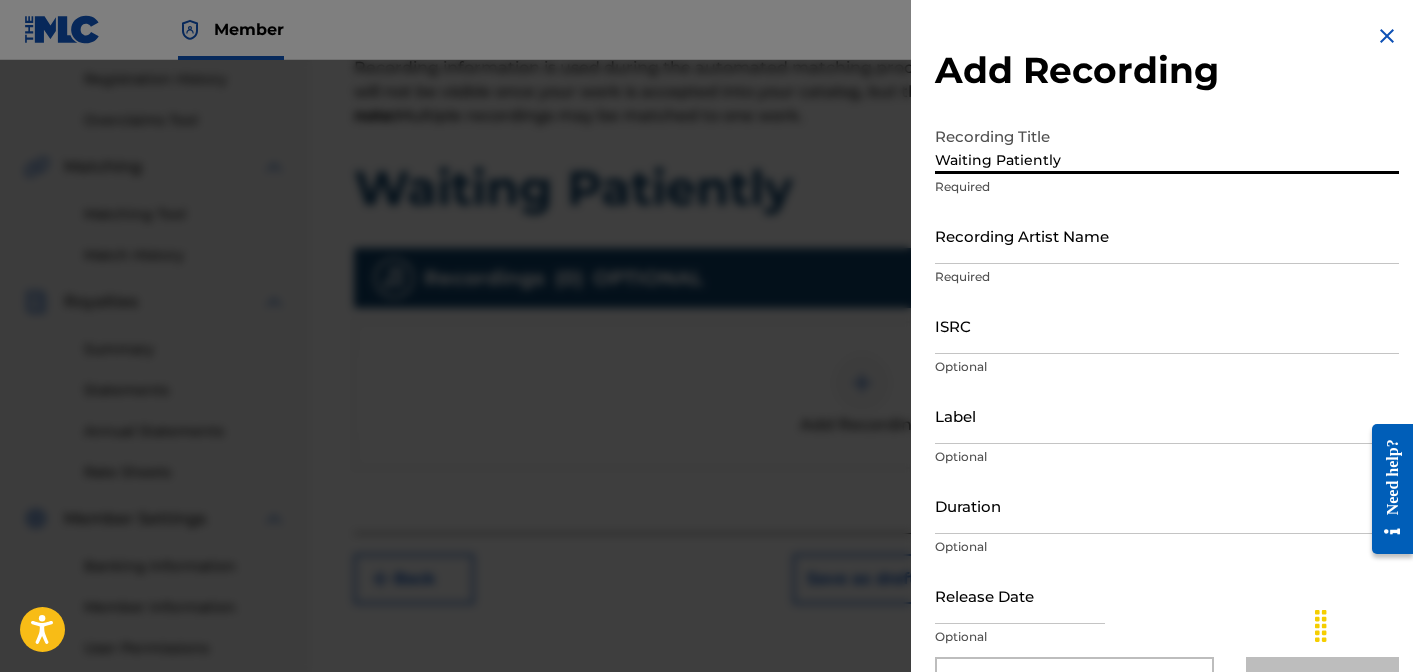 type on "Waiting Patiently" 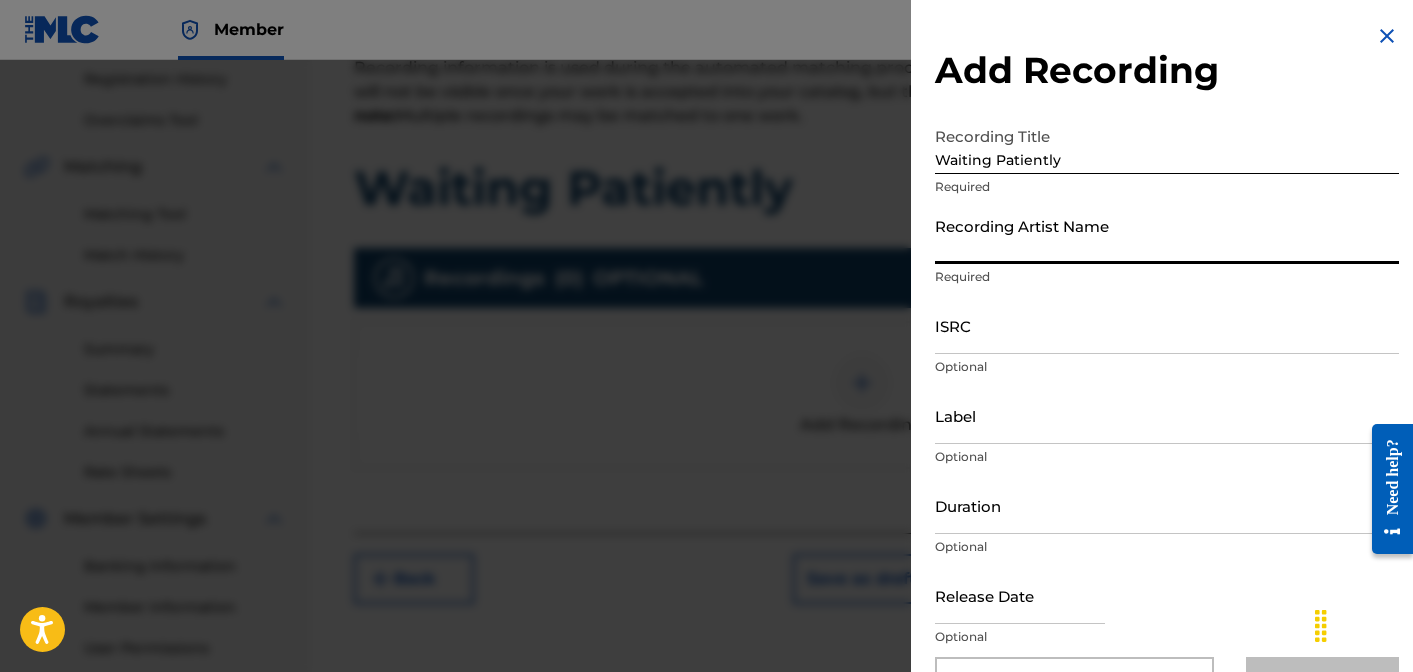 click on "Recording Artist Name" at bounding box center (1167, 235) 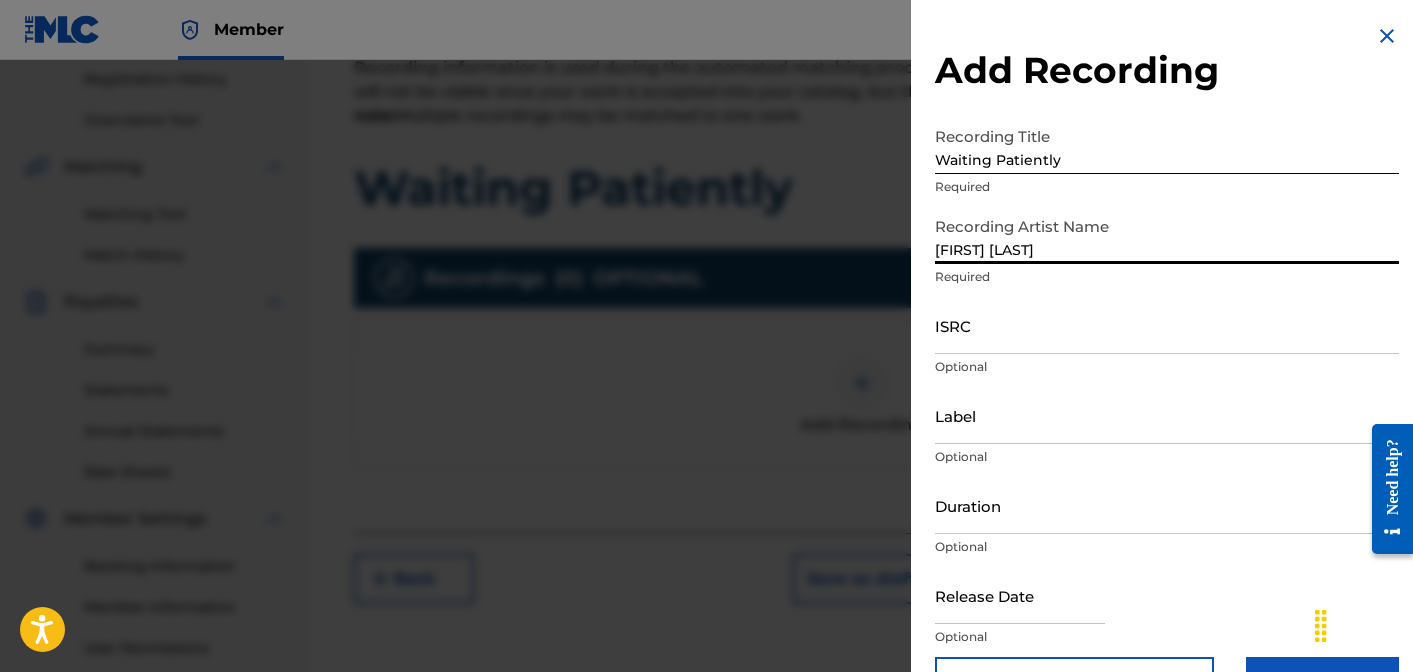 click on "ISRC" at bounding box center [1167, 325] 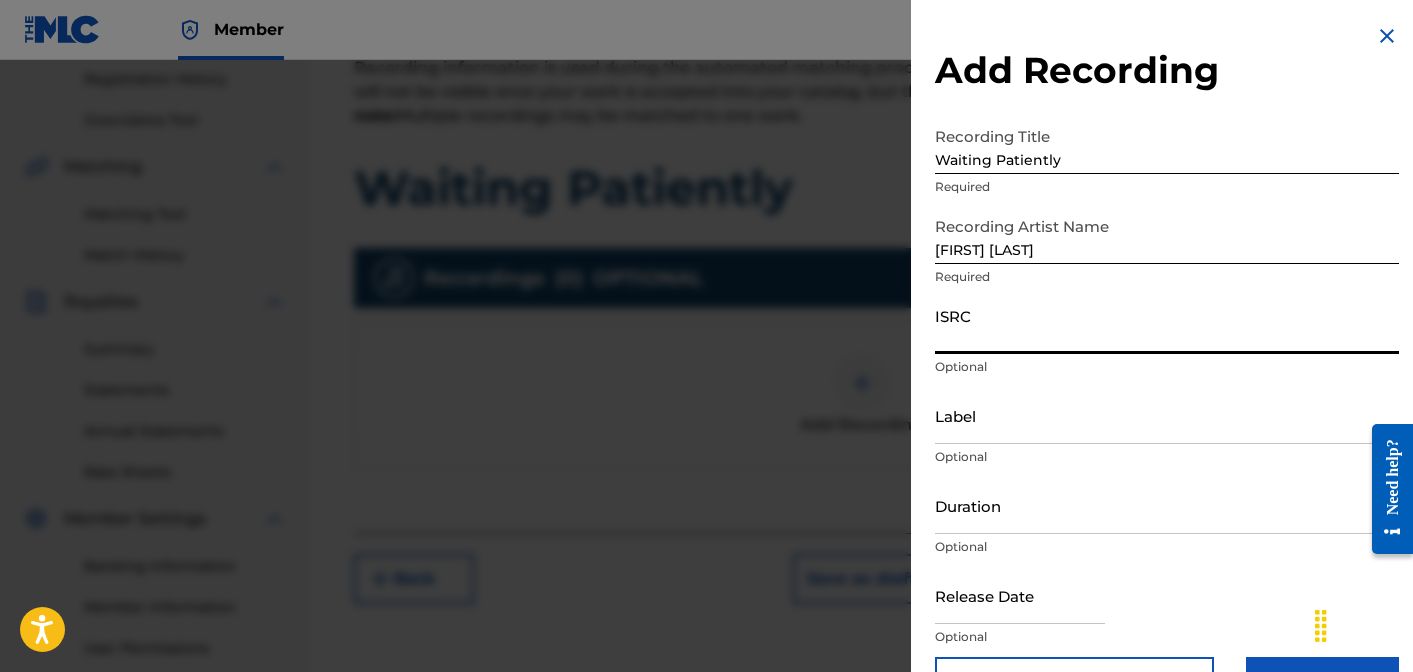 paste on "QZWFN2523213" 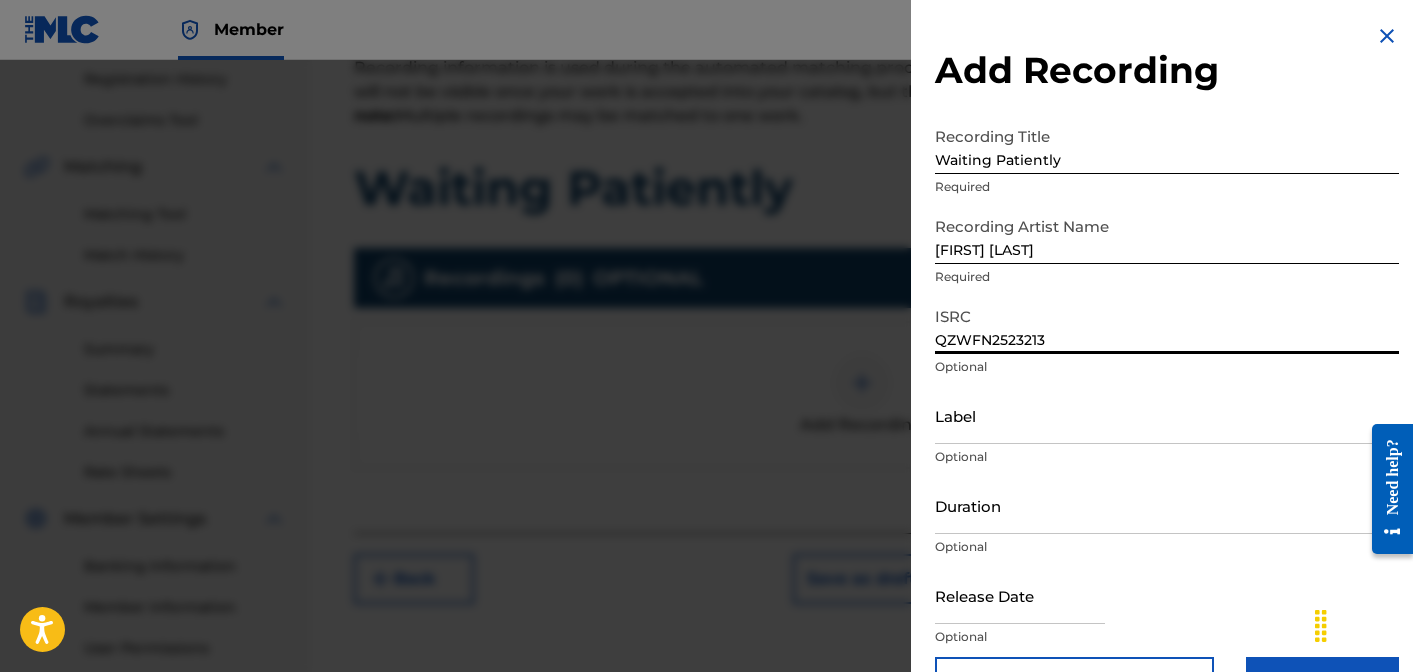 scroll, scrollTop: 59, scrollLeft: 0, axis: vertical 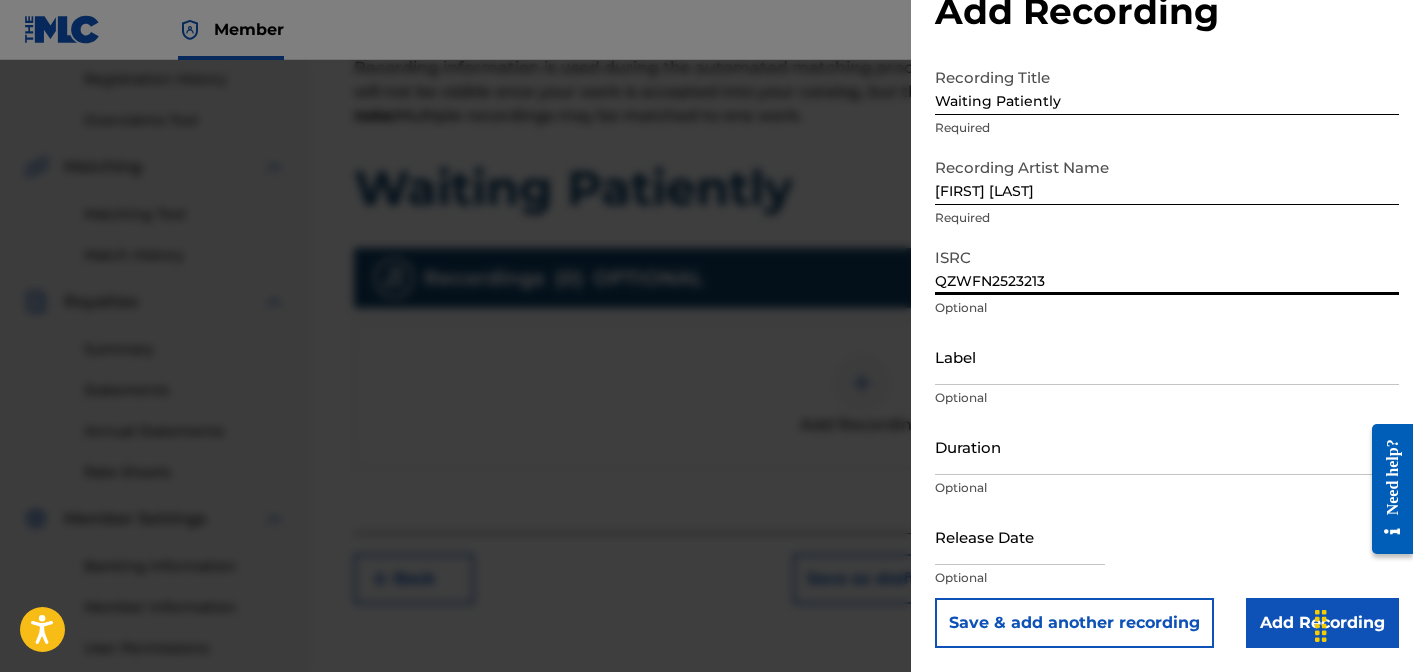 type on "QZWFN2523213" 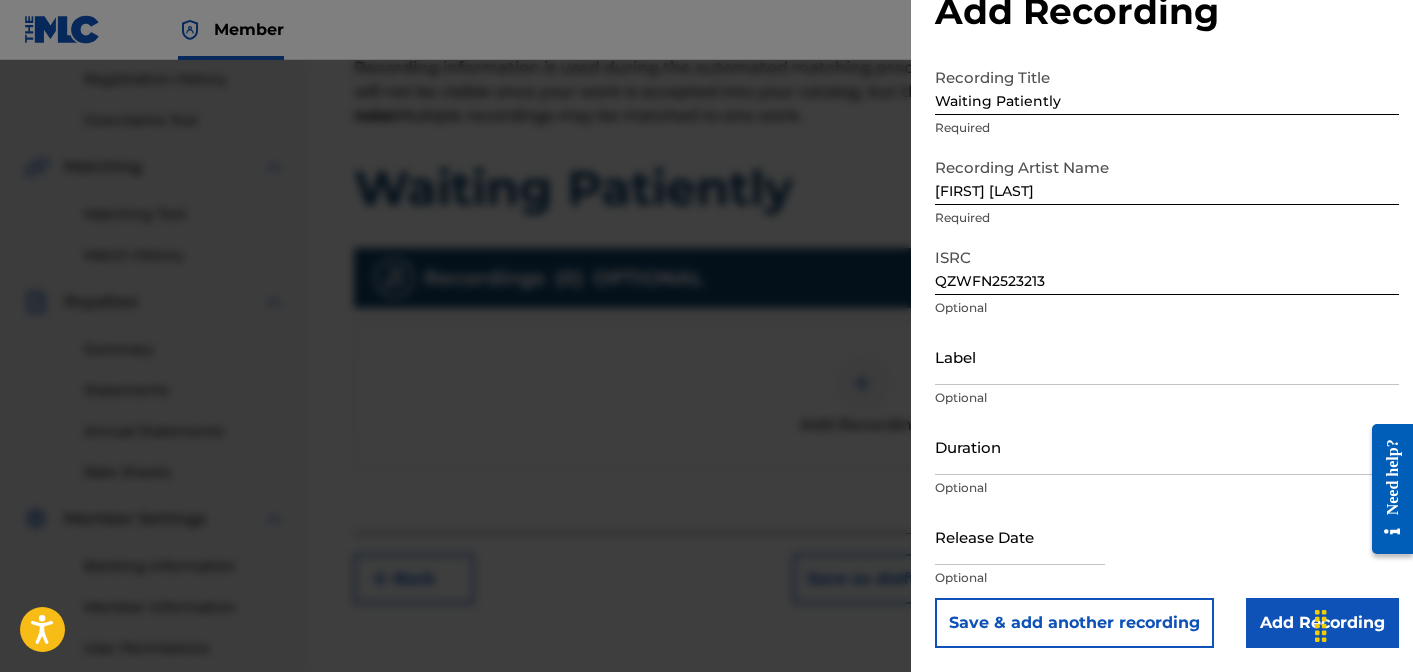 click at bounding box center (1020, 536) 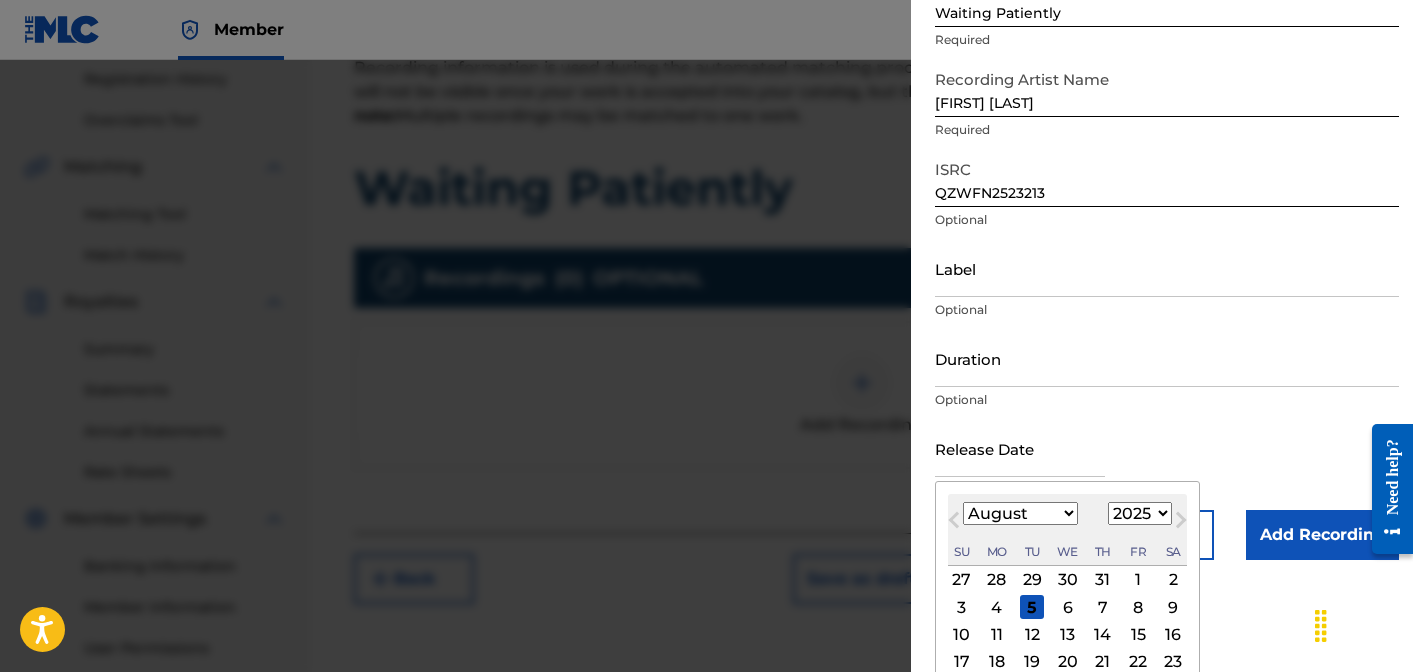 scroll, scrollTop: 196, scrollLeft: 0, axis: vertical 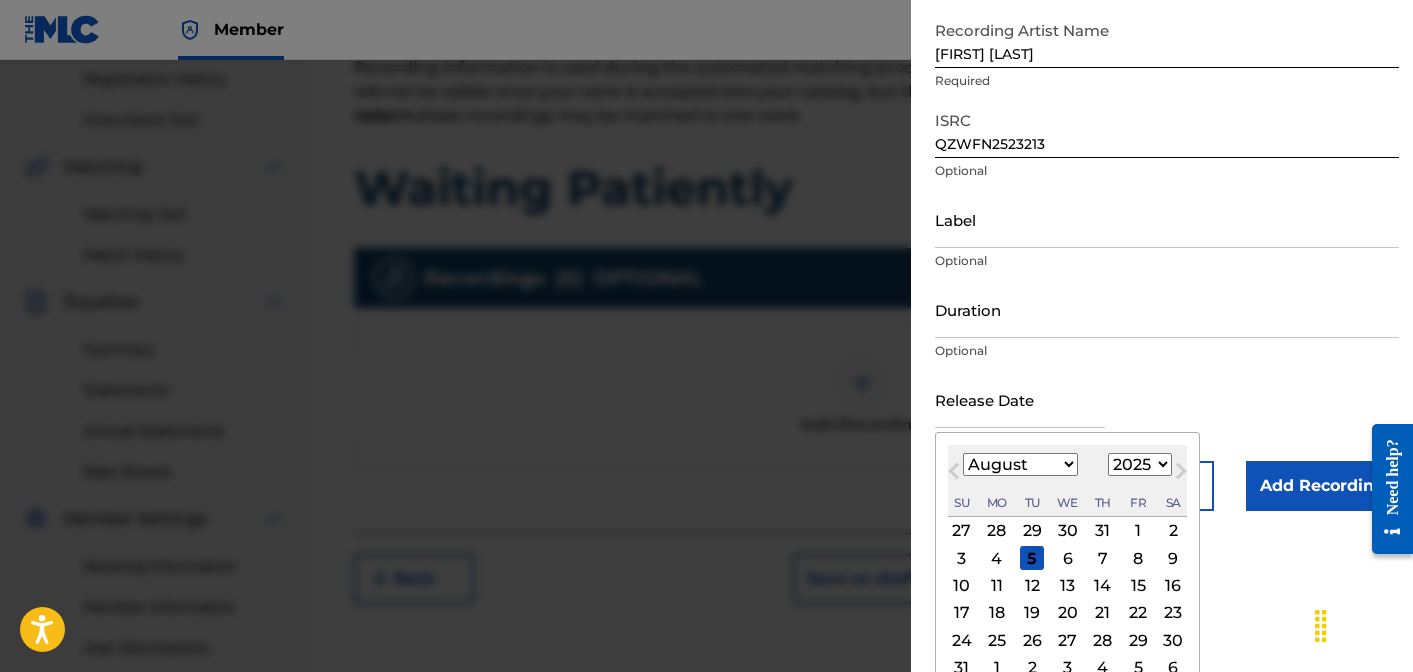 click on "January February March April May June July August September October November December" at bounding box center [1020, 464] 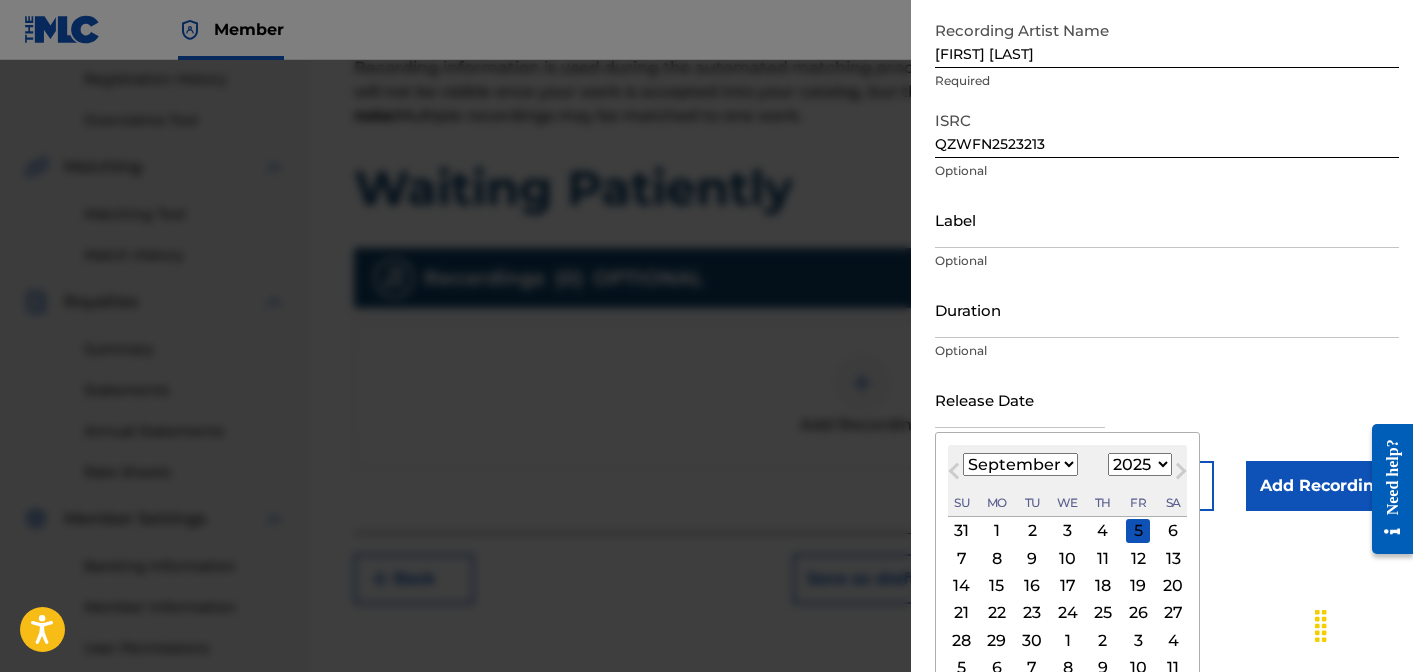 click on "13" at bounding box center (1173, 558) 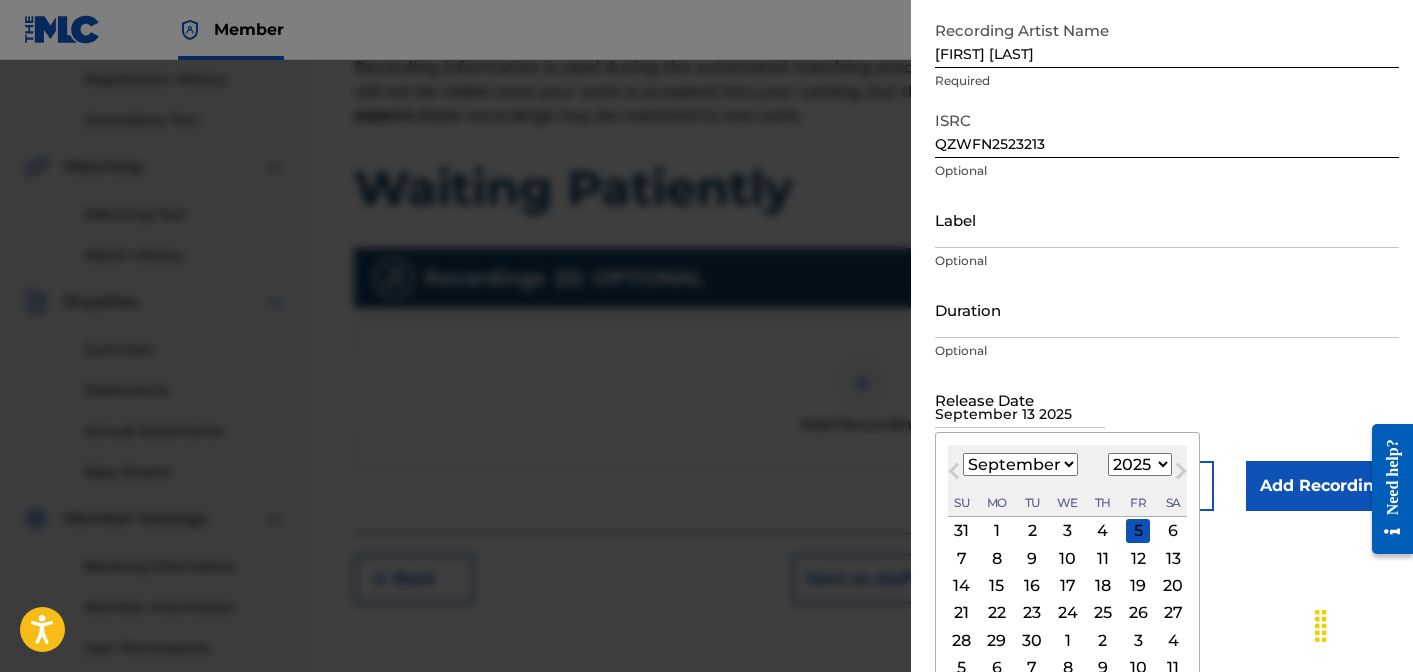 scroll, scrollTop: 59, scrollLeft: 0, axis: vertical 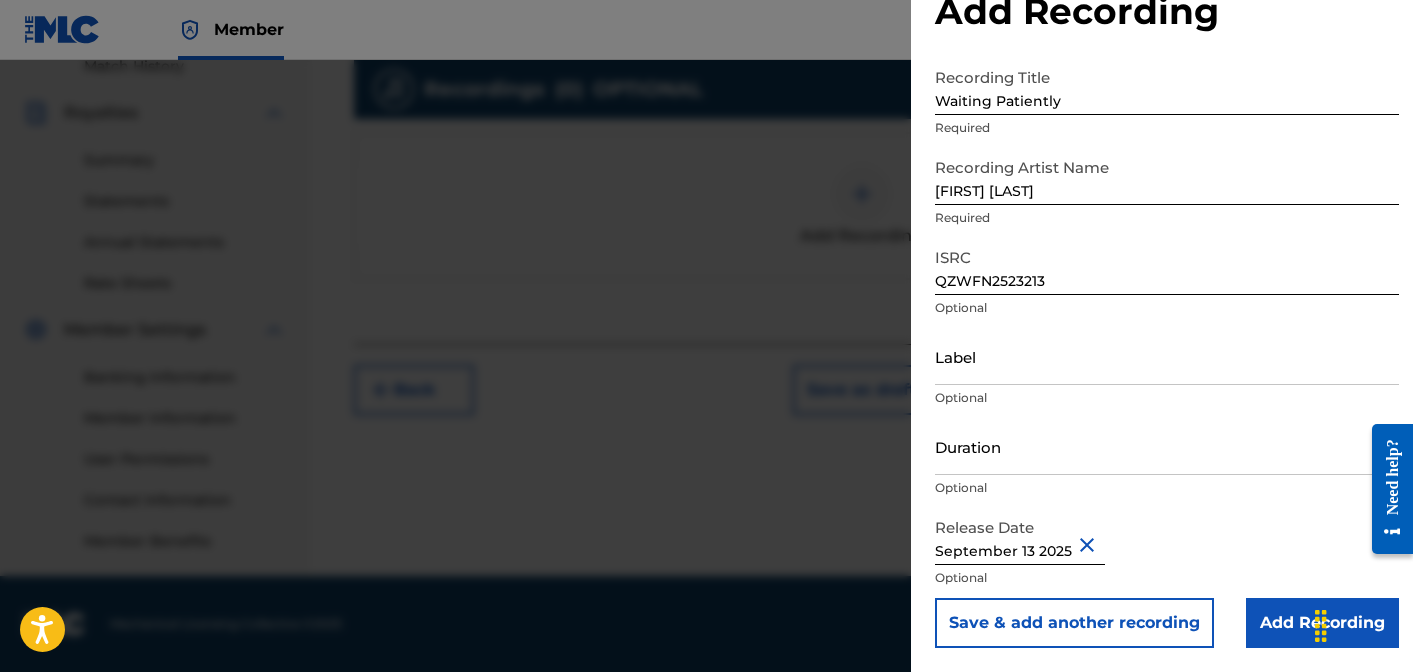 click on "Add Recording" at bounding box center (1322, 623) 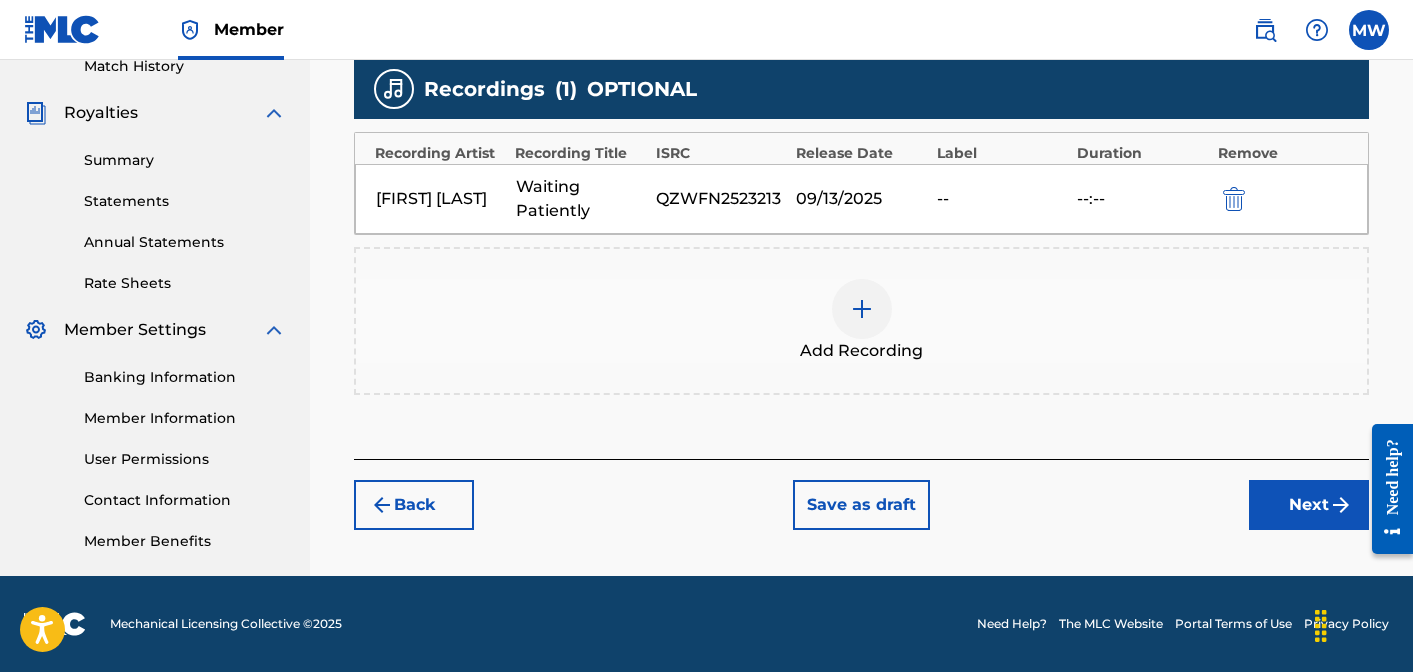 click on "Next" at bounding box center [1309, 505] 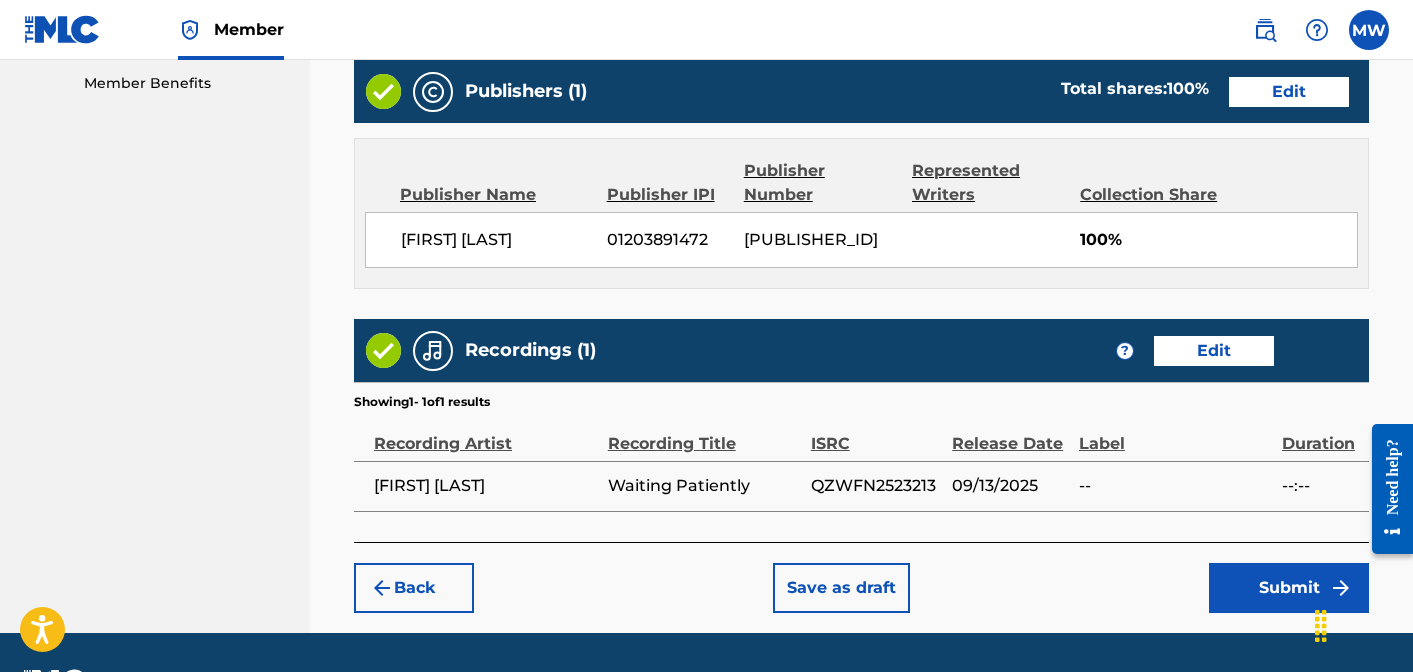 scroll, scrollTop: 1081, scrollLeft: 0, axis: vertical 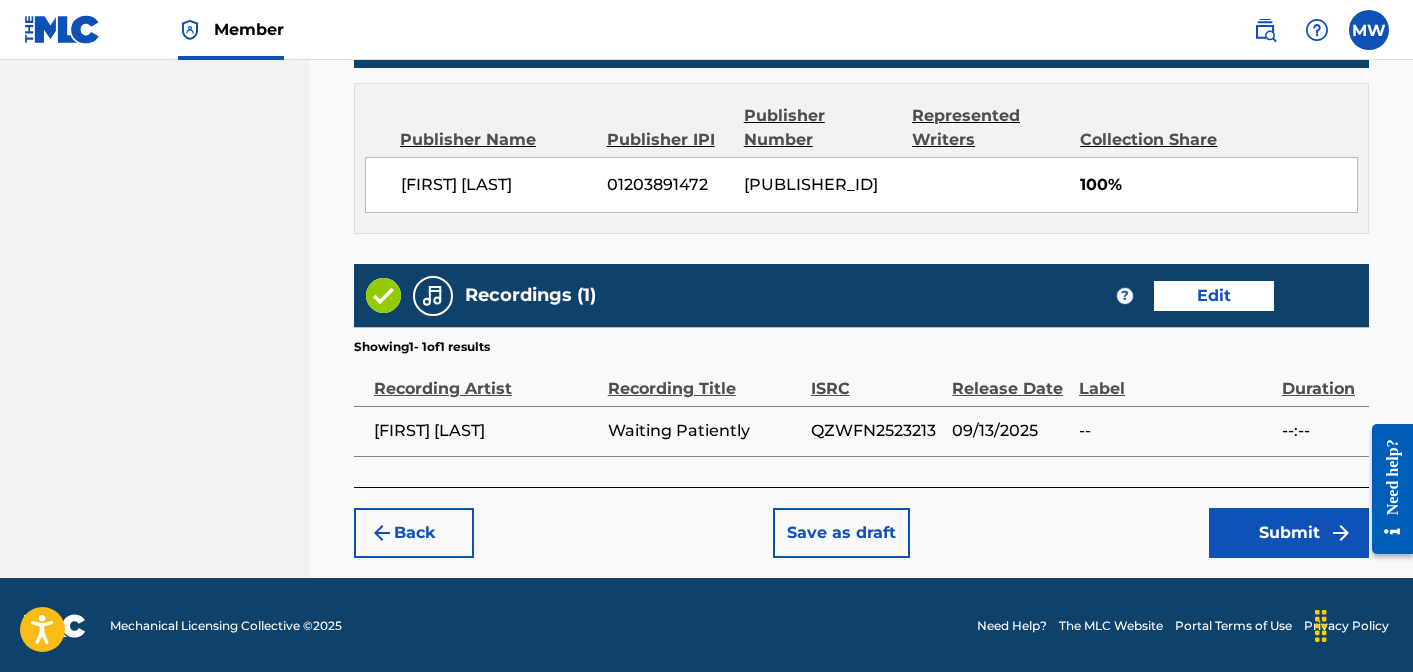 click on "Submit" at bounding box center (1289, 533) 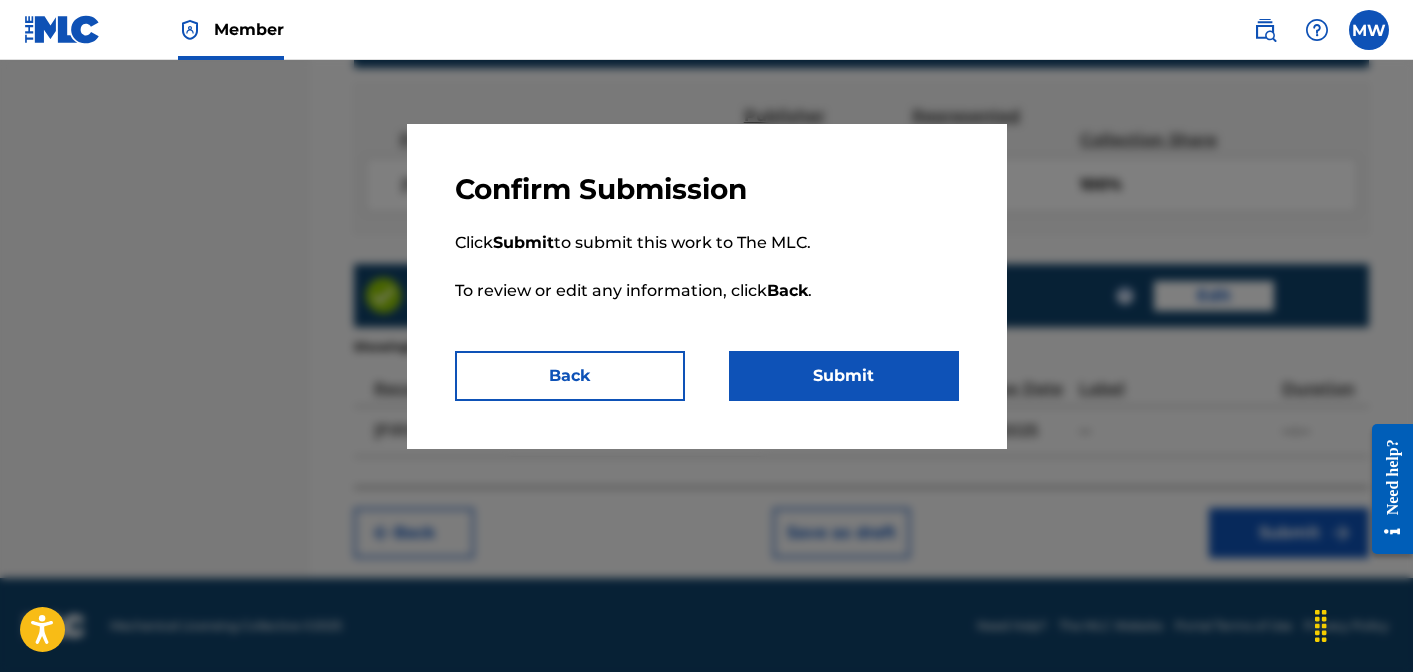 click on "Submit" at bounding box center [844, 376] 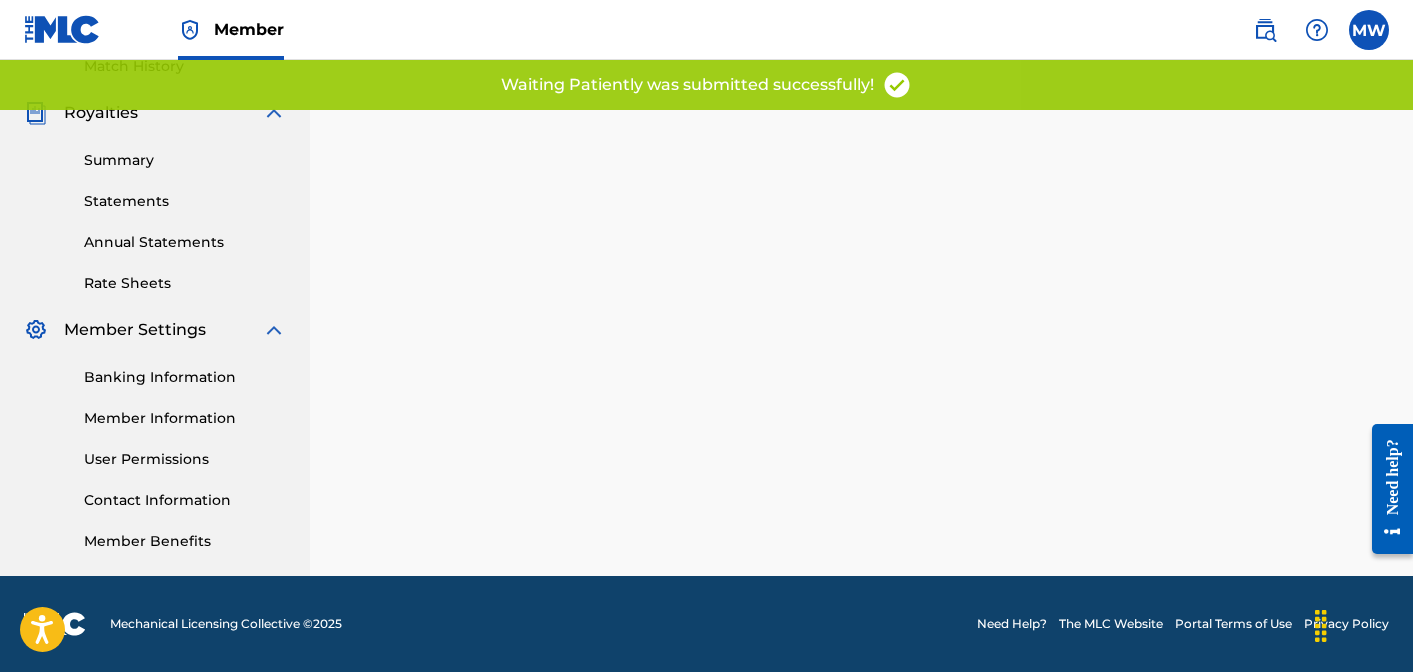 scroll, scrollTop: 0, scrollLeft: 0, axis: both 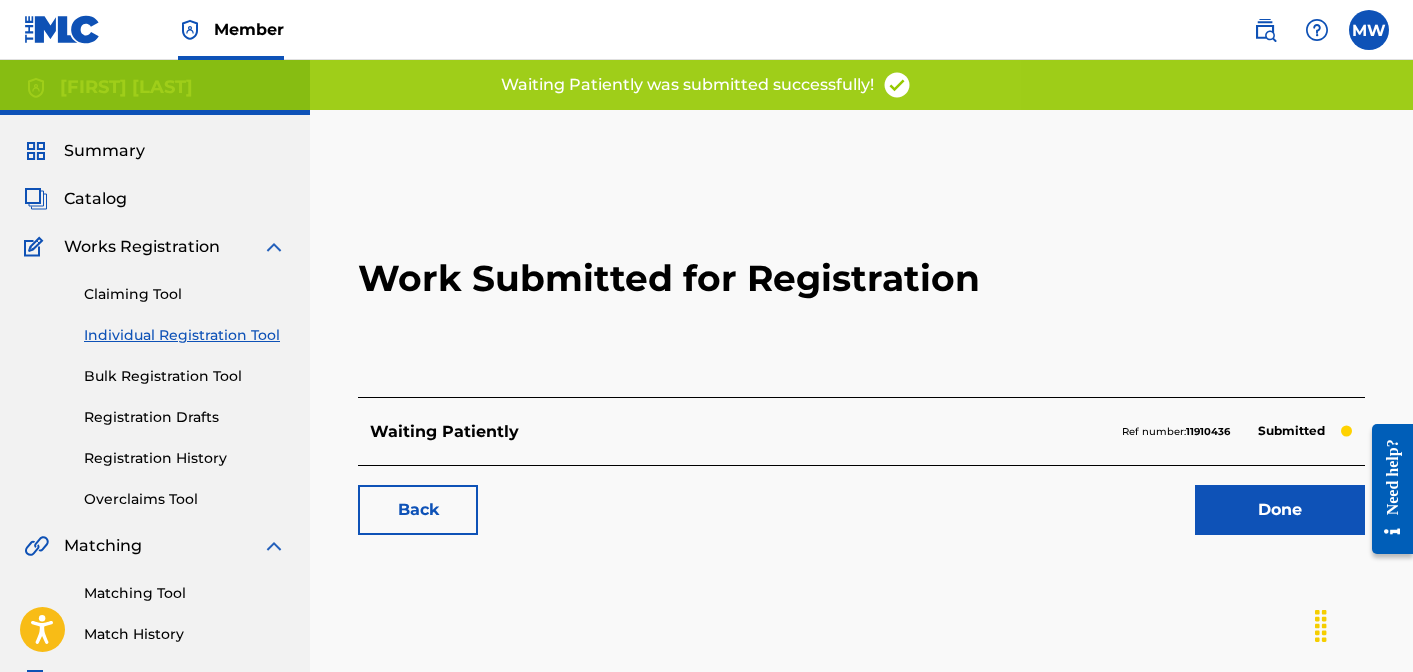 click on "Done" at bounding box center (1280, 510) 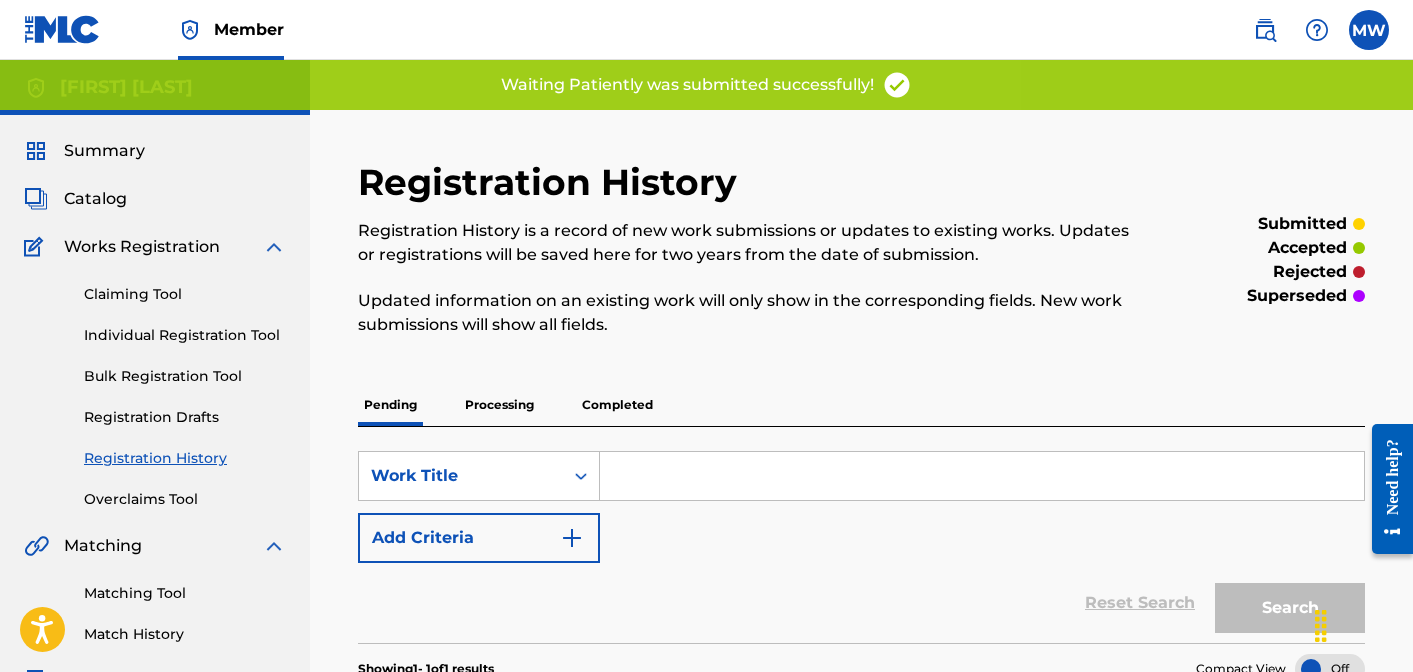 click on "Individual Registration Tool" at bounding box center (185, 335) 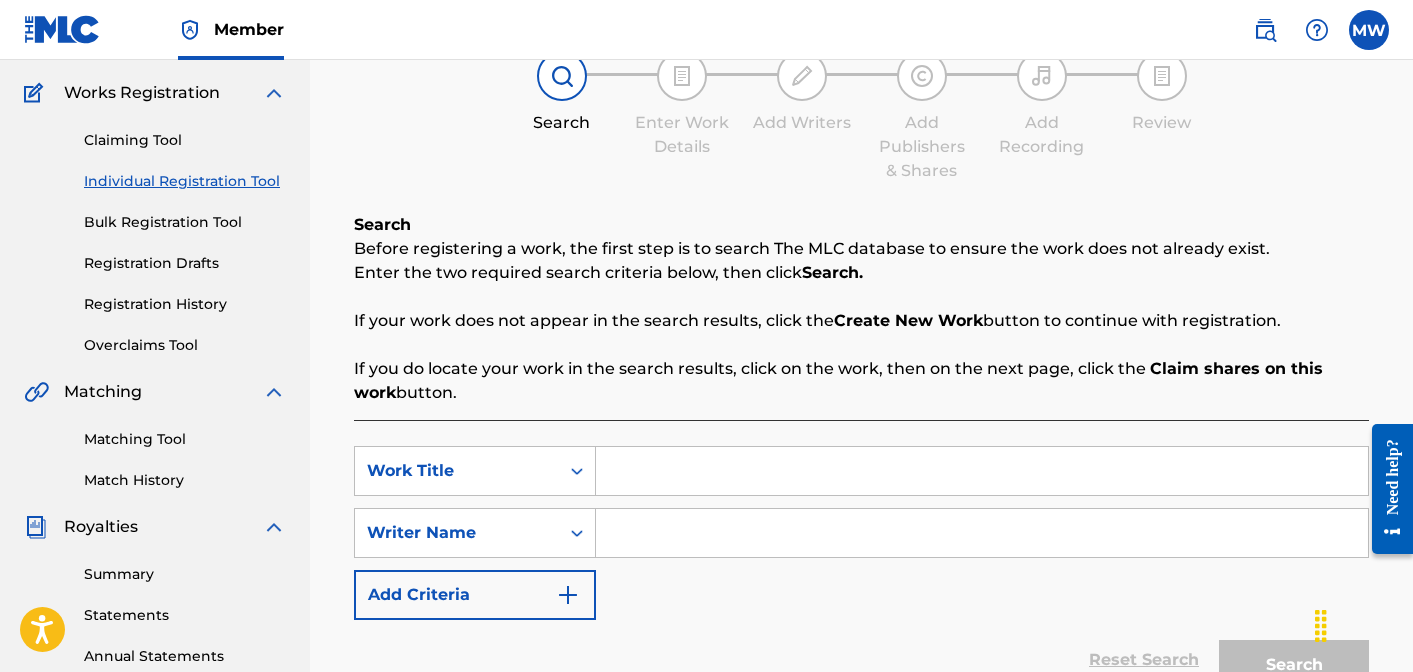 scroll, scrollTop: 162, scrollLeft: 0, axis: vertical 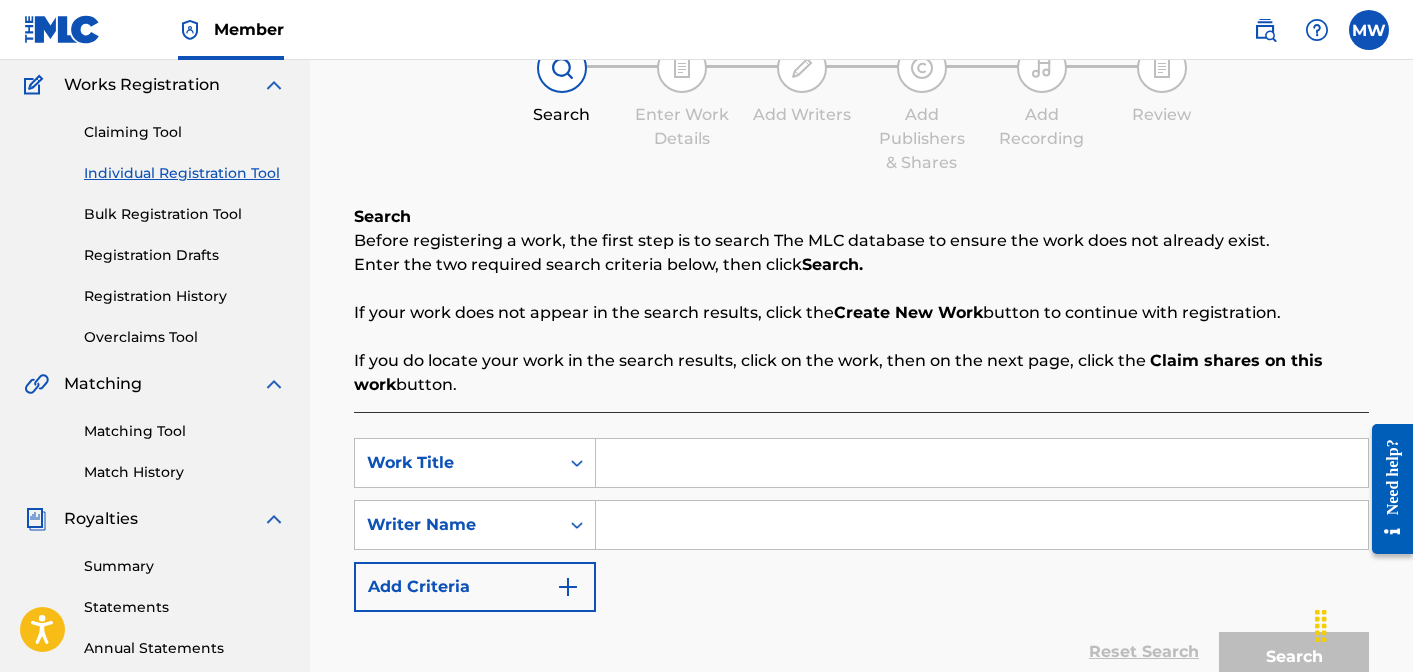 click at bounding box center [982, 463] 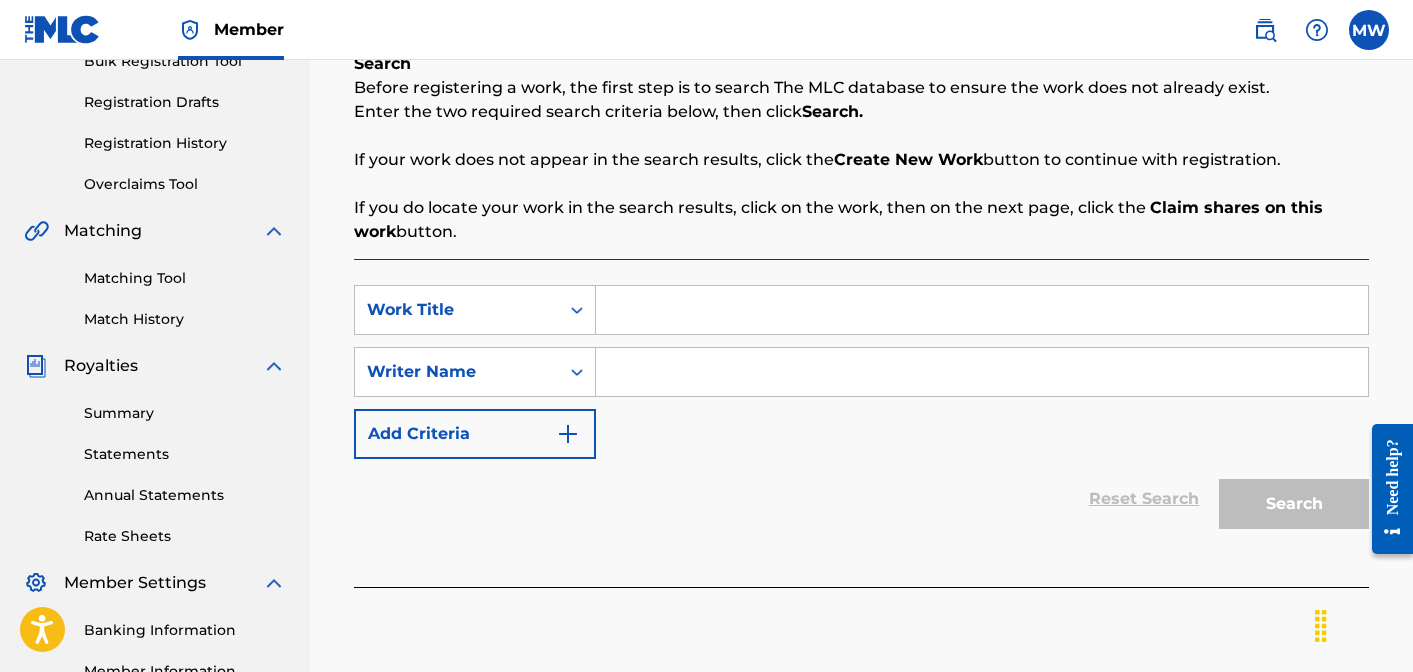 scroll, scrollTop: 318, scrollLeft: 0, axis: vertical 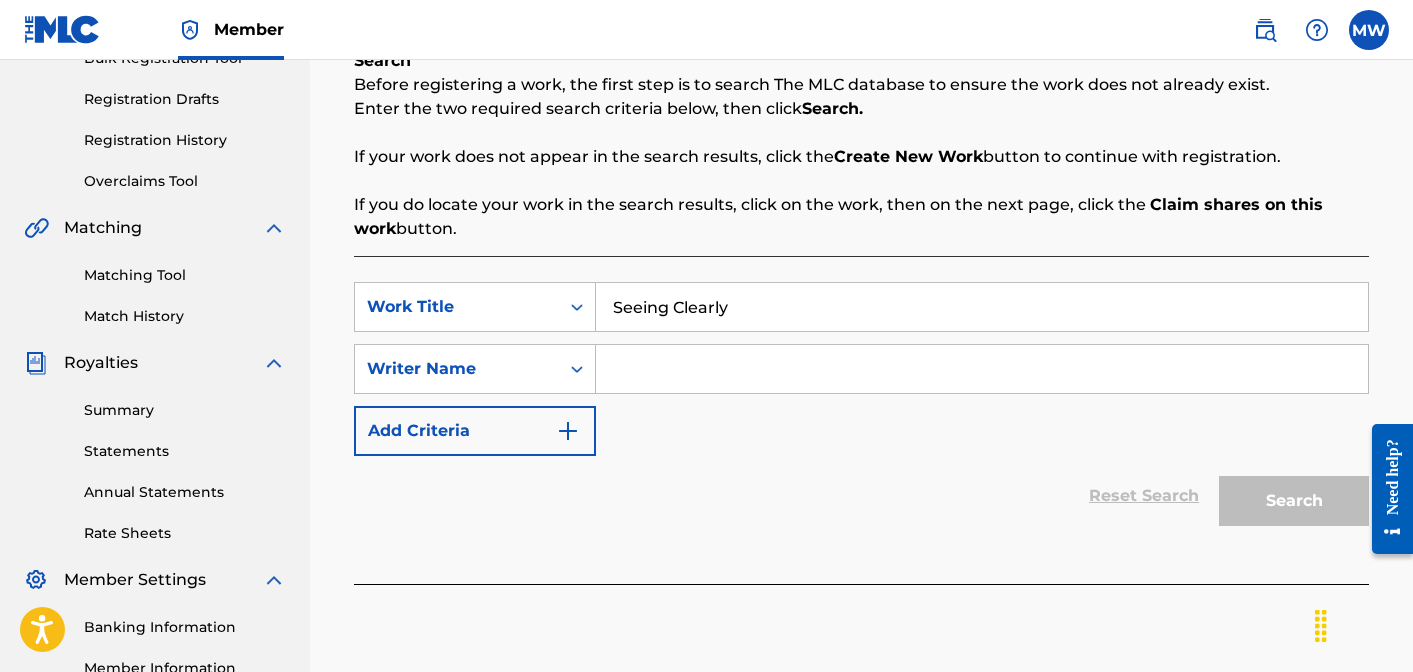 type on "Seeing Clearly" 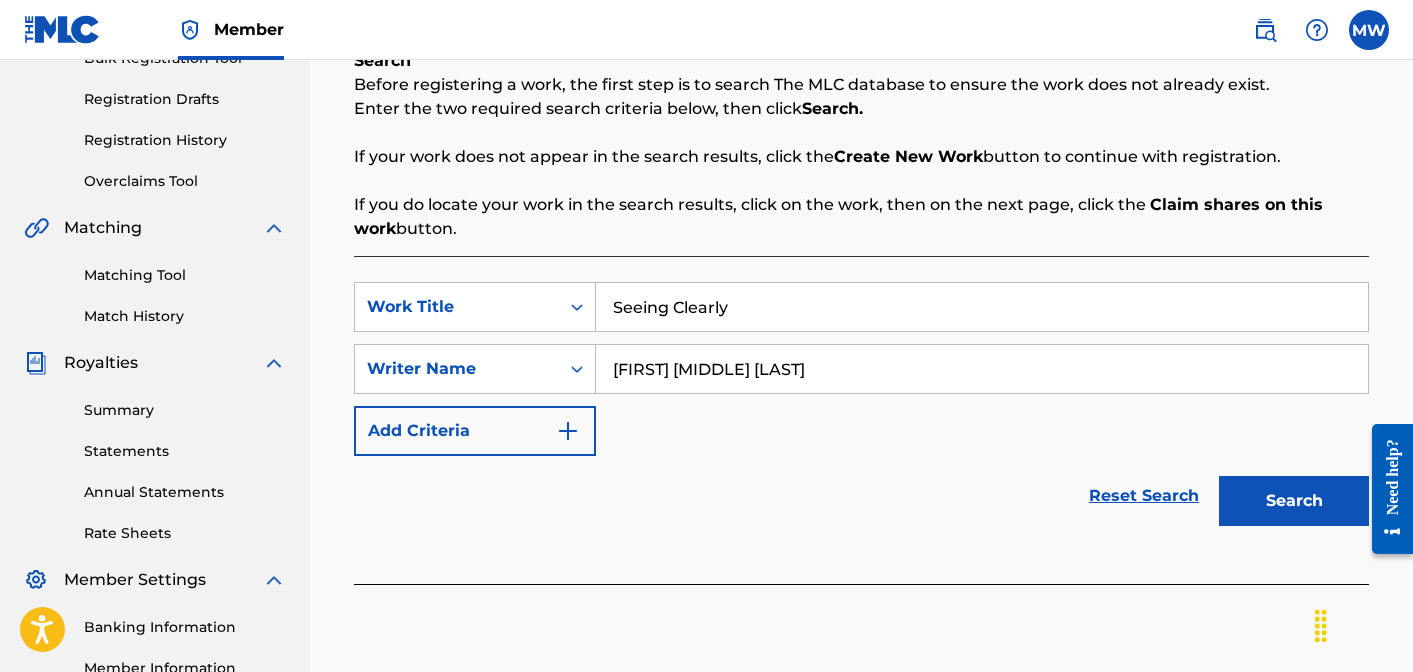 click on "Search" at bounding box center [1294, 501] 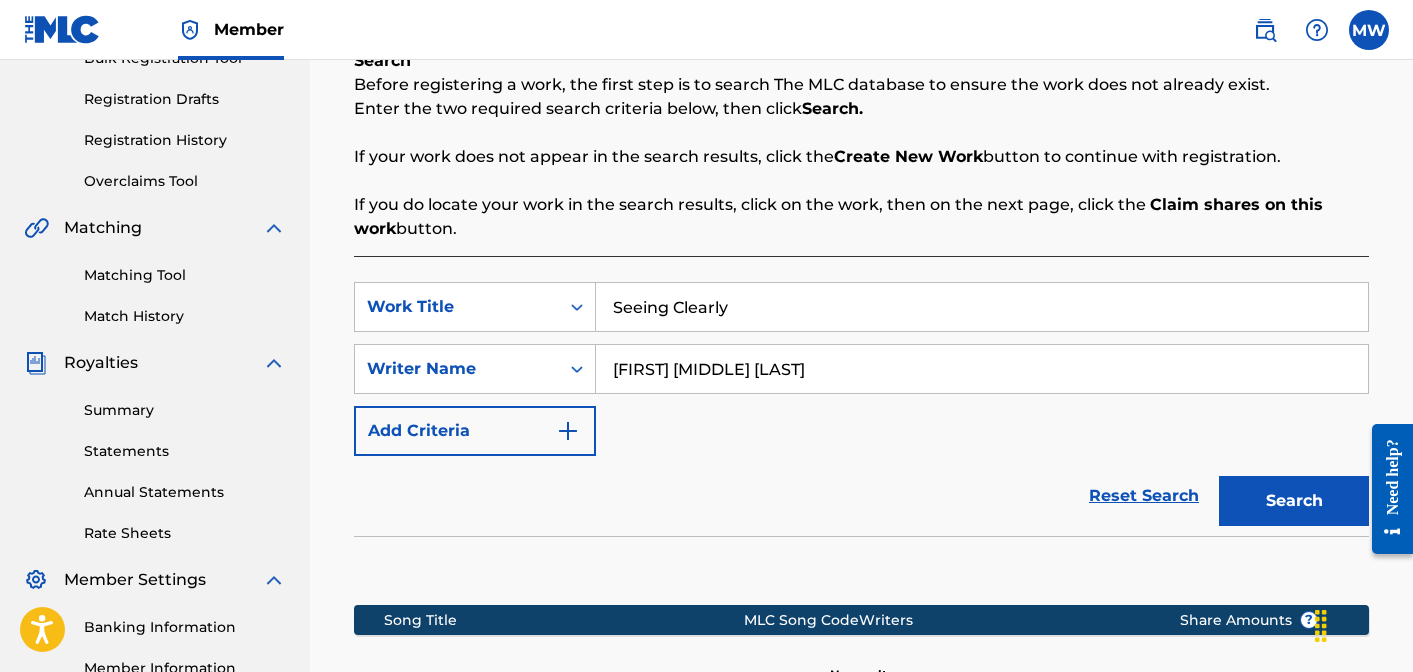 scroll, scrollTop: 597, scrollLeft: 0, axis: vertical 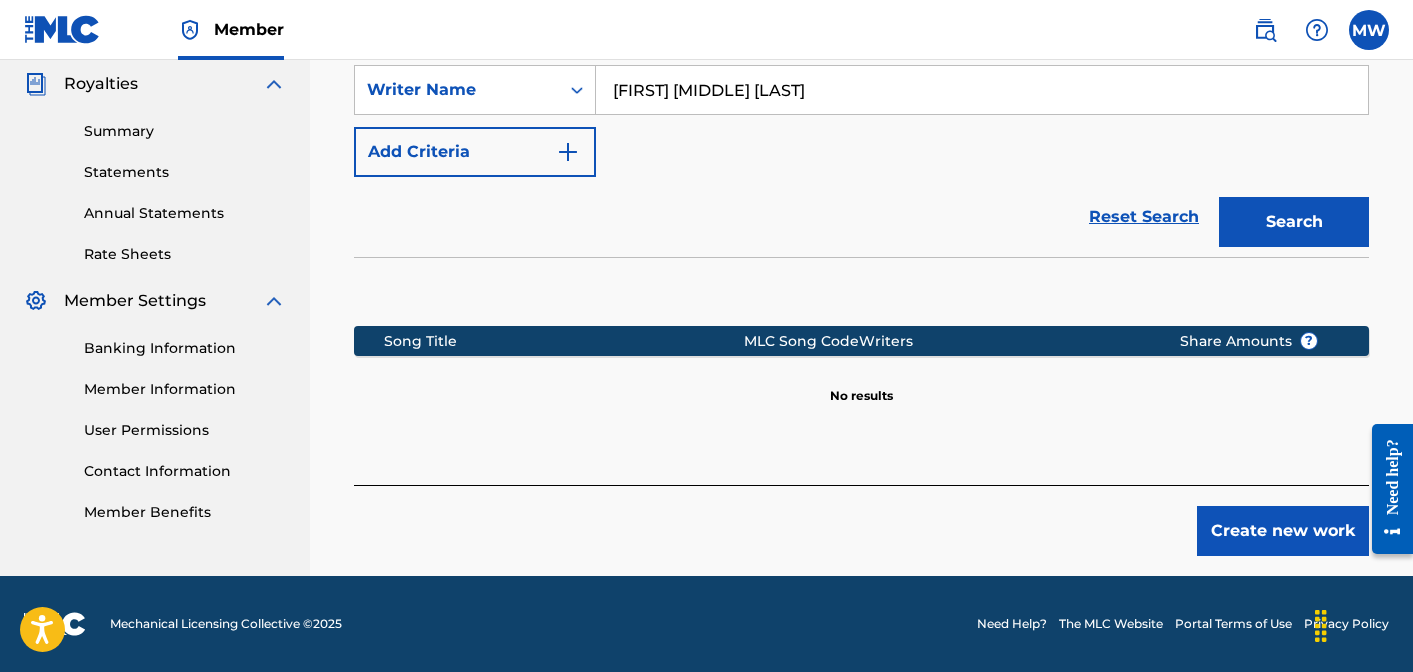 click on "Create new work" at bounding box center [1283, 531] 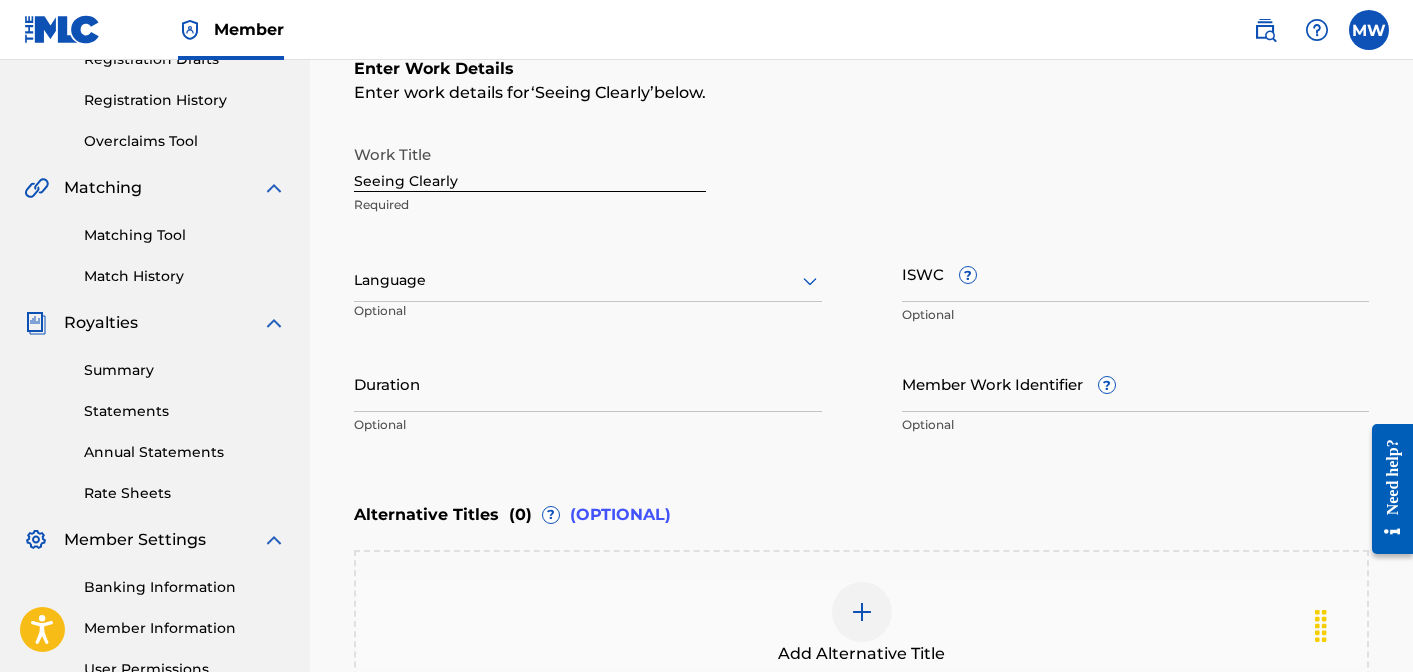 scroll, scrollTop: 356, scrollLeft: 0, axis: vertical 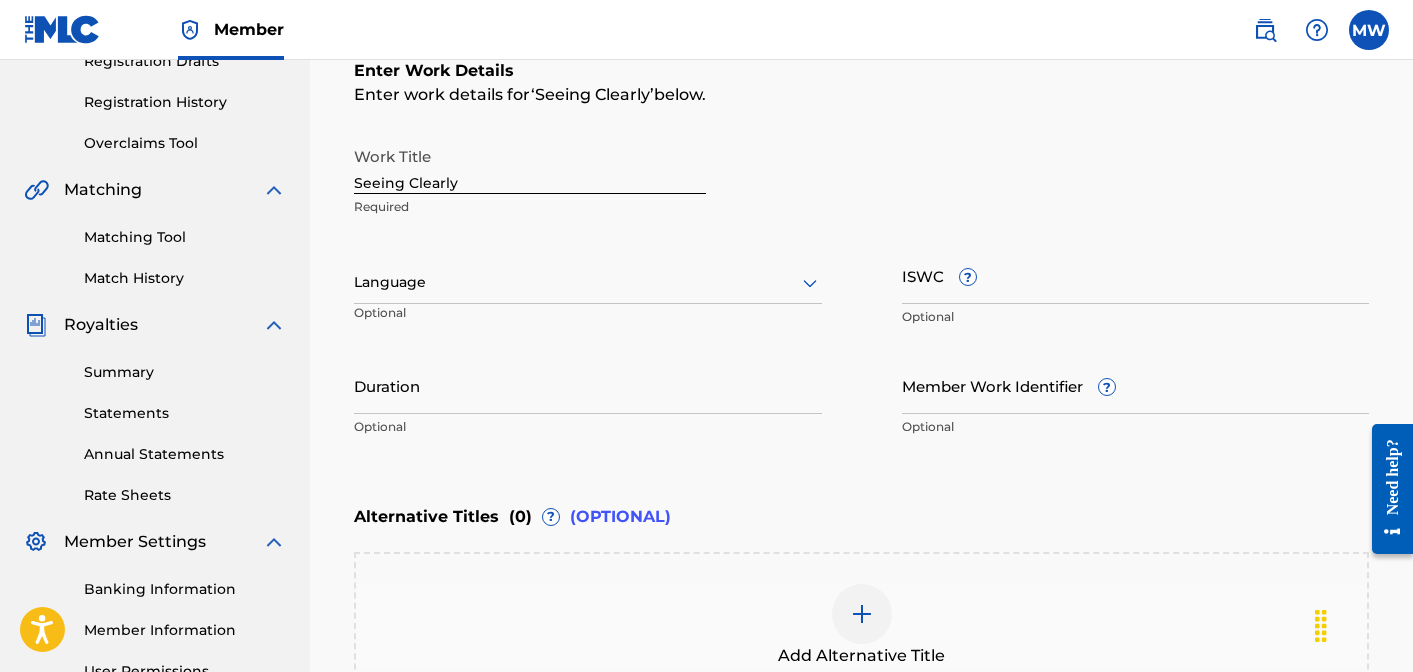 click on "Language" at bounding box center (588, 283) 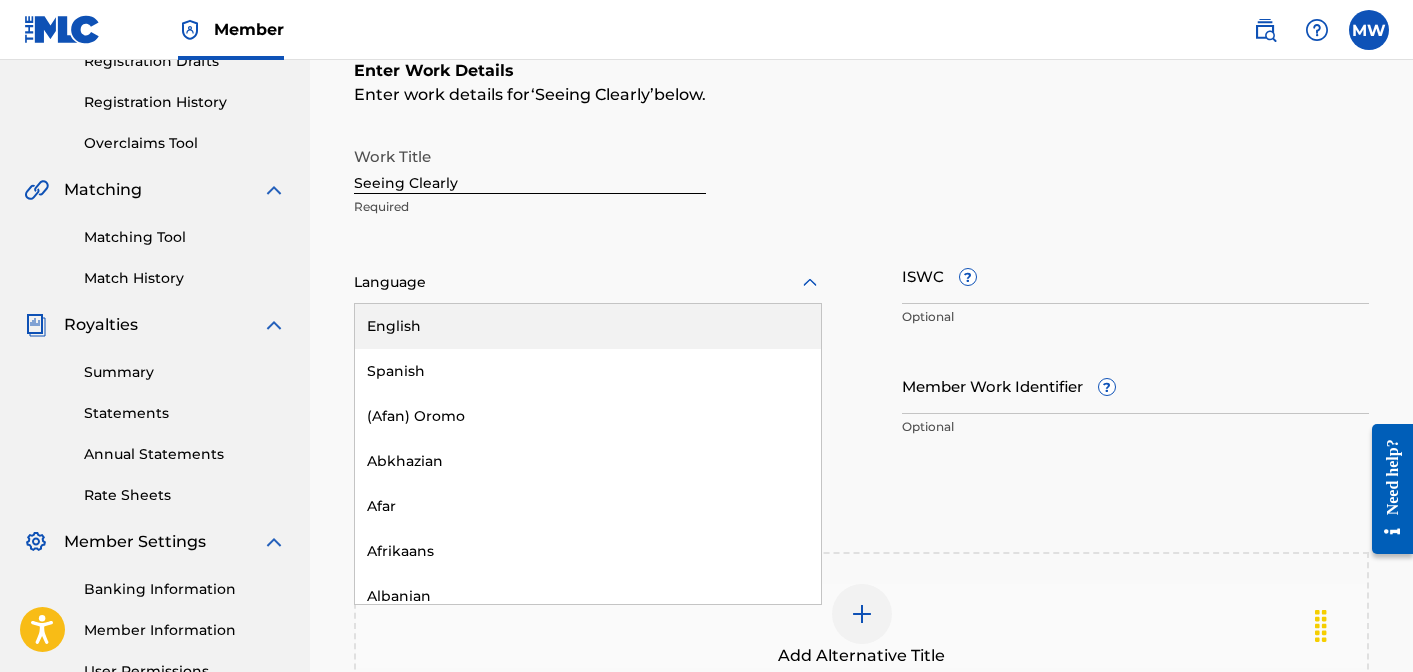 click on "English" at bounding box center [588, 326] 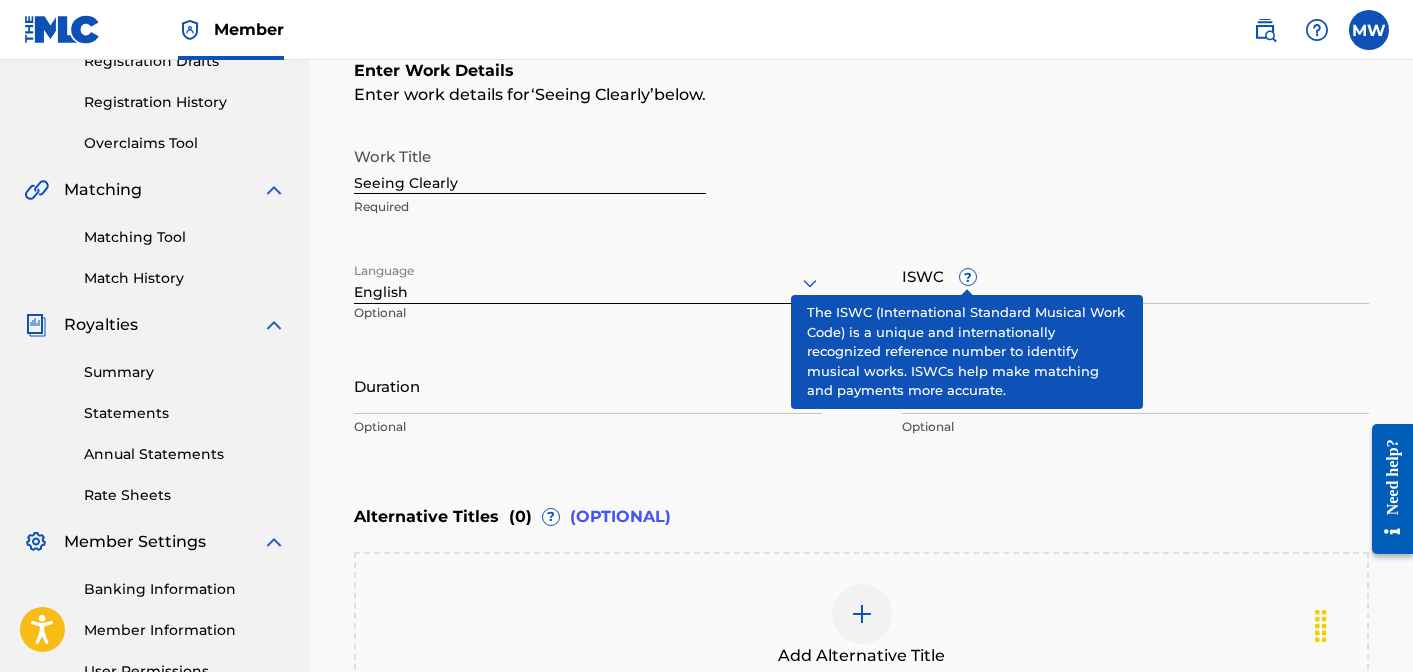 click on "?" at bounding box center (968, 277) 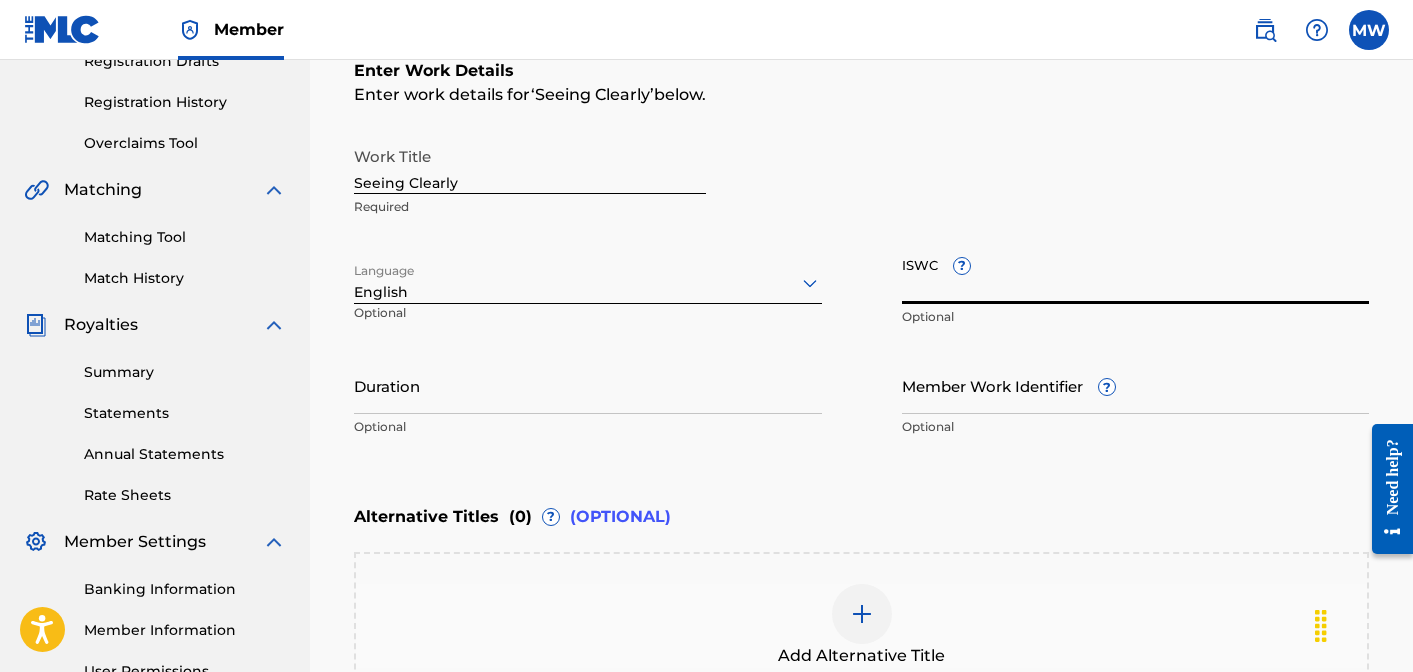 paste on "[ISWC]" 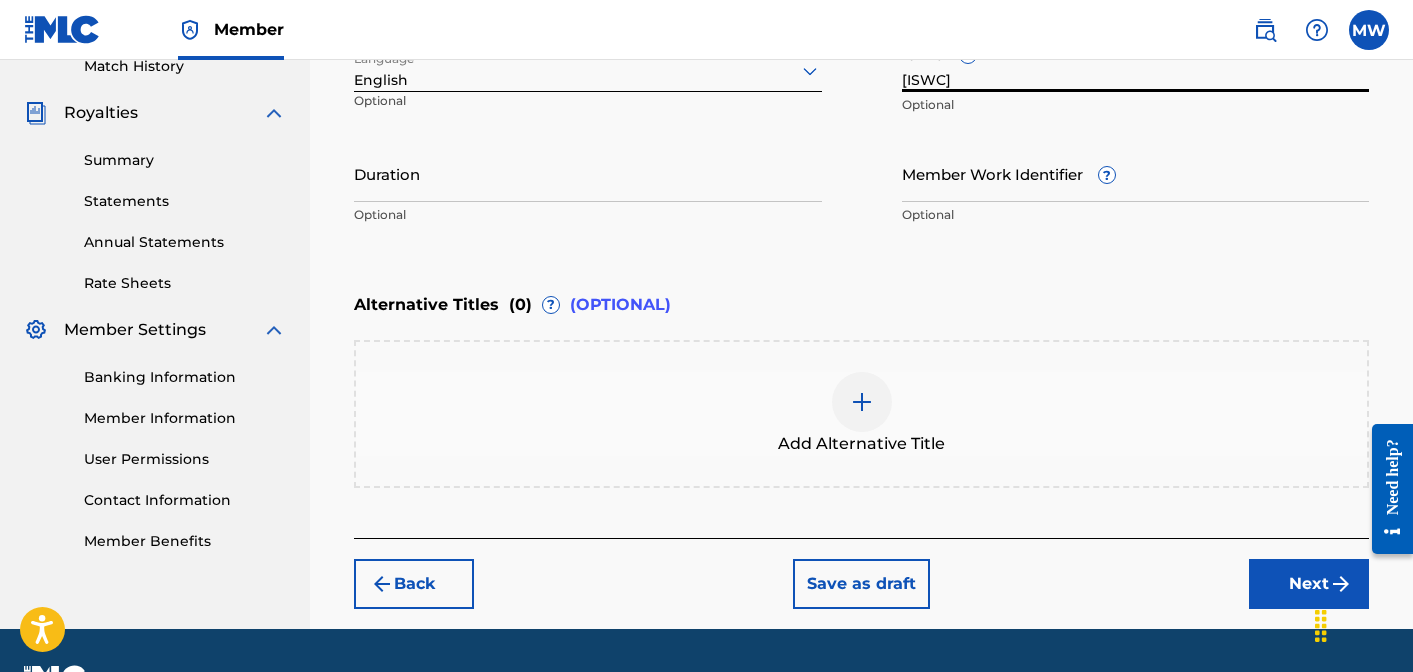scroll, scrollTop: 620, scrollLeft: 0, axis: vertical 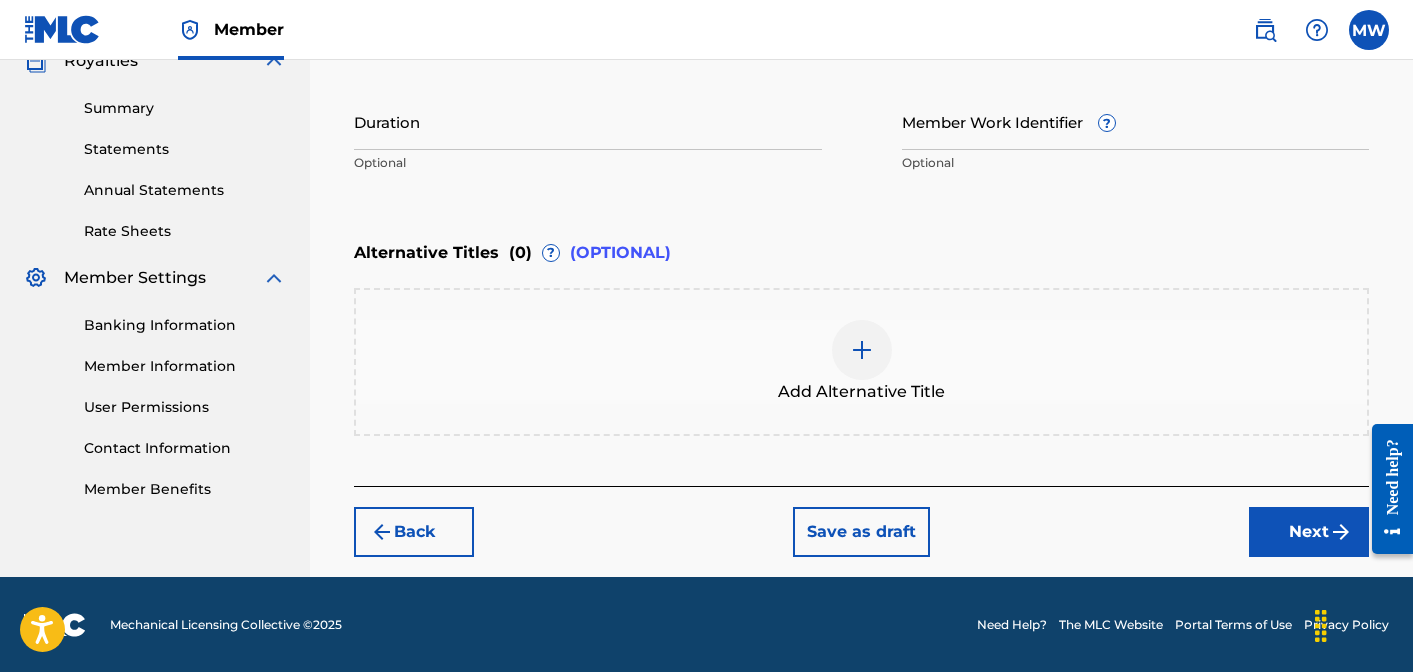 type on "[ISWC]" 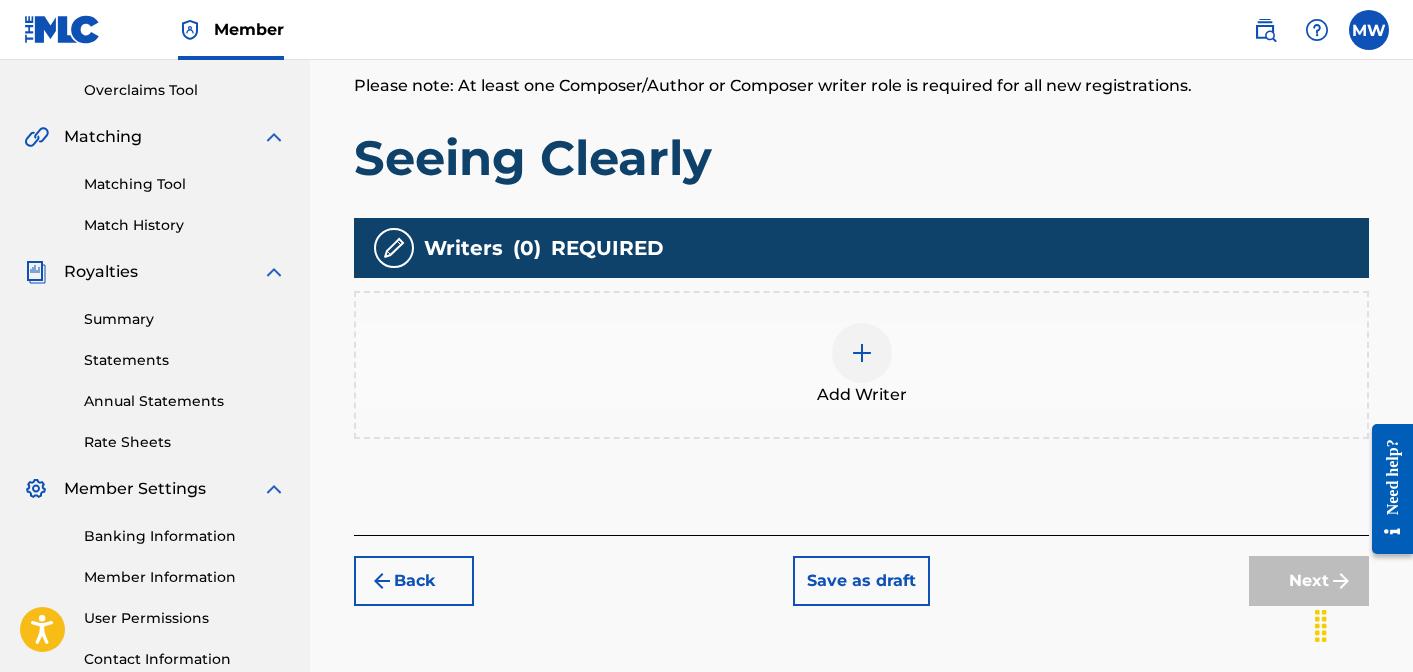 scroll, scrollTop: 432, scrollLeft: 0, axis: vertical 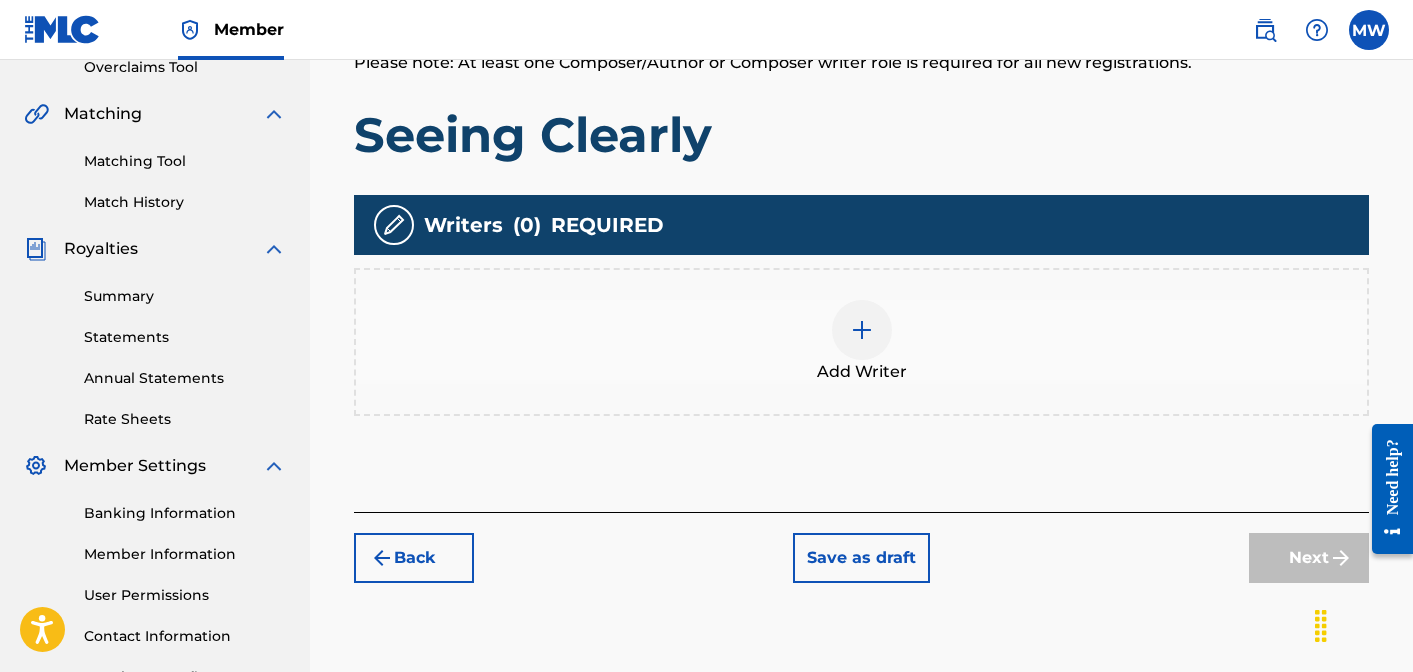 click at bounding box center [862, 330] 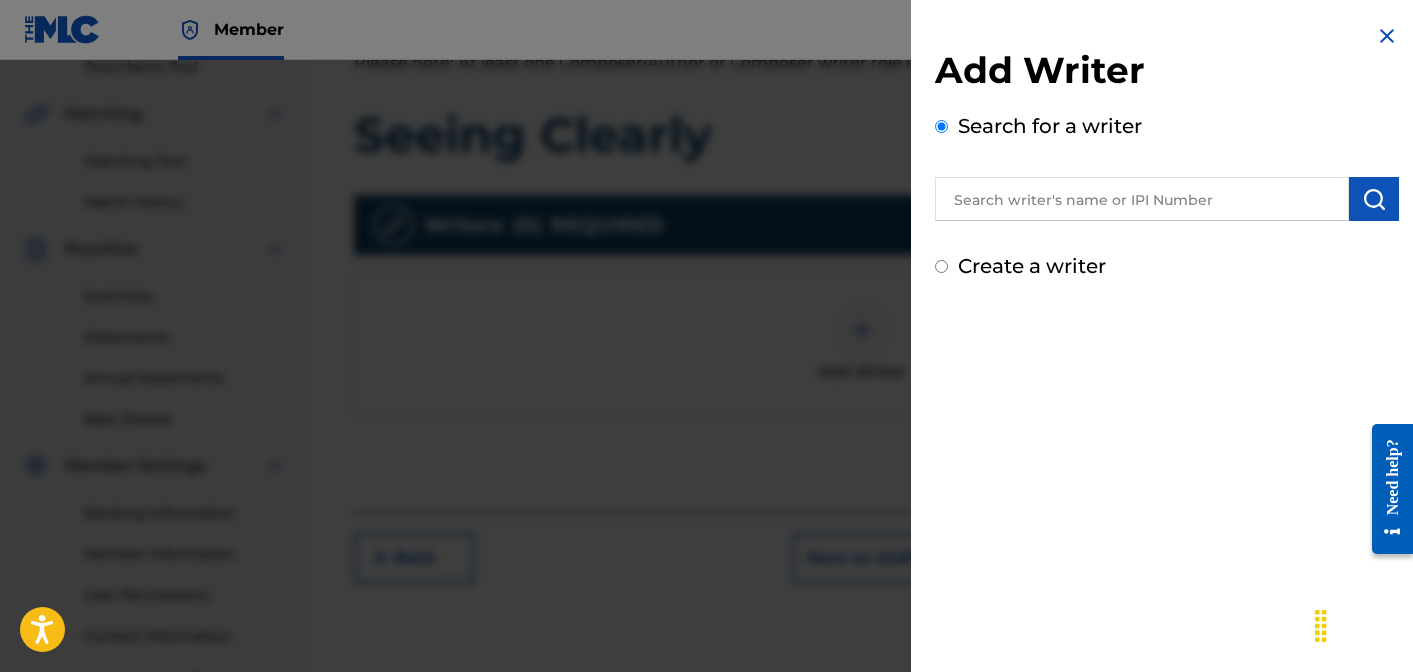 click at bounding box center [1142, 199] 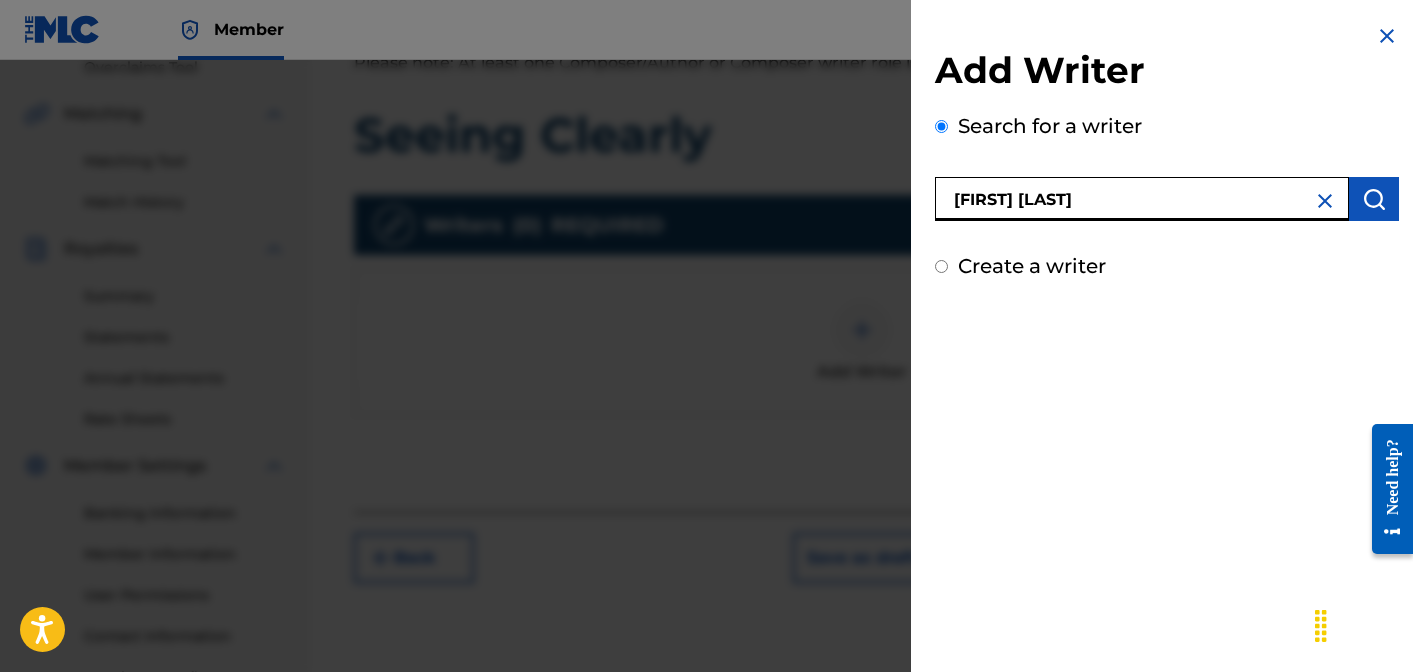 type on "[FIRST] [LAST]" 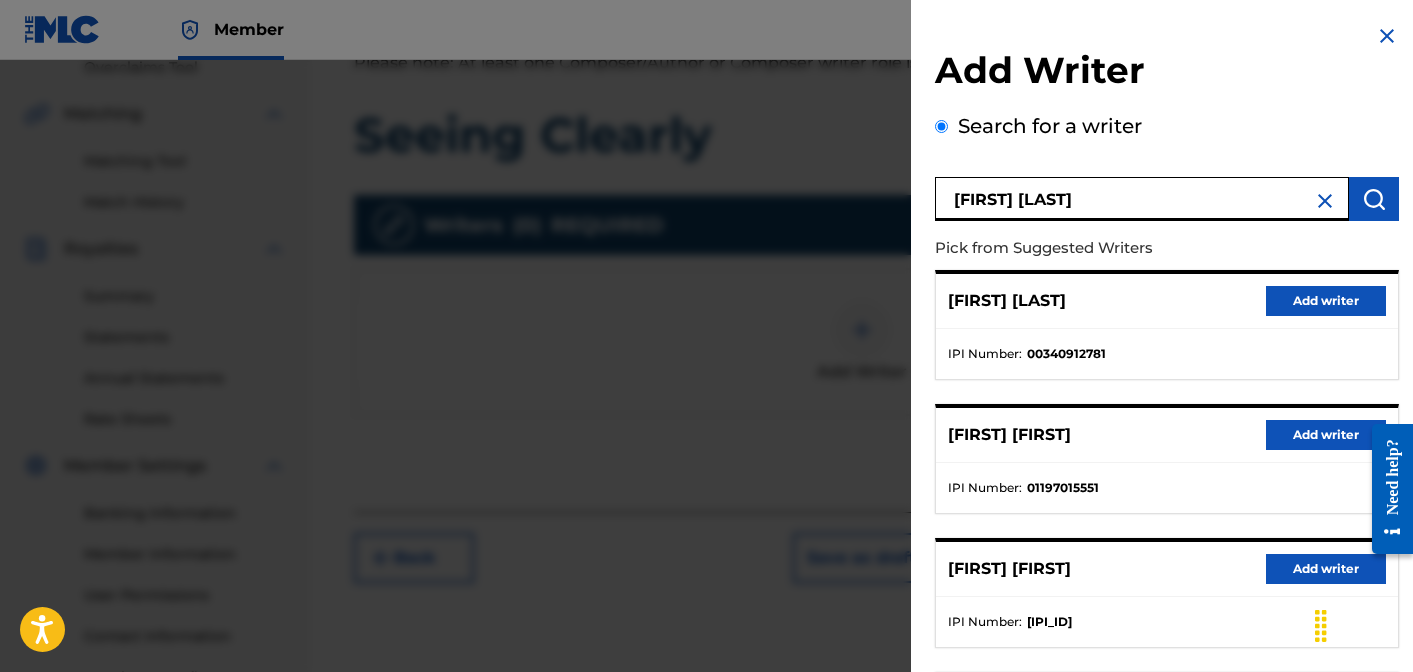 scroll, scrollTop: 370, scrollLeft: 0, axis: vertical 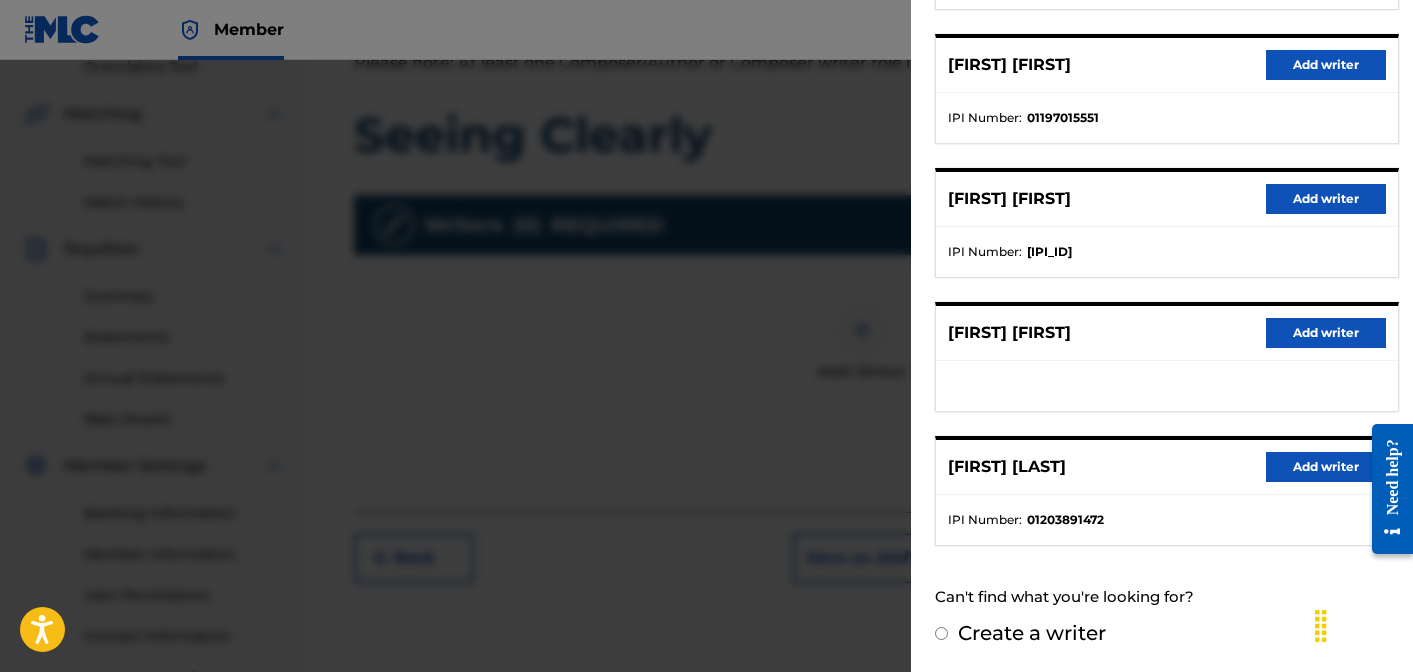 click on "Add writer" at bounding box center (1326, 467) 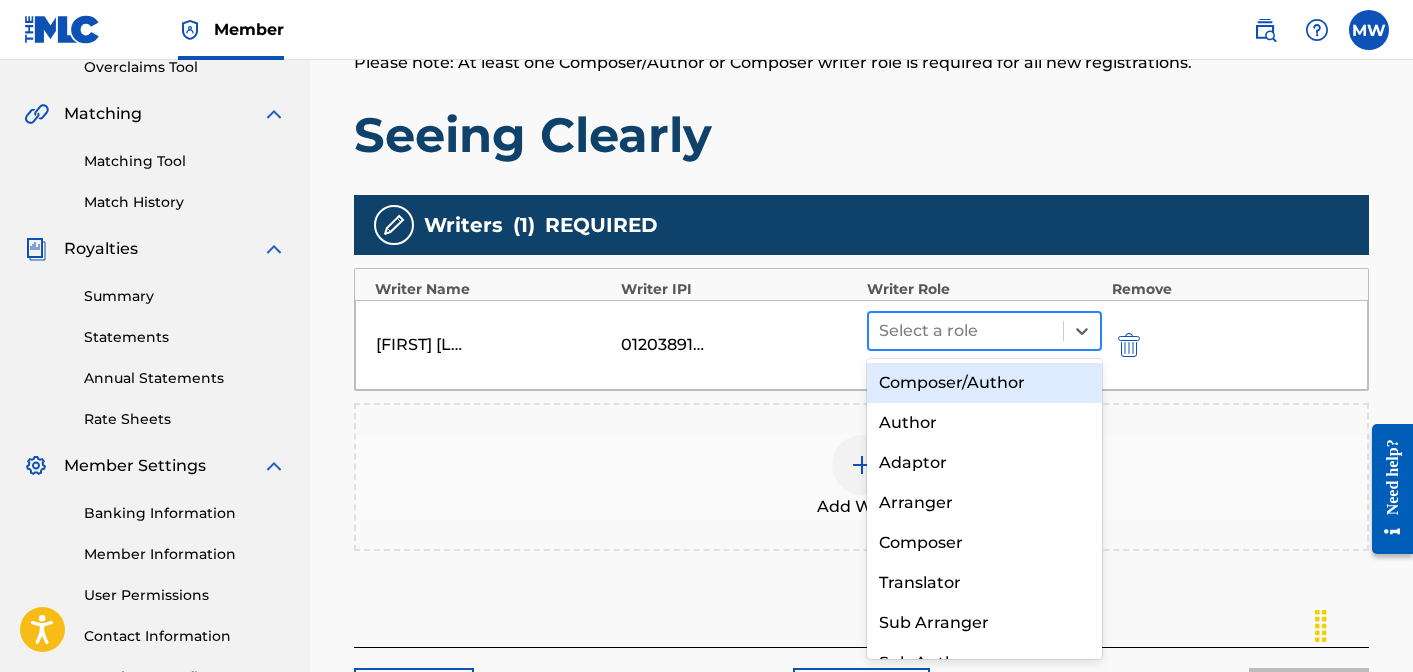 click at bounding box center [966, 331] 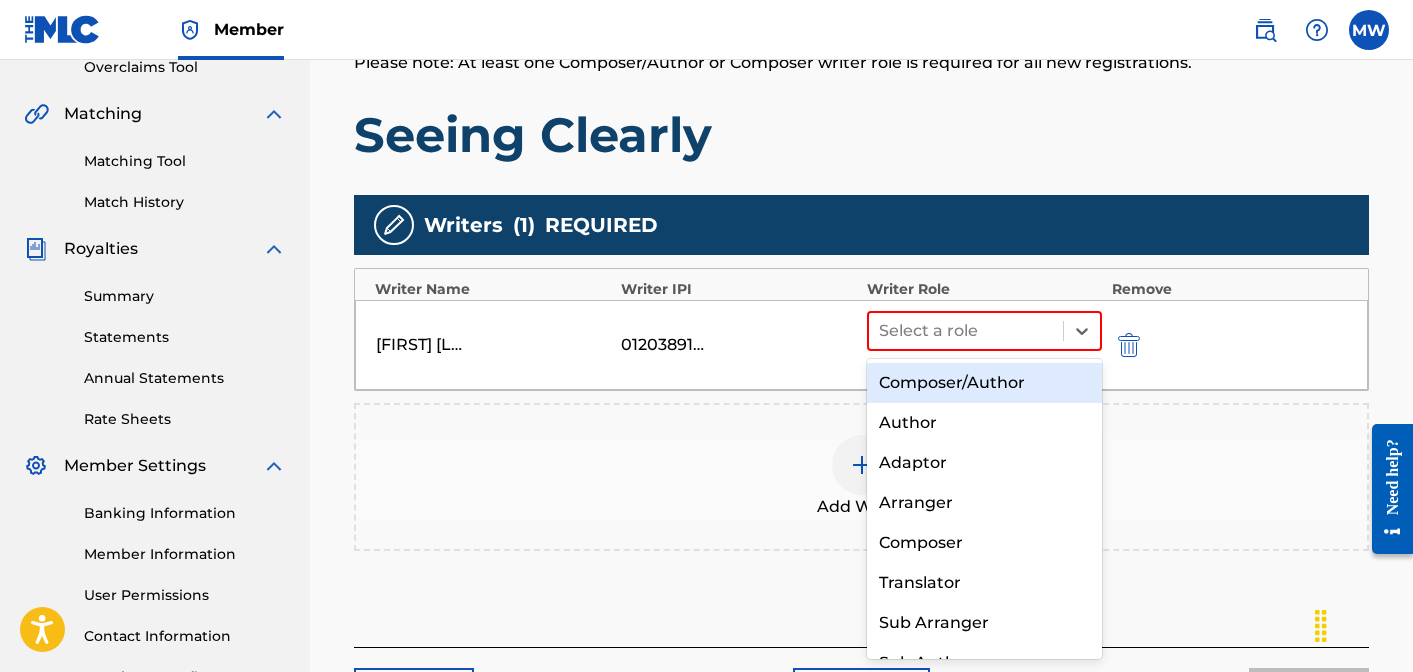 click on "Composer/Author" at bounding box center [984, 383] 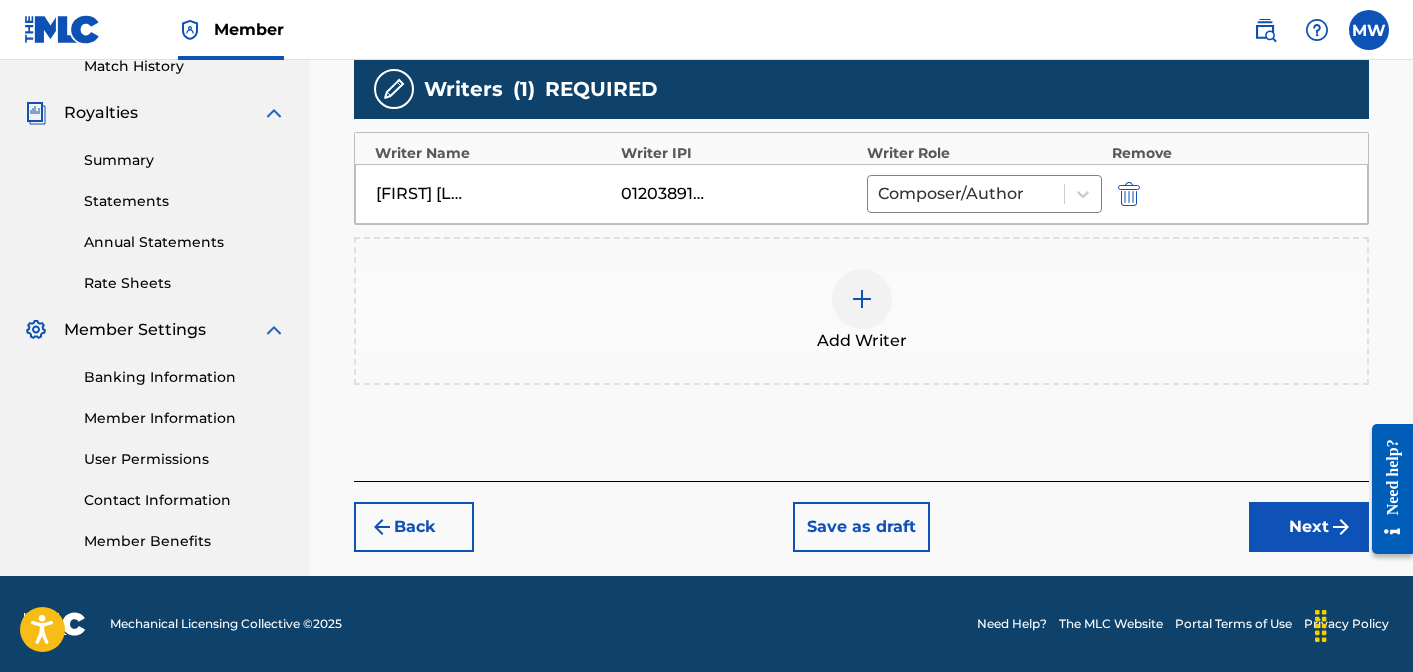 click on "Next" at bounding box center [1309, 527] 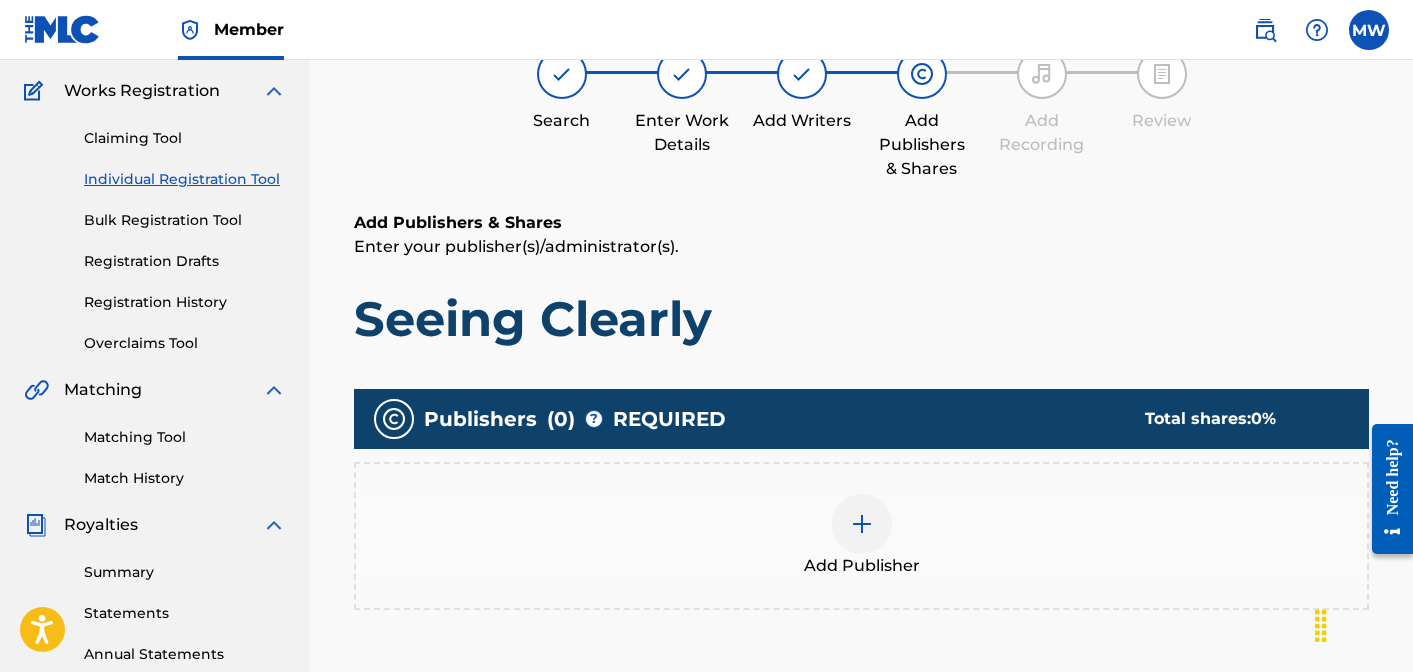 scroll, scrollTop: 90, scrollLeft: 0, axis: vertical 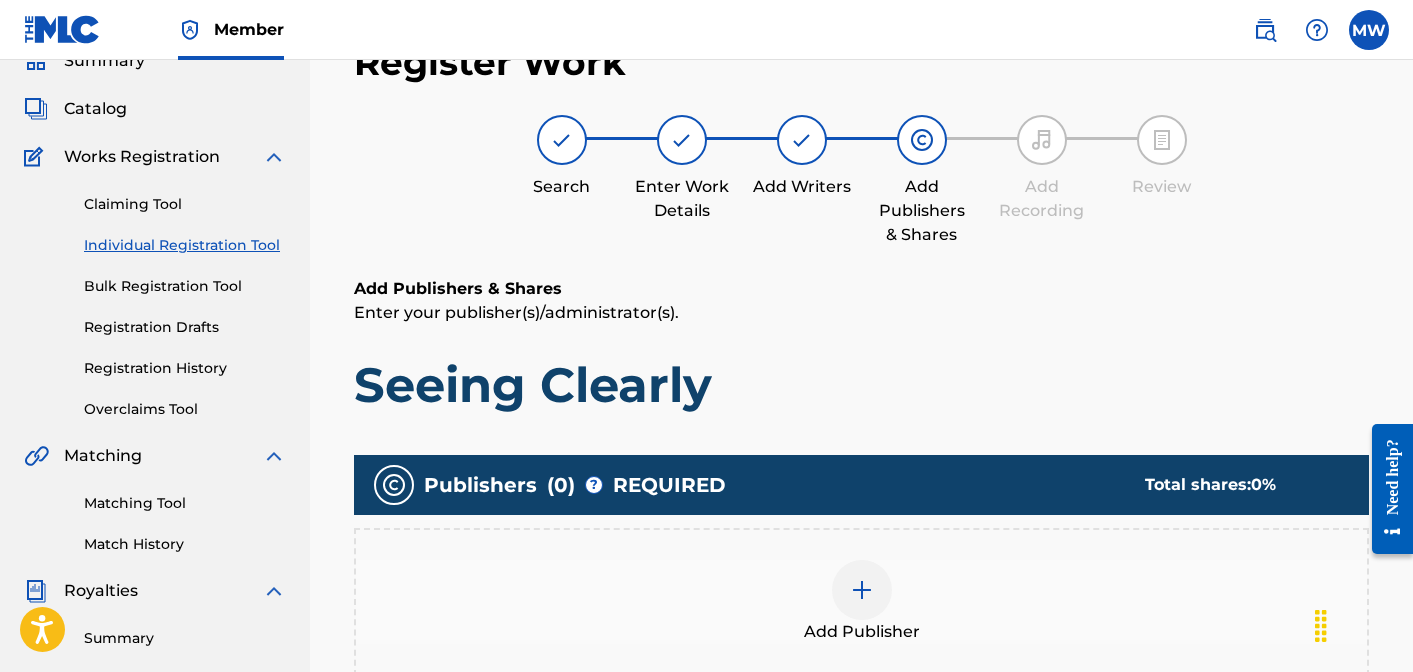 click at bounding box center (862, 590) 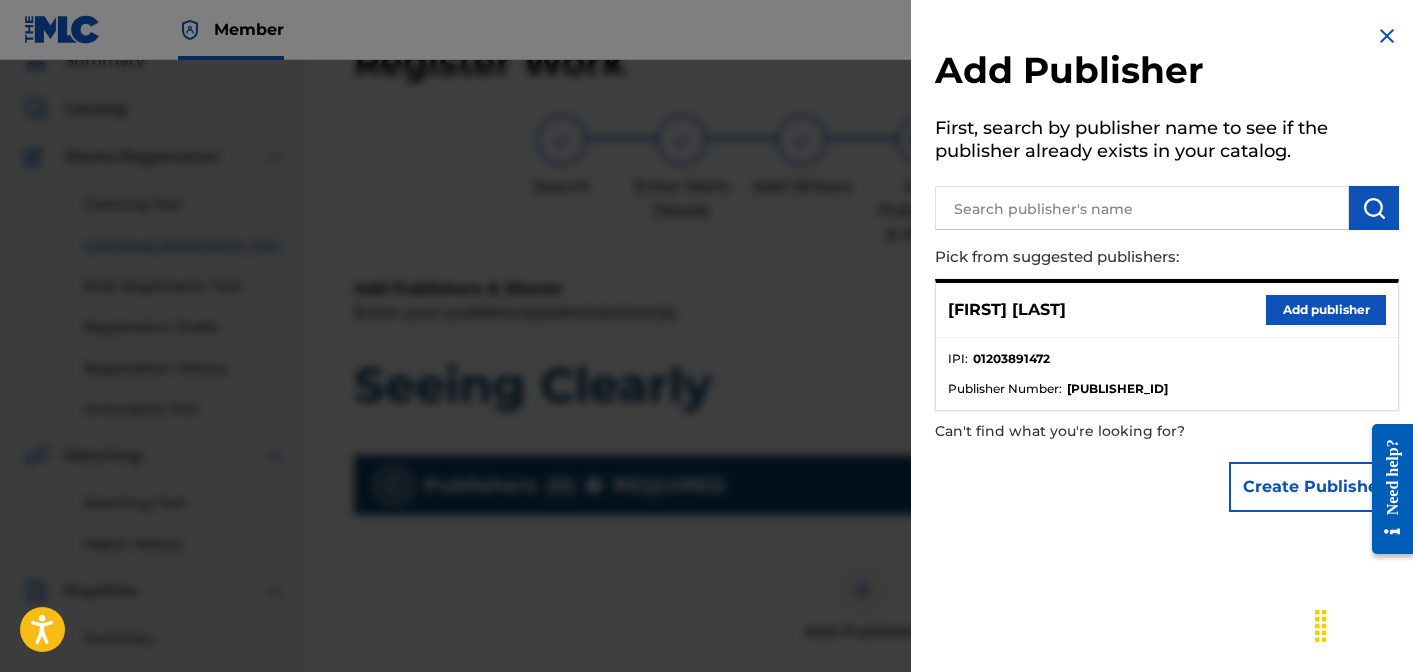click on "Add publisher" at bounding box center (1326, 310) 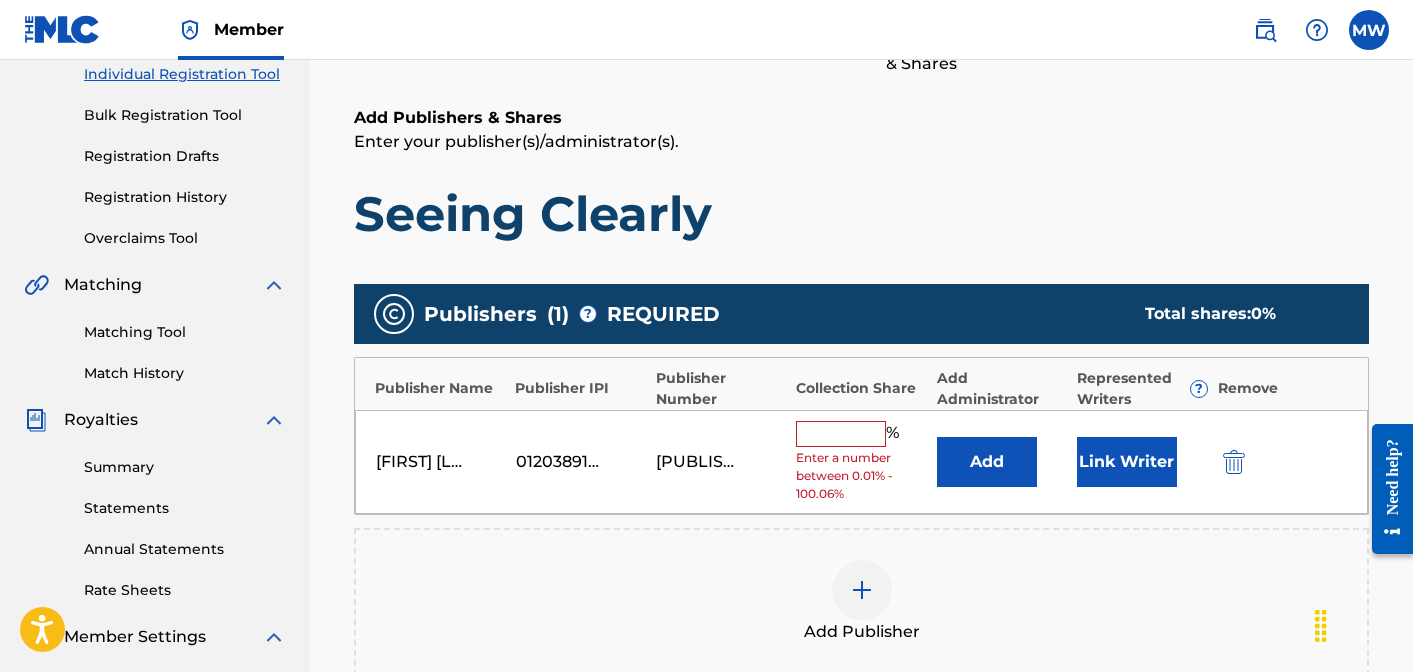 scroll, scrollTop: 269, scrollLeft: 0, axis: vertical 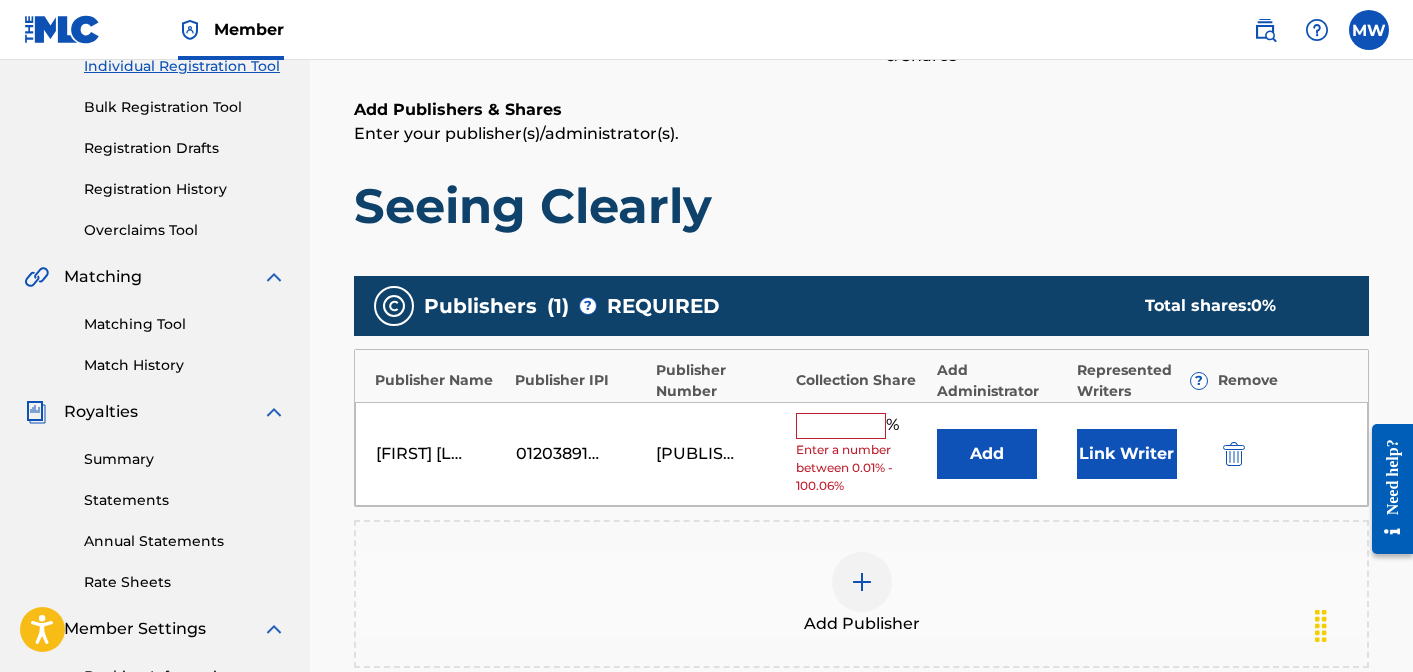 click at bounding box center (841, 426) 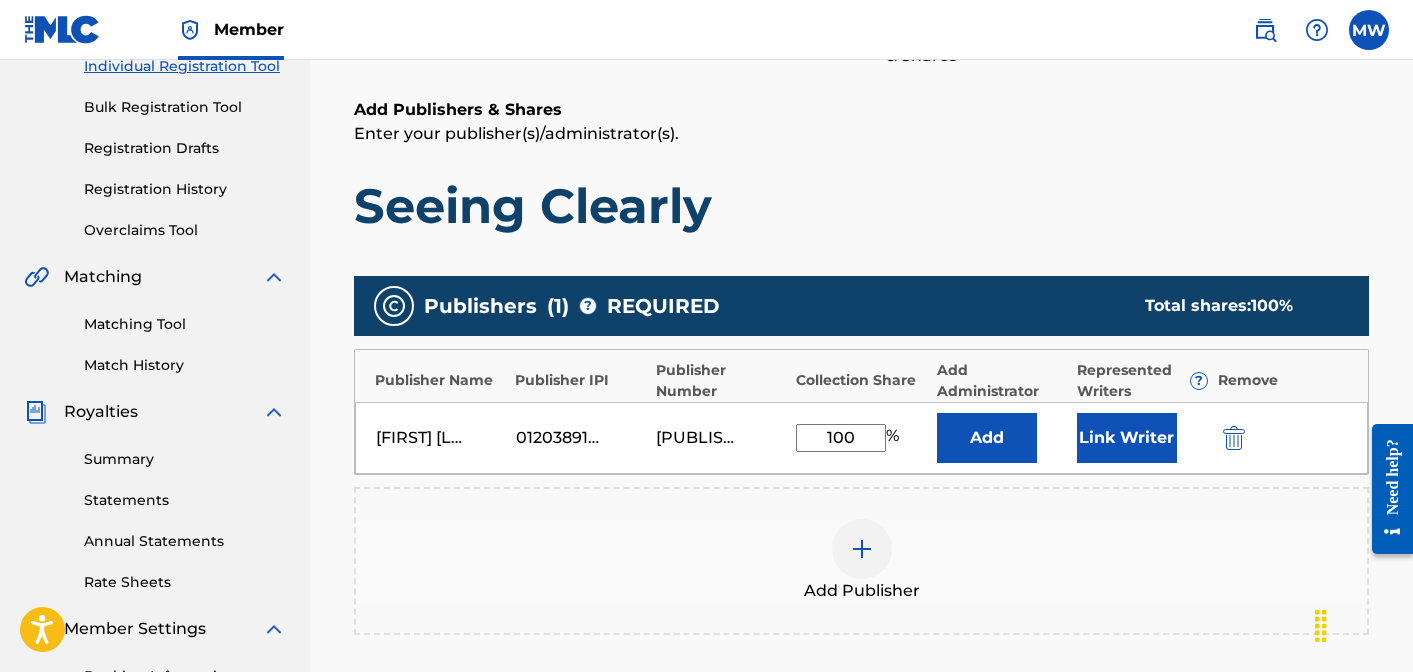 type on "100" 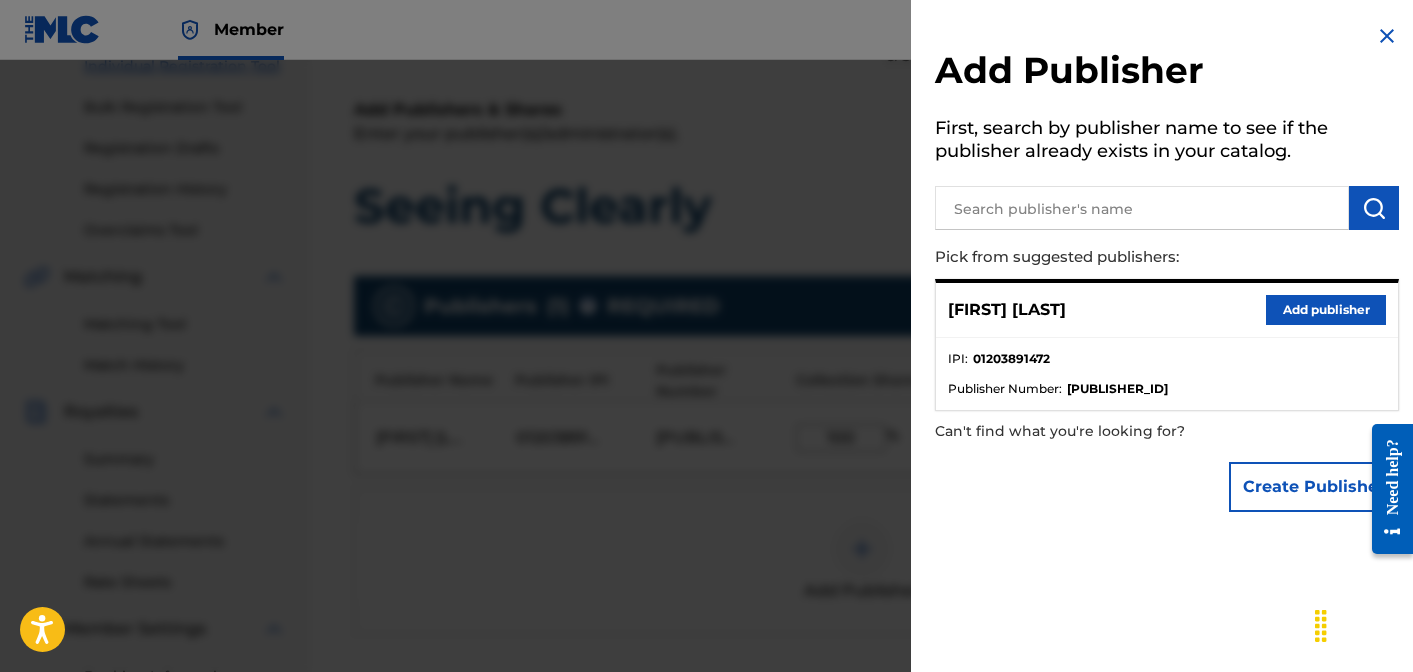 click at bounding box center [1387, 36] 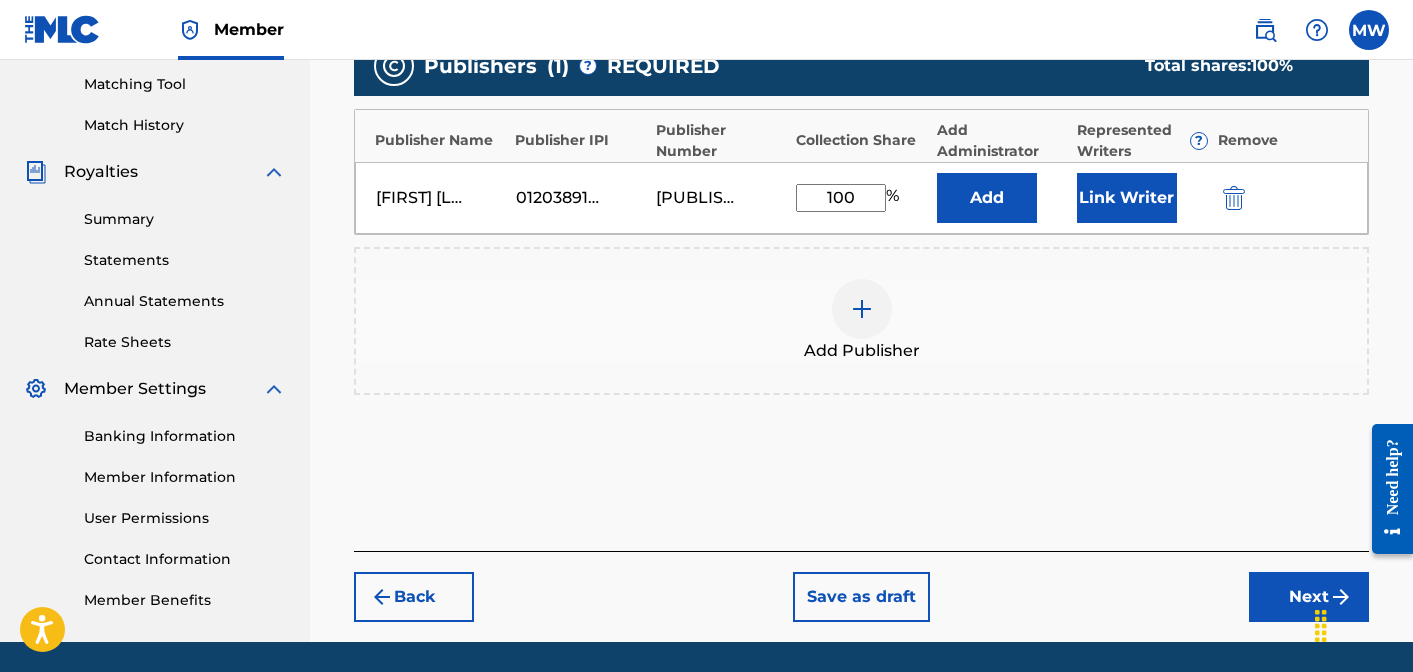 scroll, scrollTop: 575, scrollLeft: 0, axis: vertical 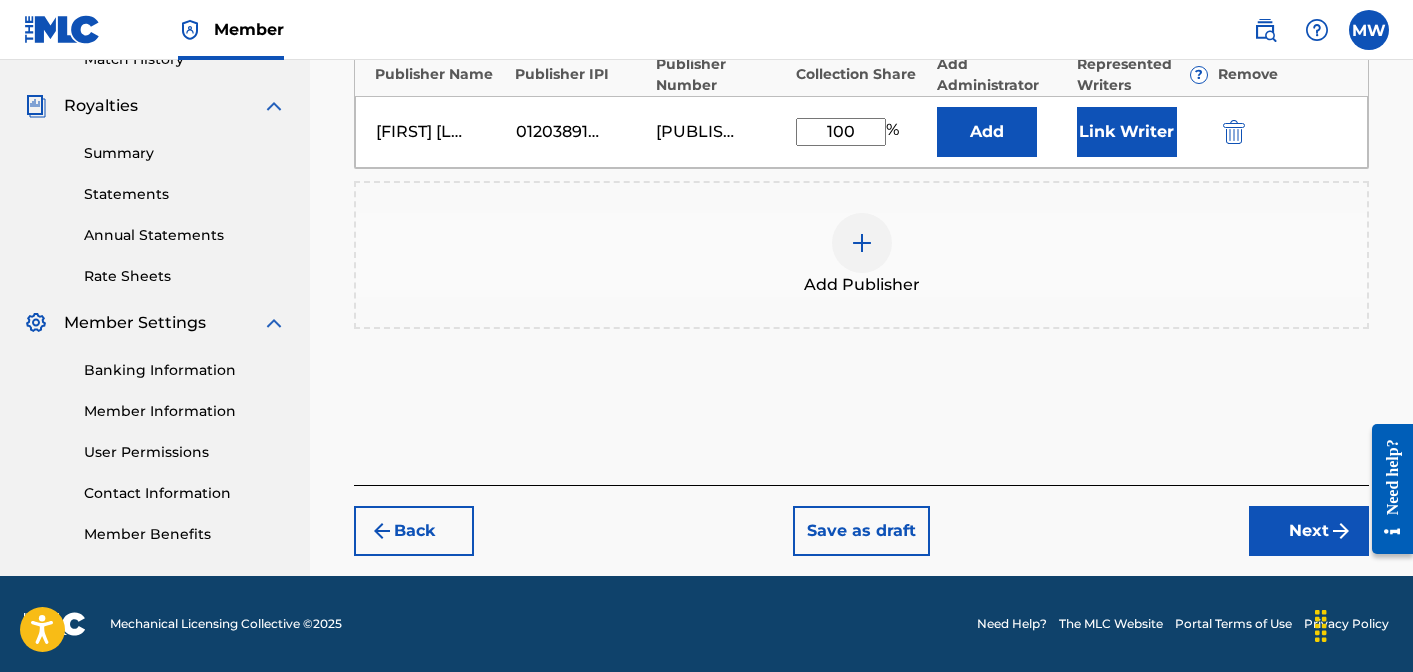 click on "Next" at bounding box center (1309, 531) 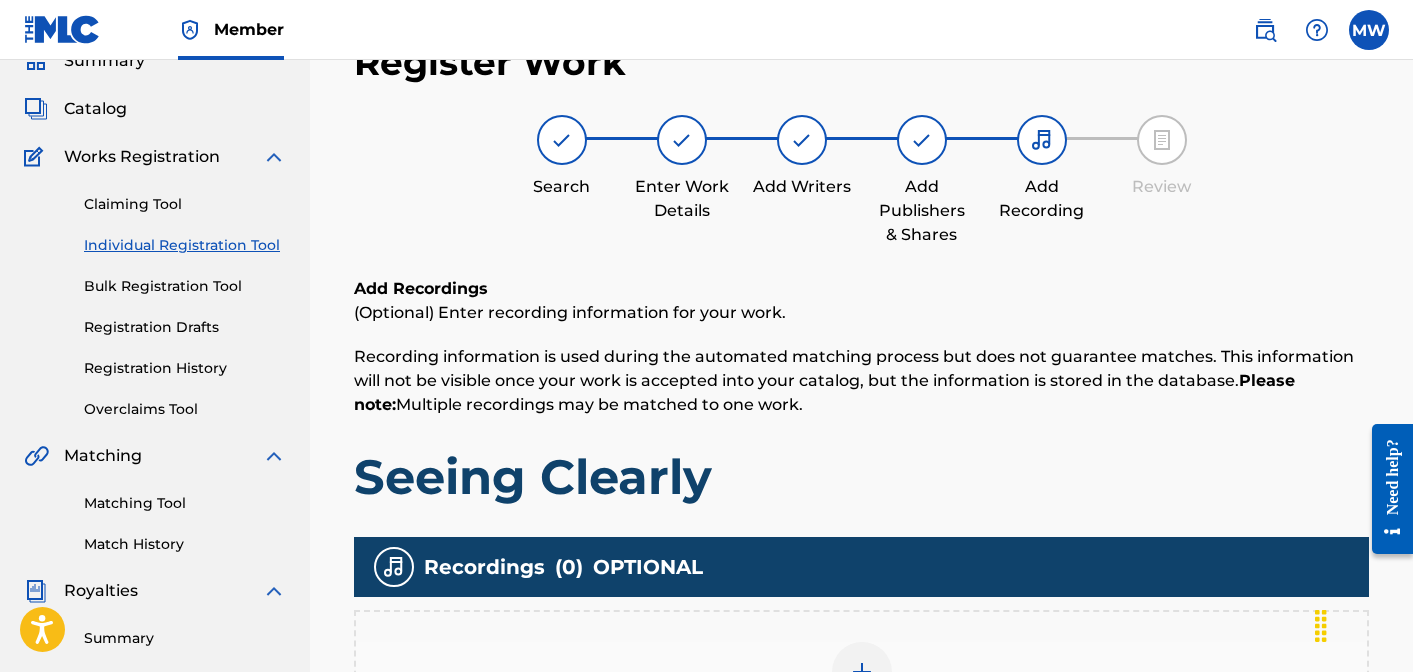 scroll, scrollTop: 568, scrollLeft: 0, axis: vertical 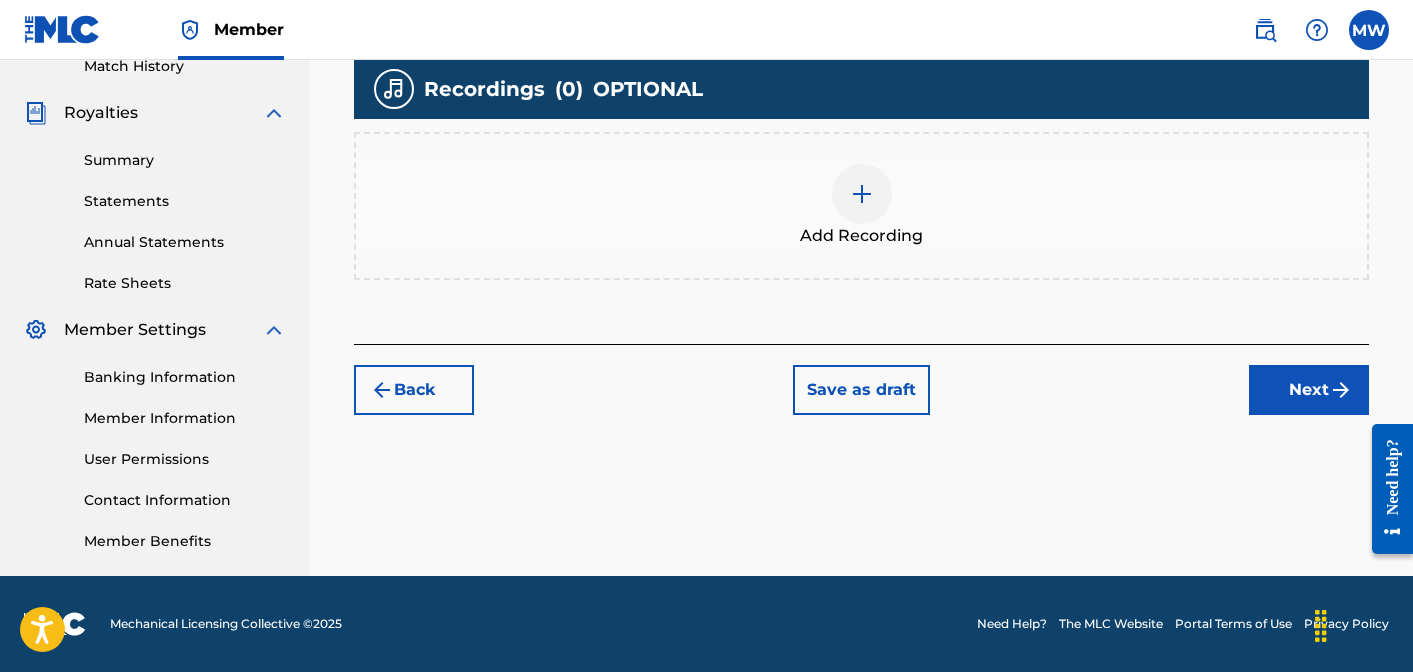 click at bounding box center (862, 194) 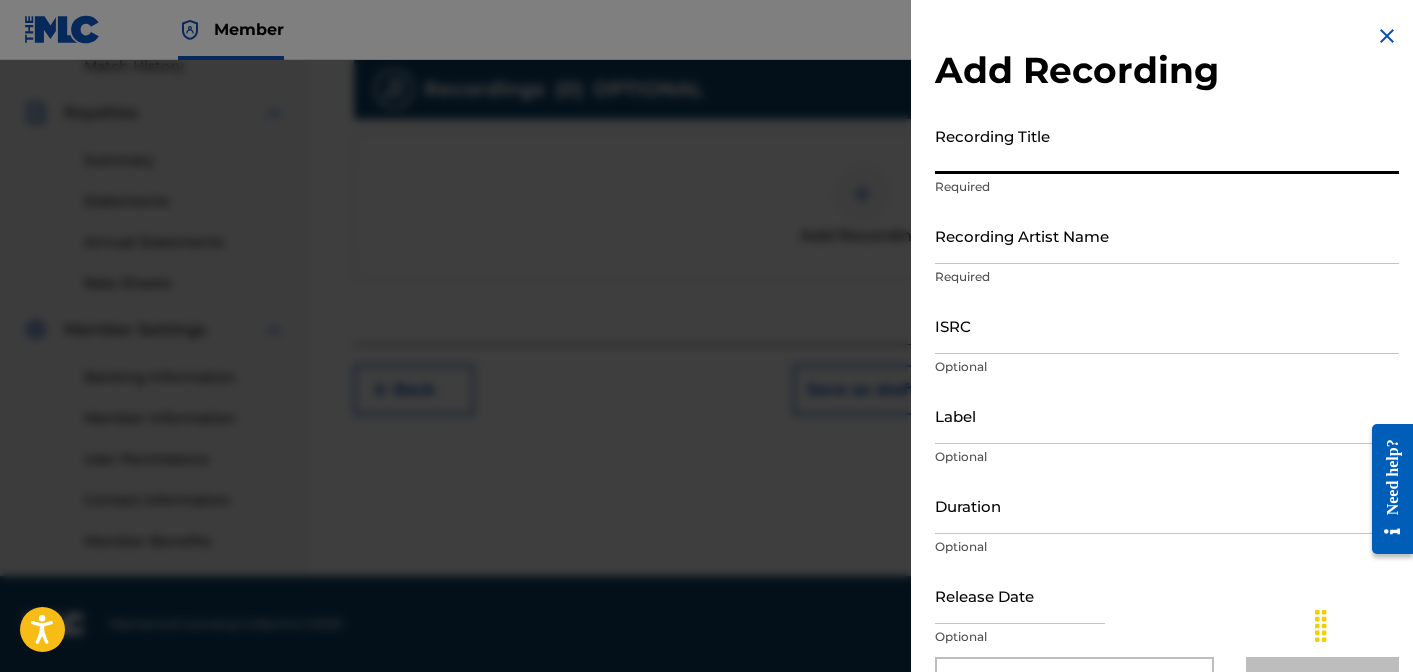 click on "Recording Title" at bounding box center [1167, 145] 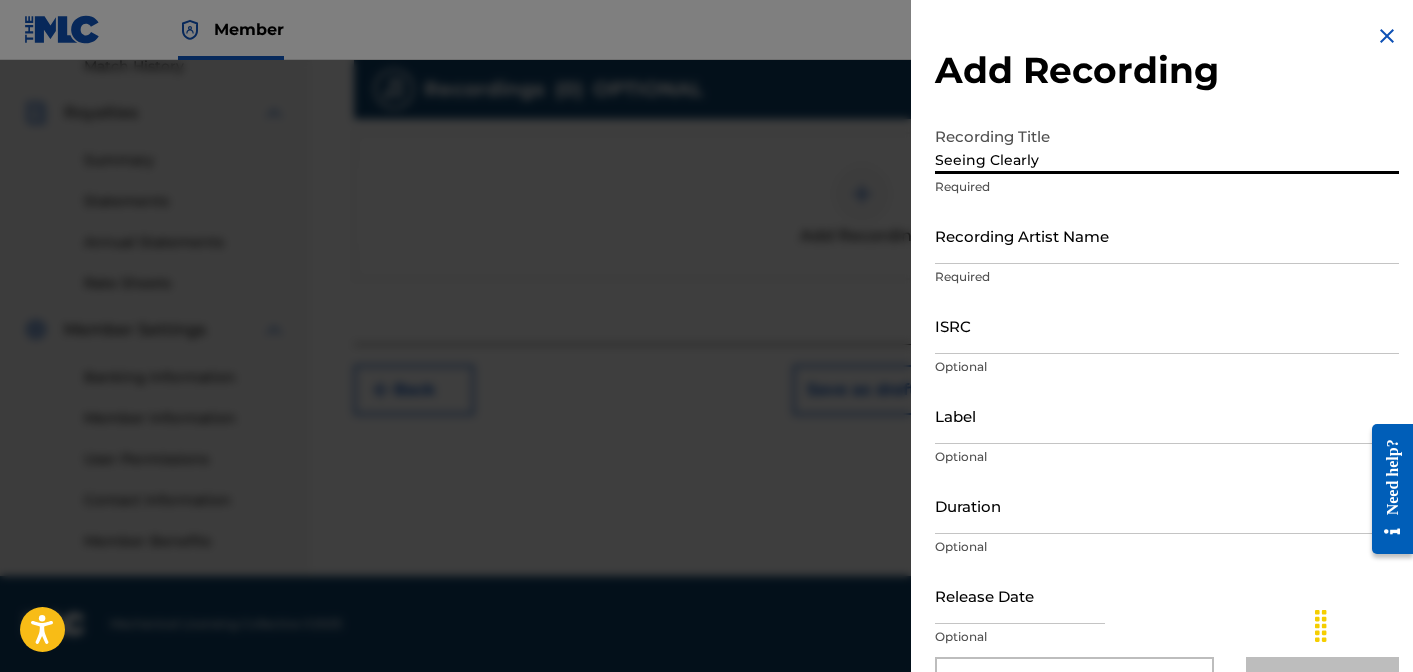 type on "Seeing Clearly" 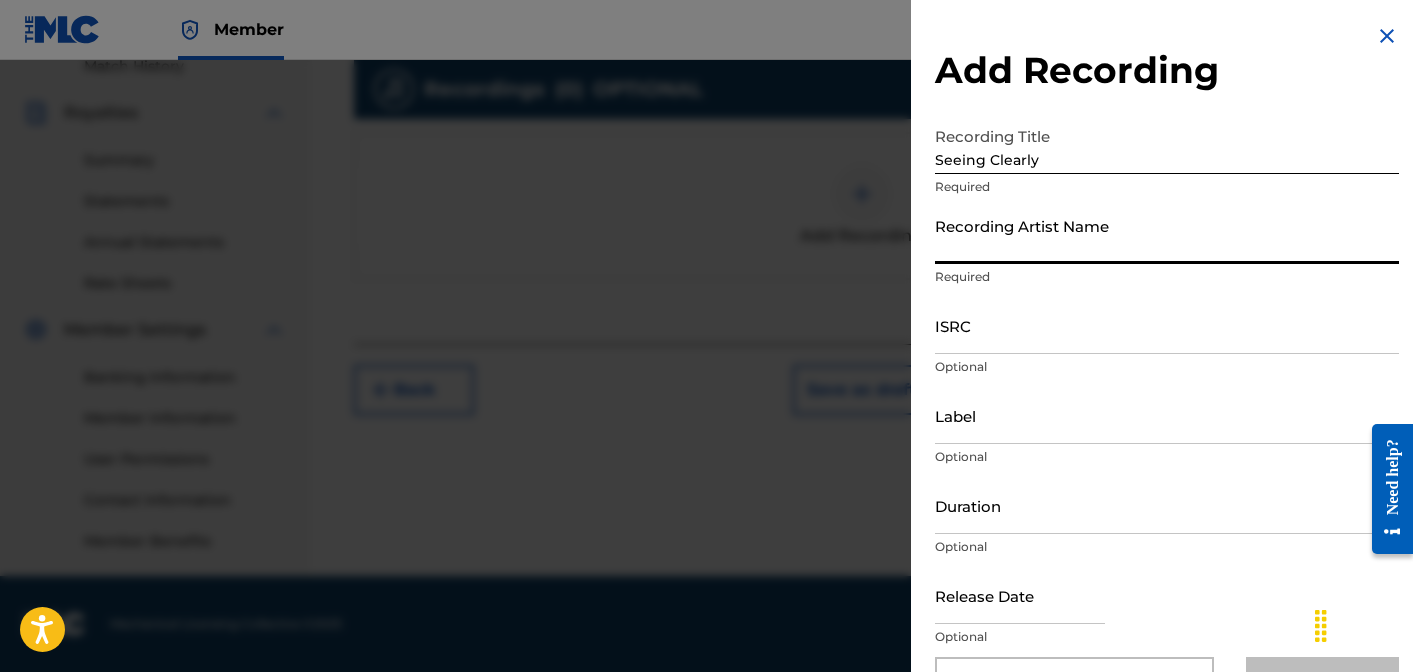 click on "Recording Artist Name" at bounding box center (1167, 235) 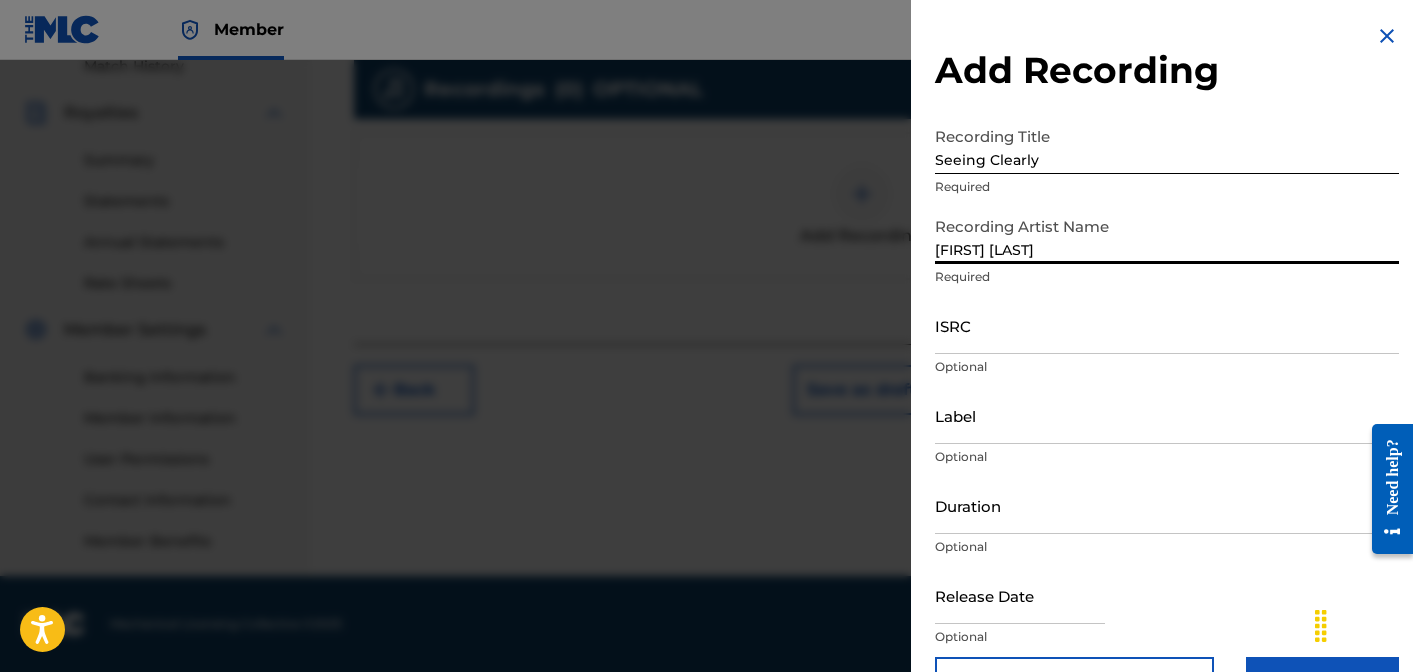 click on "ISRC" at bounding box center (1167, 325) 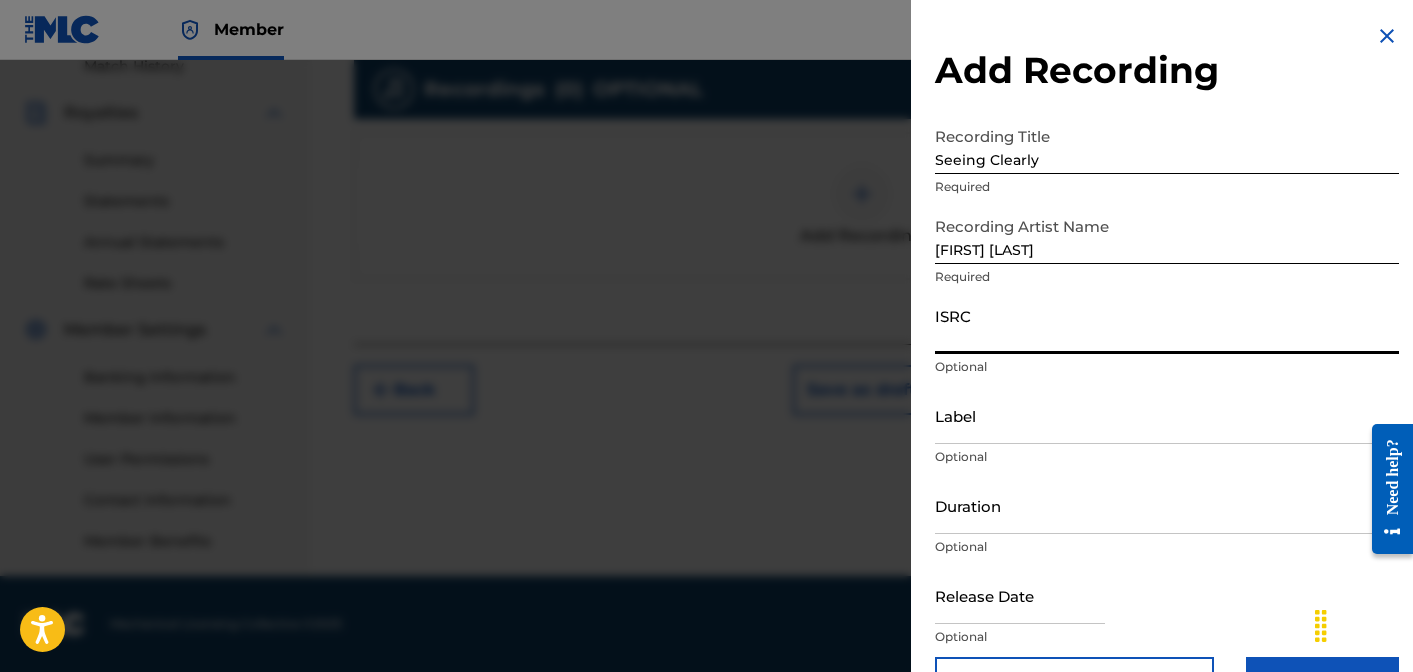 paste on "[ISWC]" 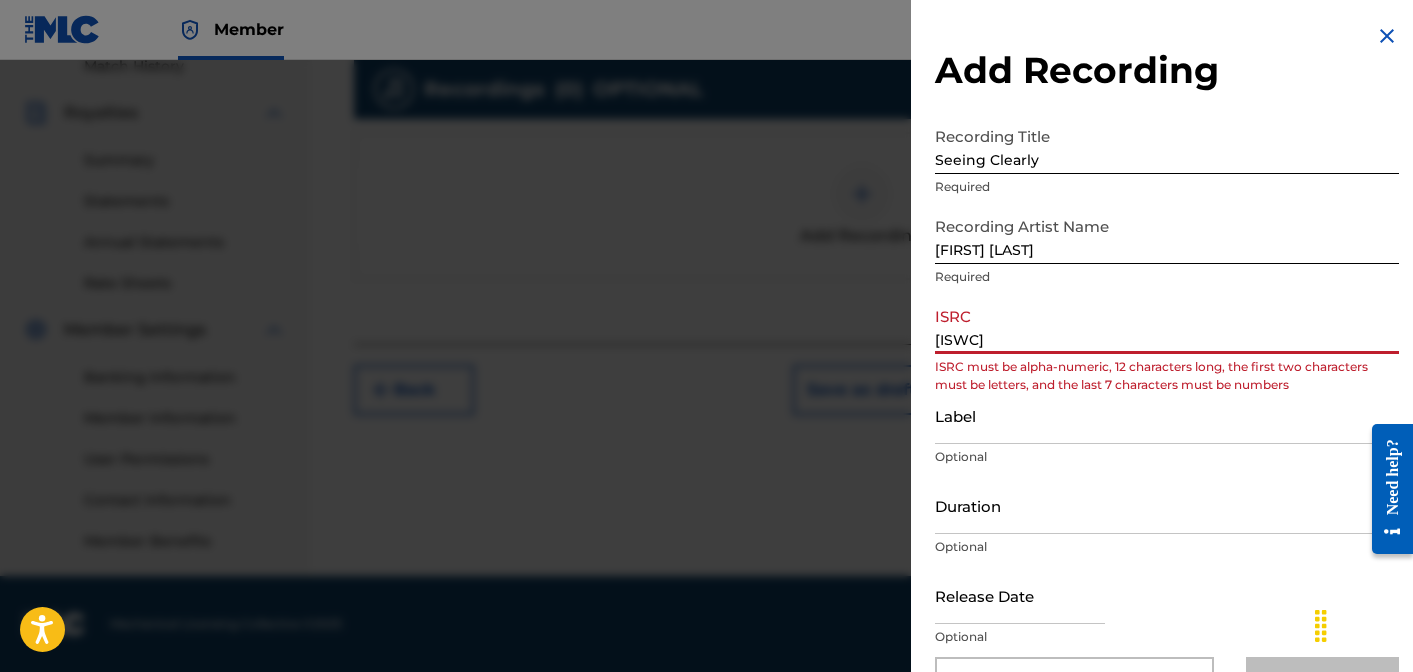 click on "[ISWC]" at bounding box center (1167, 325) 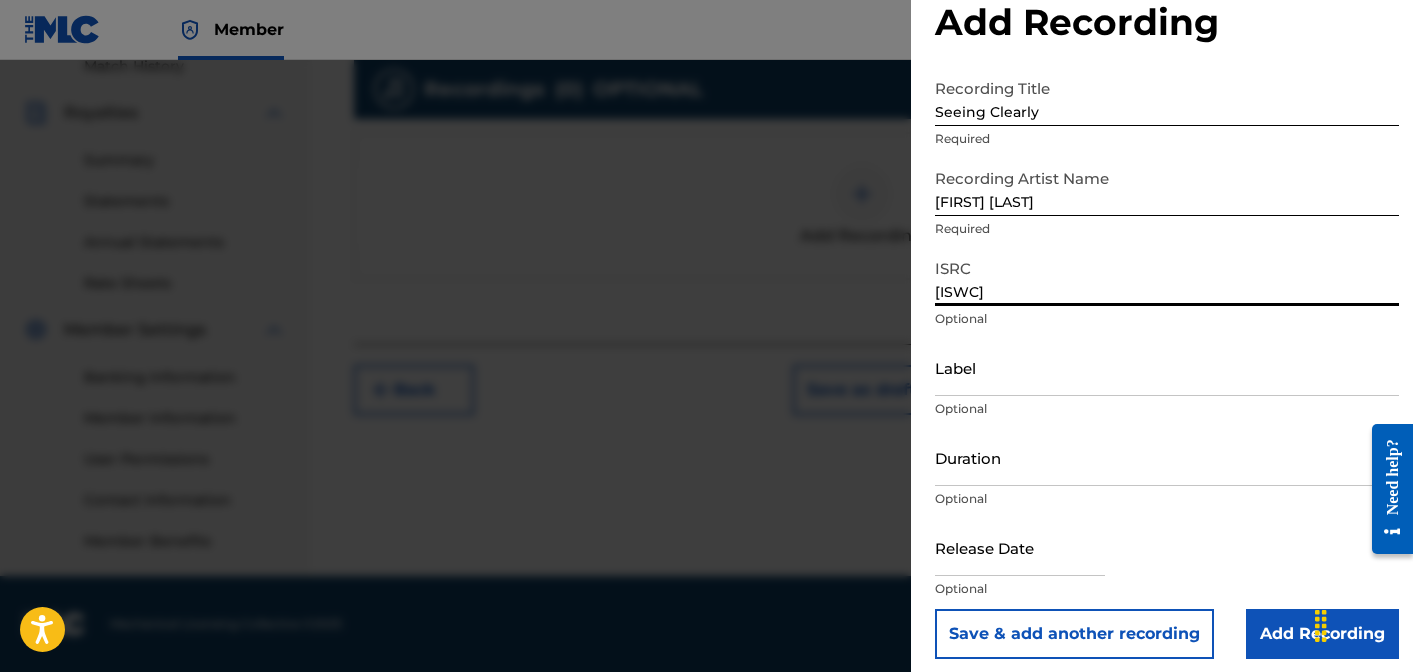 scroll, scrollTop: 59, scrollLeft: 0, axis: vertical 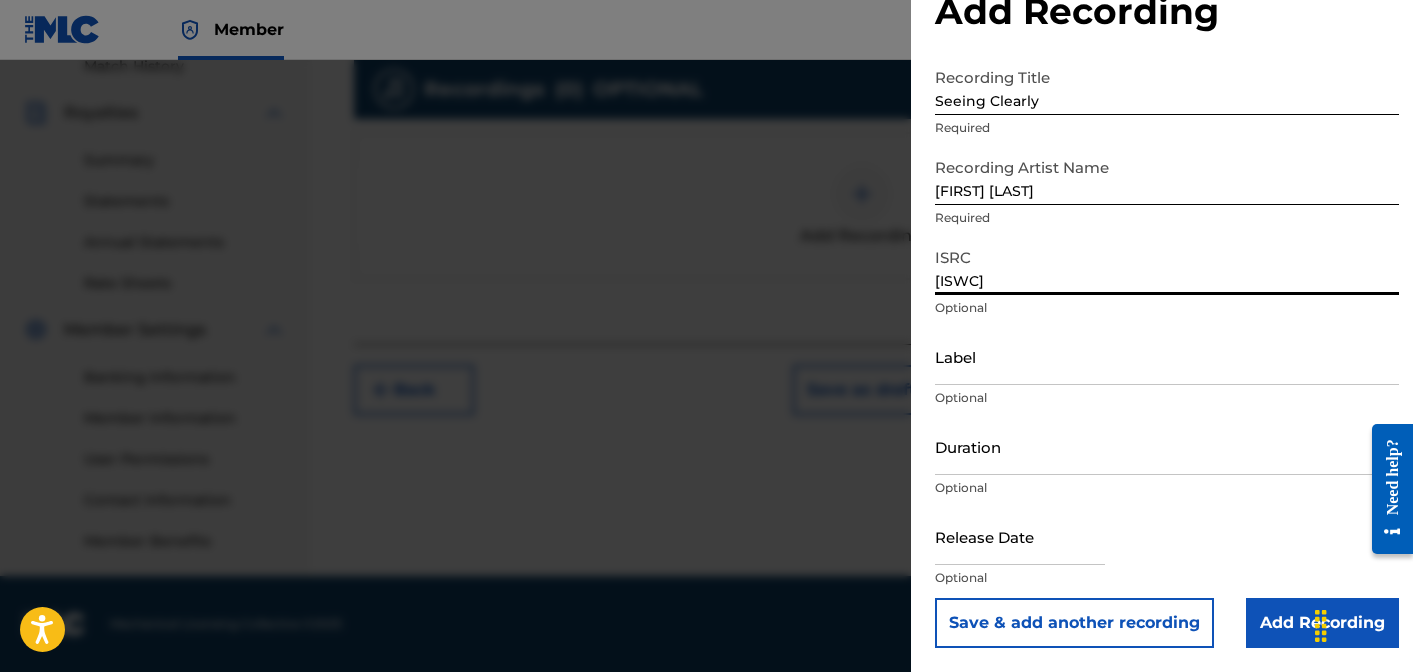 type on "[ISWC]" 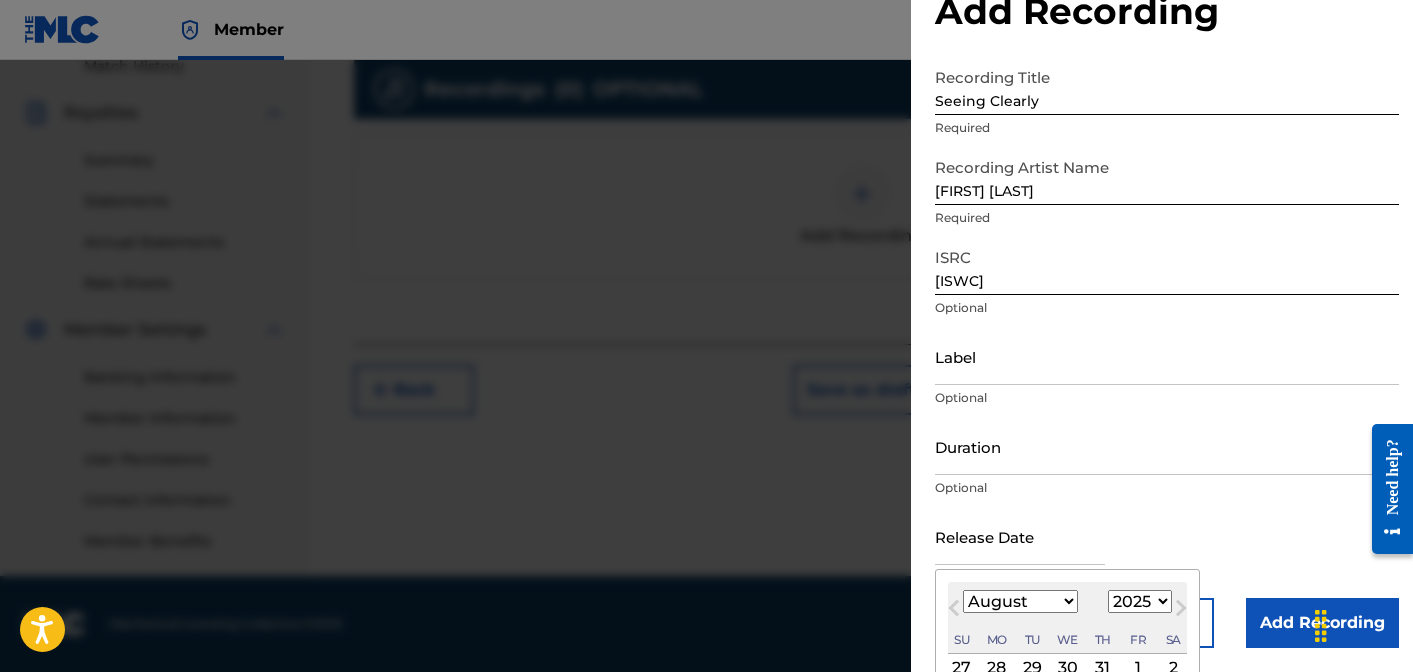 type on "September 13 2025" 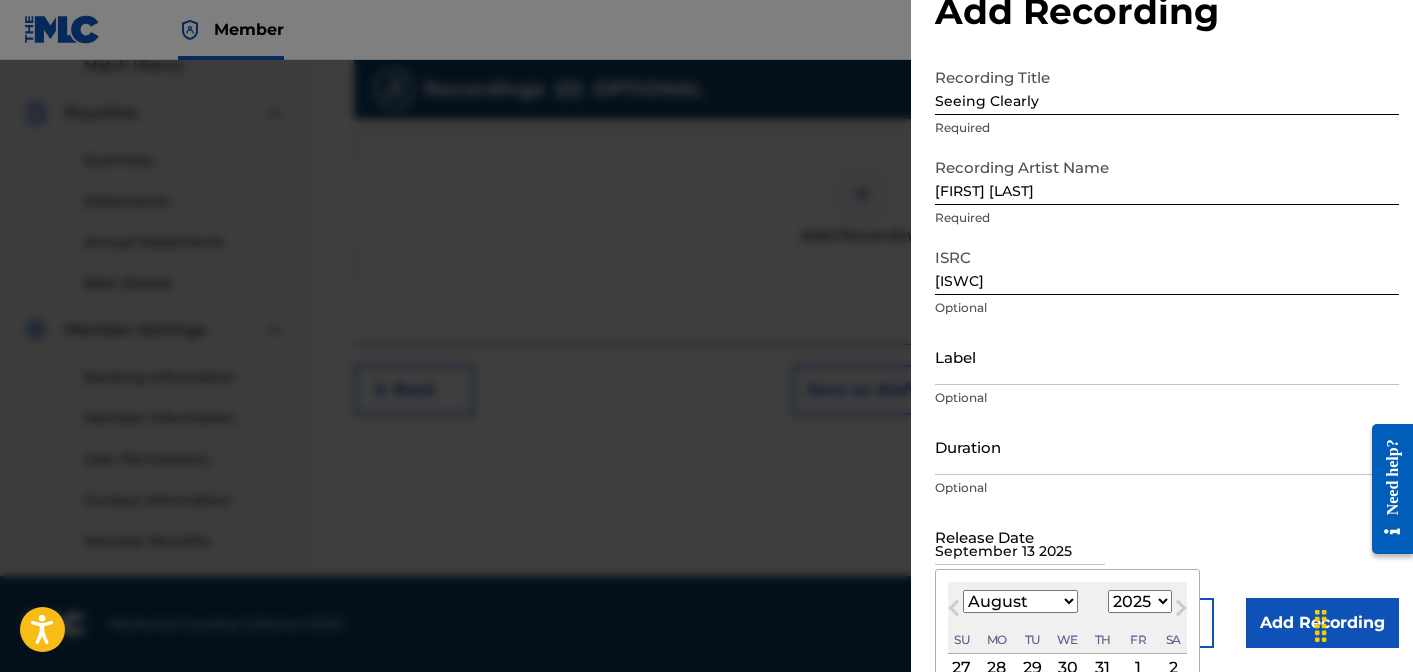 select on "8" 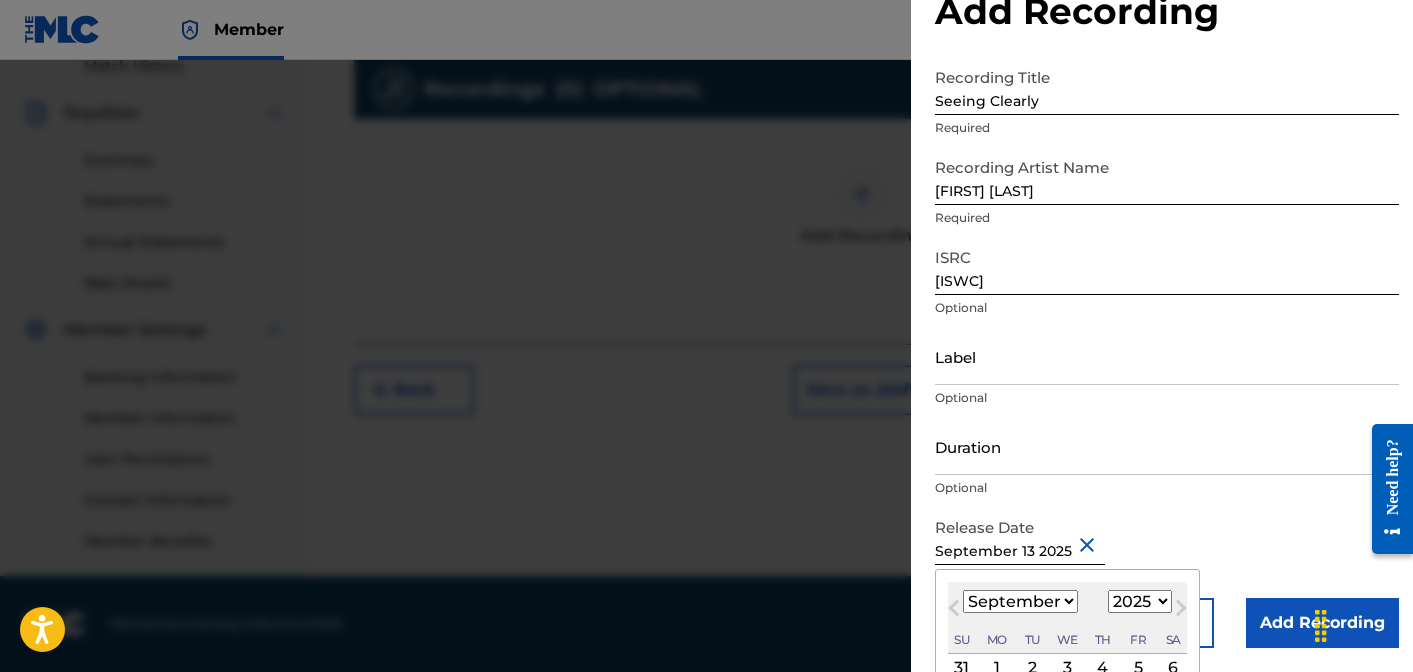 click on "Release Date September 13 2025 September 2025 Previous Month Next Month September 2025 January February March April May June July August September October November December 1899 1900 1901 1902 1903 1904 1905 1906 1907 1908 1909 1910 1911 1912 1913 1914 1915 1916 1917 1918 1919 1920 1921 1922 1923 1924 1925 1926 1927 1928 1929 1930 1931 1932 1933 1934 1935 1936 1937 1938 1939 1940 1941 1942 1943 1944 1945 1946 1947 1948 1949 1950 1951 1952 1953 1954 1955 1956 1957 1958 1959 1960 1961 1962 1963 1964 1965 1966 1967 1968 1969 1970 1971 1972 1973 1974 1975 1976 1977 1978 1979 1980 1981 1982 1983 1984 1985 1986 1987 1988 1989 1990 1991 1992 1993 1994 1995 1996 1997 1998 1999 2000 2001 2002 2003 2004 2005 2006 2007 2008 2009 2010 2011 2012 2013 2014 2015 2016 2017 2018 2019 2020 2021 2022 2023 2024 2025 2026 2027 2028 2029 2030 2031 2032 2033 2034 2035 2036 2037 2038 2039 2040 2041 2042 2043 2044 2045 2046 2047 2048 2049 2050 2051 2052 2053 2054 2055 2056 2057 2058 2059 2060 2061 2062 2063 2064 2065 2066 2067 2068 1" at bounding box center (1167, 553) 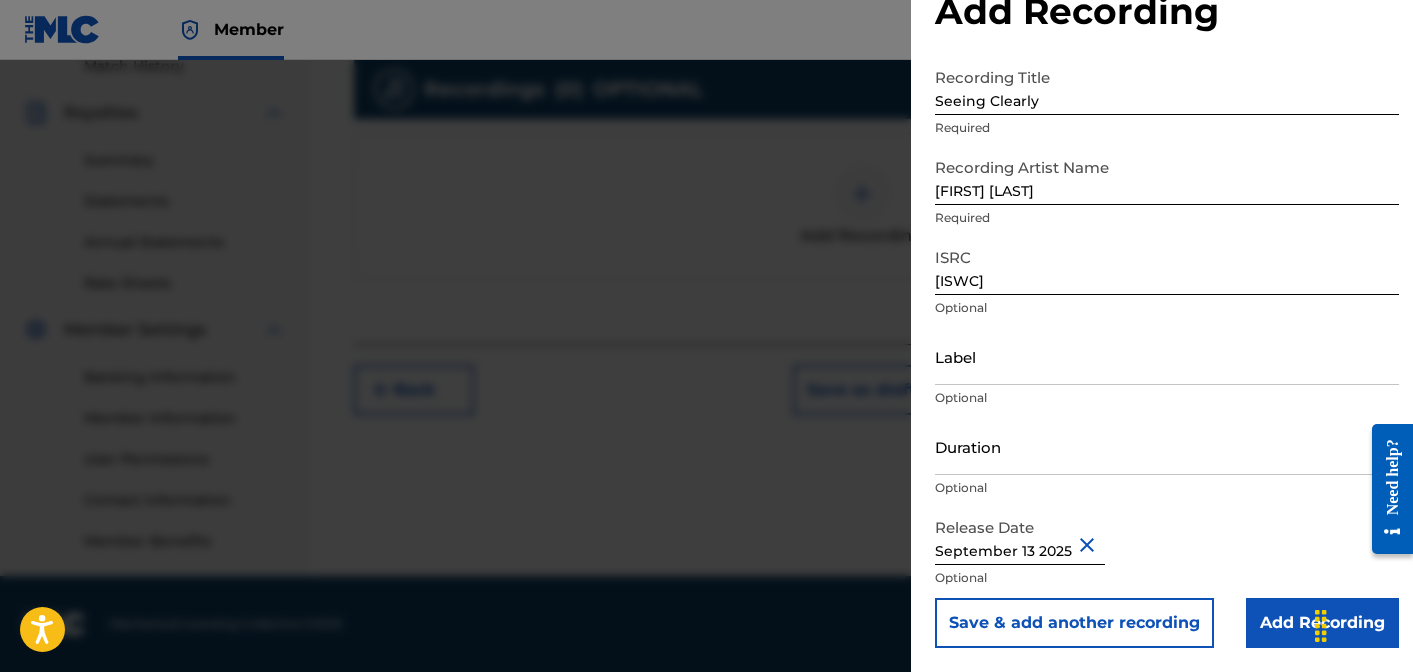 click on "Add Recording" at bounding box center (1322, 623) 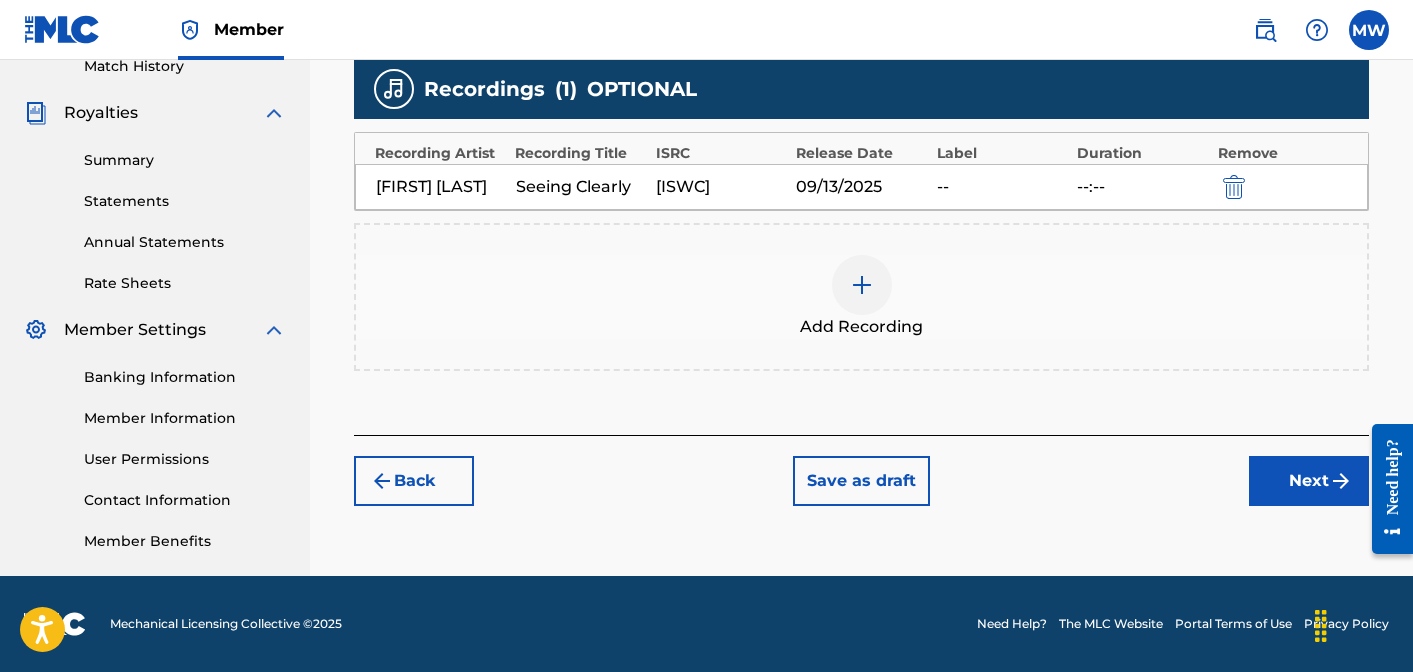 click on "Next" at bounding box center (1309, 481) 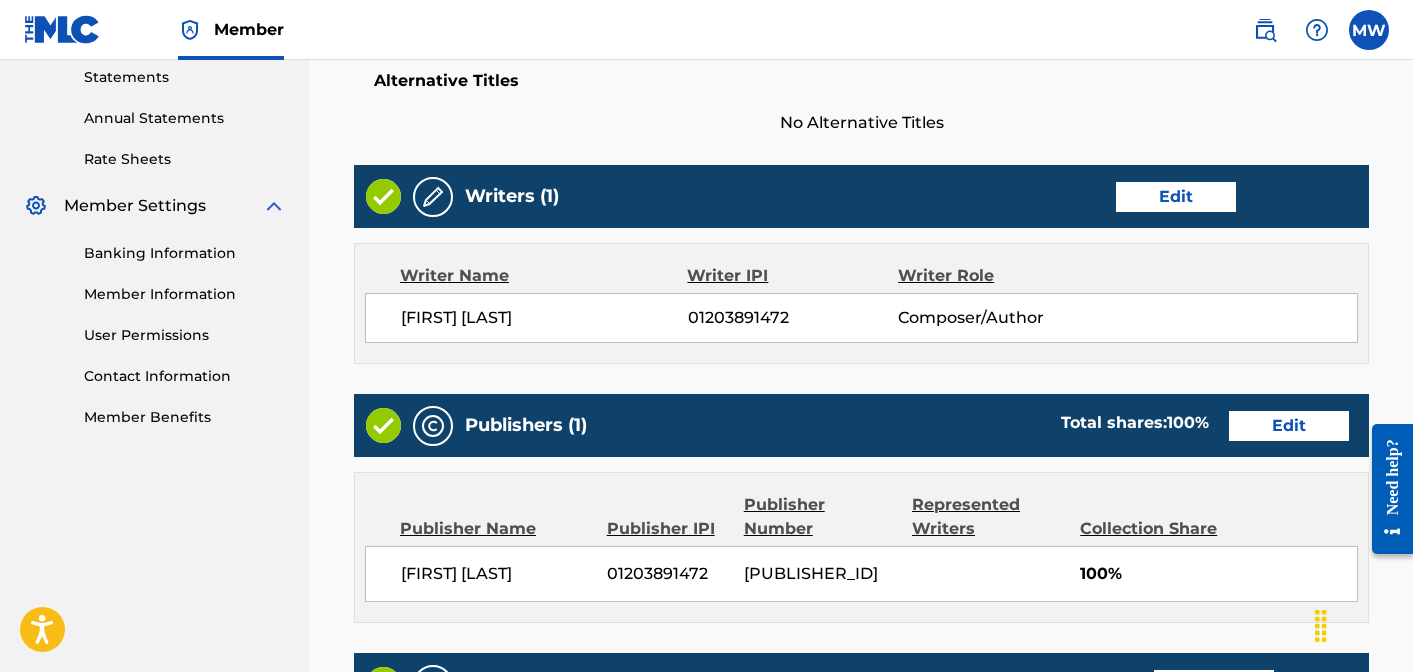 scroll, scrollTop: 1081, scrollLeft: 0, axis: vertical 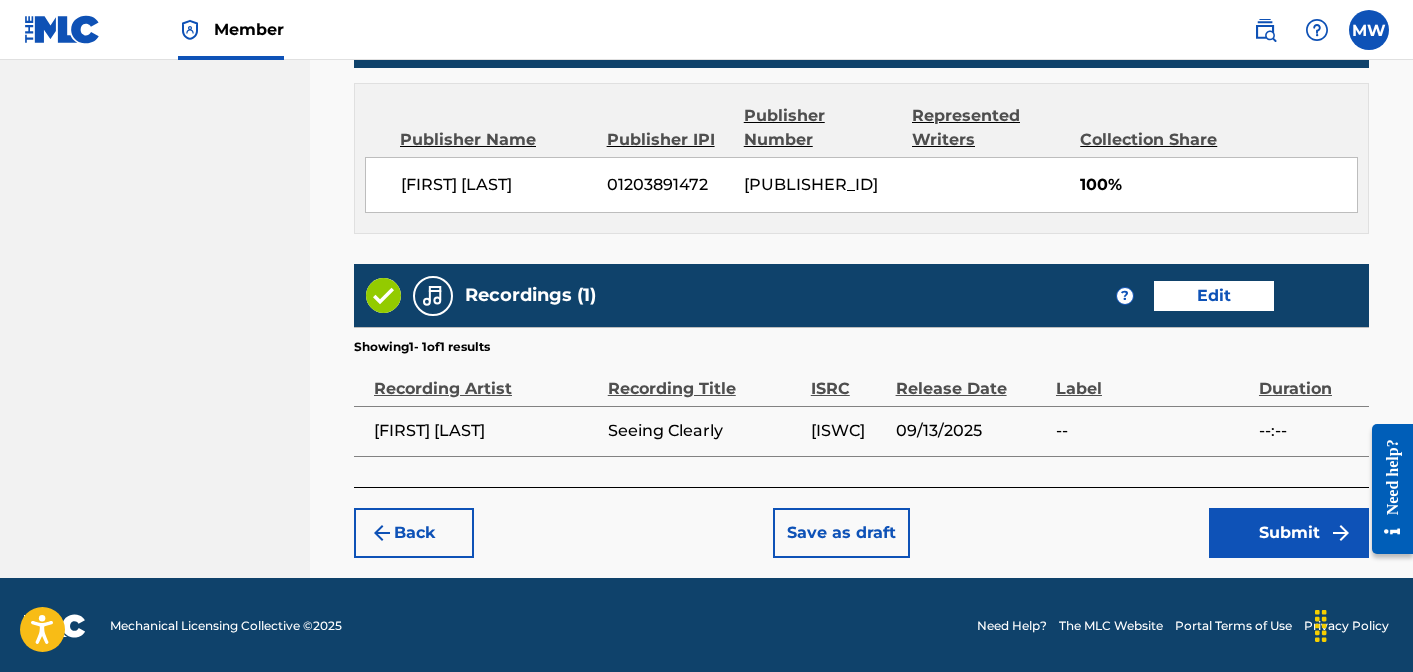 click on "Submit" at bounding box center [1289, 533] 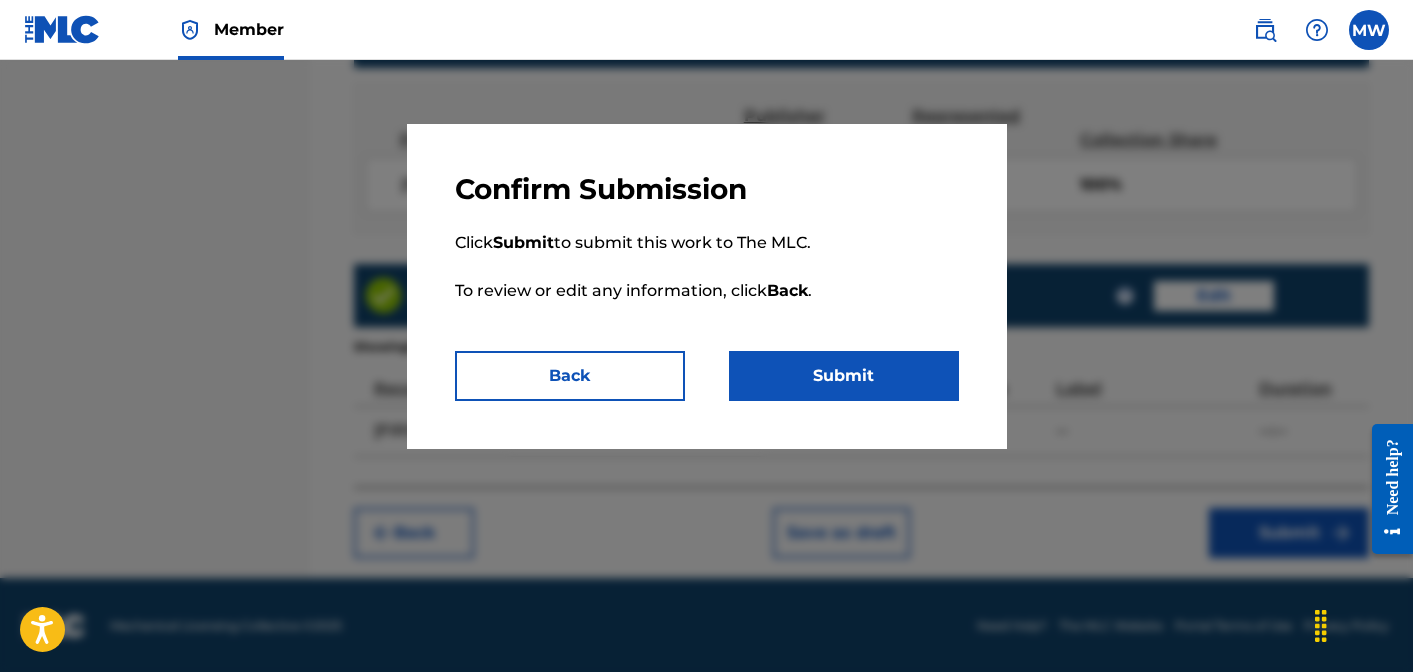 click on "Submit" at bounding box center [844, 376] 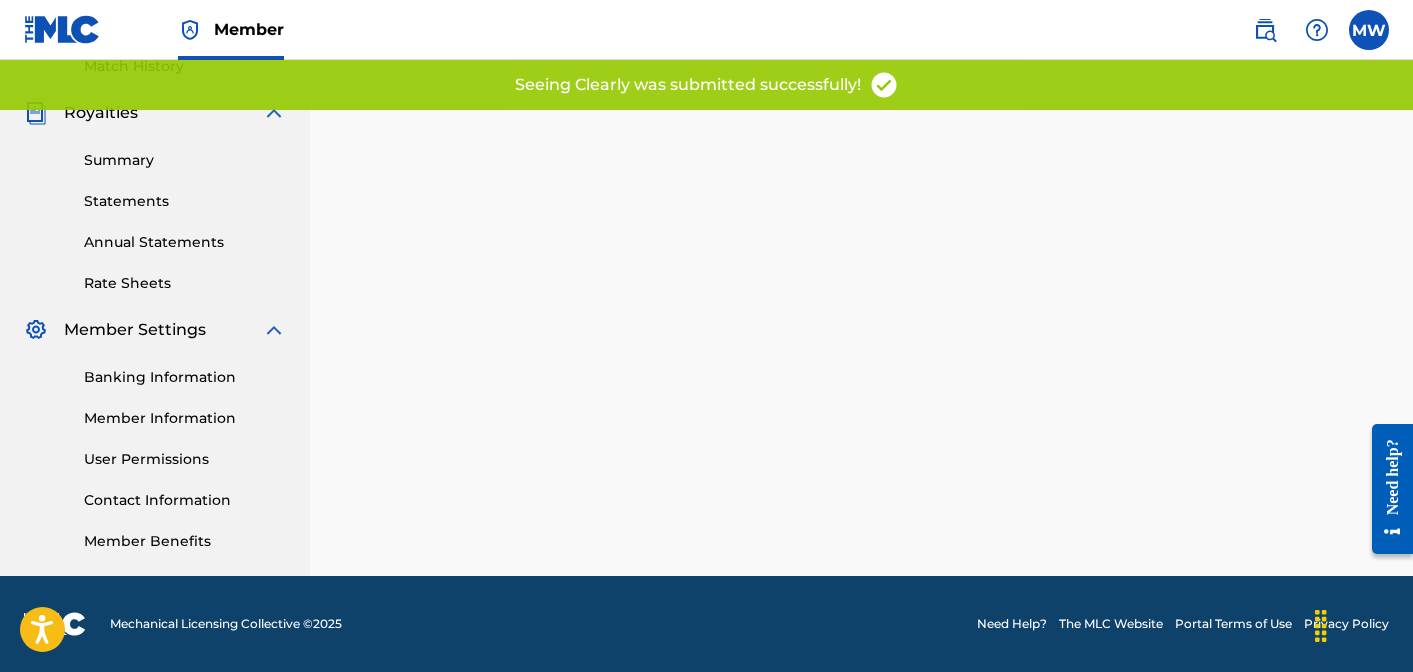 scroll, scrollTop: 0, scrollLeft: 0, axis: both 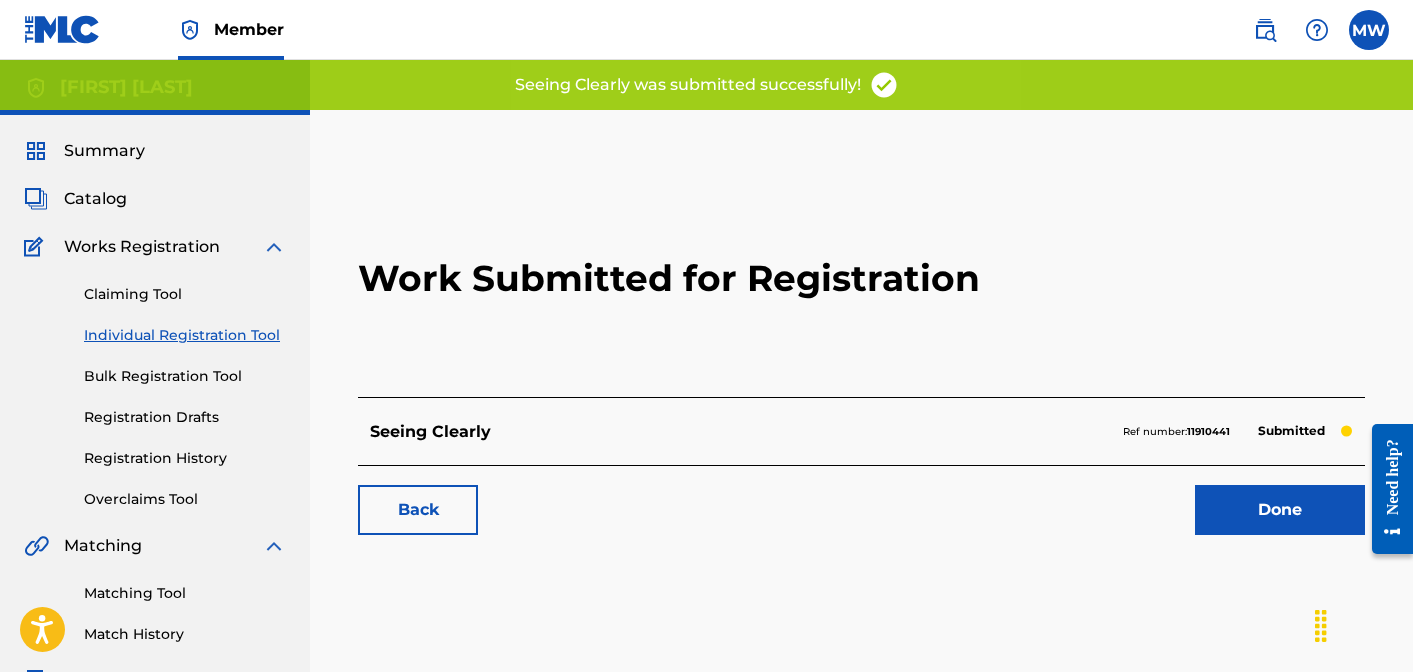 click on "Done" at bounding box center [1280, 510] 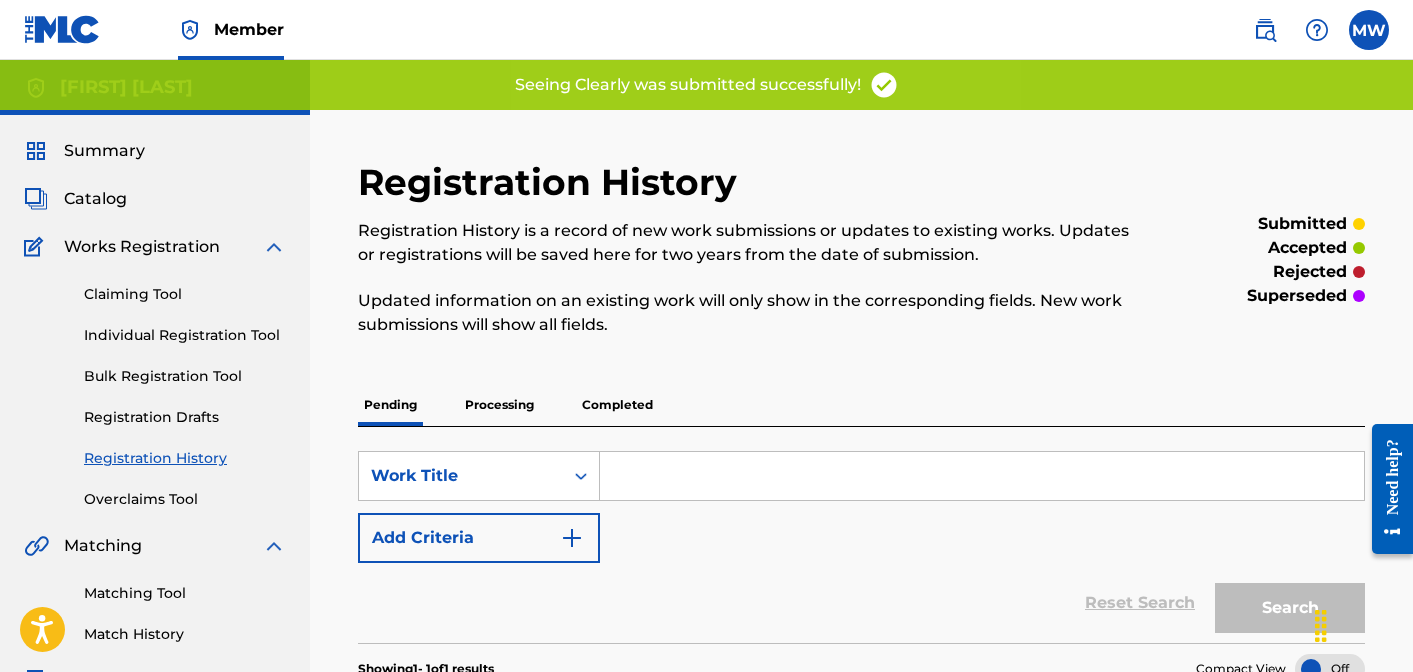 click on "Individual Registration Tool" at bounding box center (185, 335) 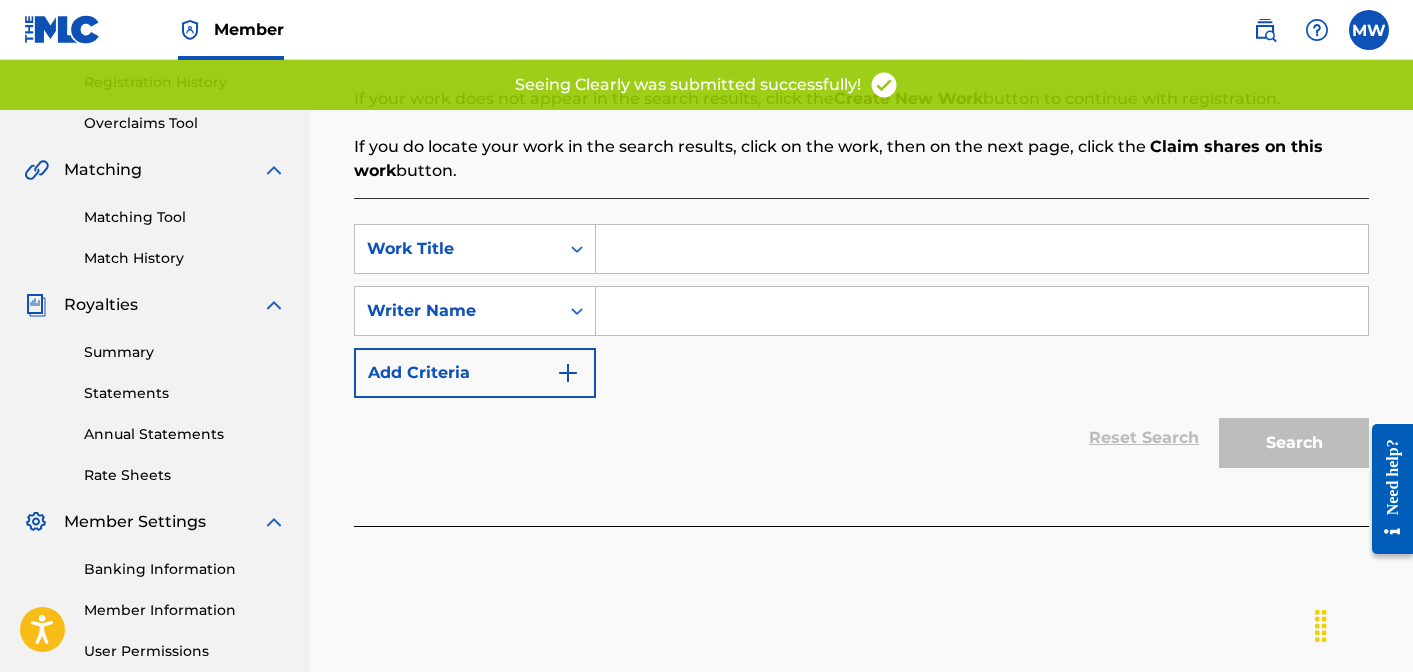 scroll, scrollTop: 467, scrollLeft: 0, axis: vertical 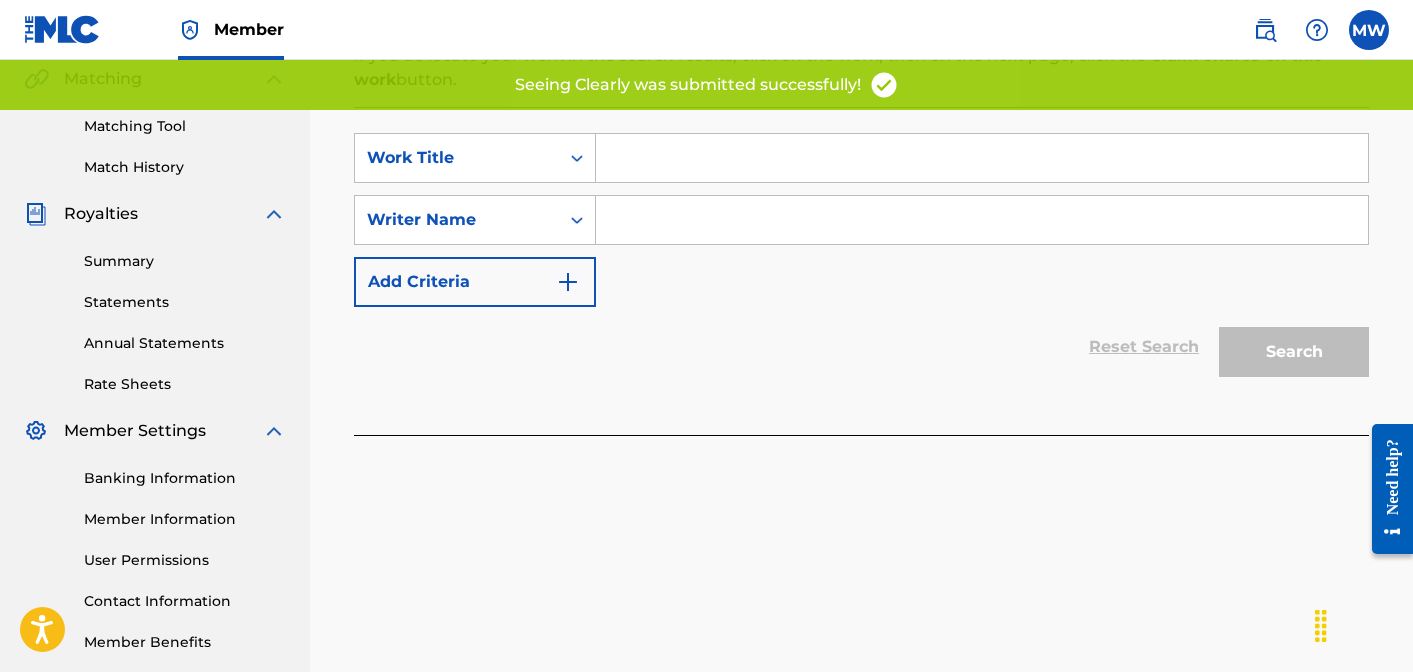 click at bounding box center [982, 158] 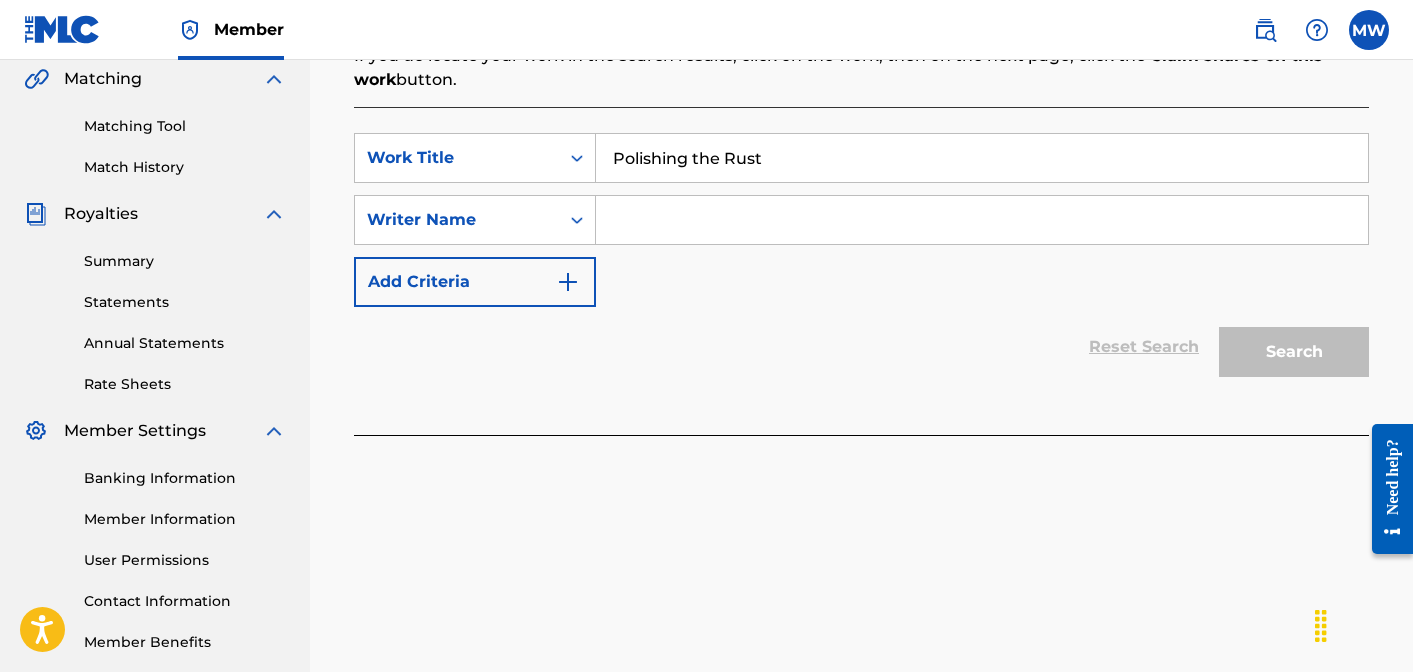 type on "Polishing the Rust" 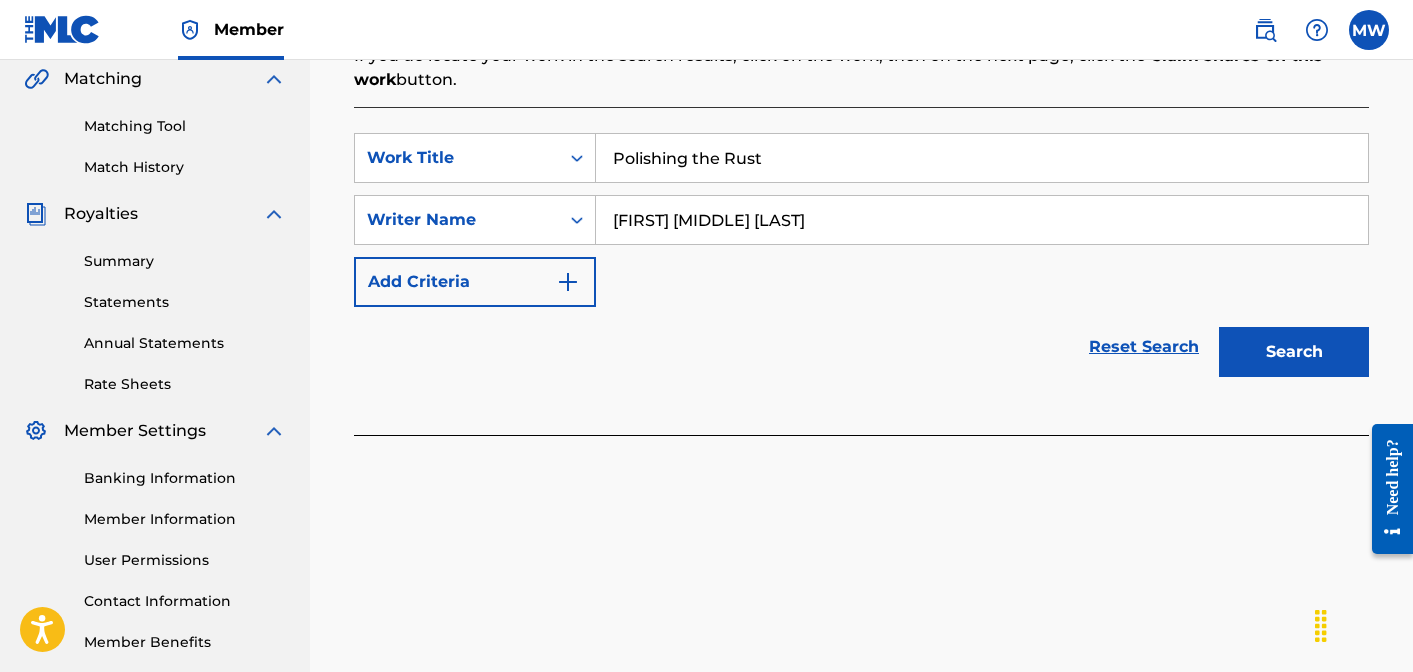 click on "Search" at bounding box center [1294, 352] 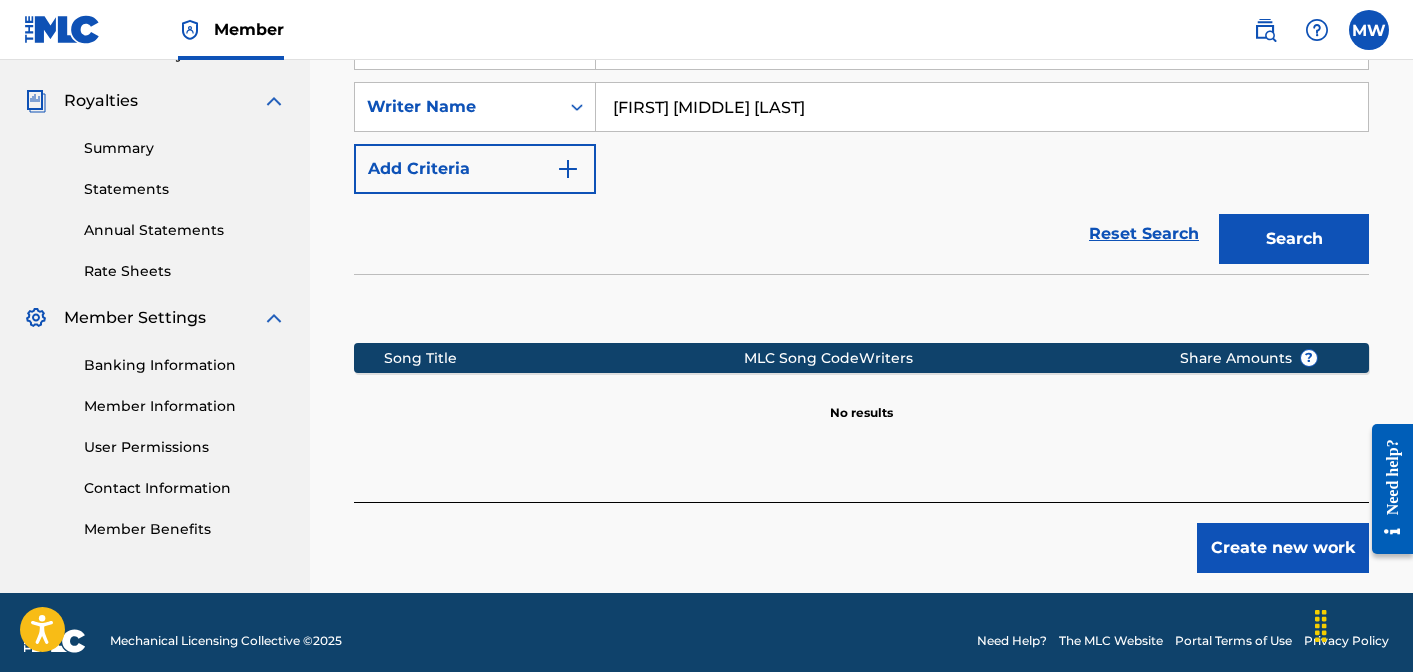 scroll, scrollTop: 597, scrollLeft: 0, axis: vertical 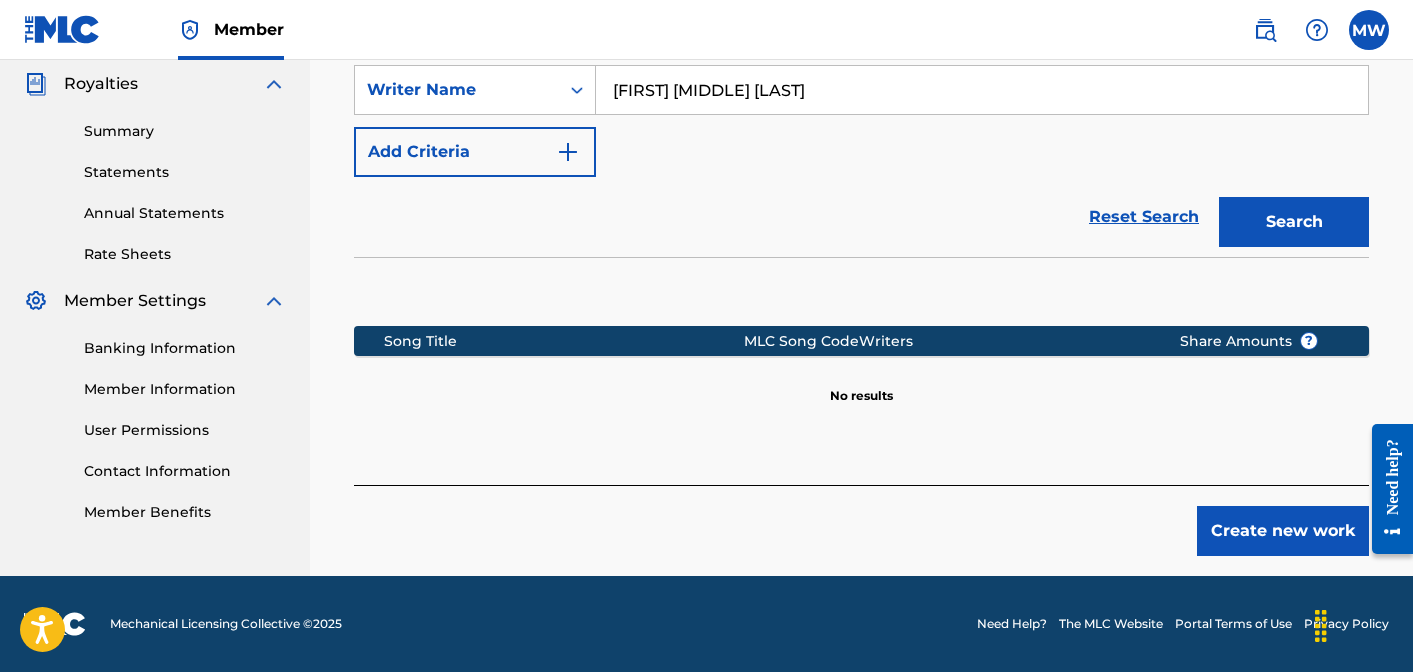 click on "Create new work" at bounding box center (1283, 531) 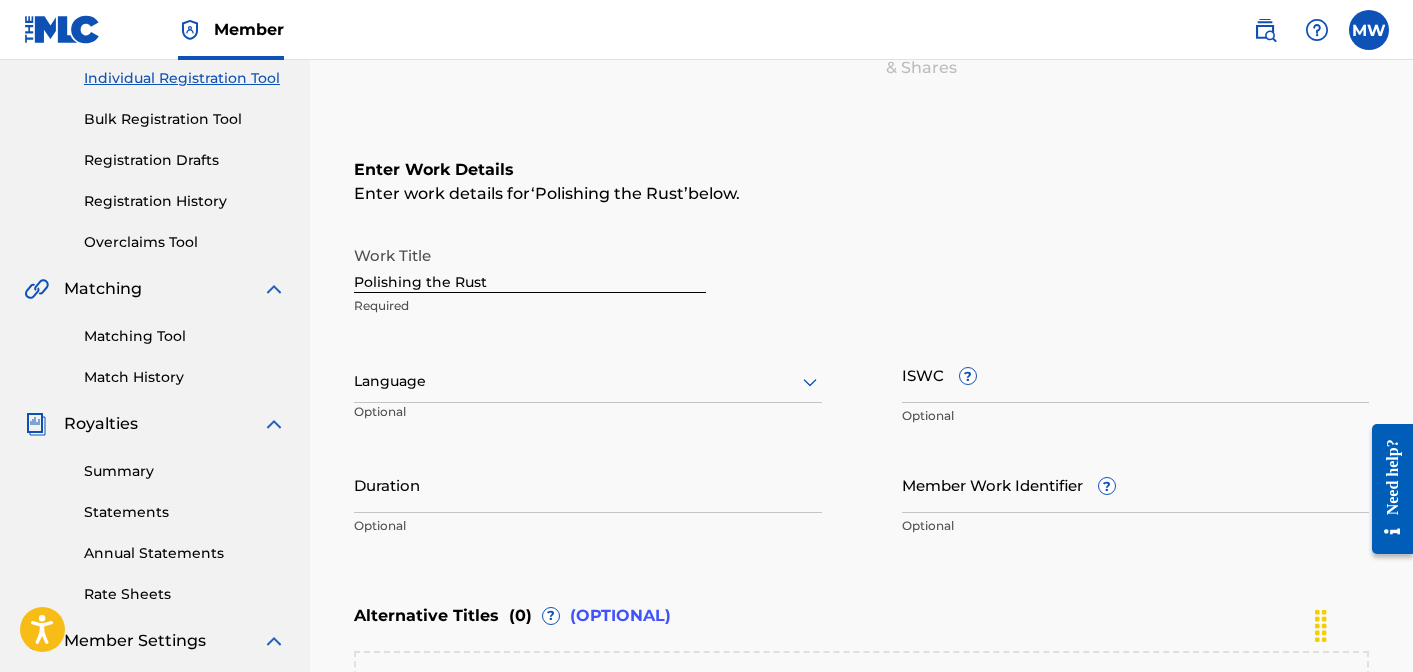 scroll, scrollTop: 227, scrollLeft: 0, axis: vertical 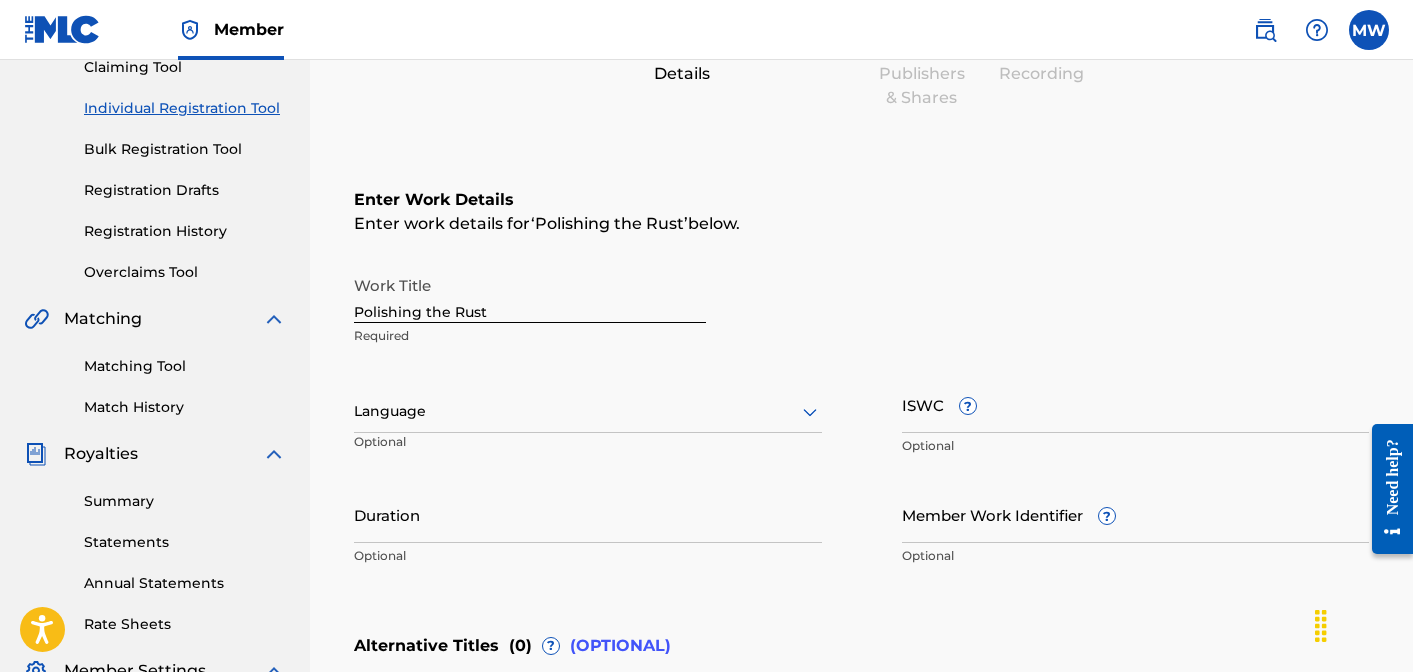 click at bounding box center [588, 411] 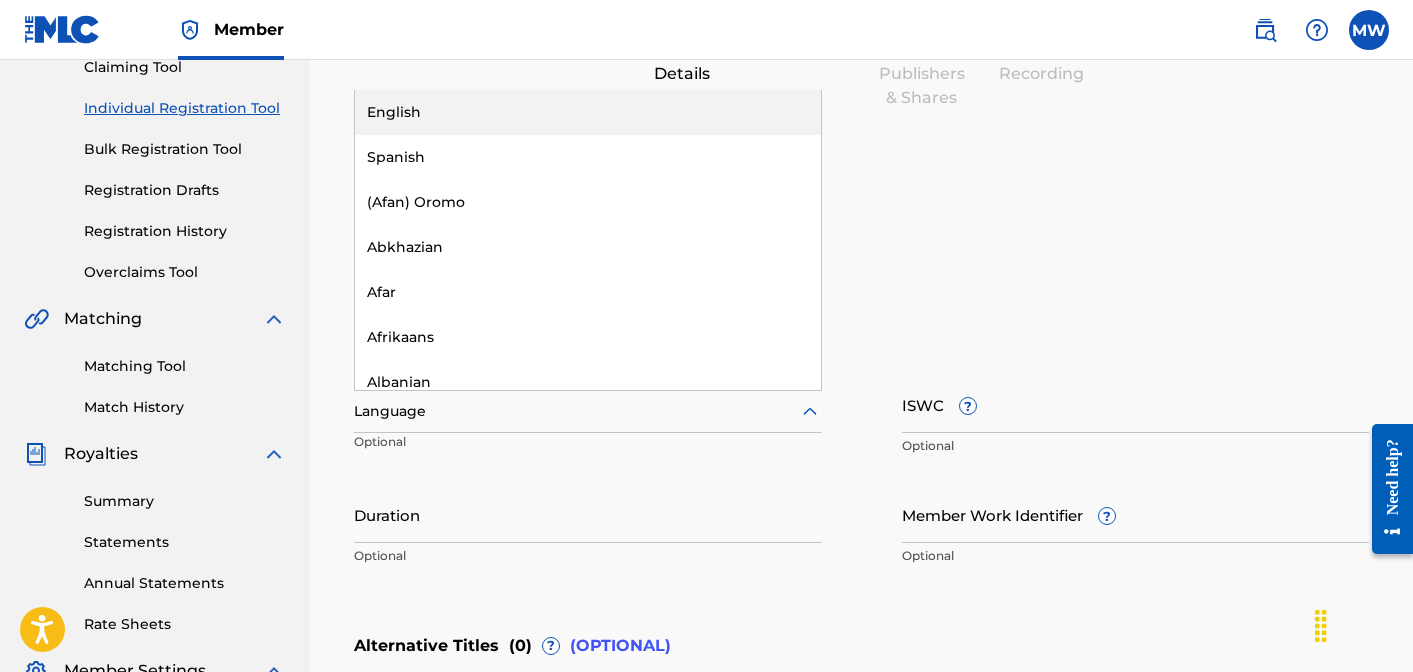 click on "English" at bounding box center (588, 112) 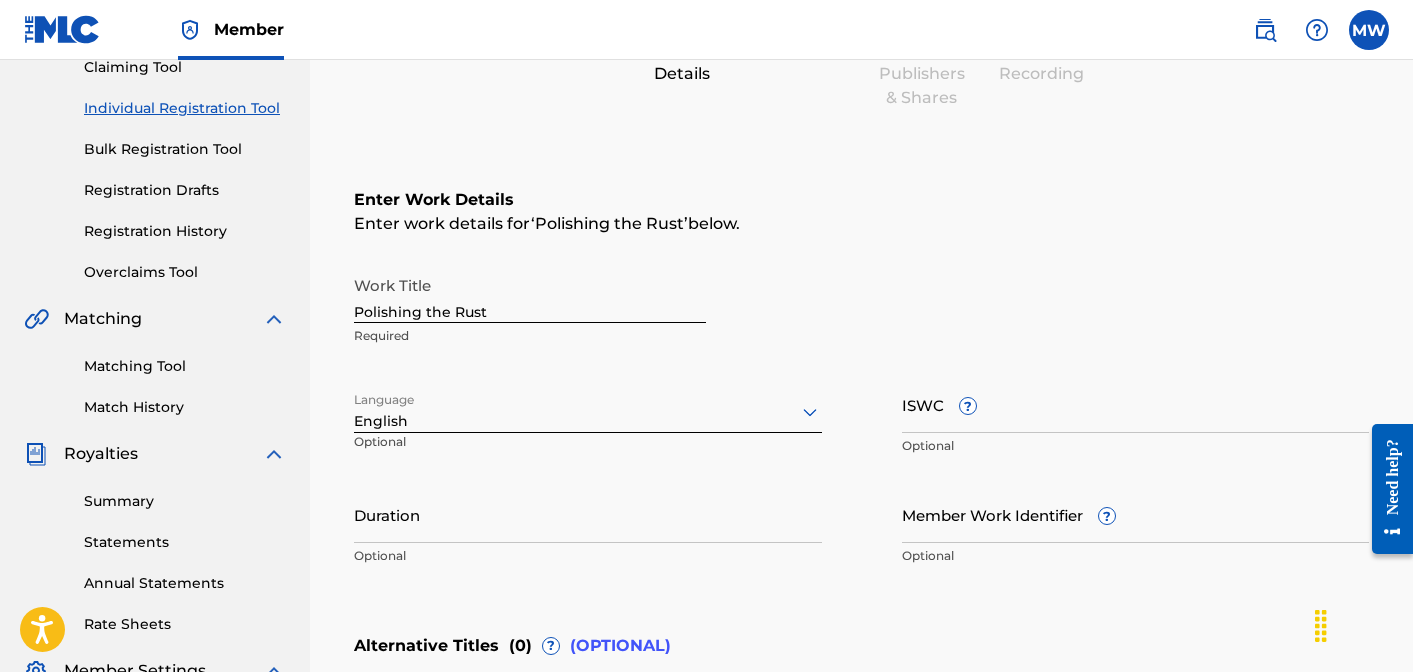 click on "ISWC   ? Optional" at bounding box center (1136, 421) 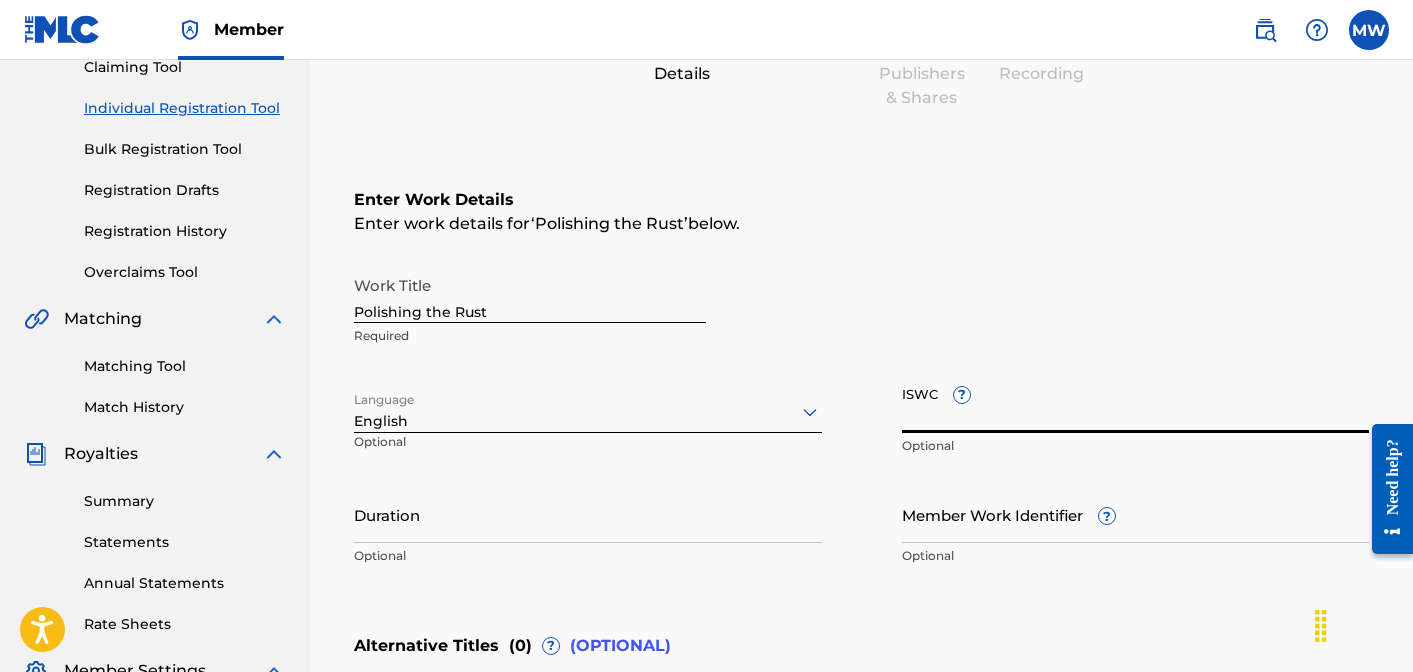 click on "ISWC   ?" at bounding box center (1136, 404) 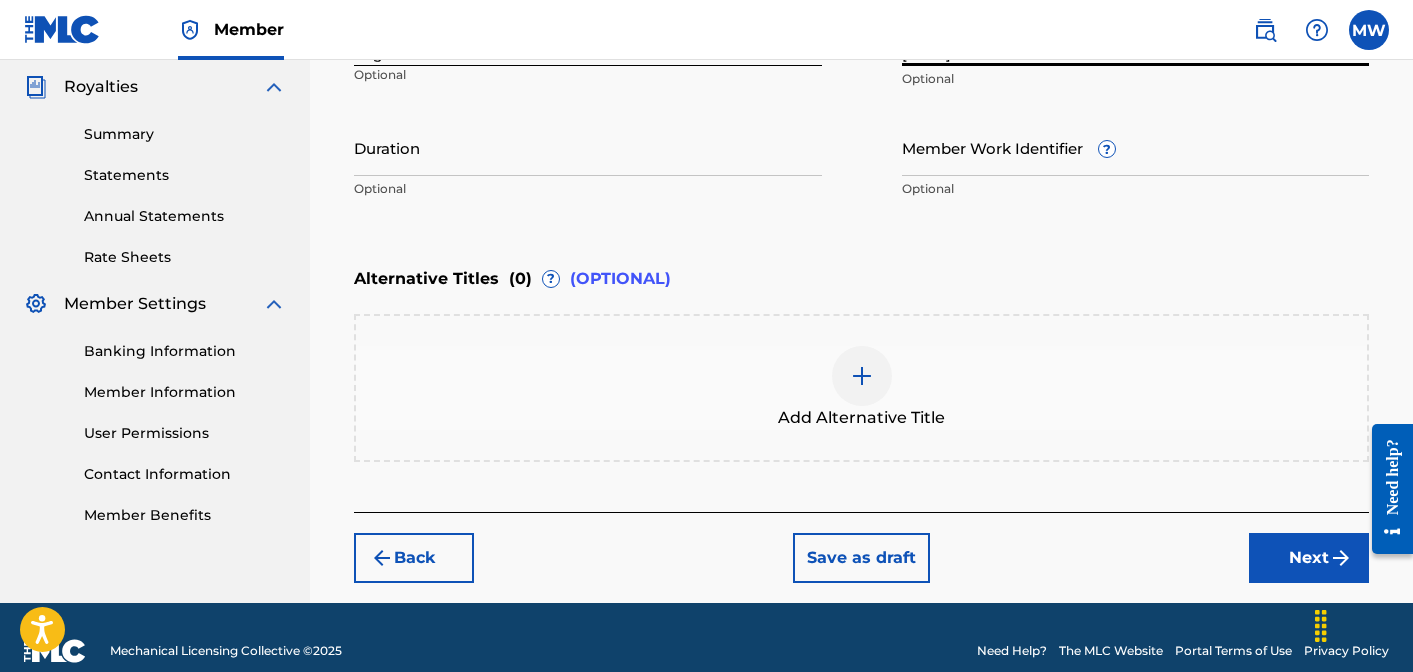 scroll, scrollTop: 620, scrollLeft: 0, axis: vertical 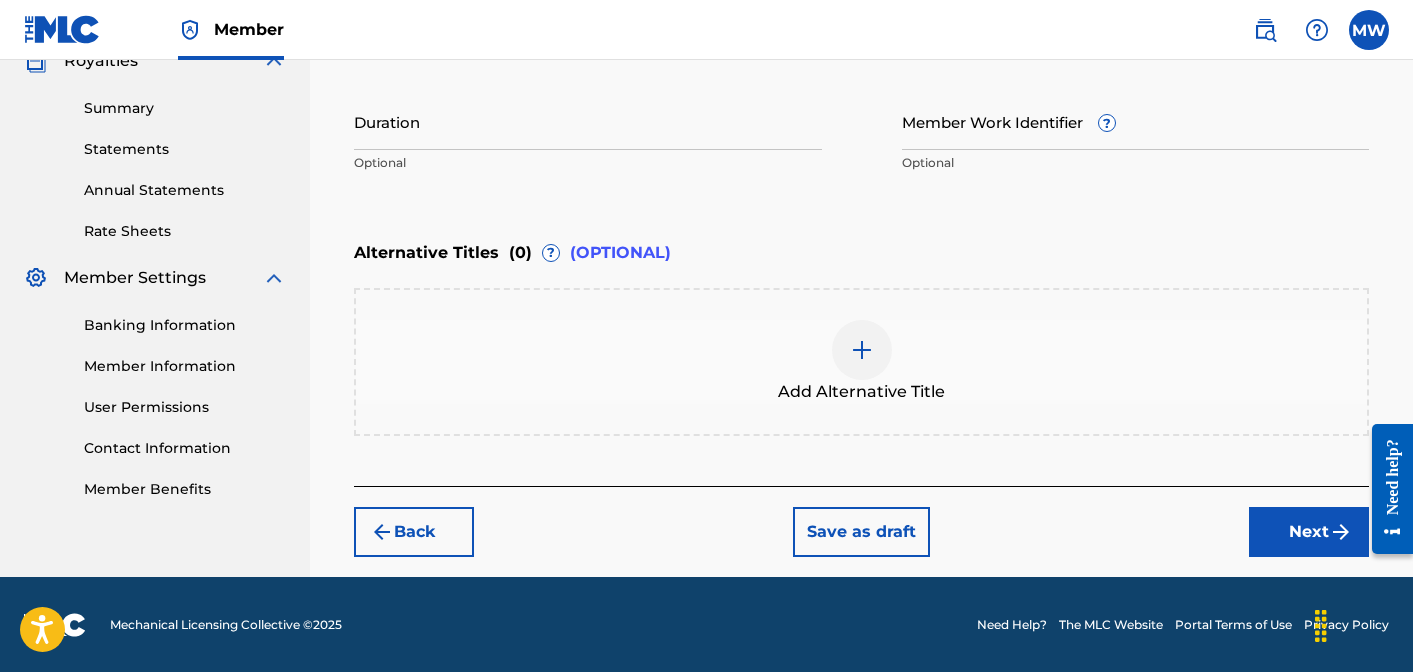 type on "[ISWC]" 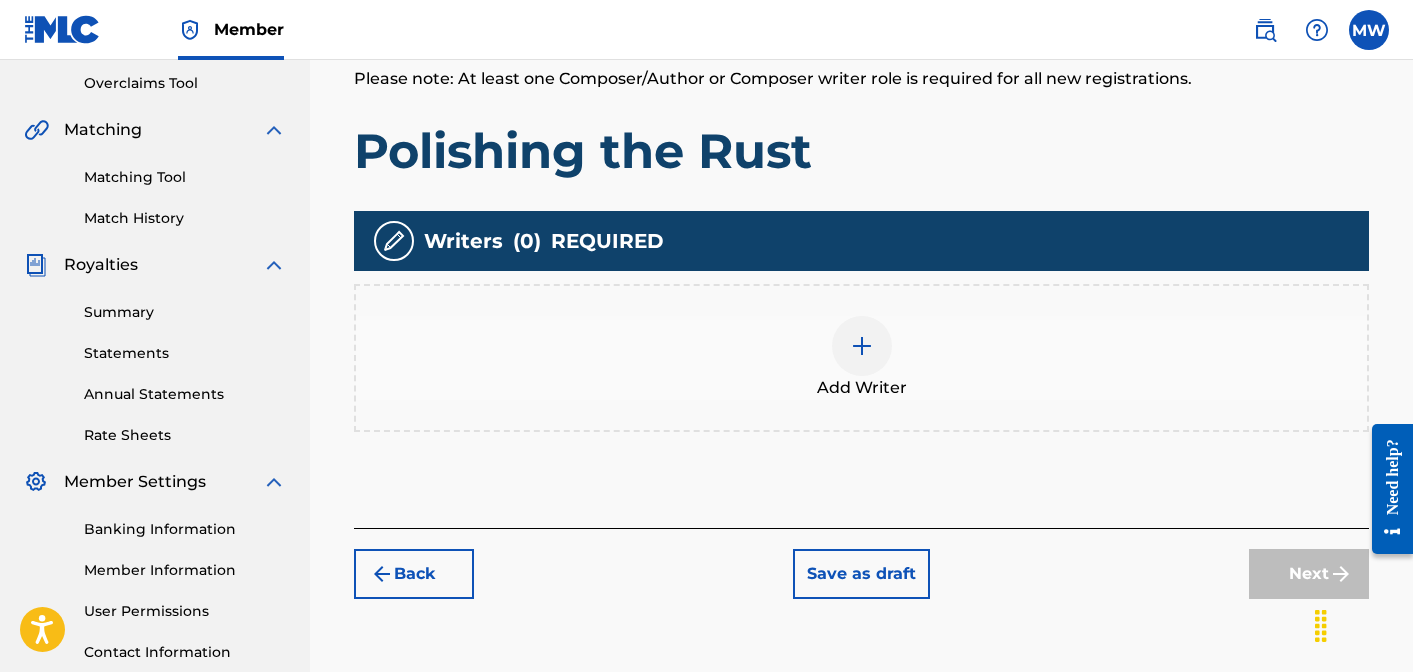 scroll, scrollTop: 423, scrollLeft: 0, axis: vertical 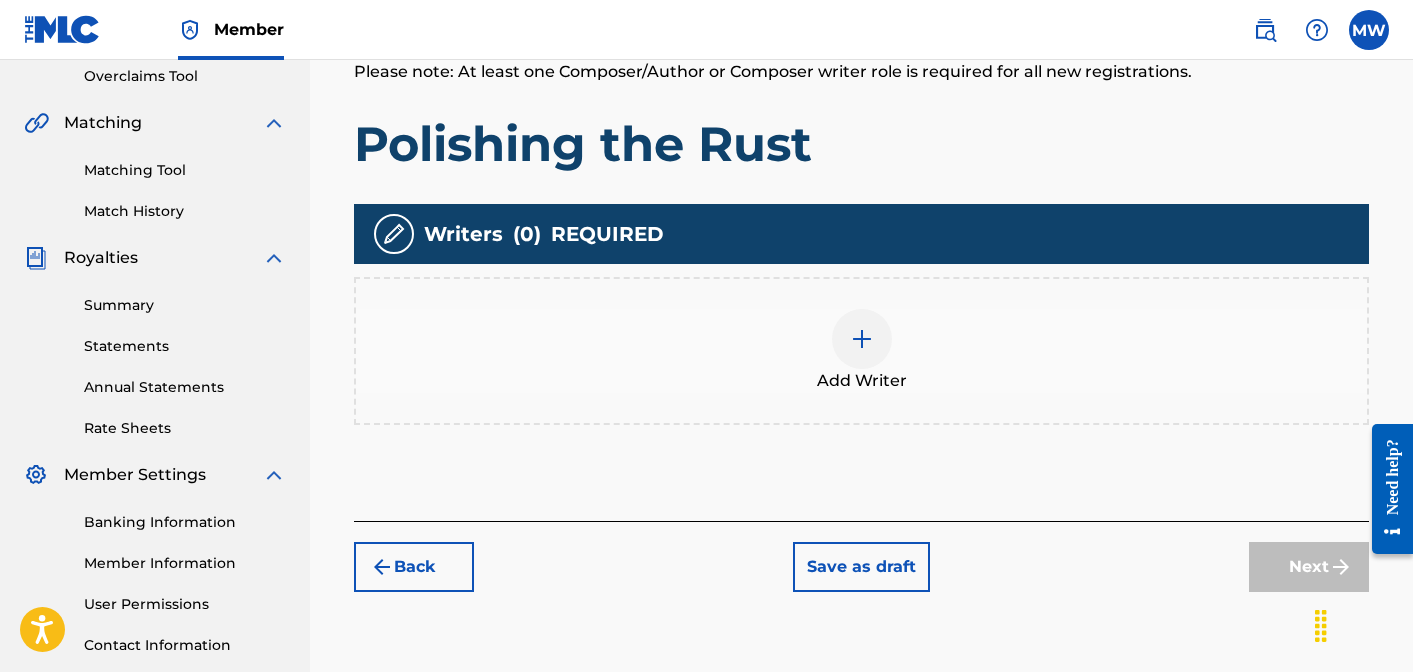 click at bounding box center (862, 339) 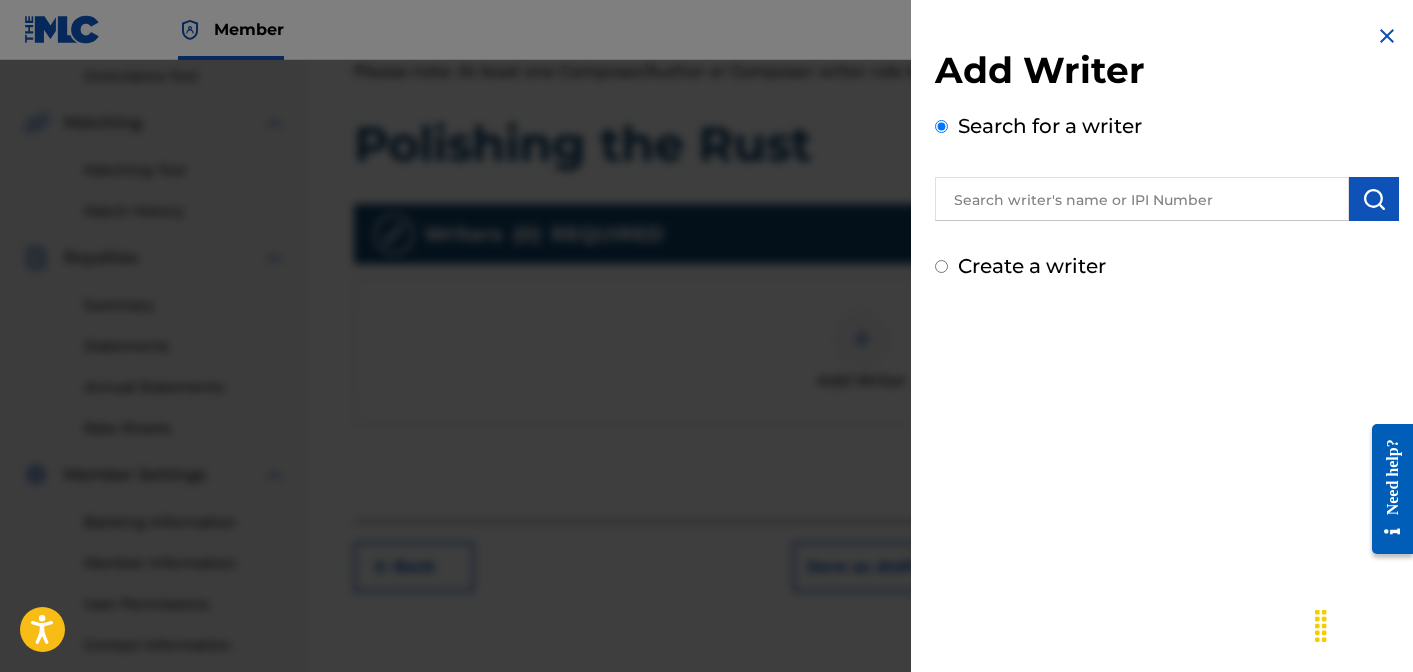 click at bounding box center [1142, 199] 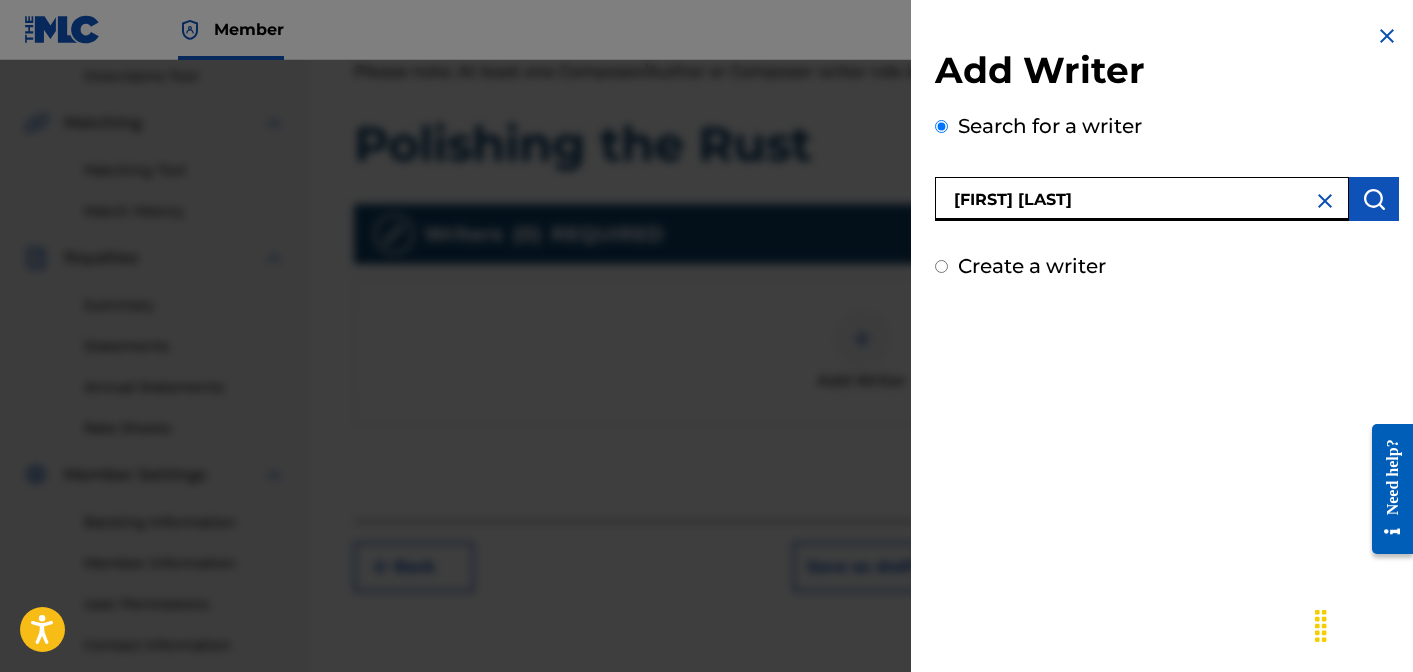 type on "[FIRST] [LAST]" 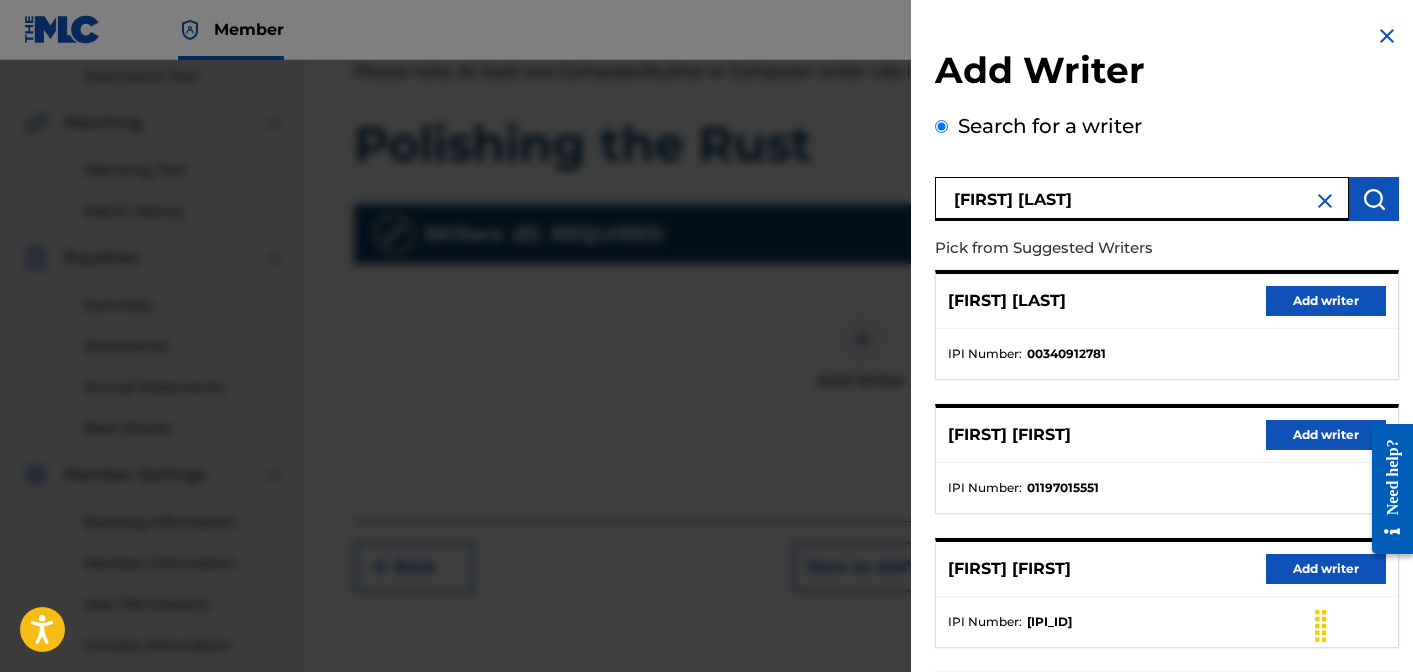 scroll, scrollTop: 370, scrollLeft: 0, axis: vertical 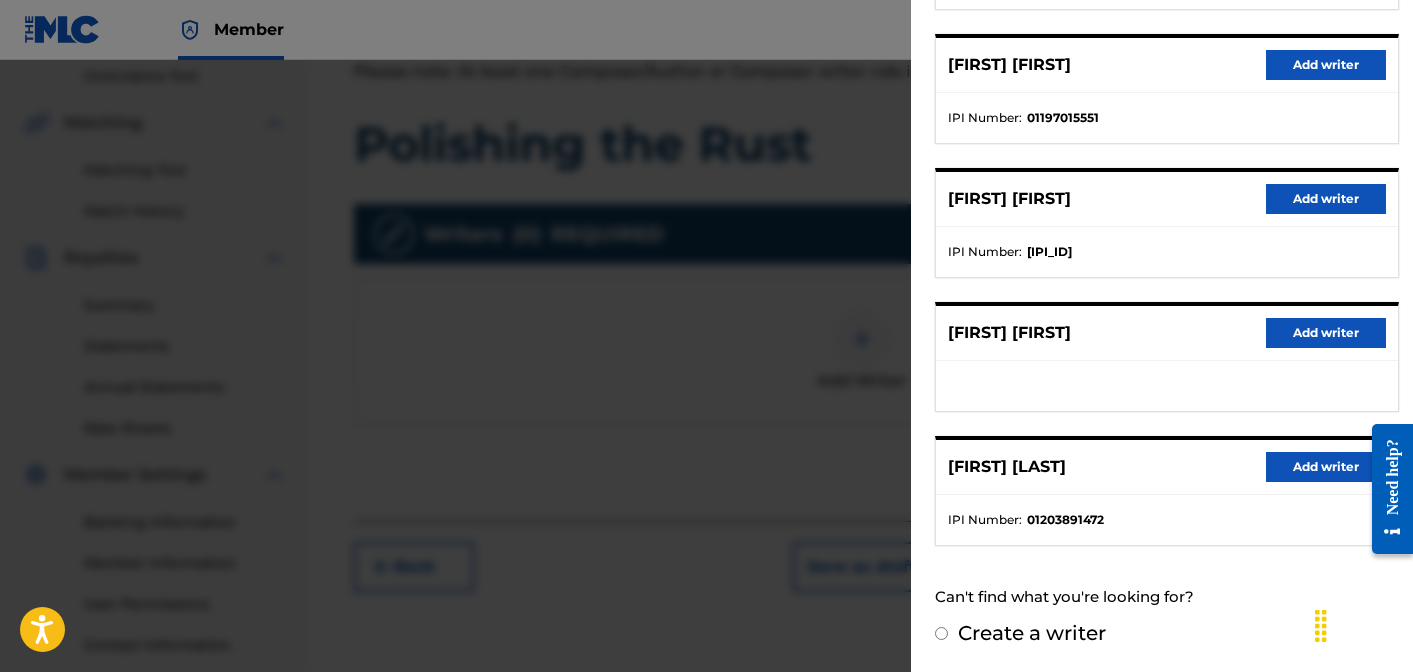 click on "Add writer" at bounding box center (1326, 467) 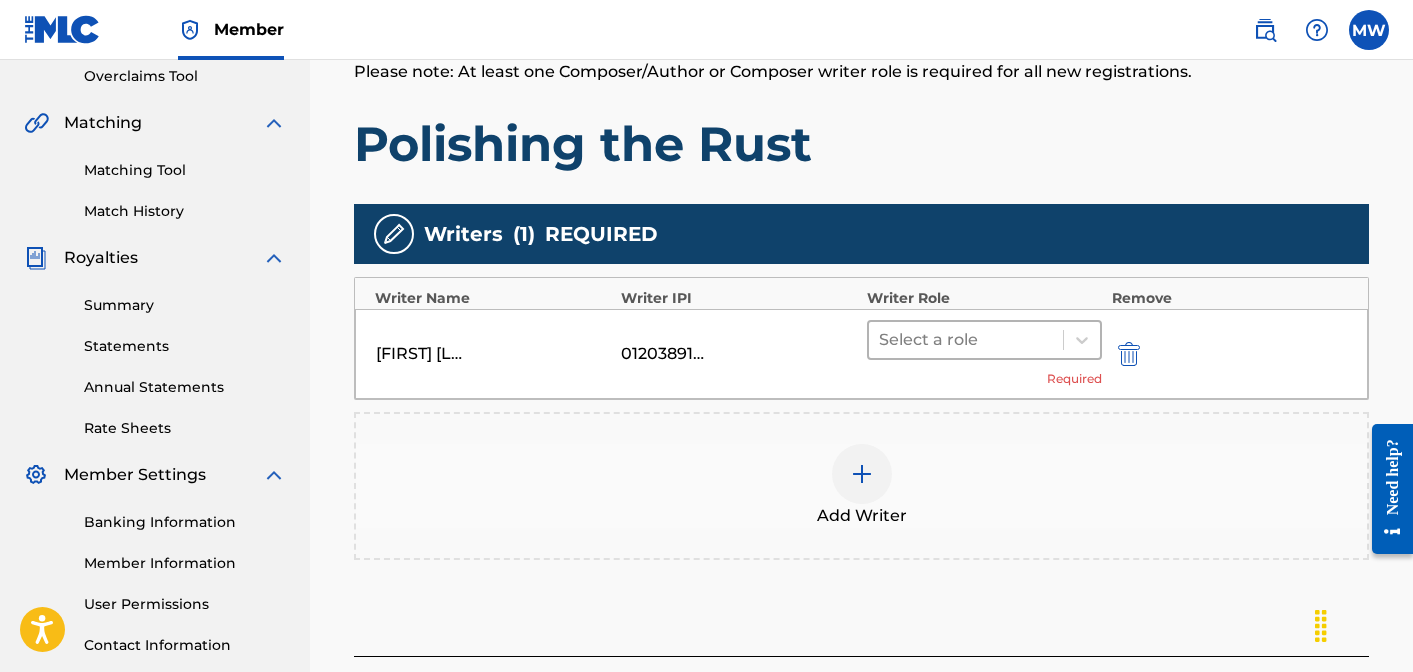 click at bounding box center [966, 340] 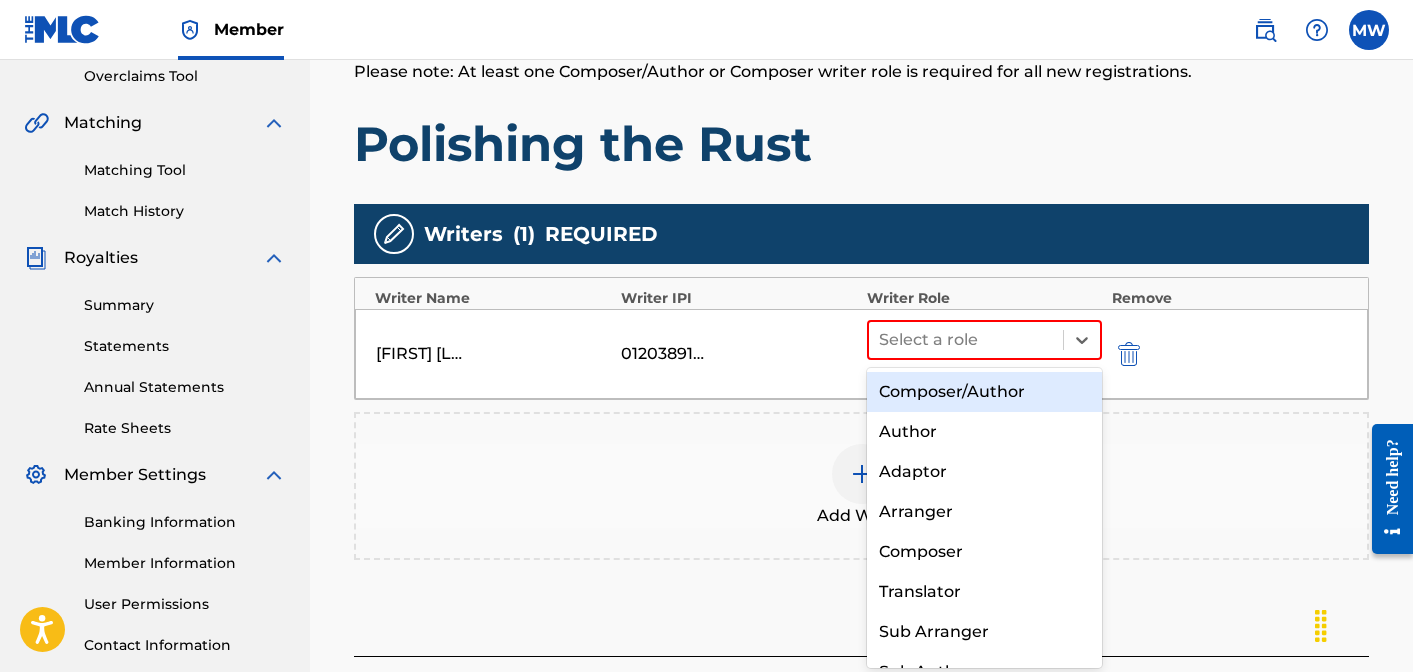 click on "Composer/Author" at bounding box center [984, 392] 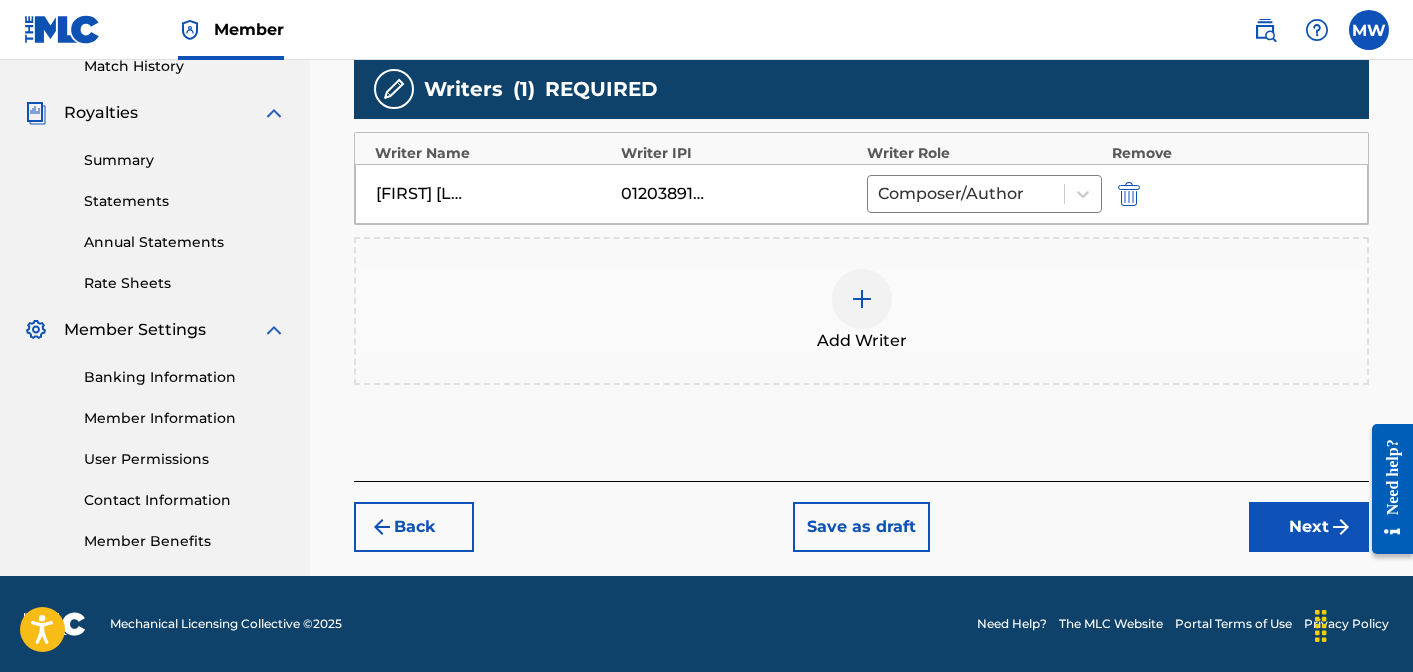 click on "Next" at bounding box center (1309, 527) 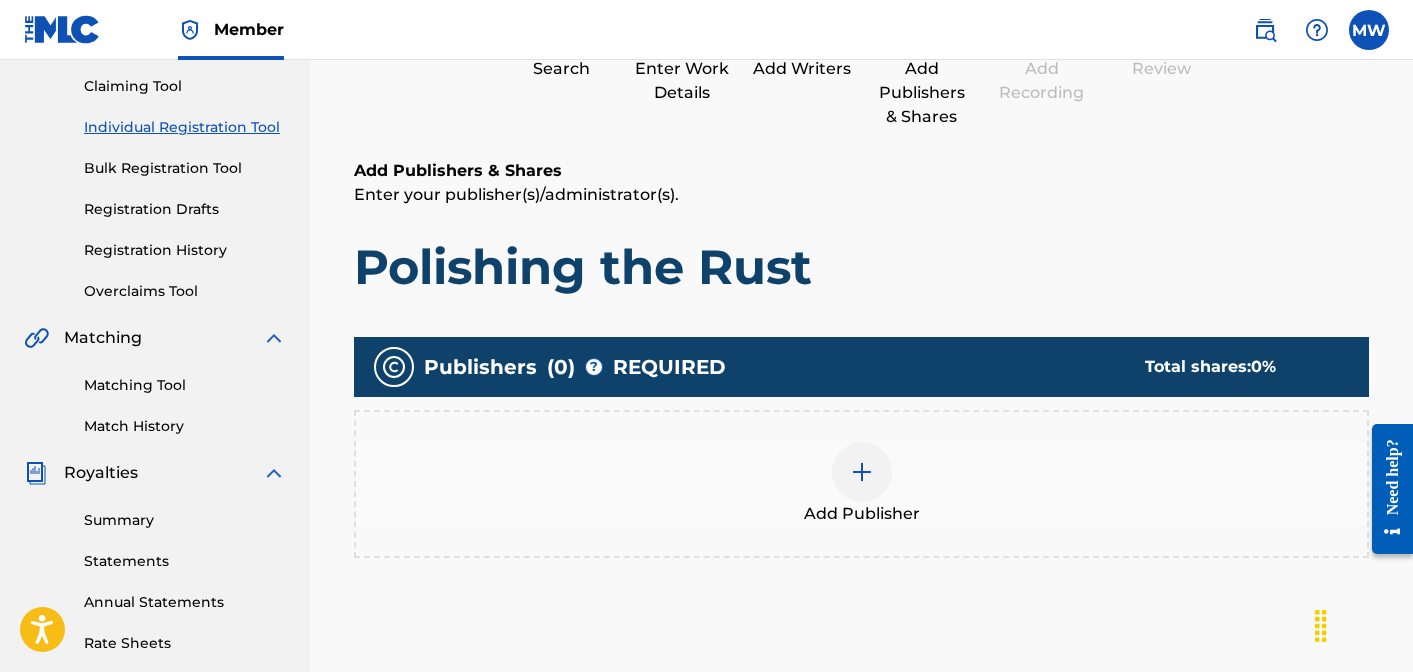 scroll, scrollTop: 226, scrollLeft: 0, axis: vertical 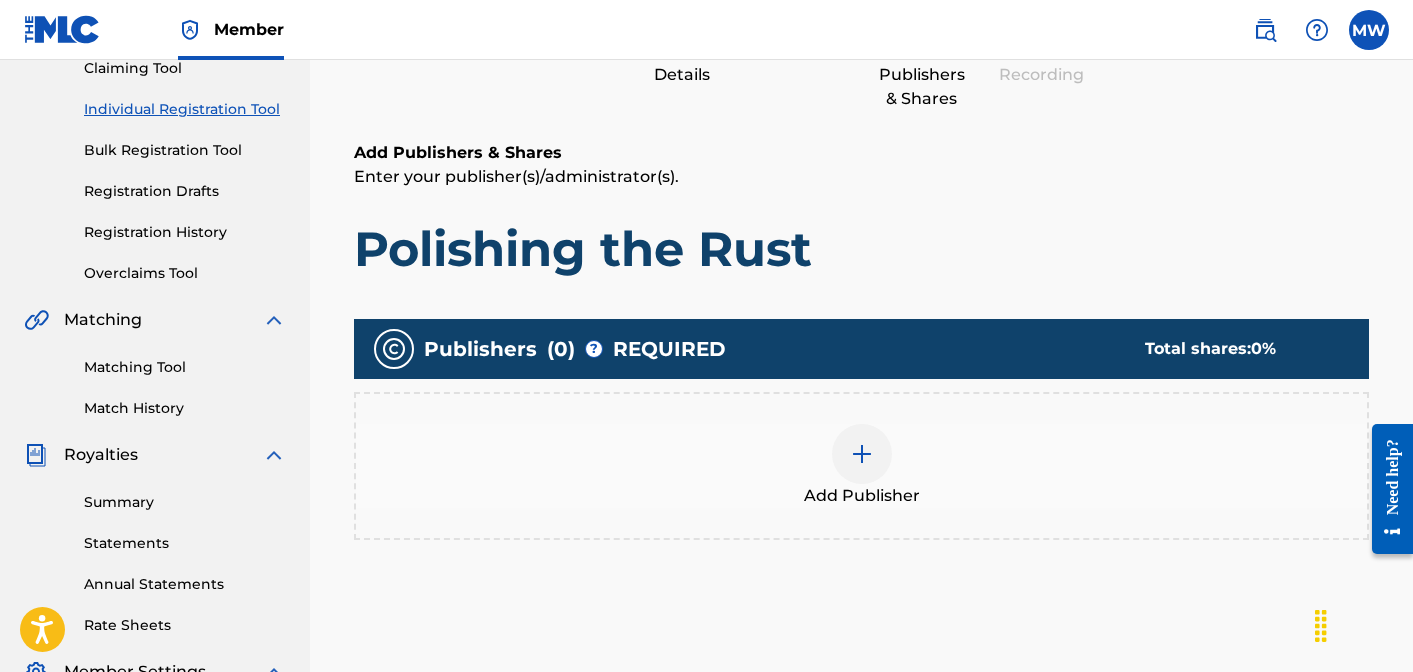 click at bounding box center (862, 454) 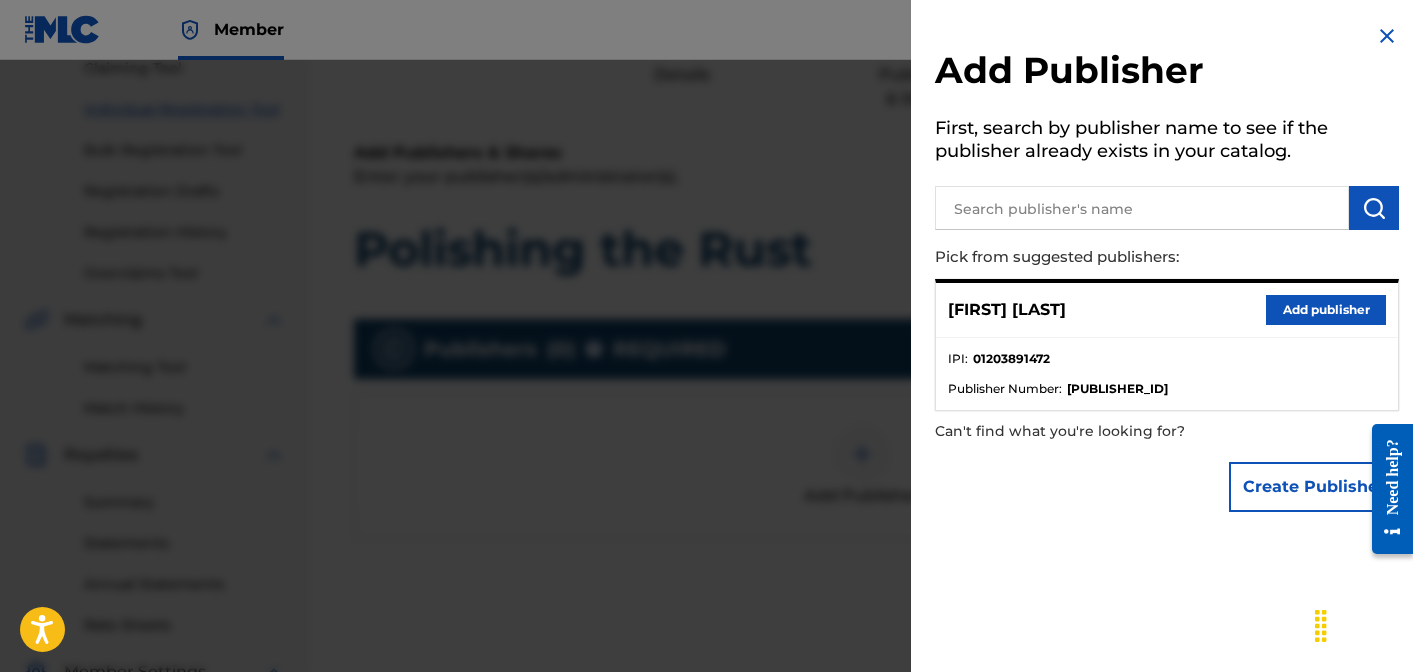 click on "Add publisher" at bounding box center (1326, 310) 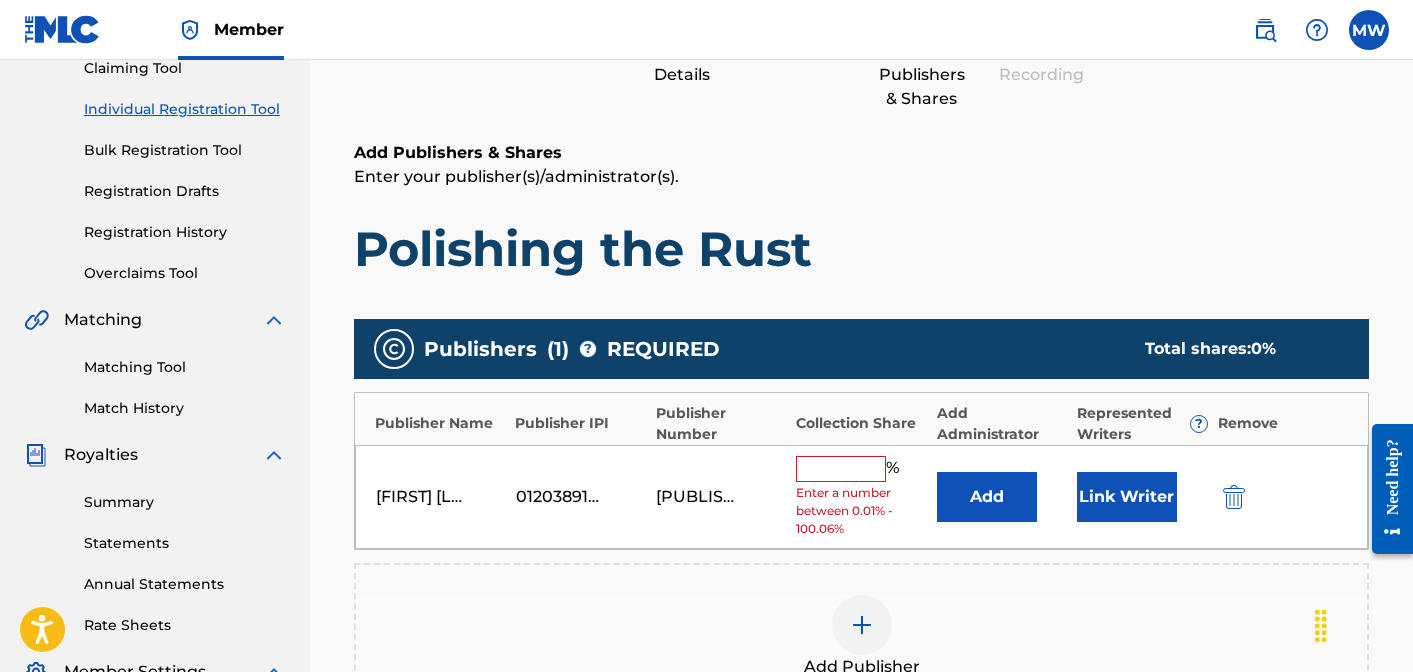 click at bounding box center [841, 469] 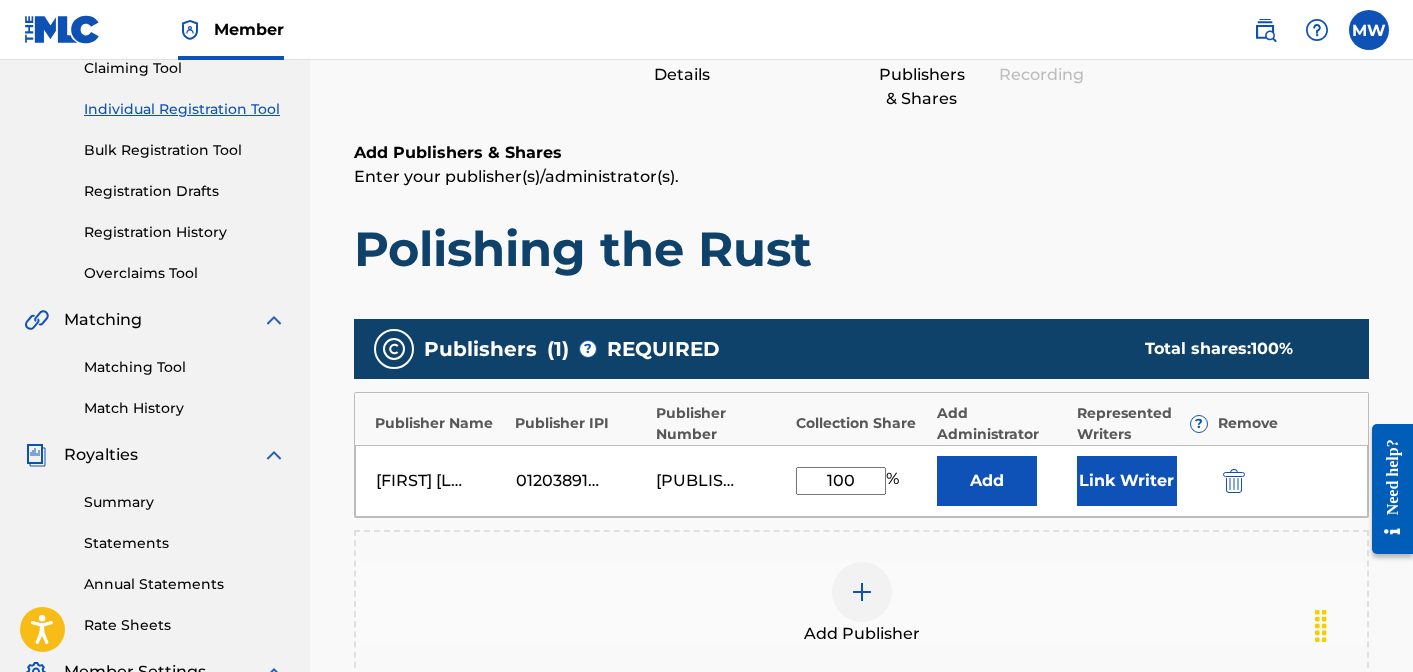 type on "100" 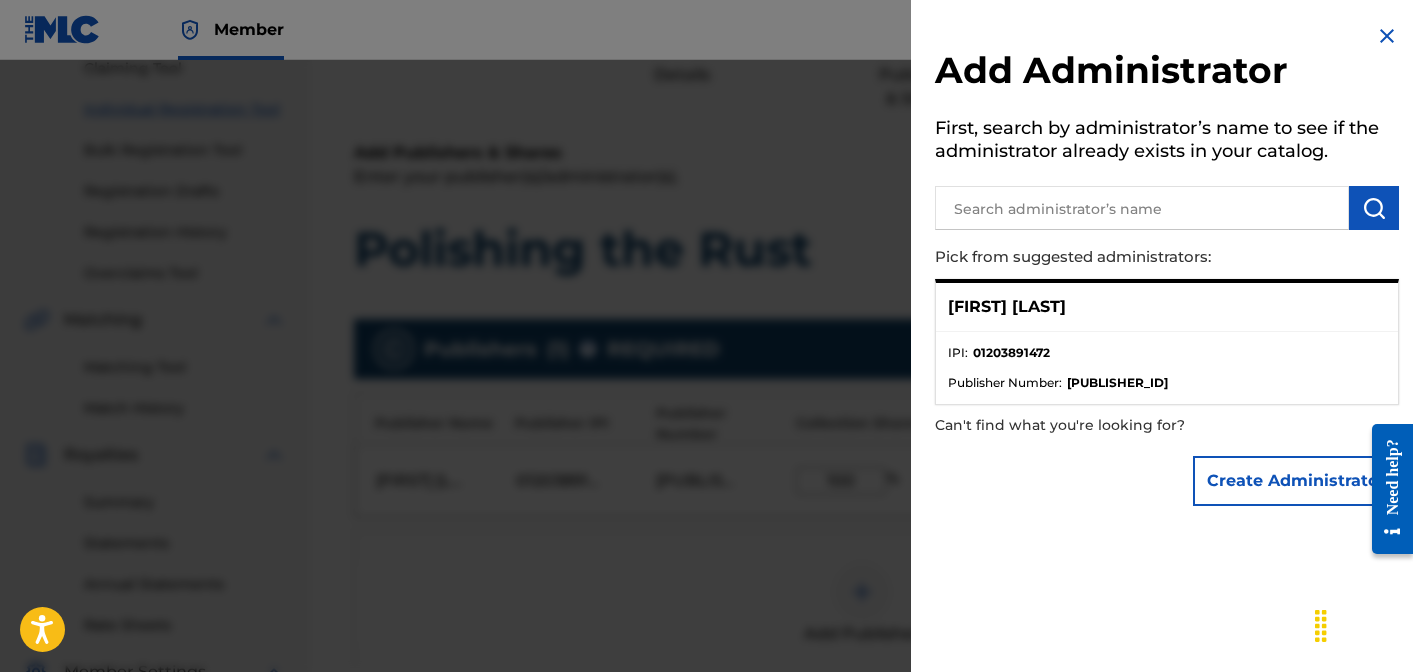 click at bounding box center [1387, 36] 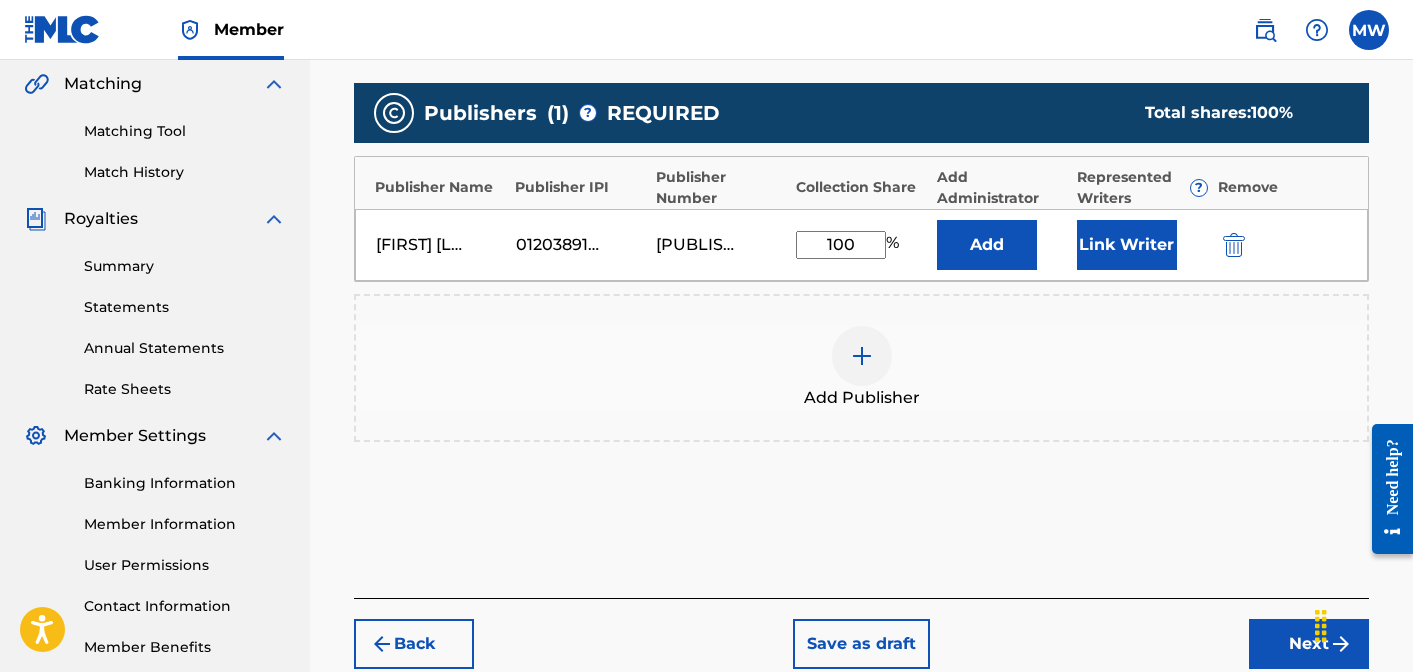scroll, scrollTop: 461, scrollLeft: 0, axis: vertical 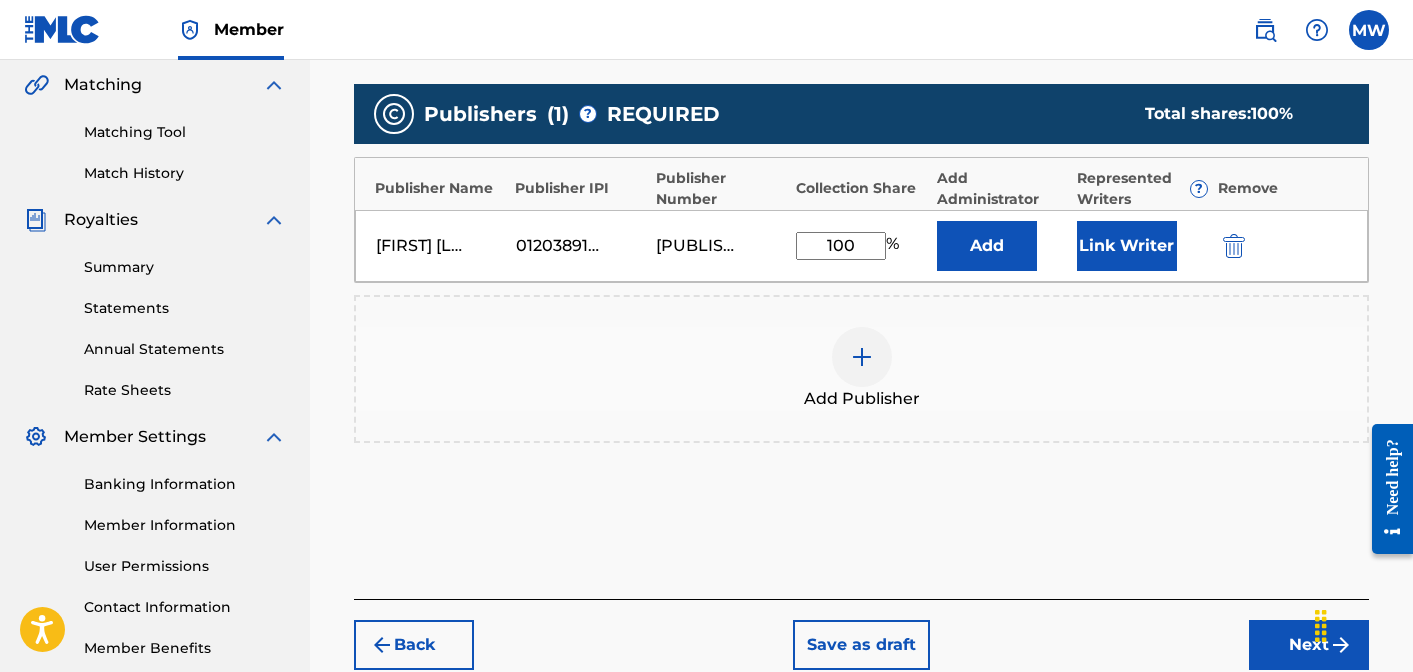 click on "[FIRST] [LAST] [IPI_ID] [PUBLISHER_ID] 100 % Add Link Writer" at bounding box center [861, 246] 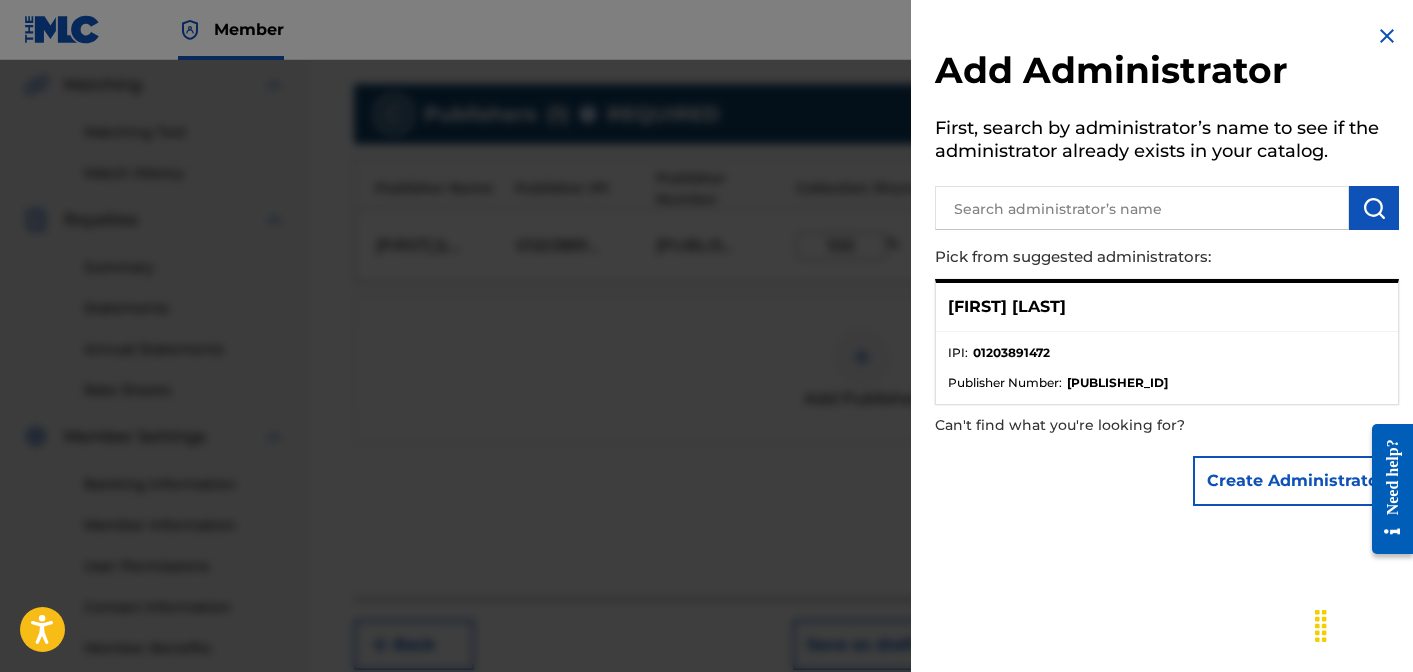 click on "[FIRST] [LAST]" at bounding box center (1167, 307) 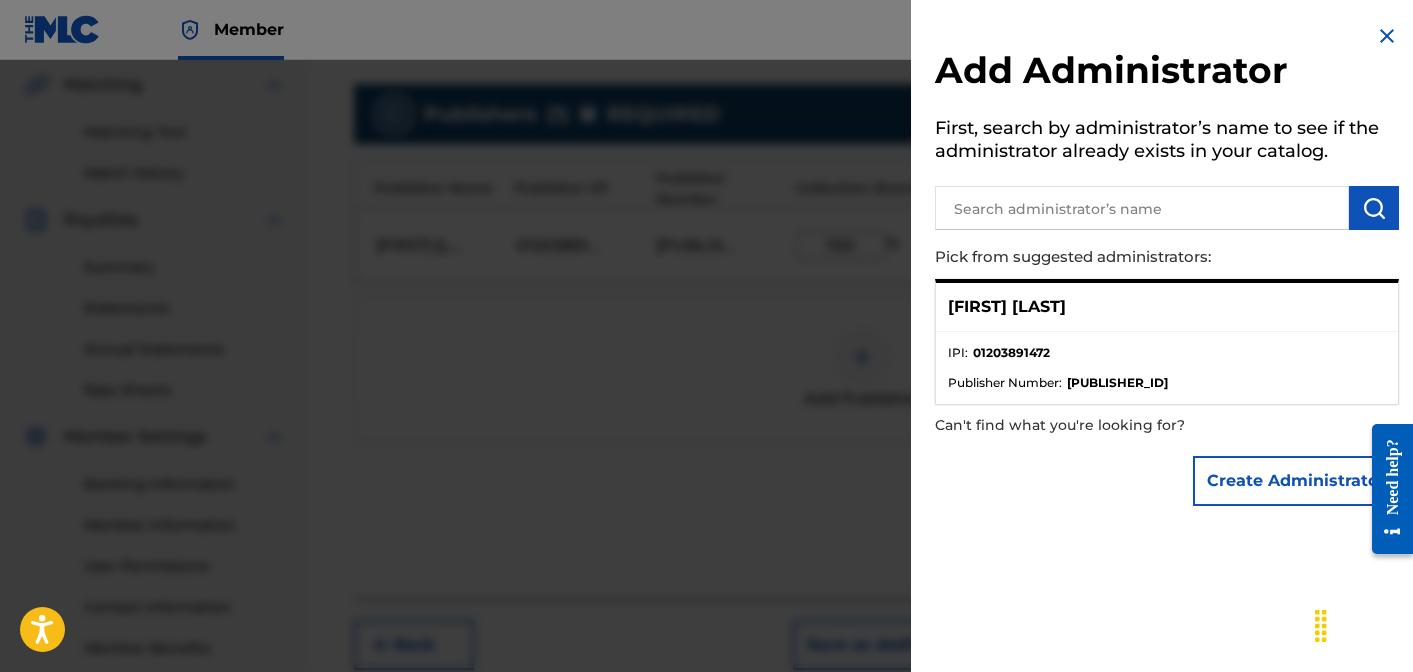 click at bounding box center [1387, 36] 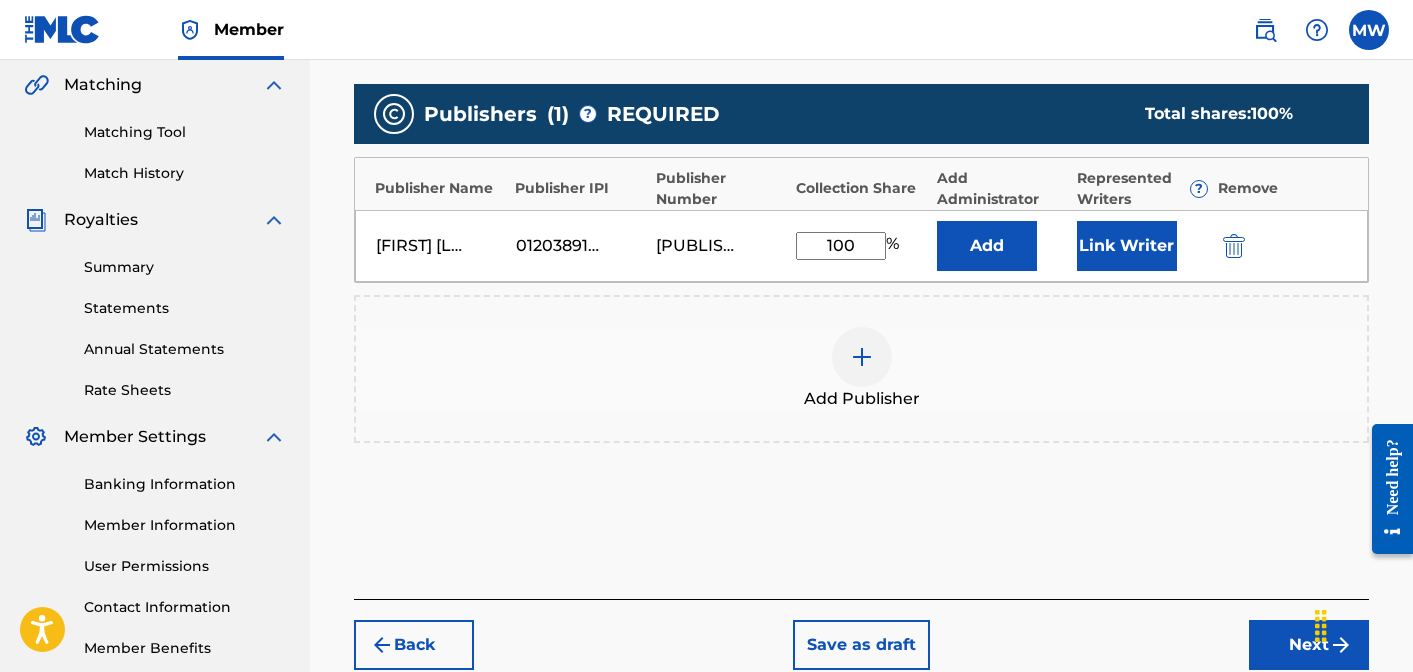 click on "Link Writer" at bounding box center [1127, 246] 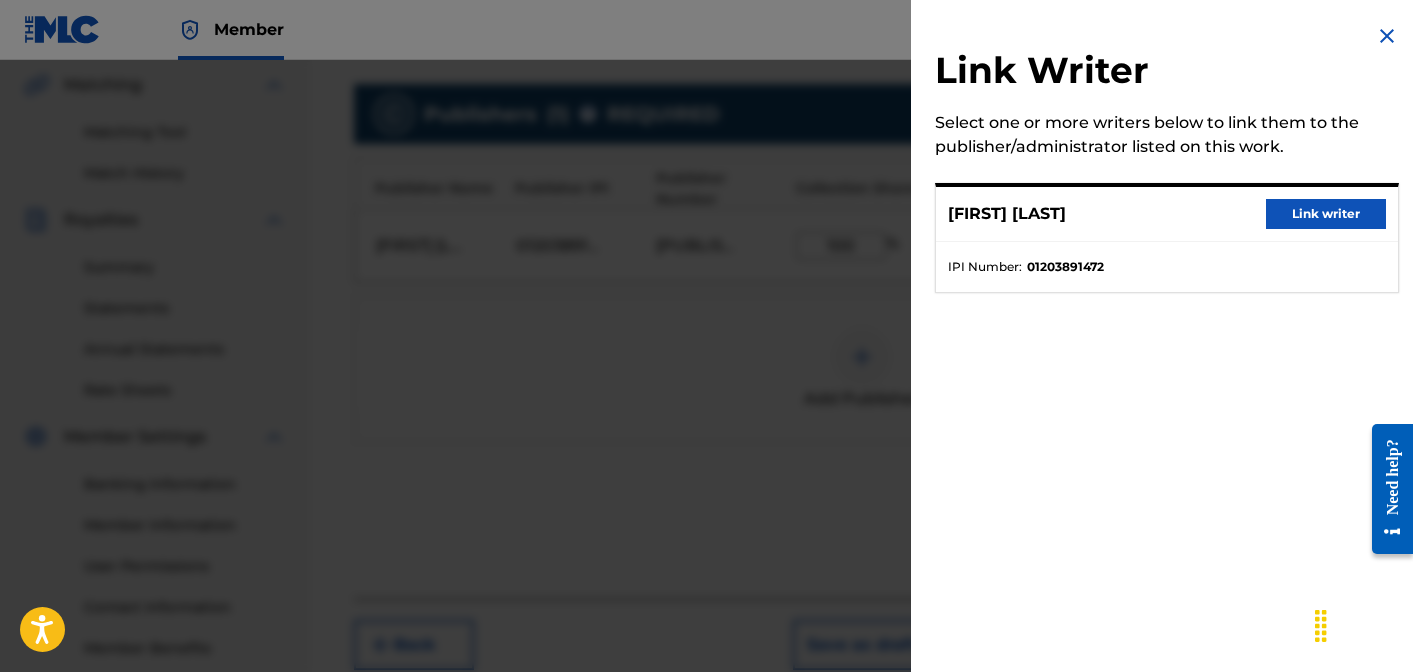 click on "Link writer" at bounding box center [1326, 214] 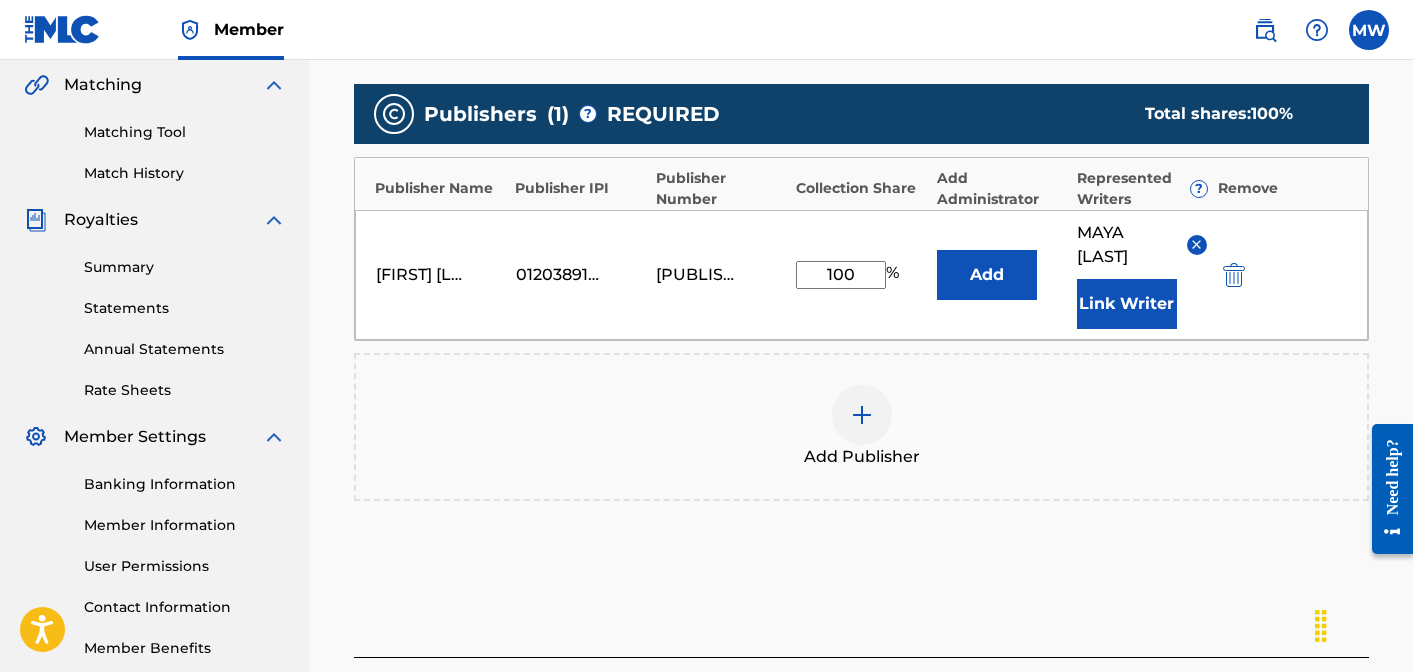 scroll, scrollTop: 633, scrollLeft: 0, axis: vertical 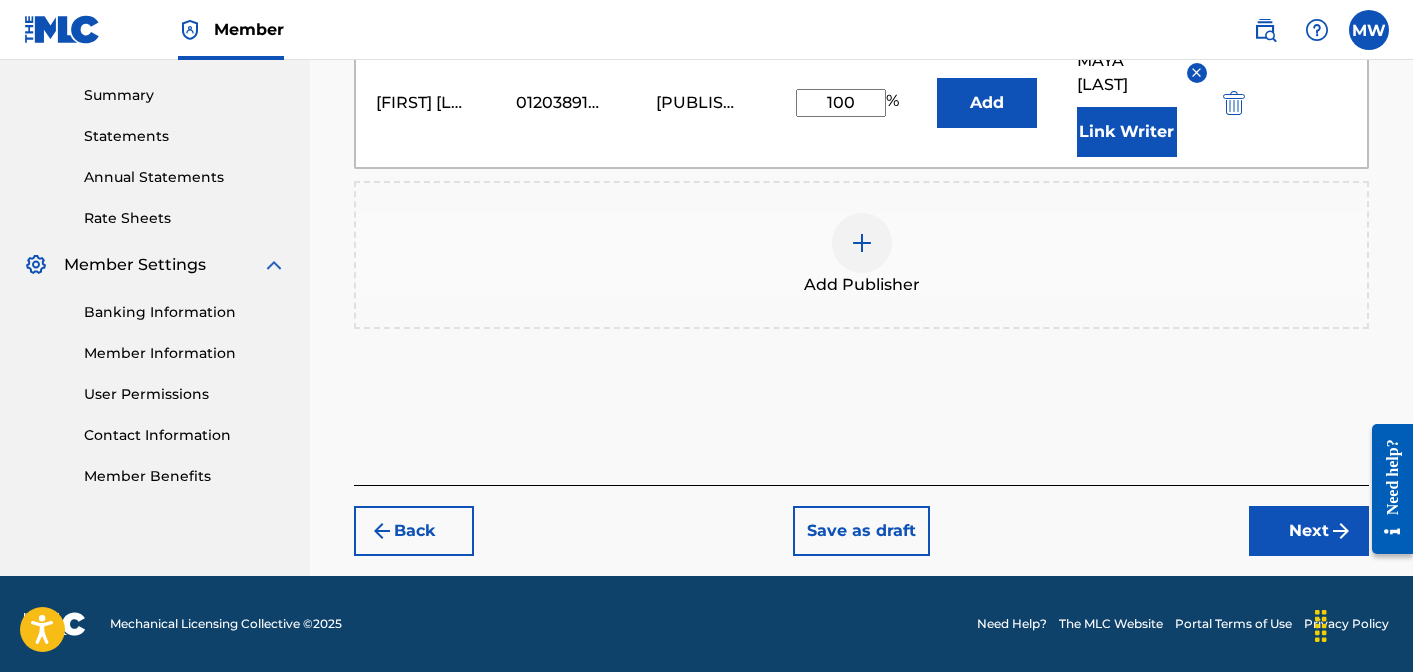 click on "Next" at bounding box center (1309, 531) 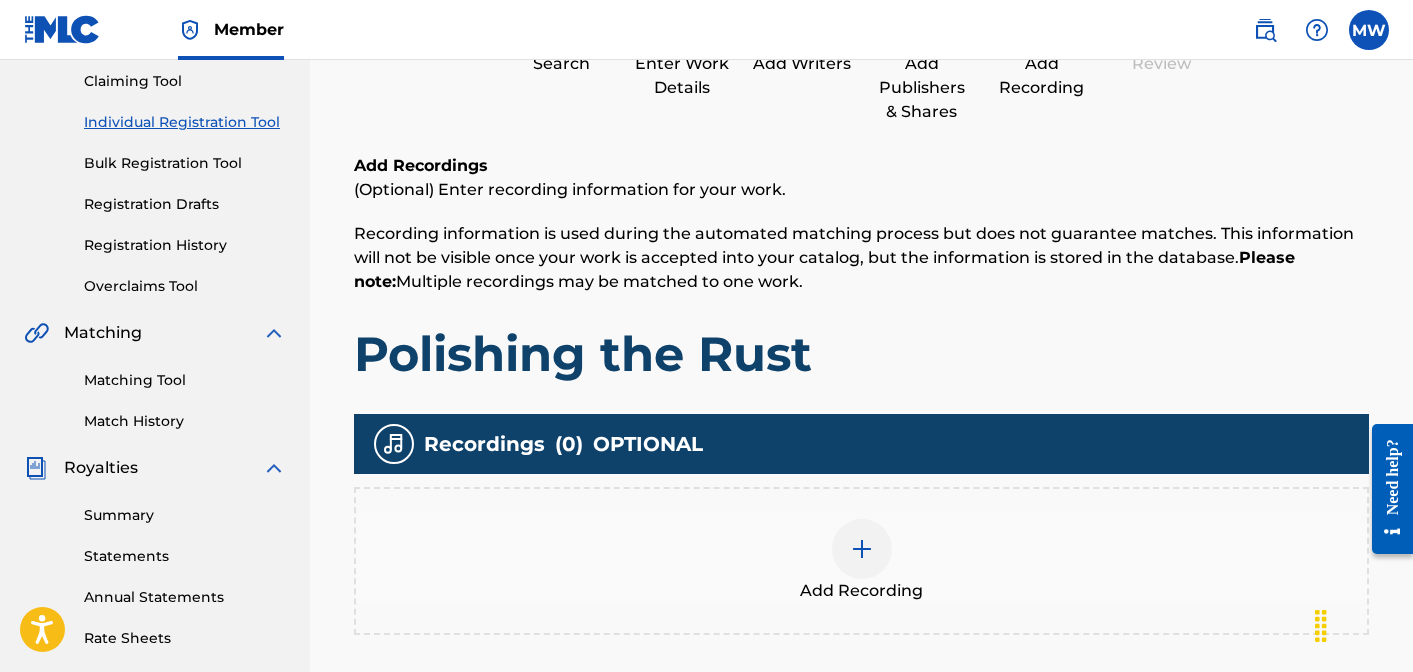 scroll, scrollTop: 262, scrollLeft: 0, axis: vertical 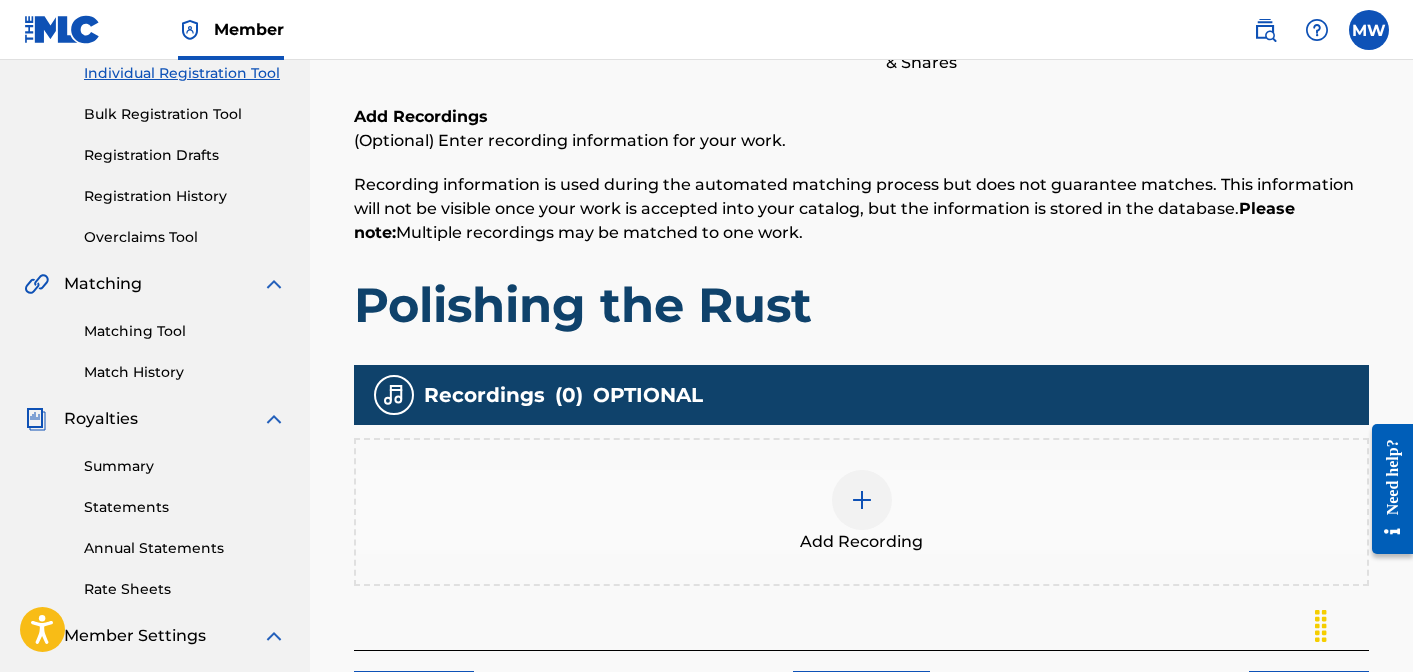 click at bounding box center [862, 500] 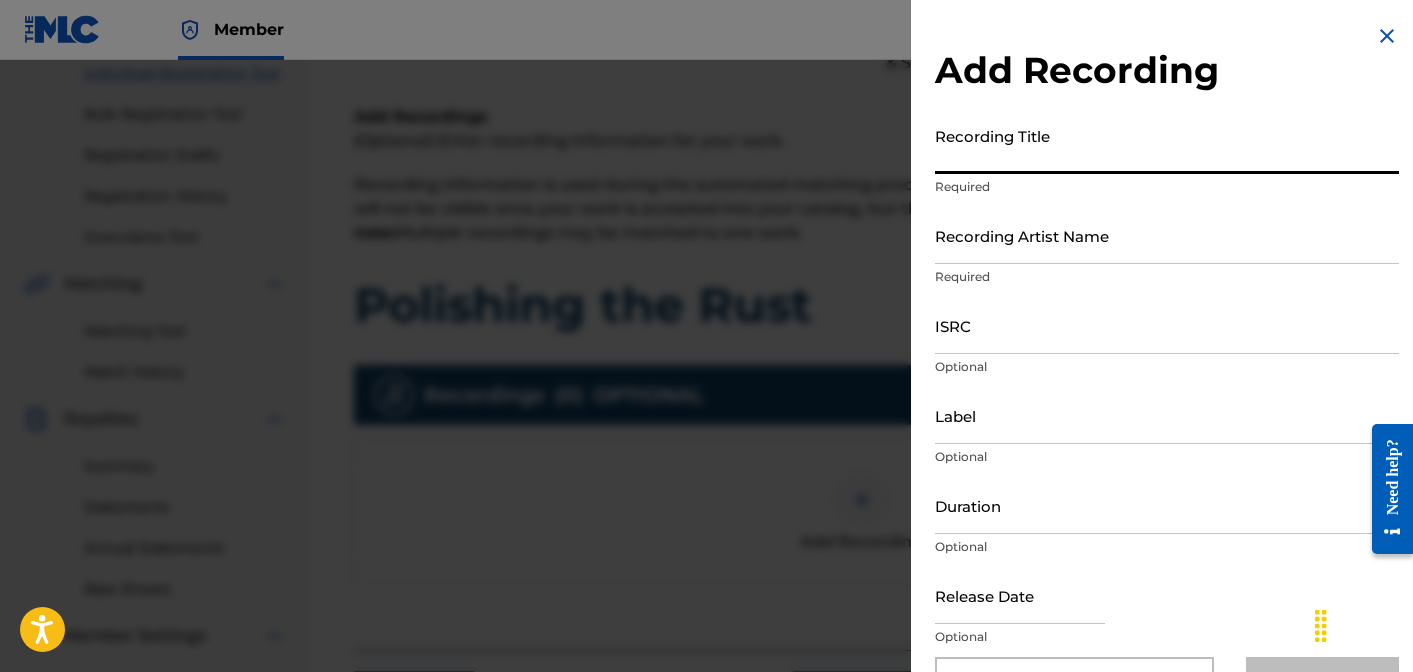click on "Recording Title" at bounding box center (1167, 145) 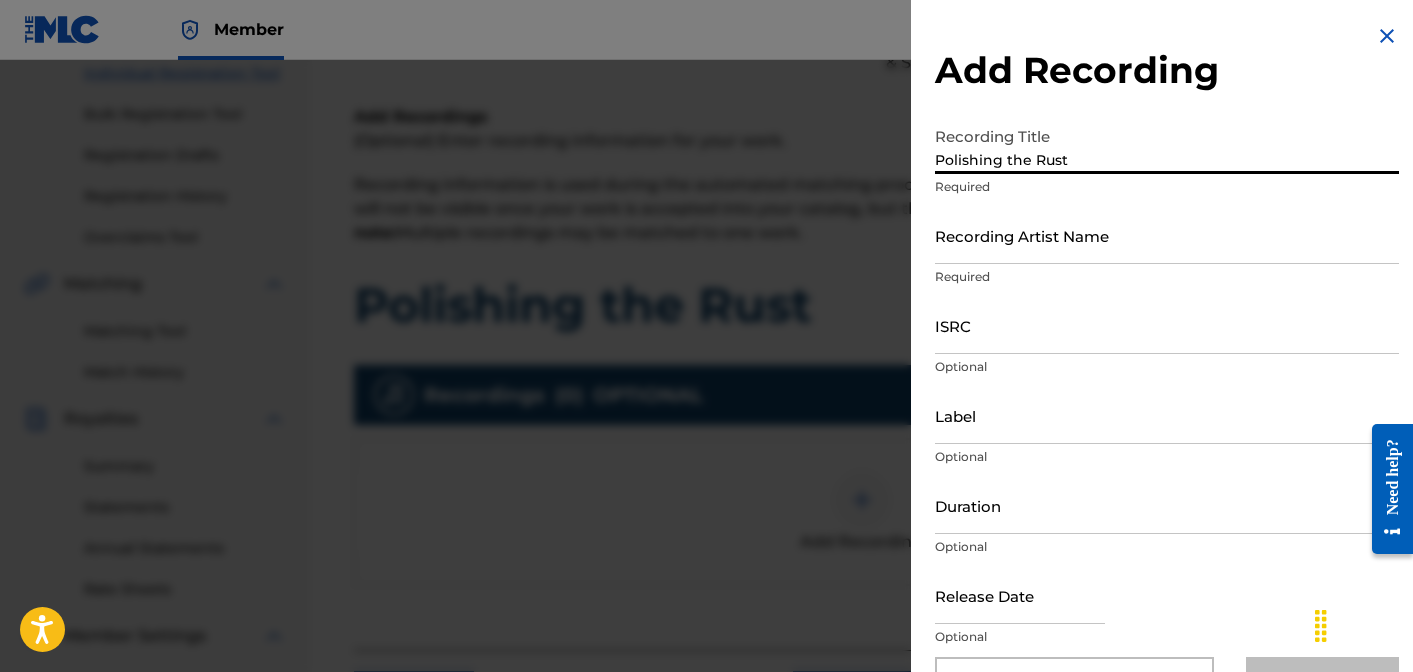 type on "Polishing the Rust" 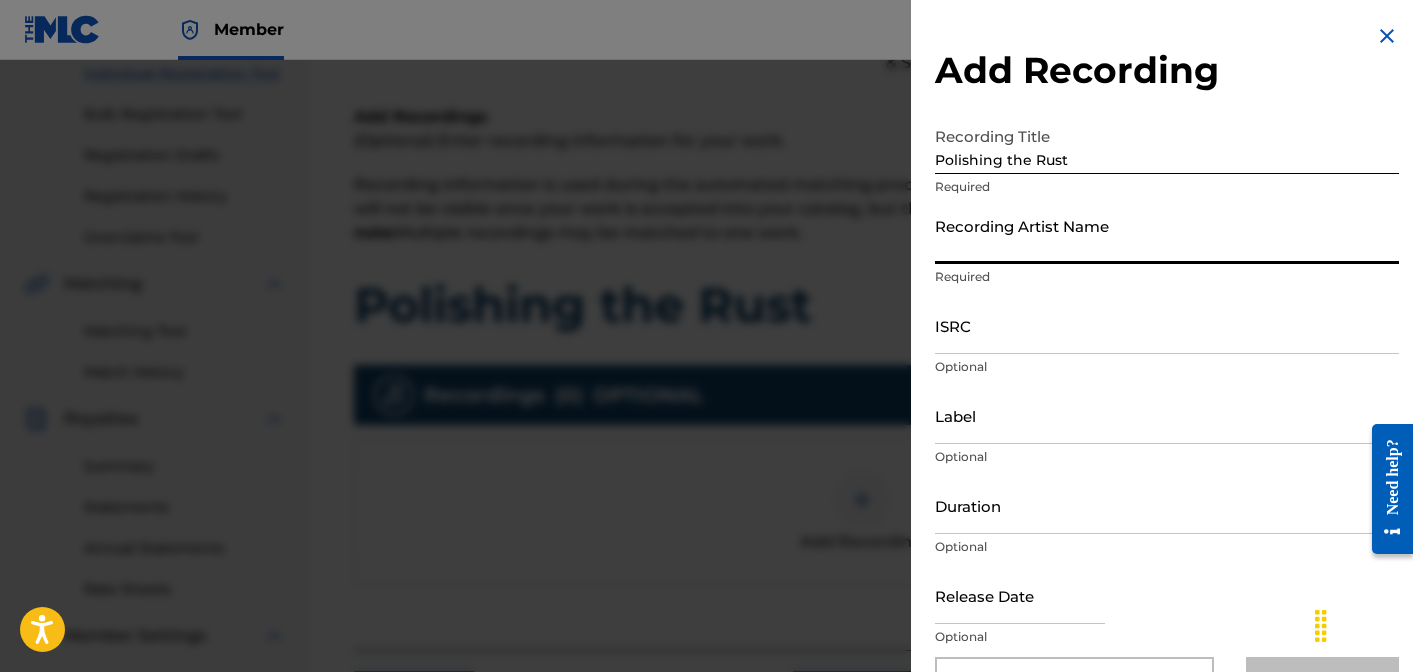 click on "Recording Artist Name" at bounding box center [1167, 235] 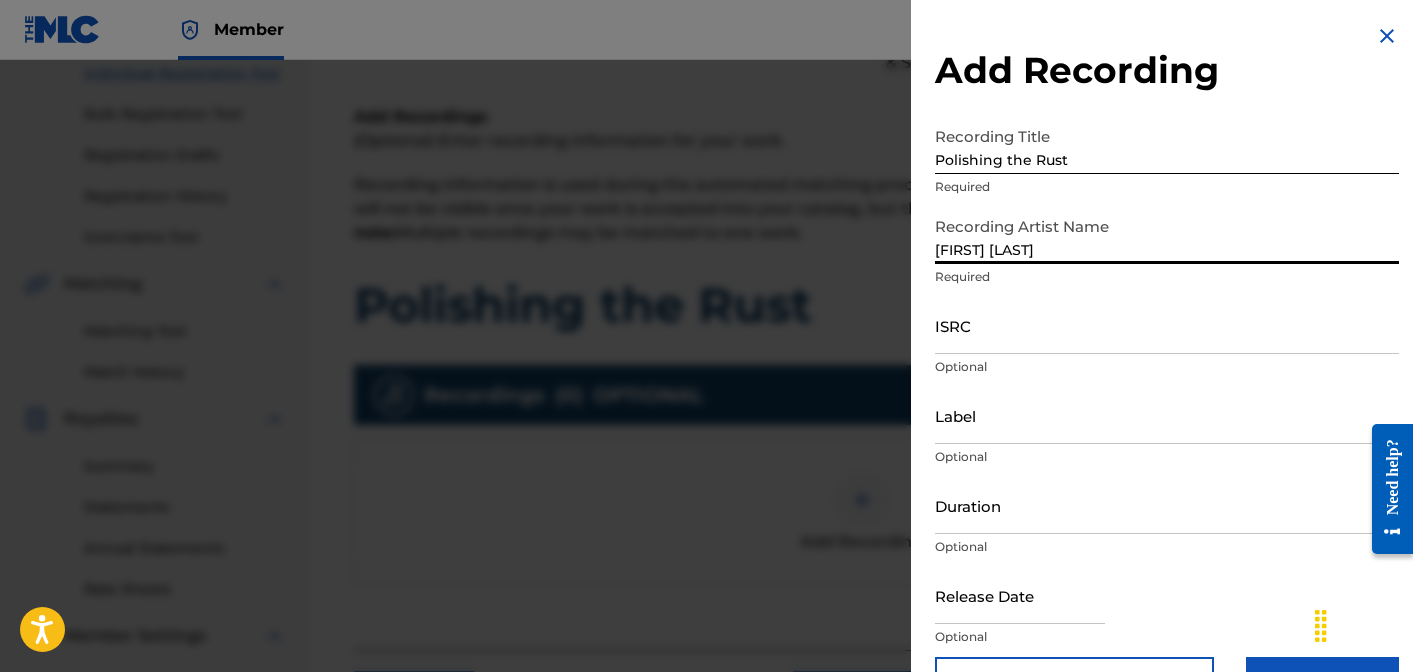 click on "ISRC" at bounding box center [1167, 325] 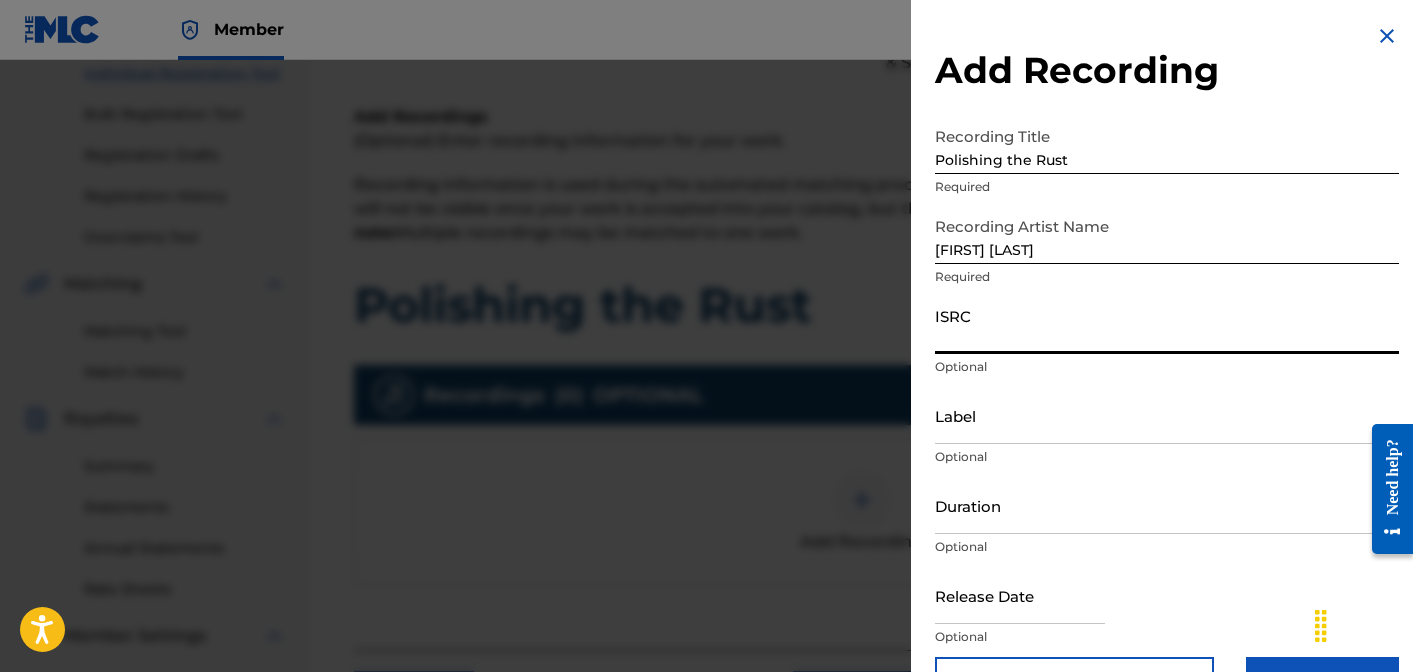 paste on "QZWFN2523215" 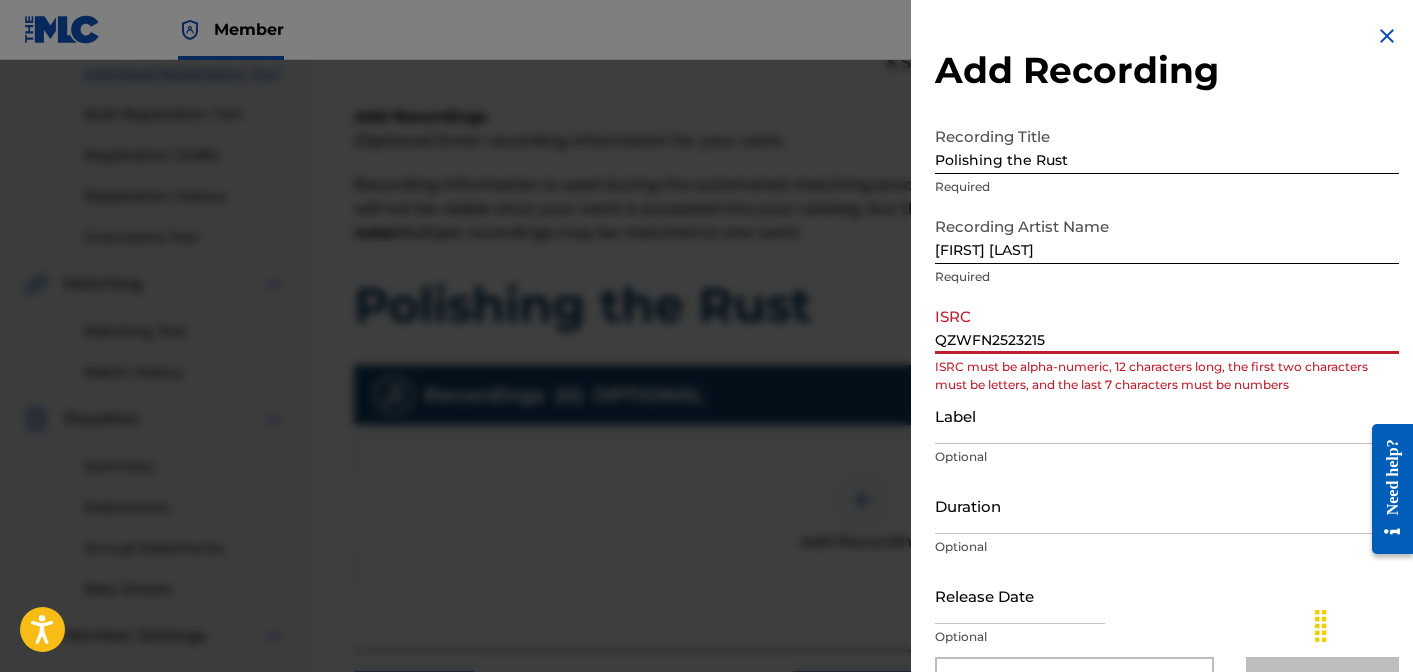 click on "QZWFN2523215" at bounding box center (1167, 325) 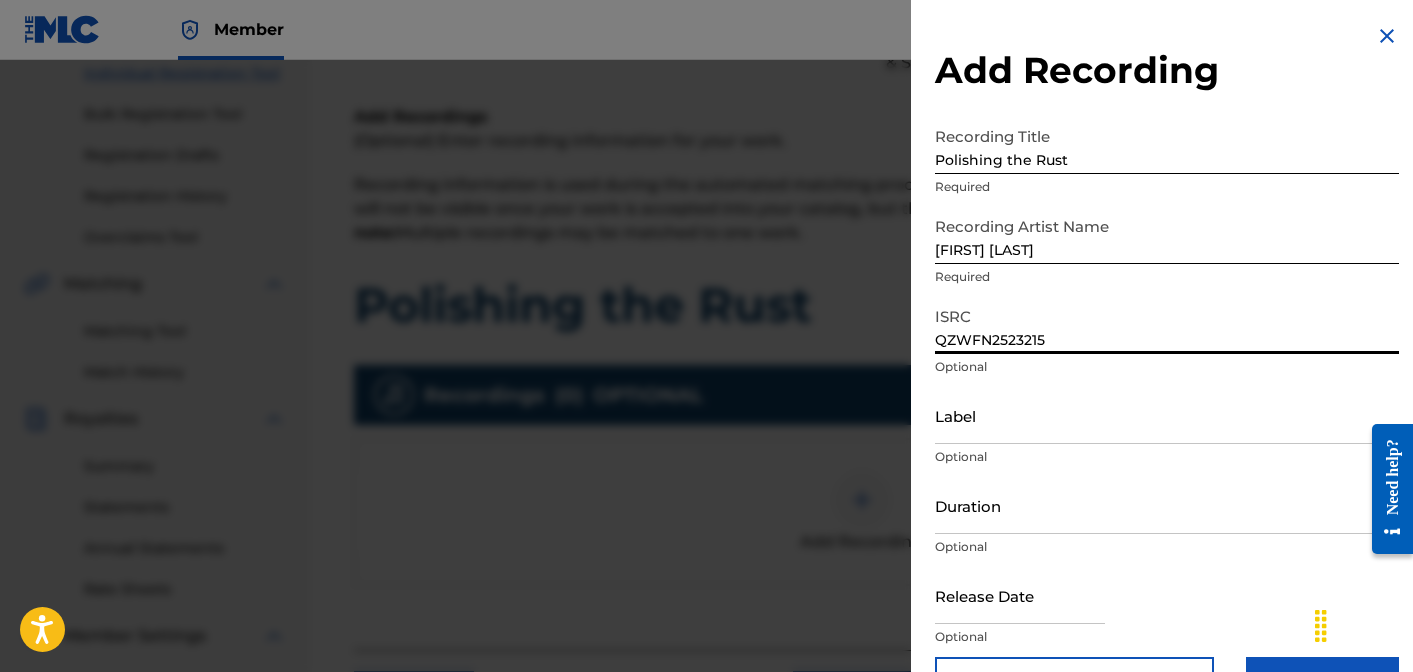 scroll, scrollTop: 59, scrollLeft: 0, axis: vertical 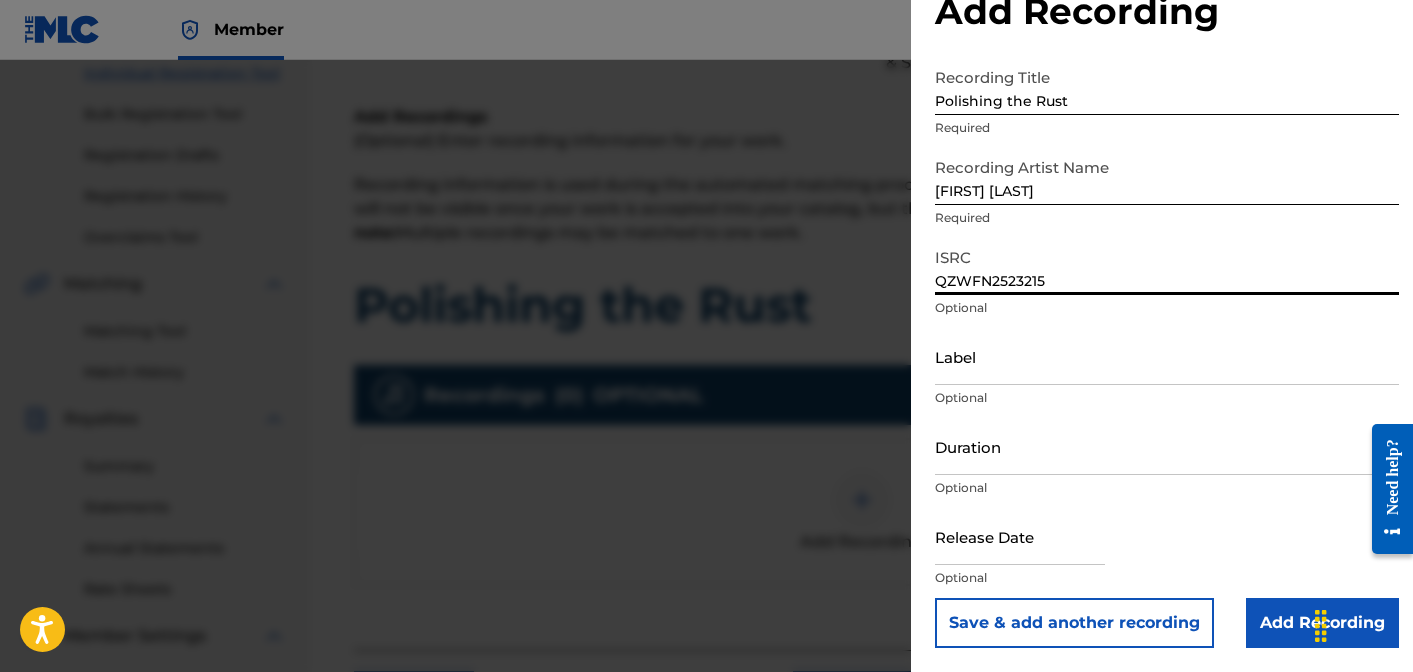 type on "QZWFN2523215" 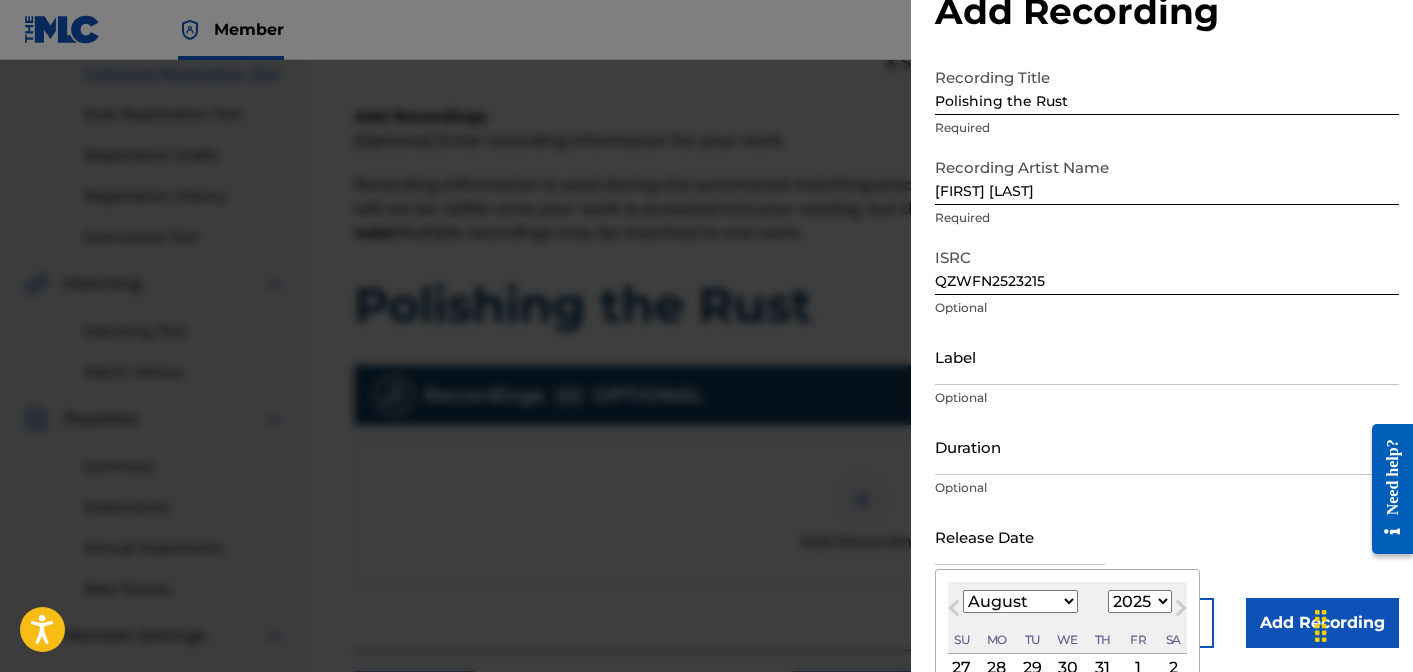 type on "September 13 2025" 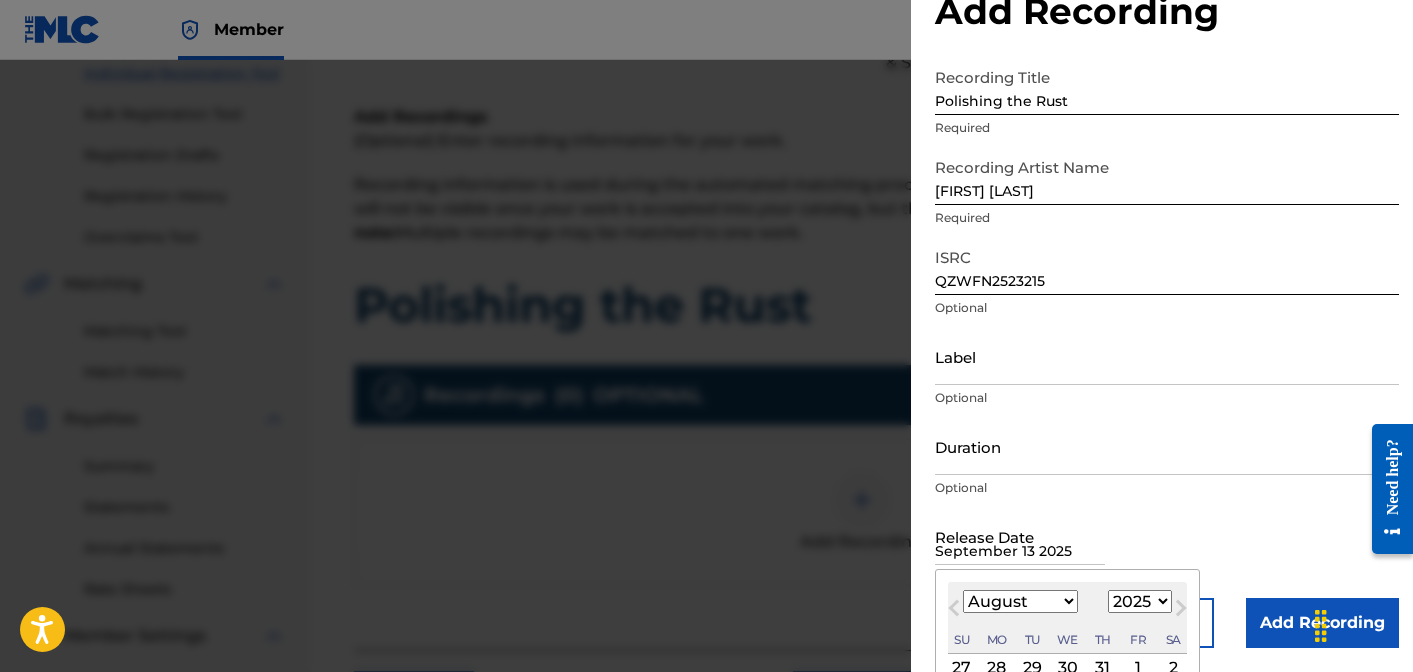 select on "8" 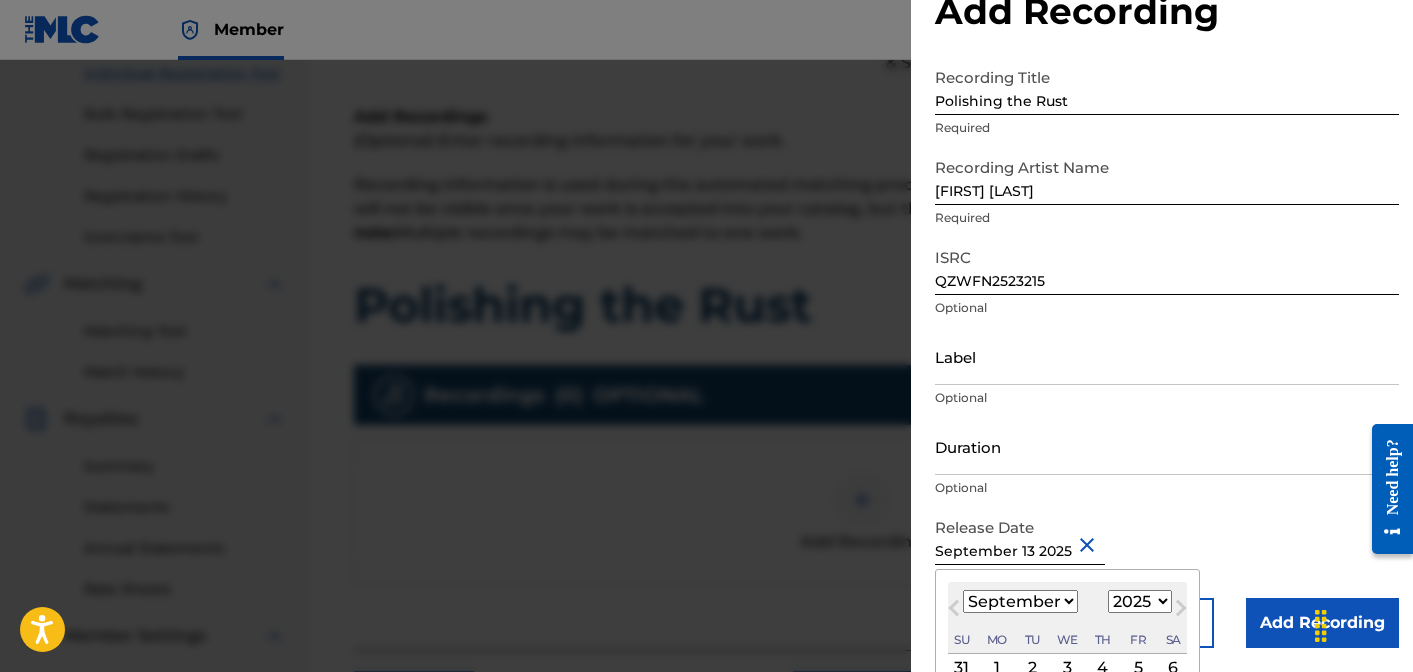click on "Release Date September 13 2025 September 2025 Previous Month Next Month September 2025 January February March April May June July August September October November December 1899 1900 1901 1902 1903 1904 1905 1906 1907 1908 1909 1910 1911 1912 1913 1914 1915 1916 1917 1918 1919 1920 1921 1922 1923 1924 1925 1926 1927 1928 1929 1930 1931 1932 1933 1934 1935 1936 1937 1938 1939 1940 1941 1942 1943 1944 1945 1946 1947 1948 1949 1950 1951 1952 1953 1954 1955 1956 1957 1958 1959 1960 1961 1962 1963 1964 1965 1966 1967 1968 1969 1970 1971 1972 1973 1974 1975 1976 1977 1978 1979 1980 1981 1982 1983 1984 1985 1986 1987 1988 1989 1990 1991 1992 1993 1994 1995 1996 1997 1998 1999 2000 2001 2002 2003 2004 2005 2006 2007 2008 2009 2010 2011 2012 2013 2014 2015 2016 2017 2018 2019 2020 2021 2022 2023 2024 2025 2026 2027 2028 2029 2030 2031 2032 2033 2034 2035 2036 2037 2038 2039 2040 2041 2042 2043 2044 2045 2046 2047 2048 2049 2050 2051 2052 2053 2054 2055 2056 2057 2058 2059 2060 2061 2062 2063 2064 2065 2066 2067 2068 1" at bounding box center [1167, 553] 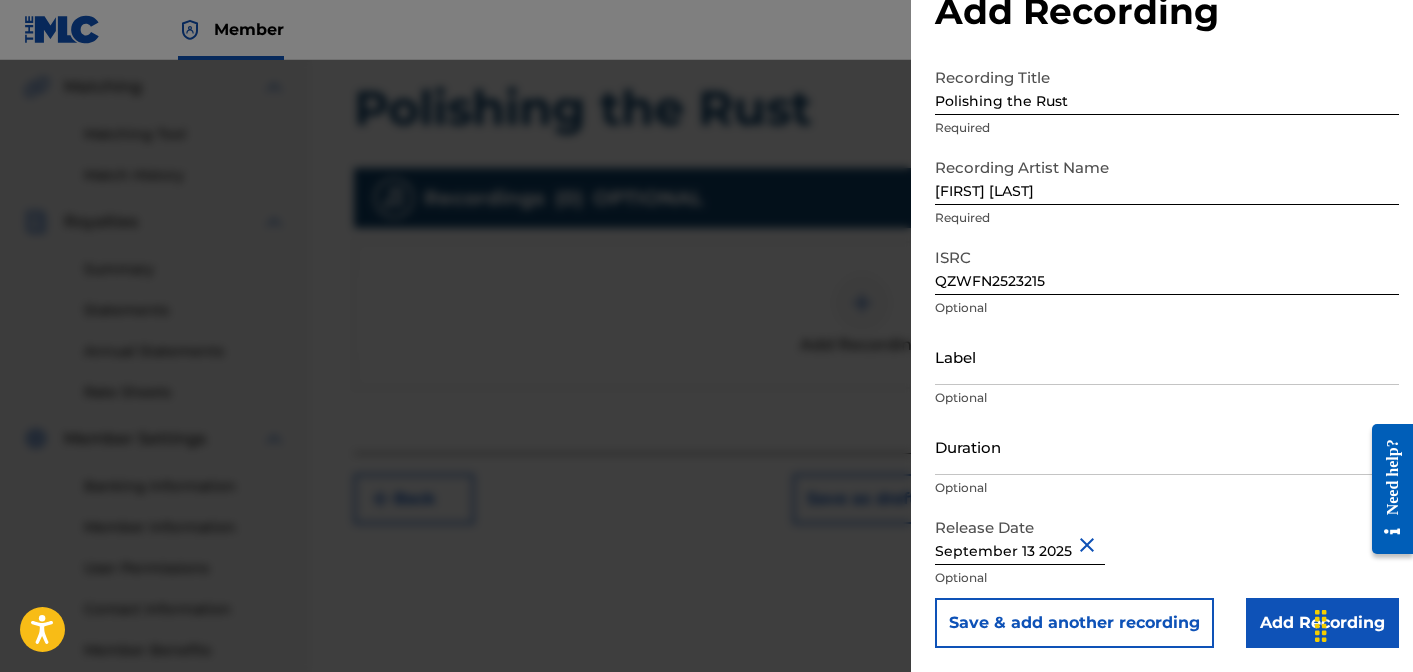 scroll, scrollTop: 530, scrollLeft: 0, axis: vertical 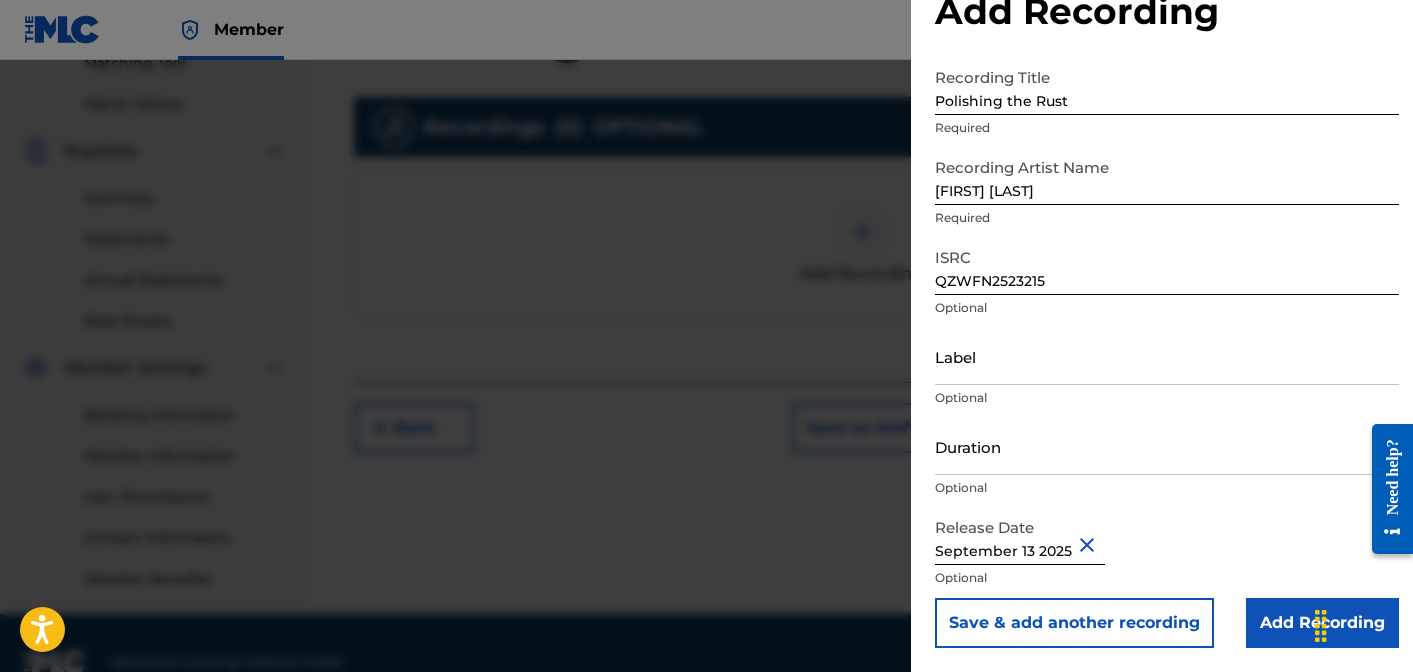 click on "Add Recording" at bounding box center [1322, 623] 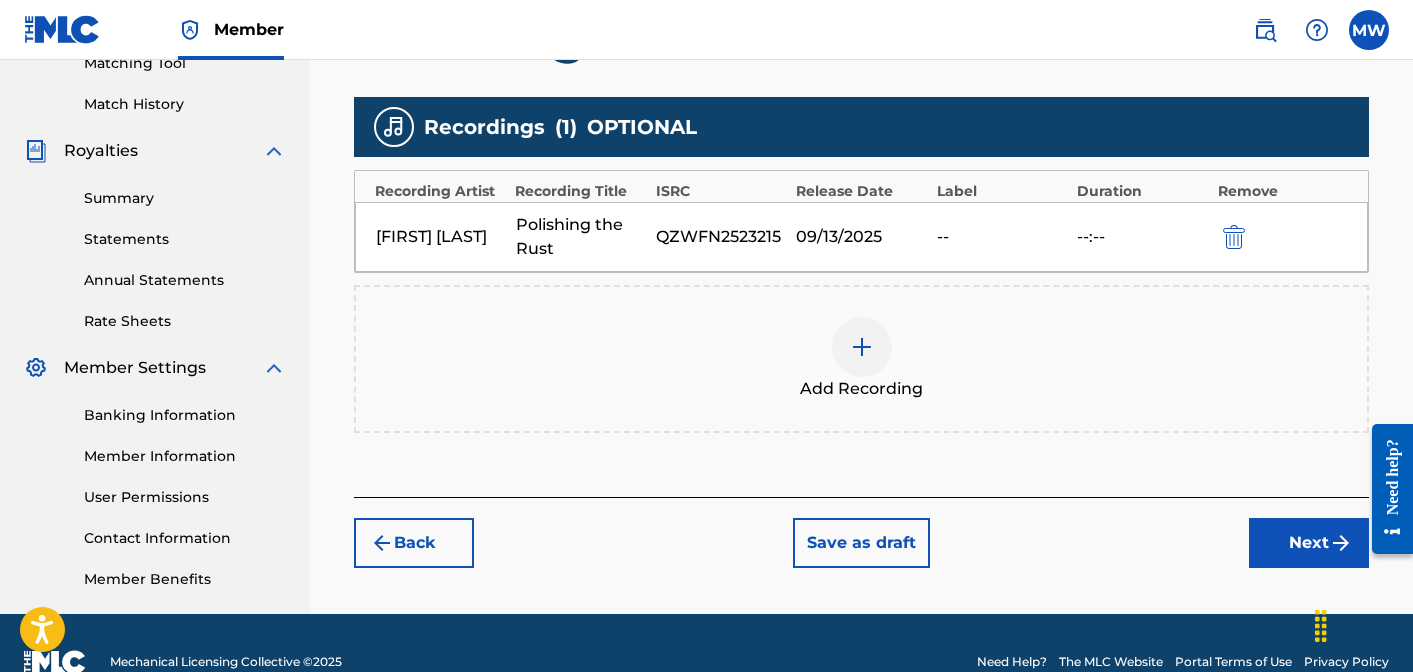 click on "Next" at bounding box center [1309, 543] 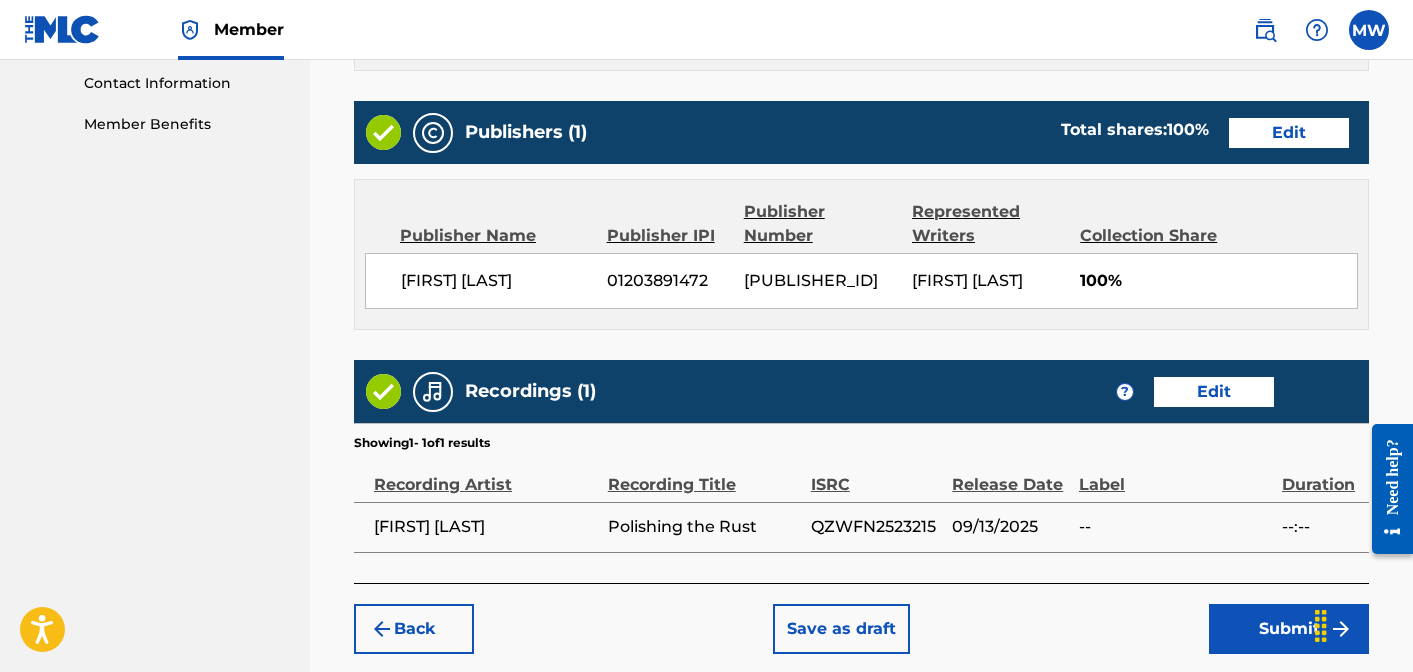 scroll, scrollTop: 1081, scrollLeft: 0, axis: vertical 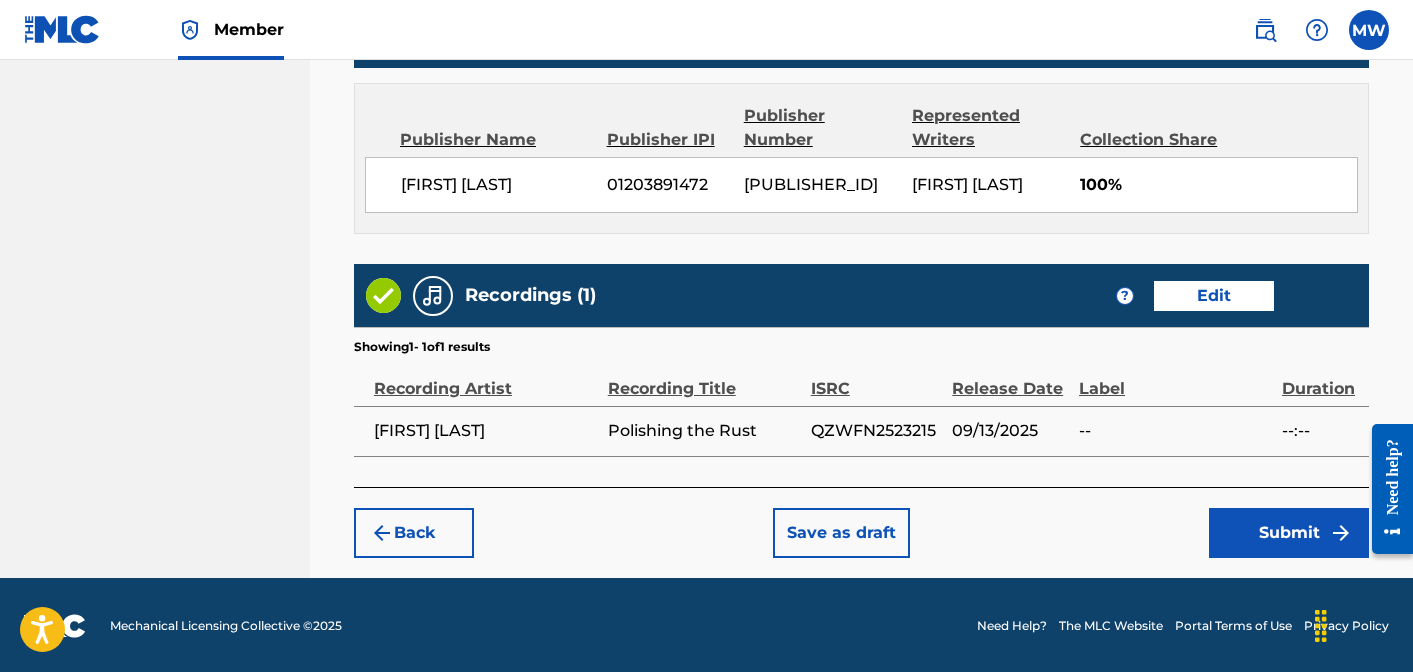 click on "Submit" at bounding box center (1289, 533) 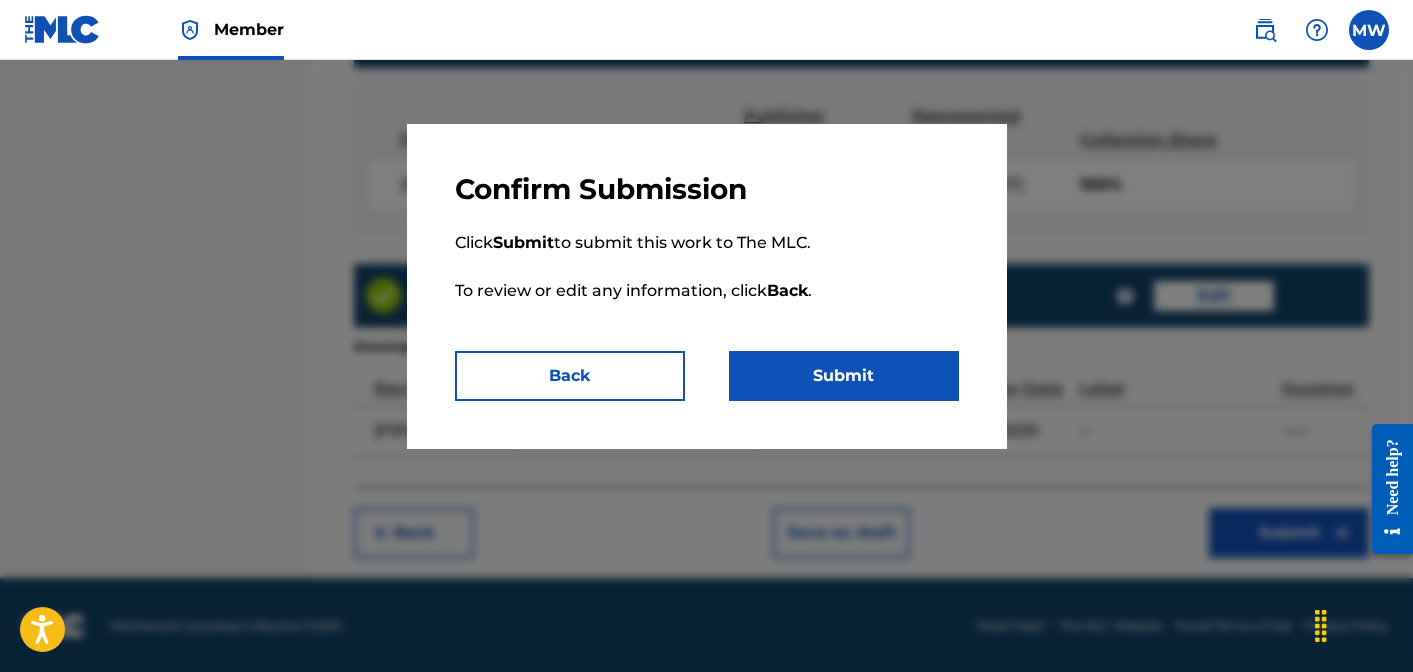click on "Submit" at bounding box center (844, 376) 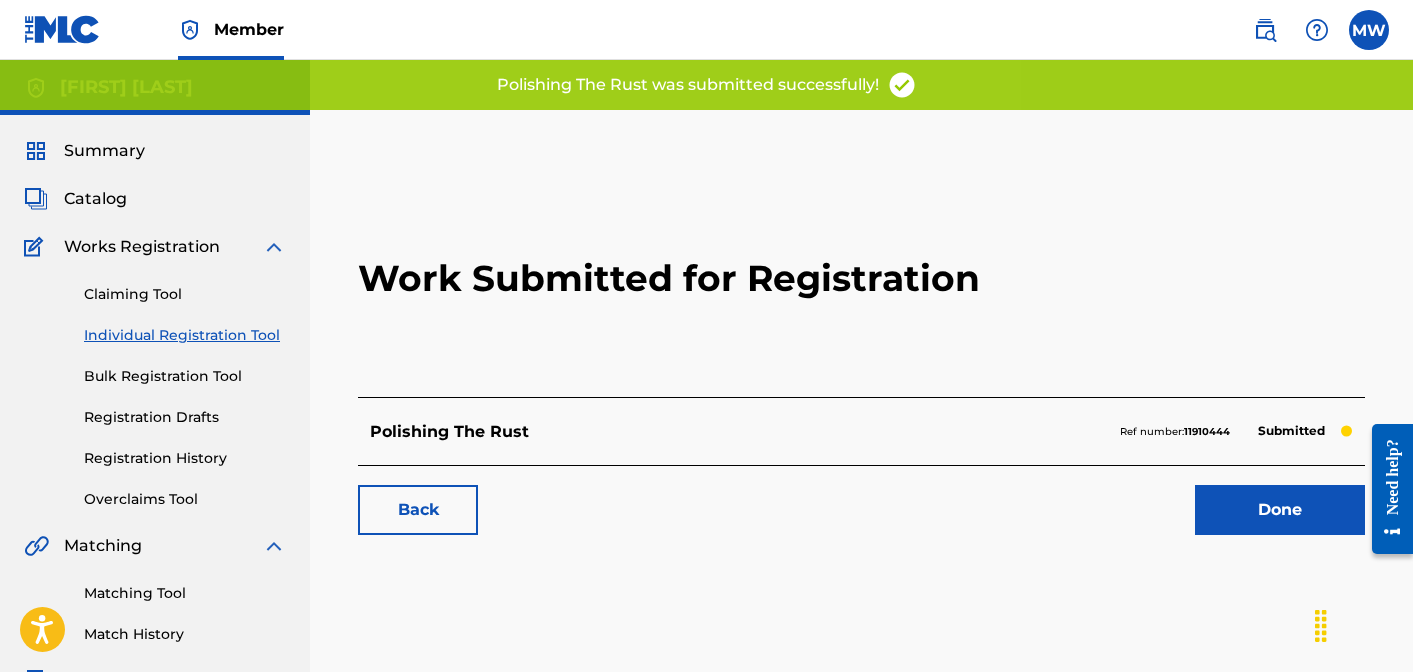 click on "Done" at bounding box center (1280, 510) 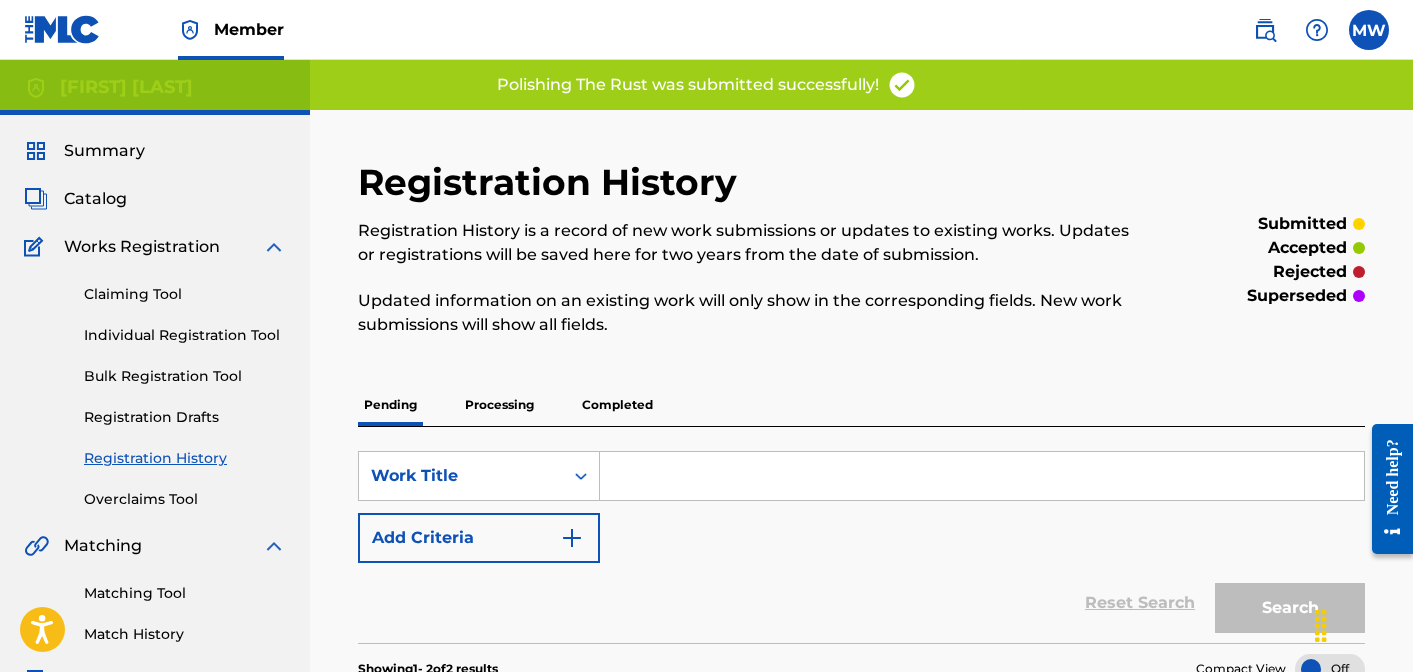 click on "Individual Registration Tool" at bounding box center [185, 335] 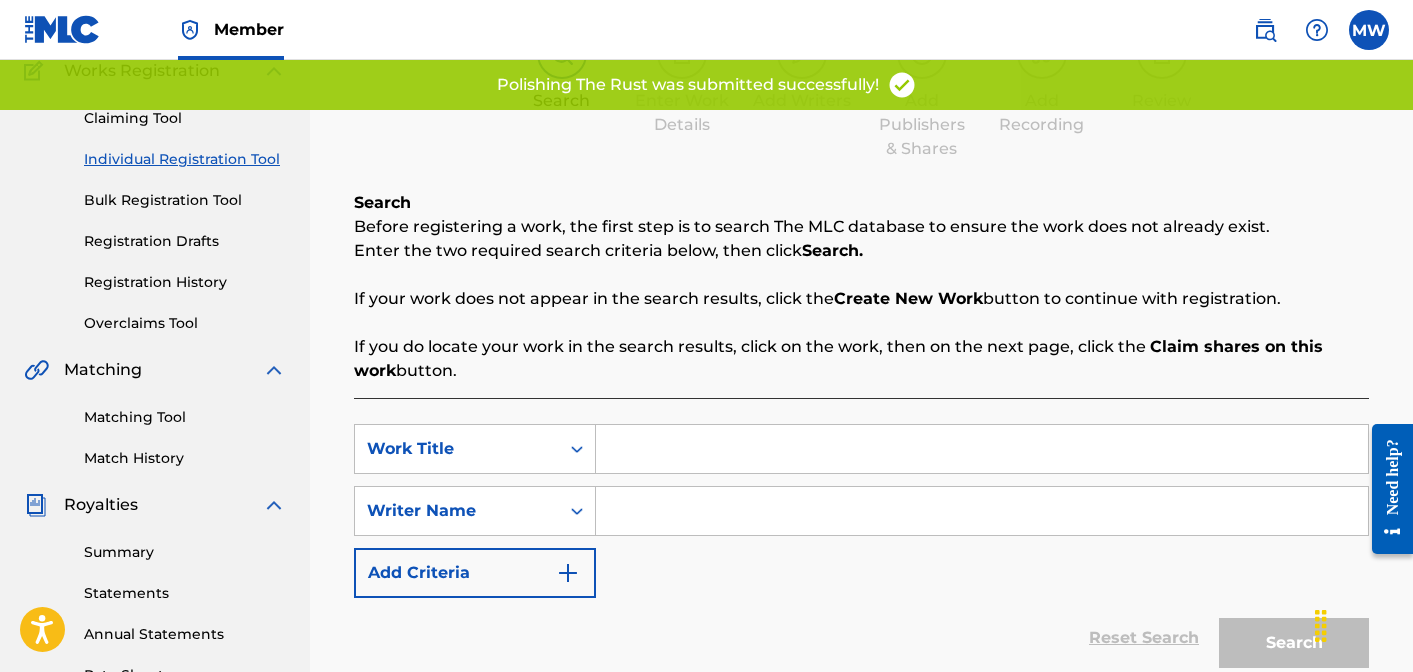 click at bounding box center (982, 449) 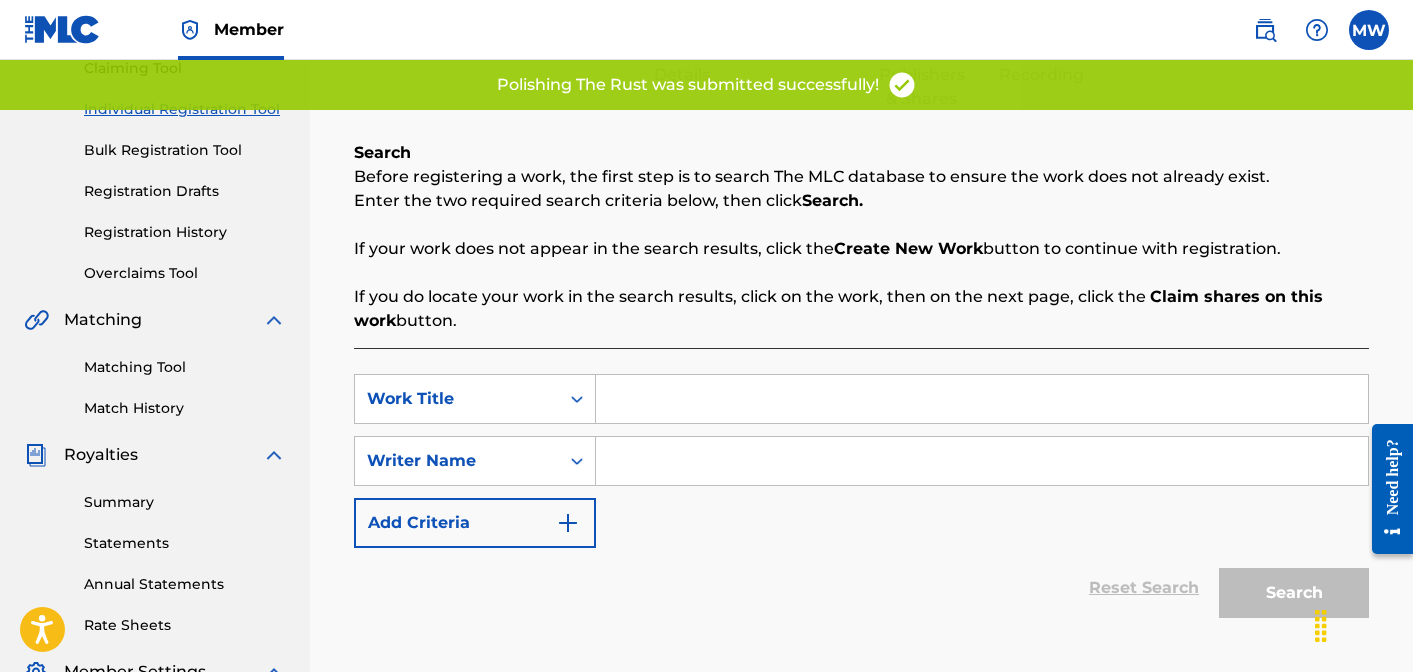 scroll, scrollTop: 216, scrollLeft: 0, axis: vertical 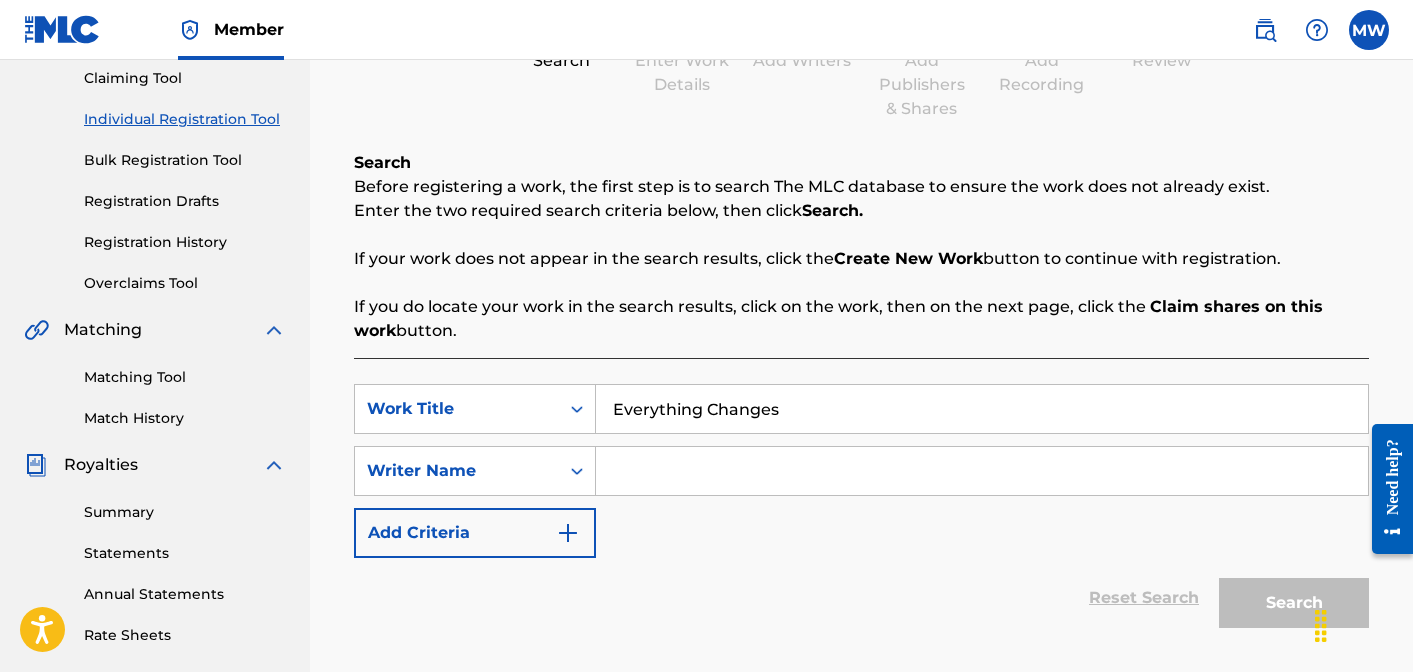 type on "Everything Changes" 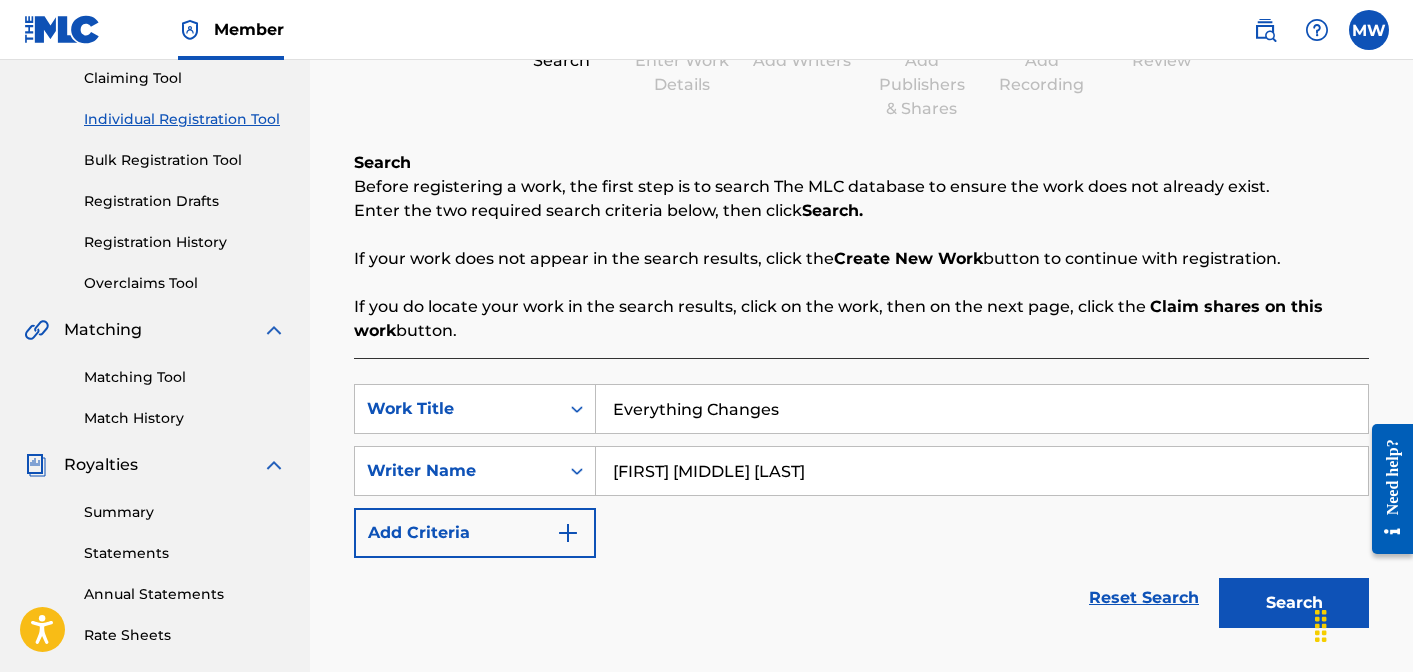 scroll, scrollTop: 568, scrollLeft: 0, axis: vertical 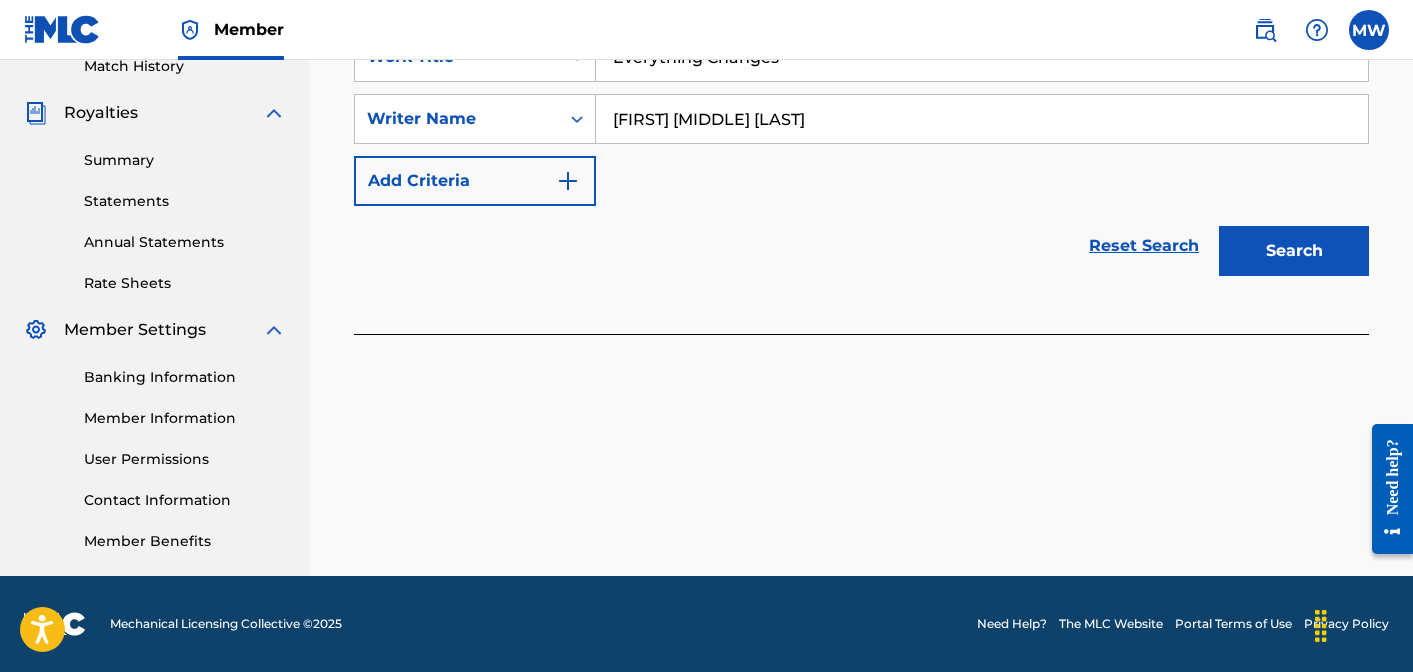 click on "Search" at bounding box center [1294, 251] 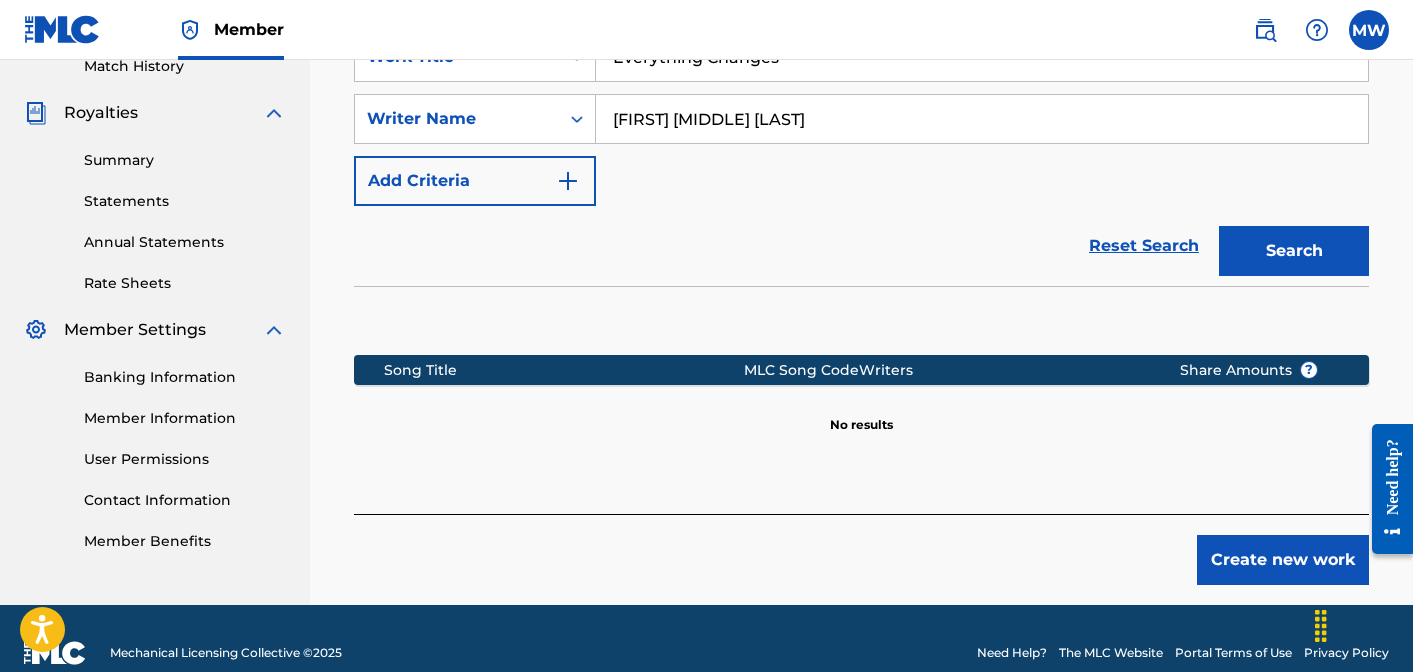 scroll, scrollTop: 597, scrollLeft: 0, axis: vertical 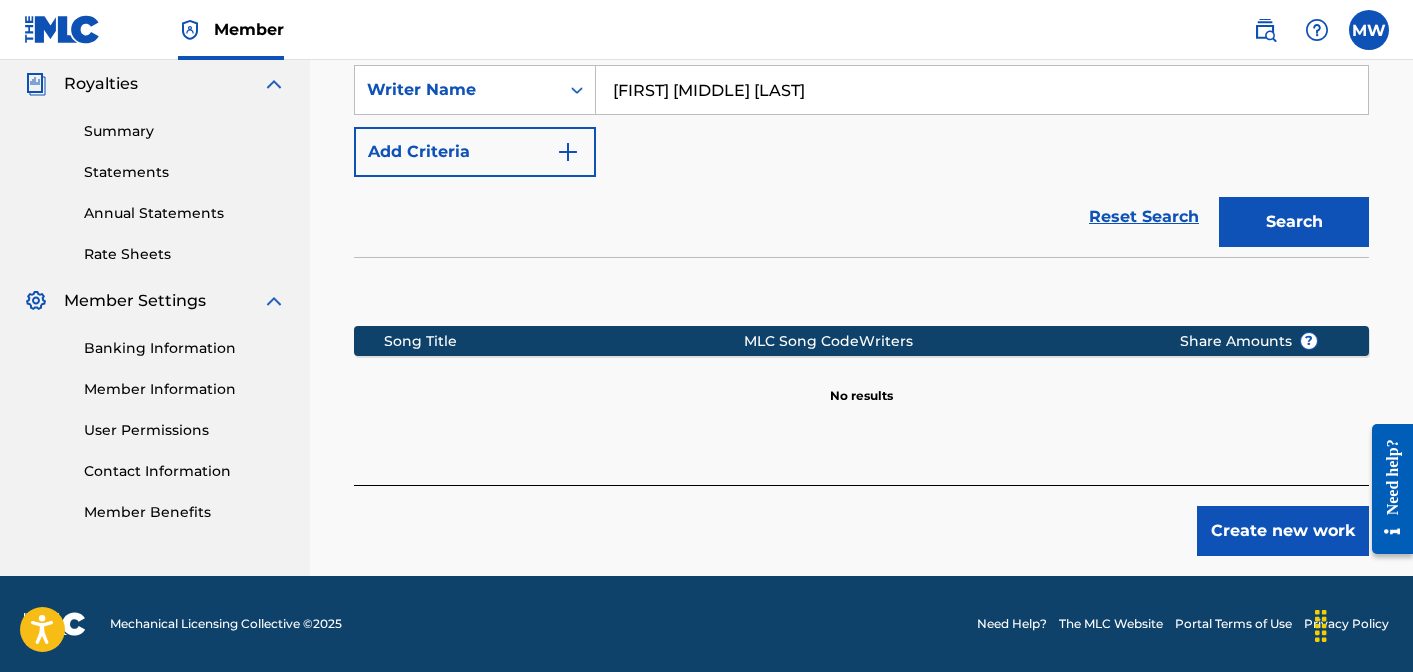click on "Create new work" at bounding box center (1283, 531) 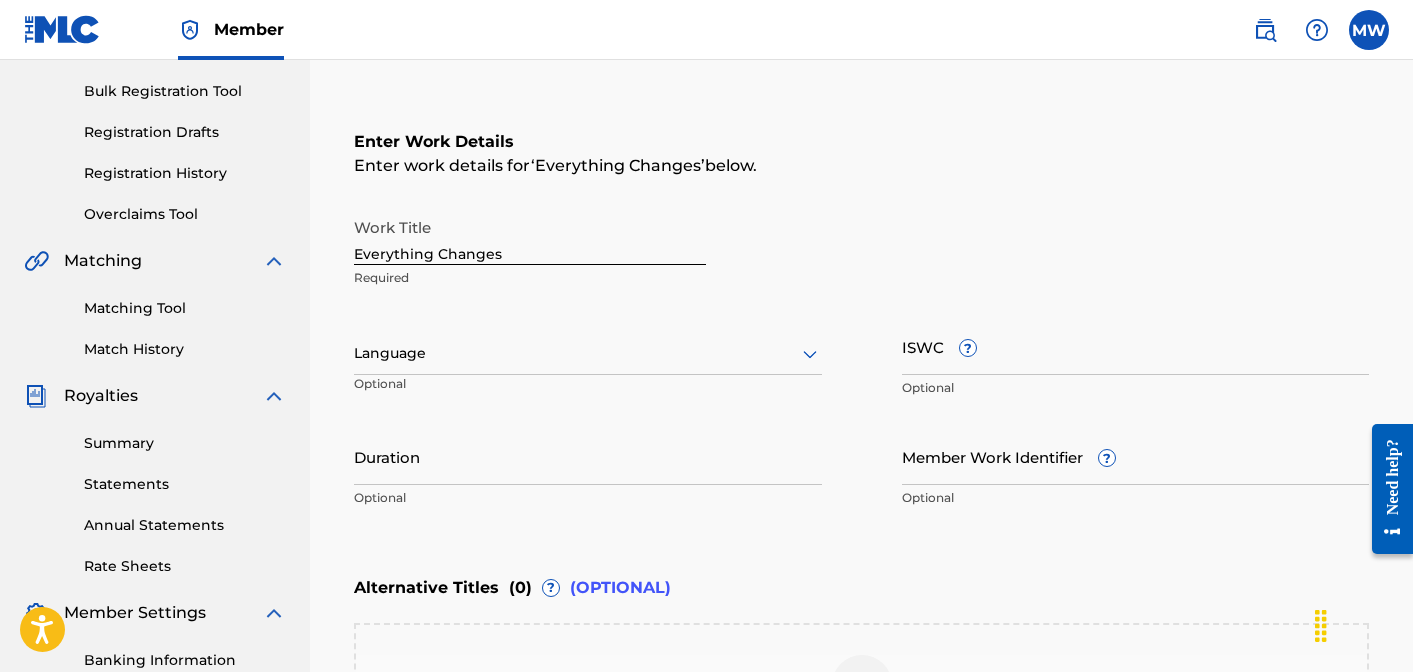 scroll, scrollTop: 273, scrollLeft: 0, axis: vertical 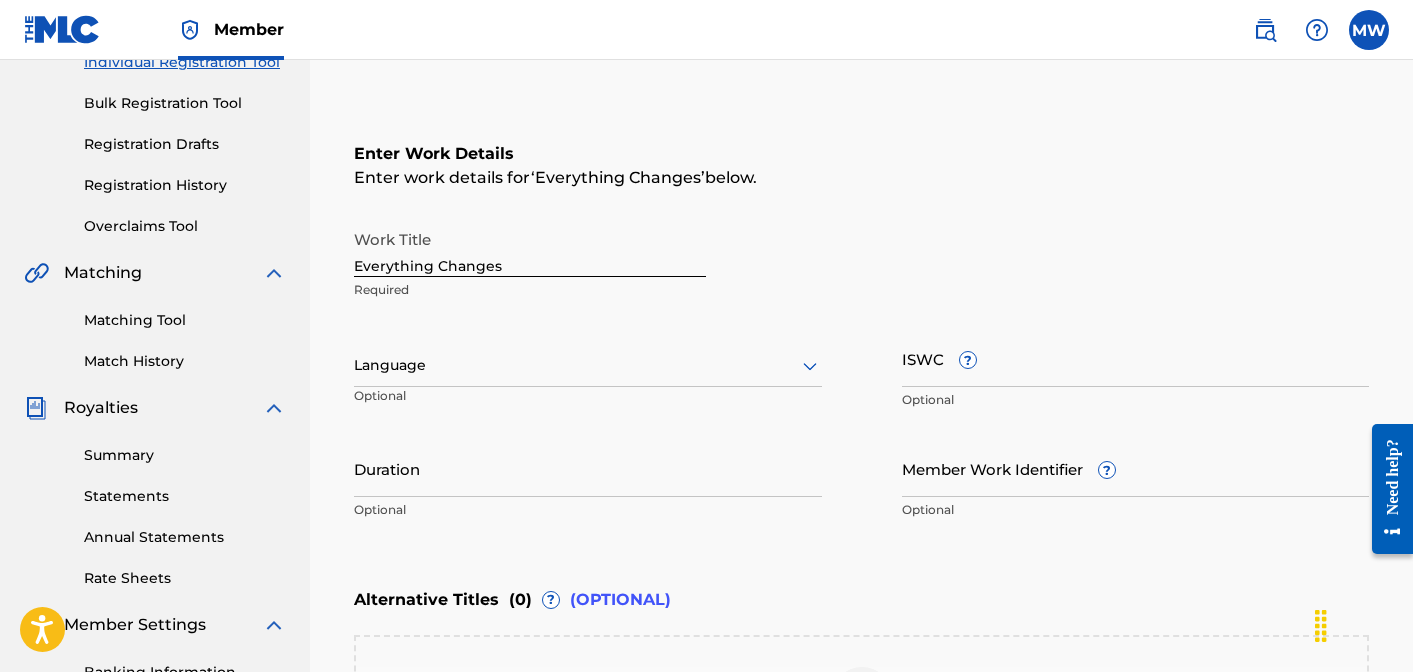 click at bounding box center [588, 365] 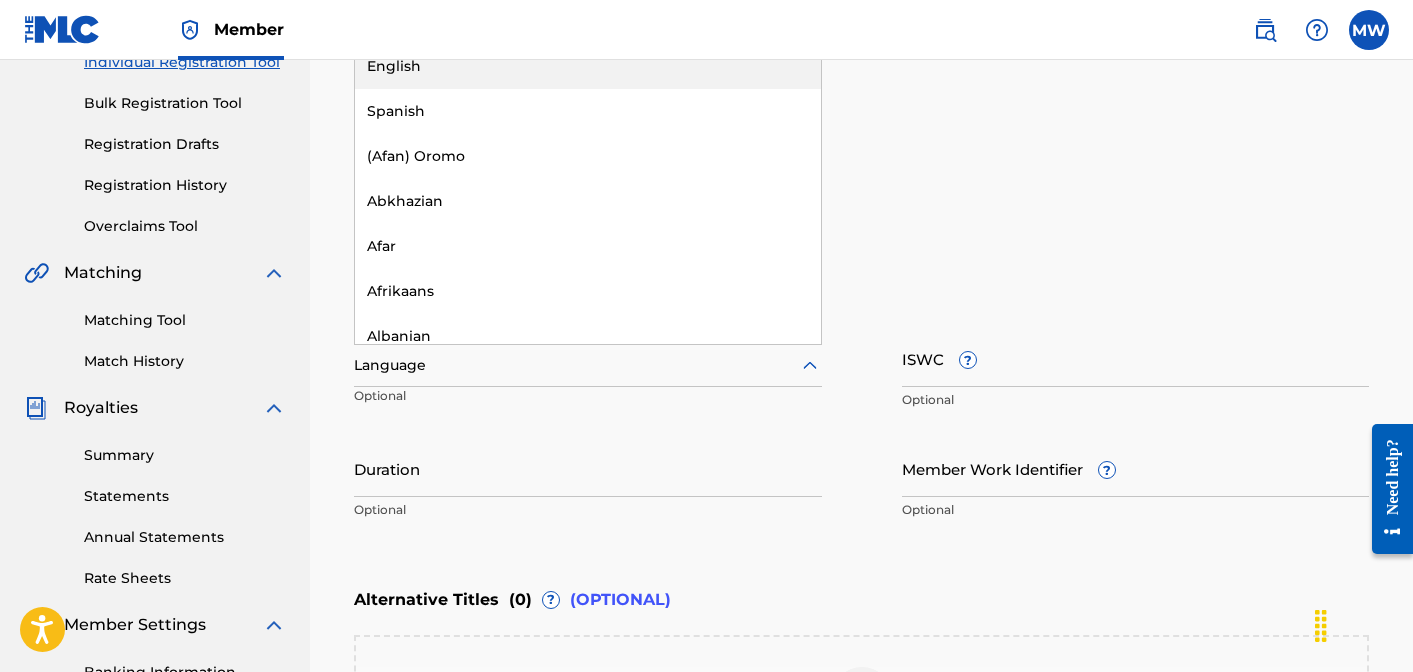 click on "English" at bounding box center (588, 66) 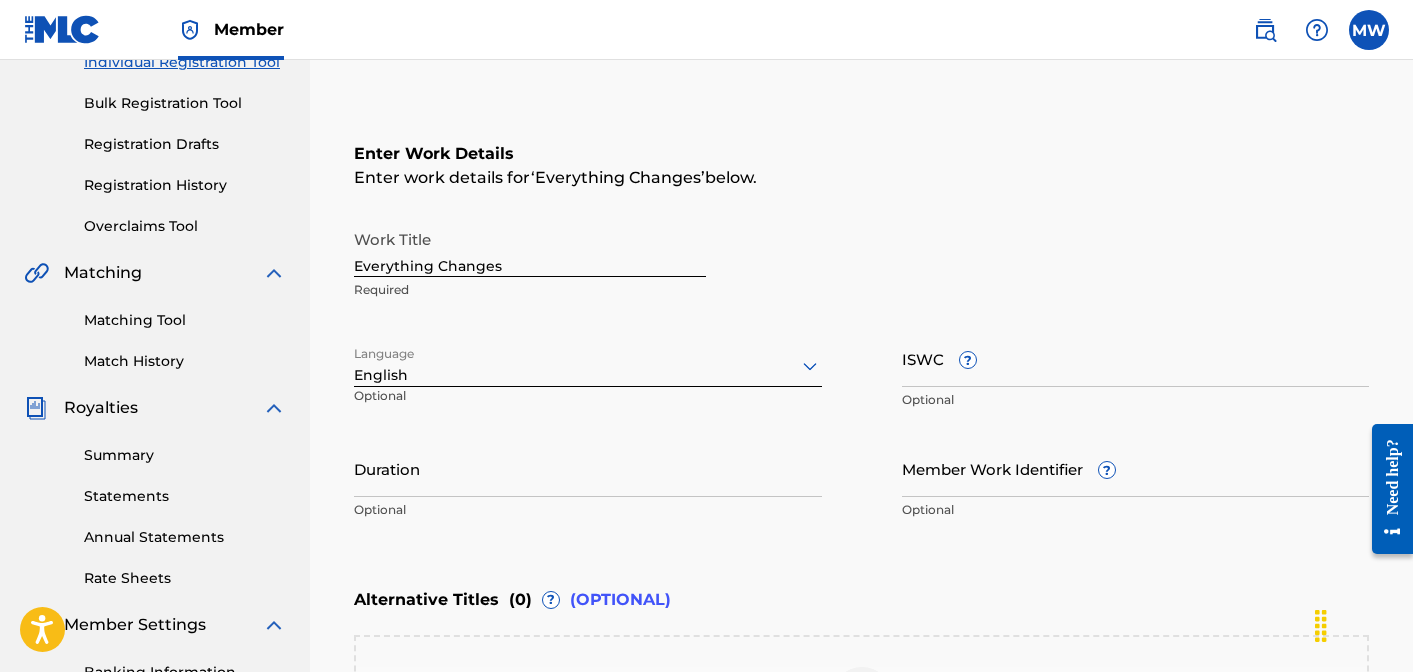 click on "ISWC   ?" at bounding box center [1136, 358] 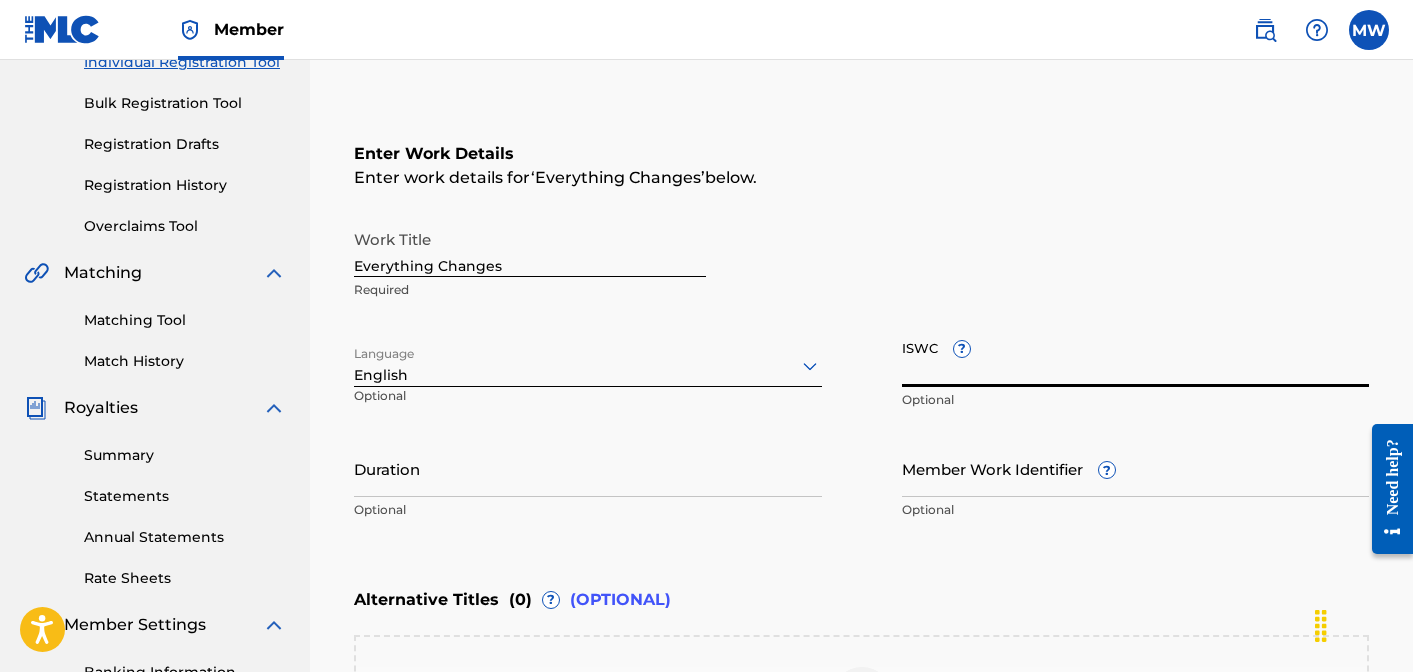 paste on "[ISWC]" 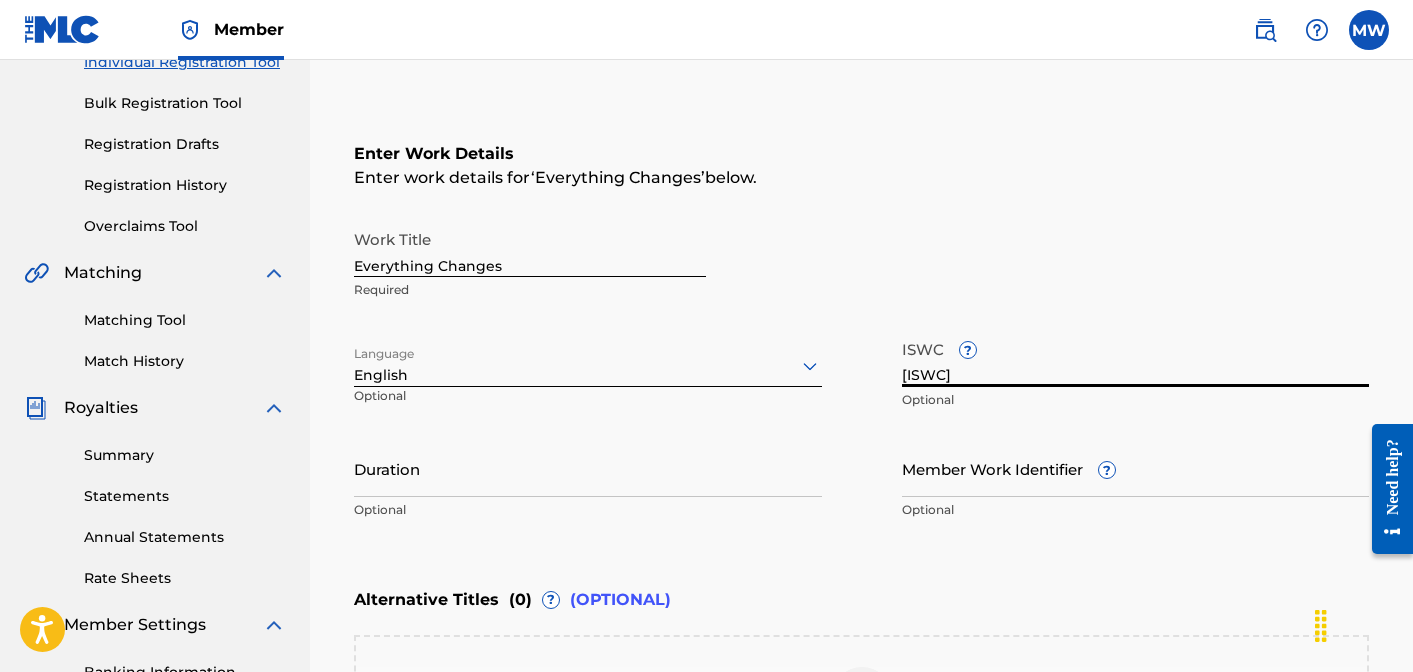 type on "[ISWC]" 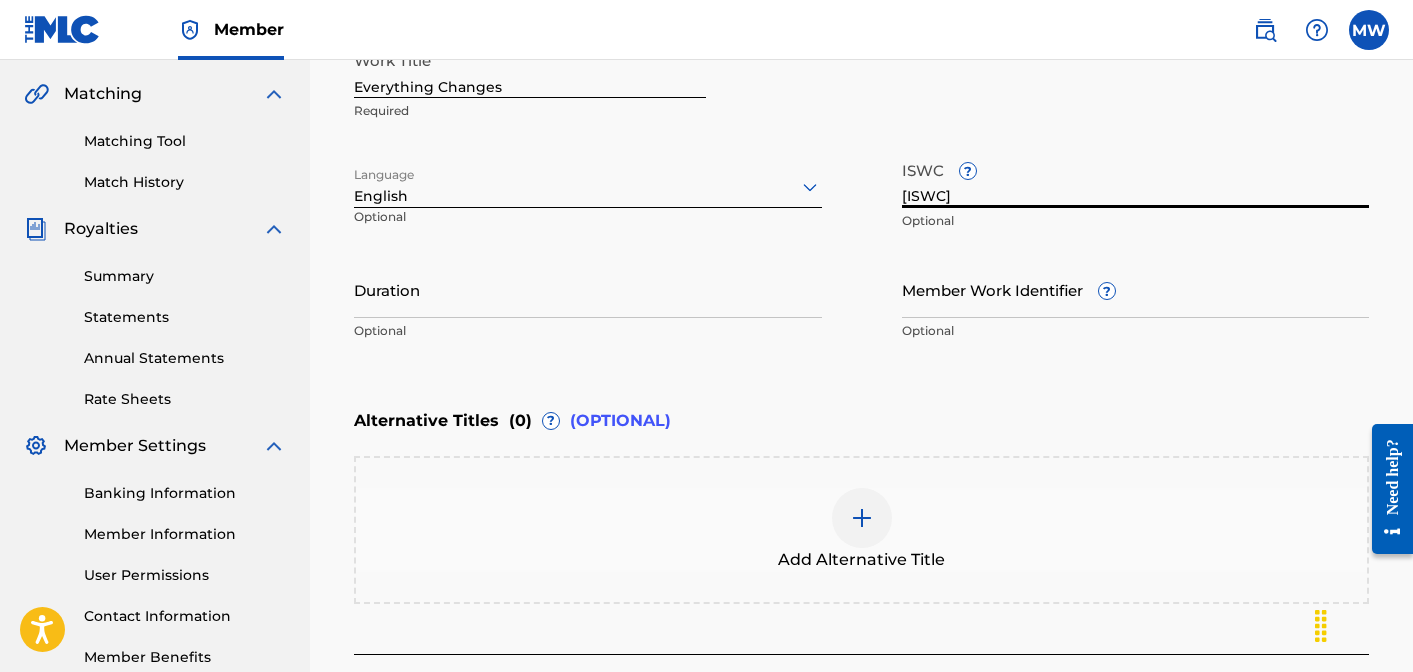 scroll, scrollTop: 620, scrollLeft: 0, axis: vertical 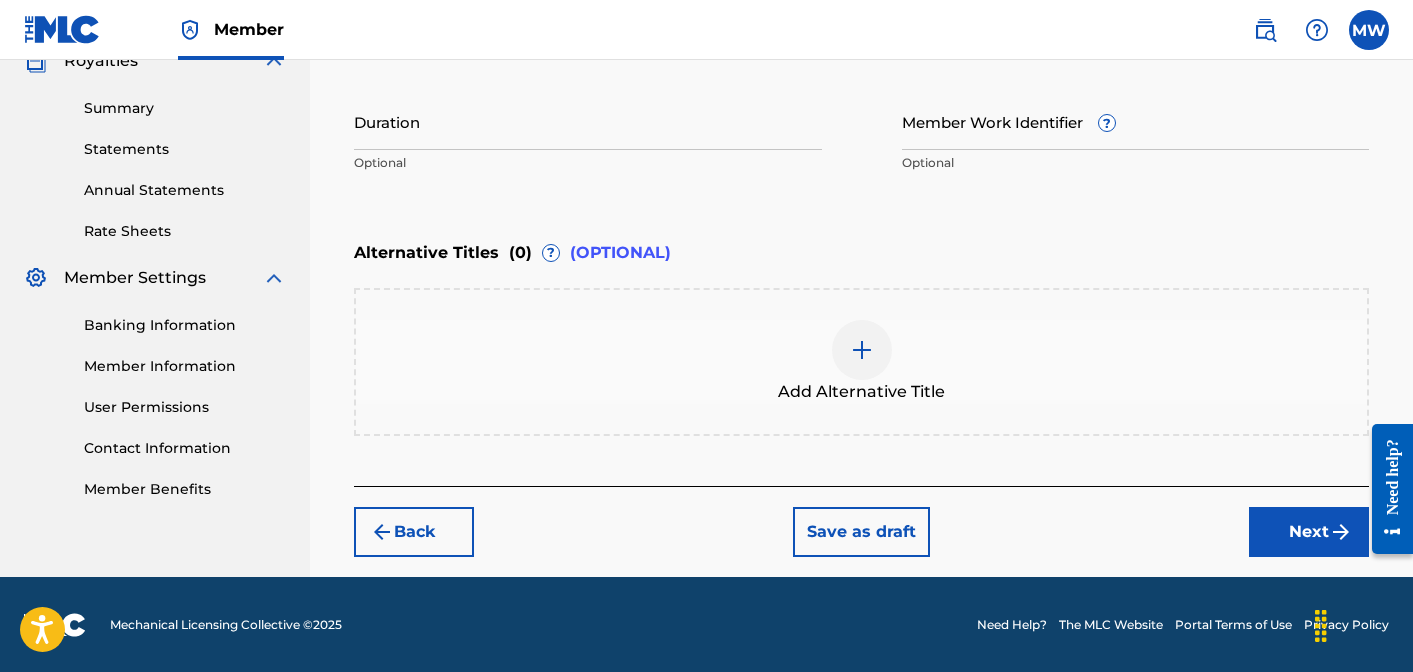 click on "Next" at bounding box center [1309, 532] 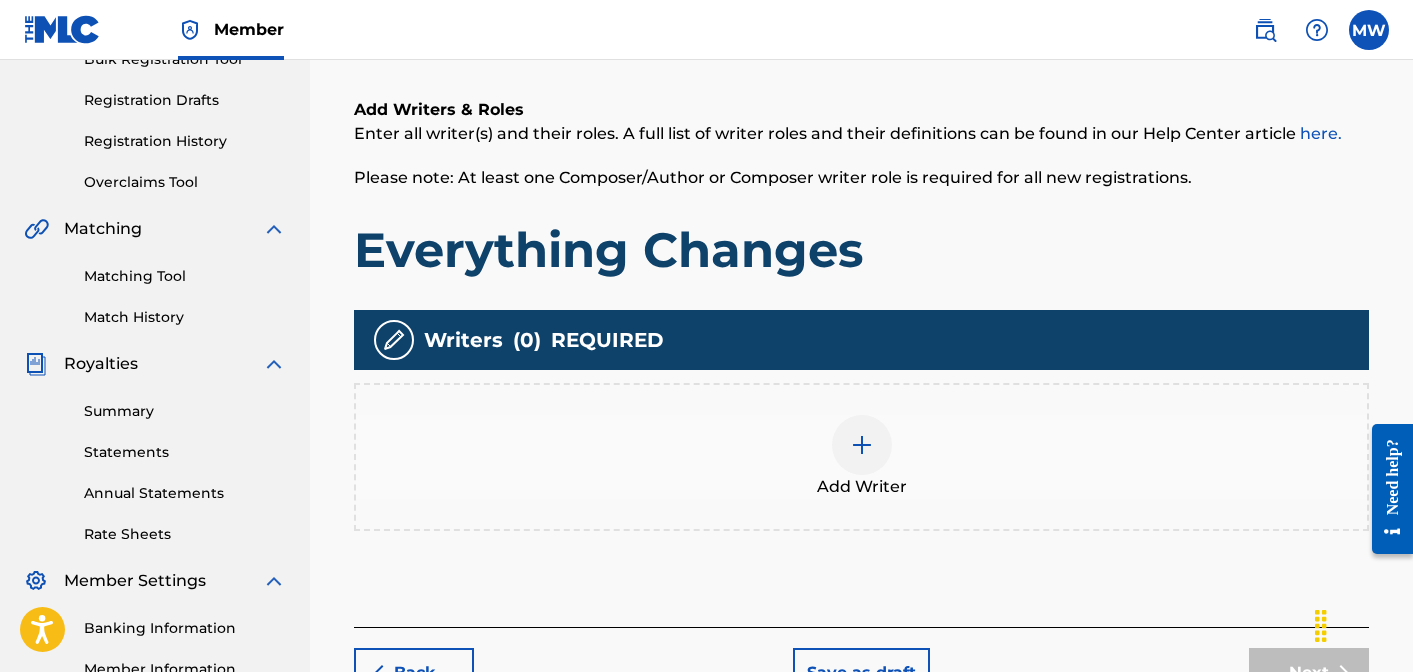 scroll, scrollTop: 333, scrollLeft: 0, axis: vertical 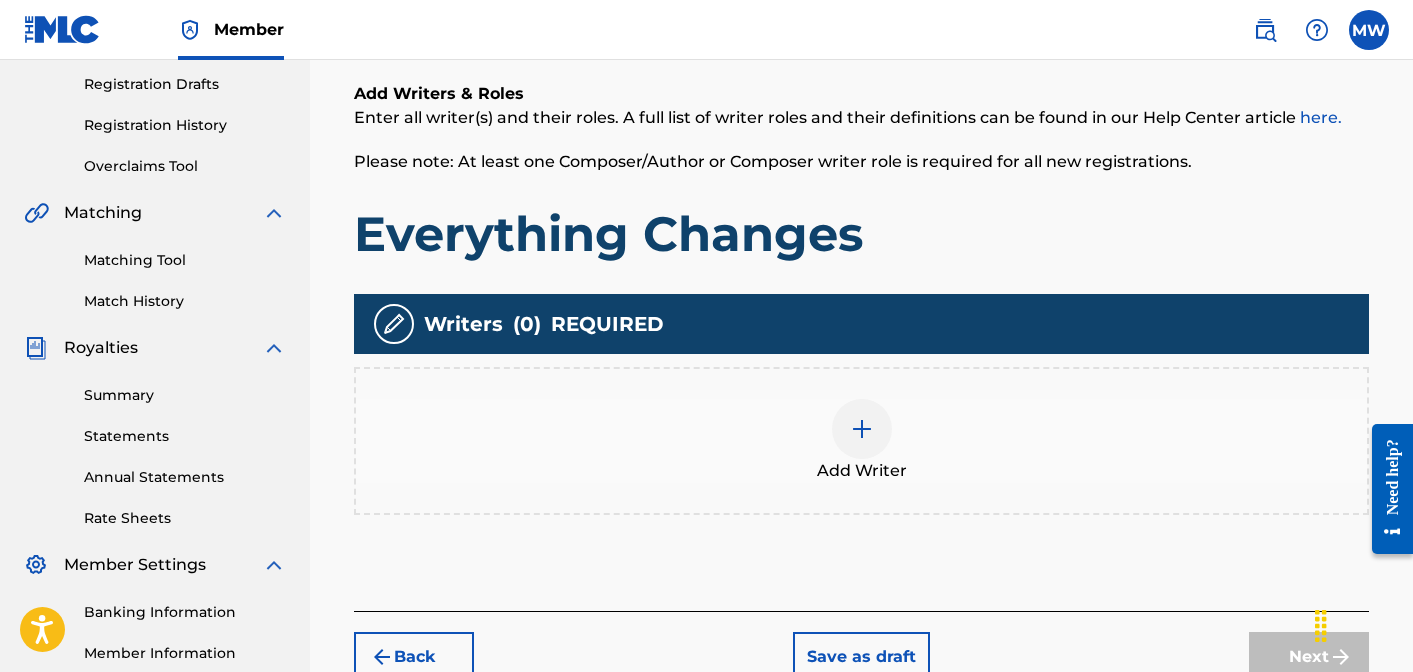 click at bounding box center (862, 429) 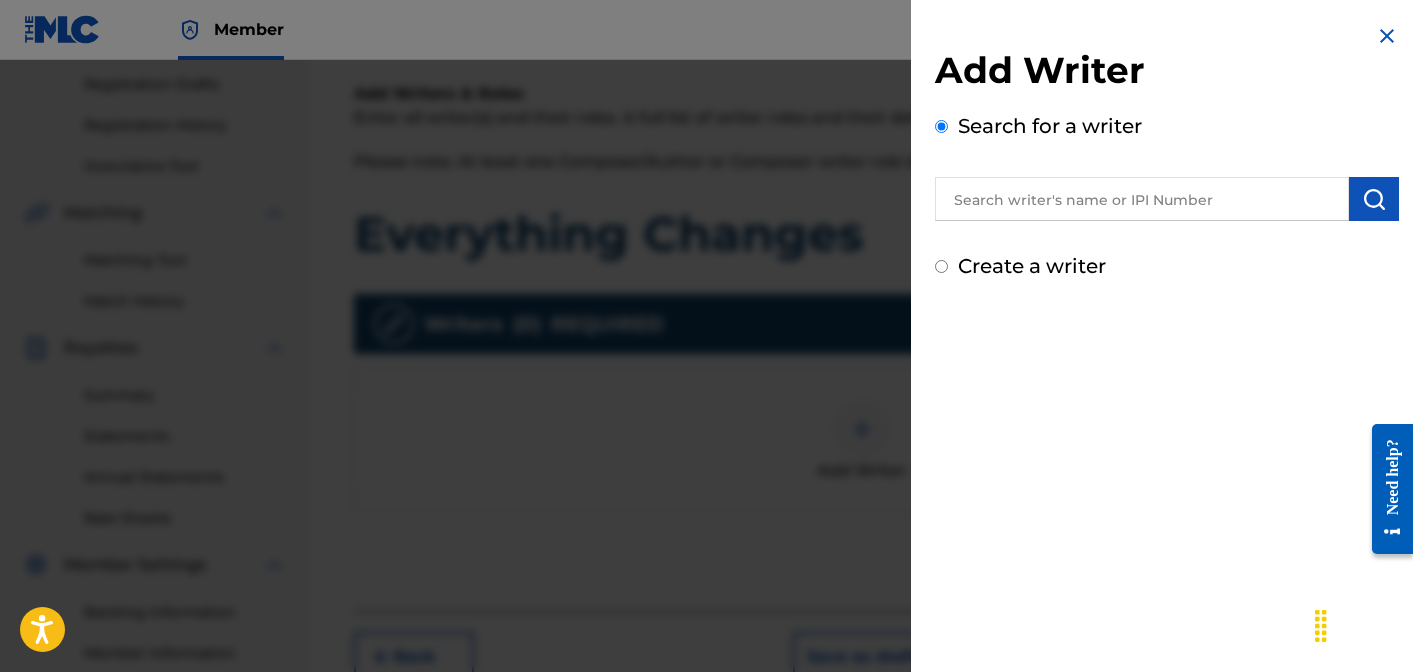 click at bounding box center (1142, 199) 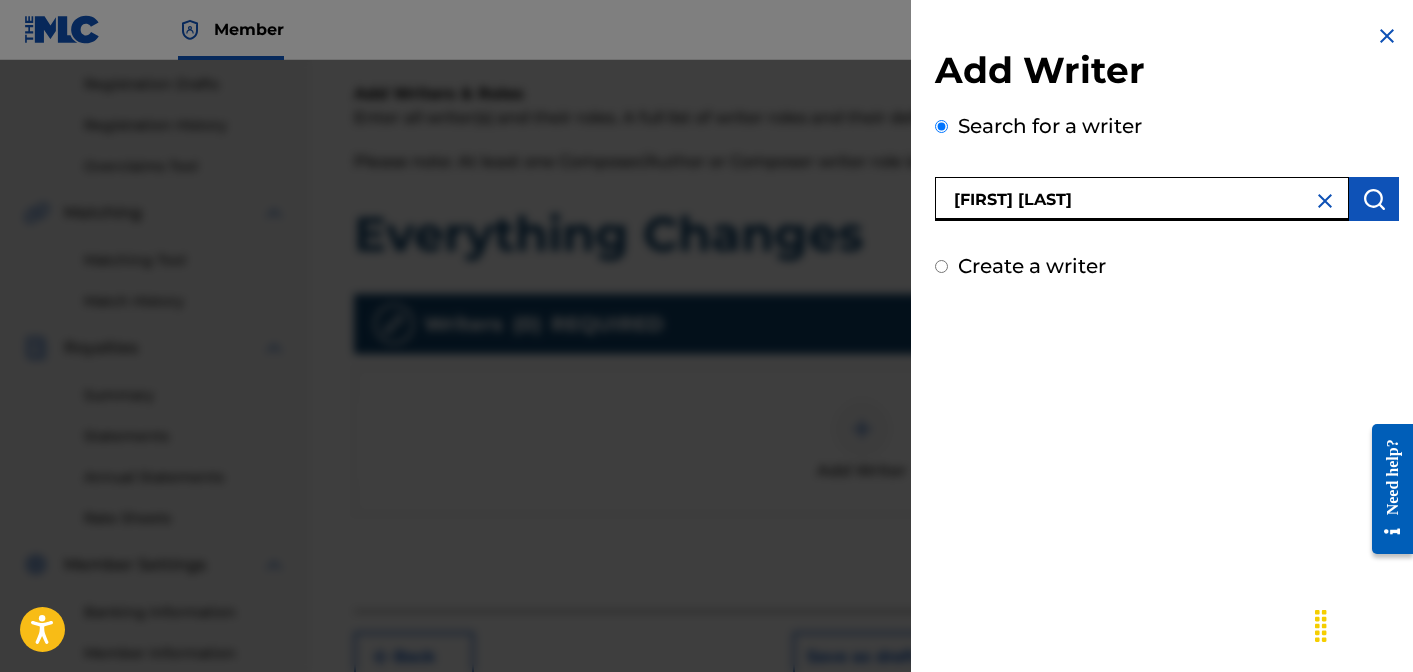 type on "[FIRST] [LAST]" 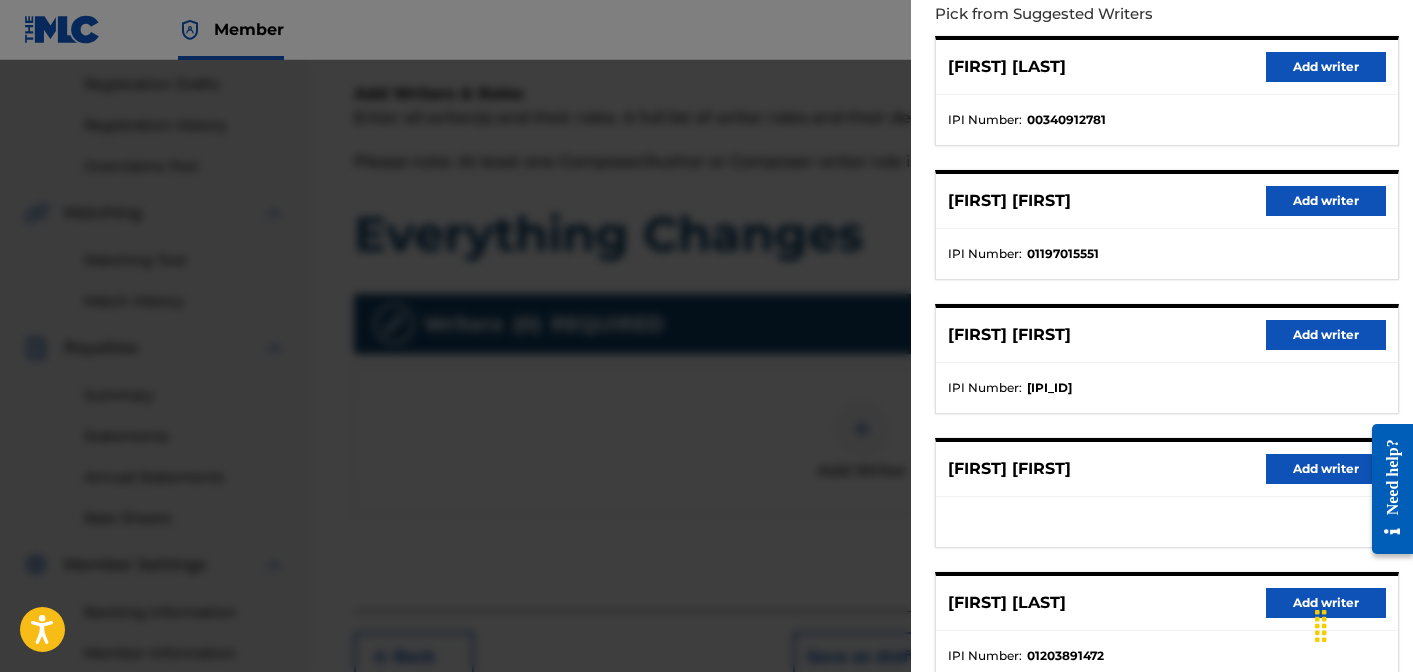 scroll, scrollTop: 370, scrollLeft: 0, axis: vertical 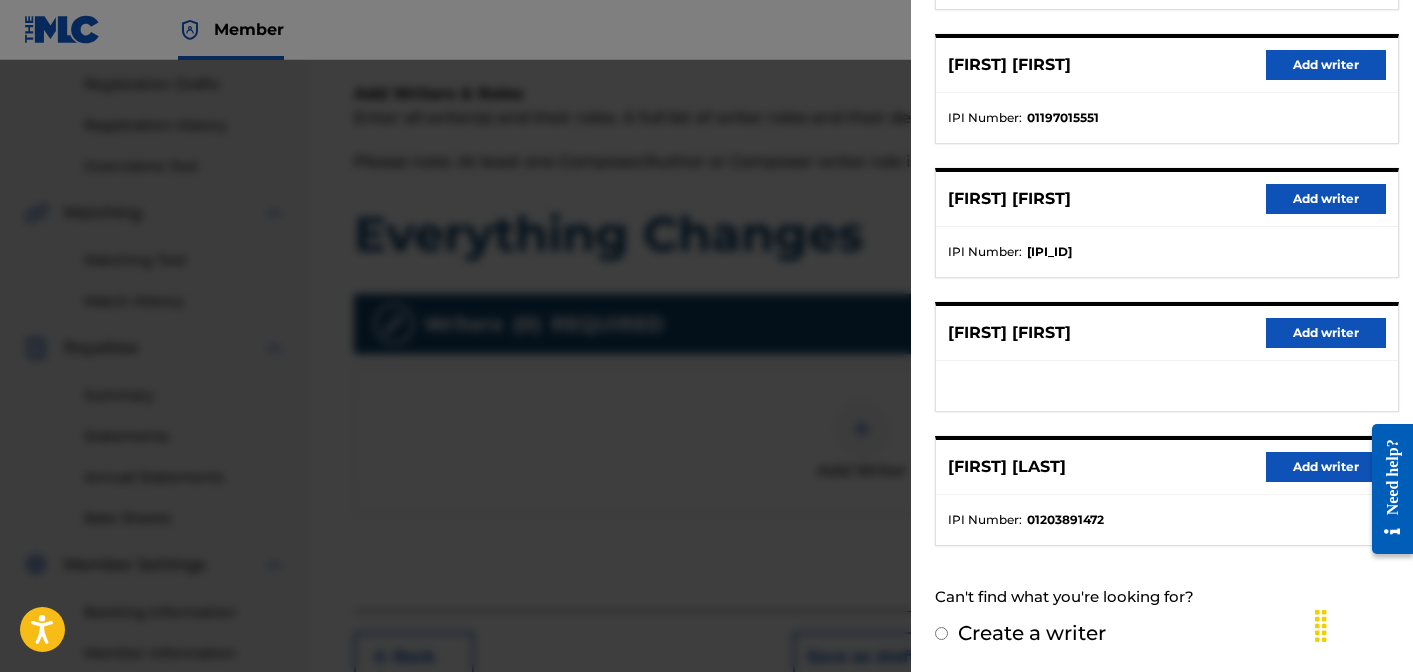 click on "Add writer" at bounding box center (1326, 467) 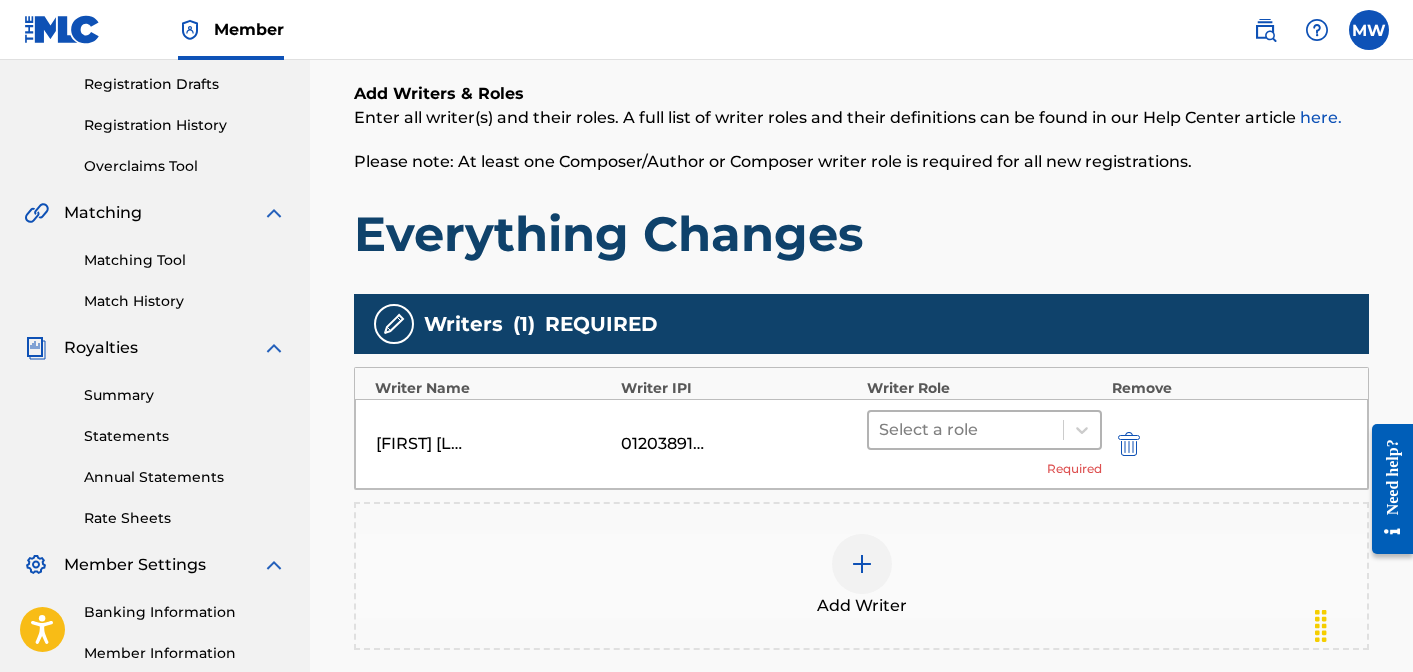 click at bounding box center (966, 430) 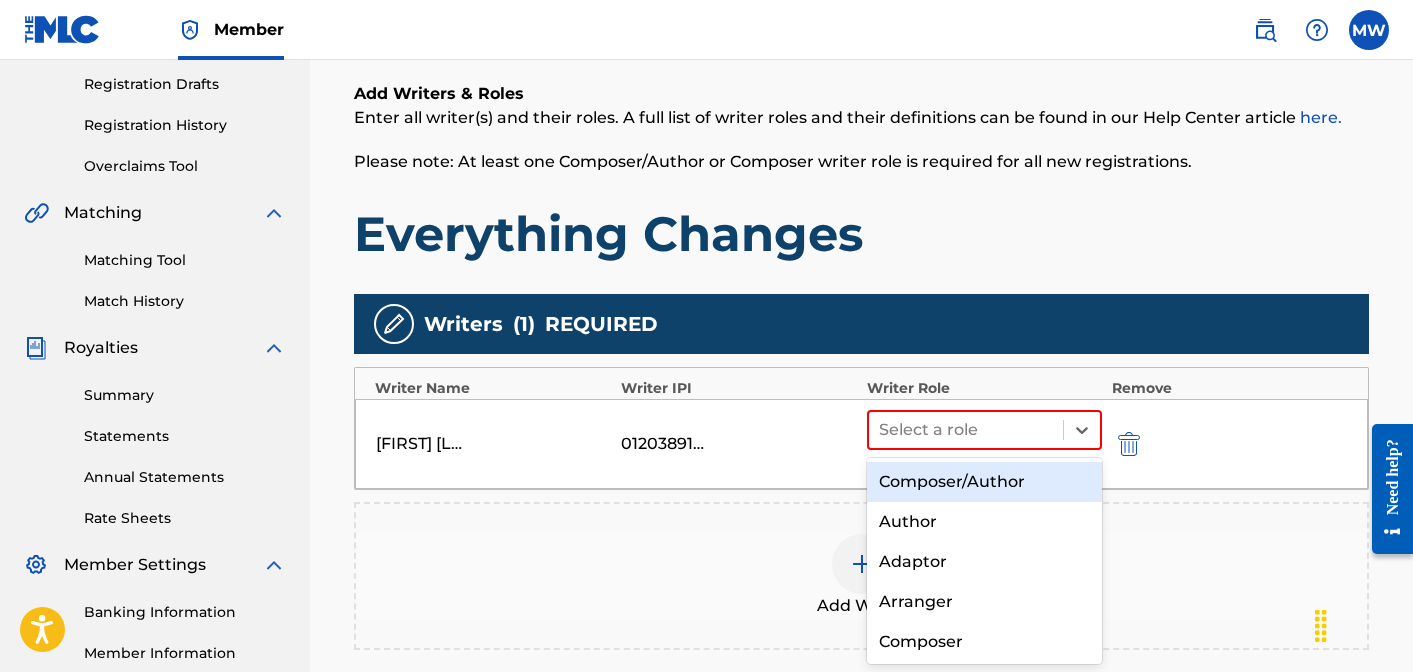 click on "Composer/Author" at bounding box center (984, 482) 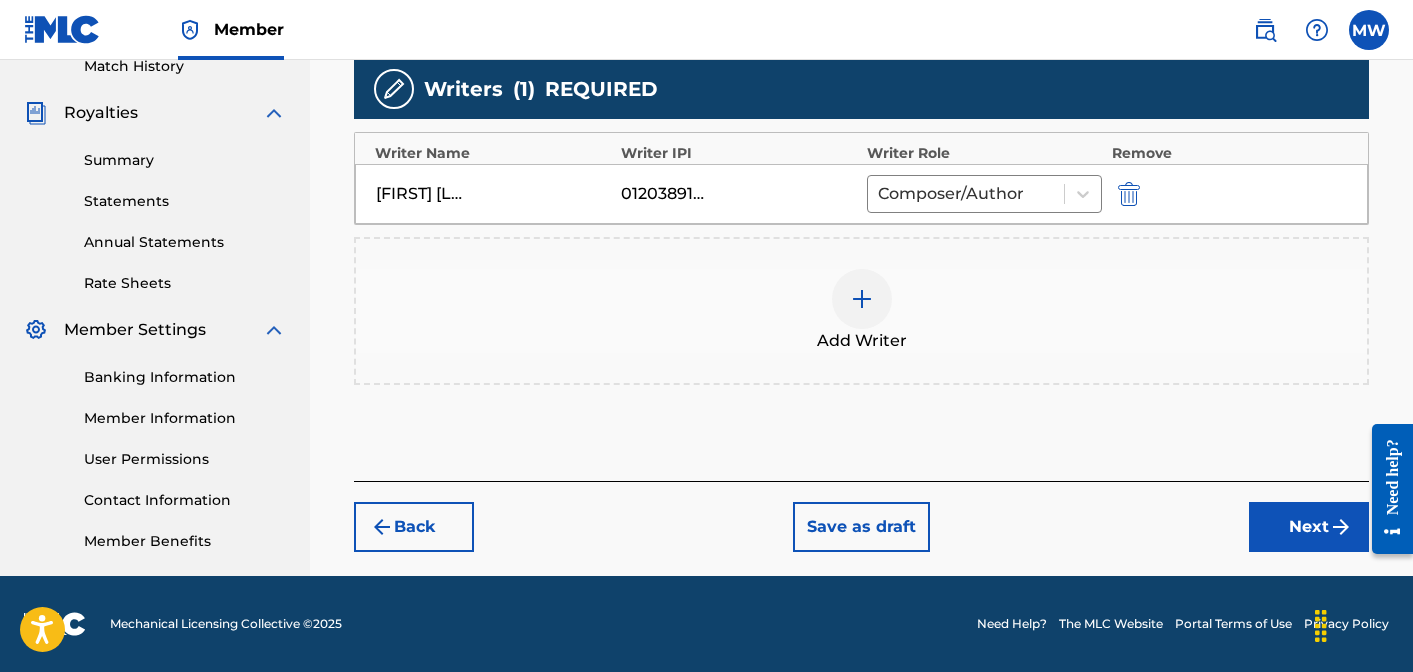 click on "Next" at bounding box center [1309, 527] 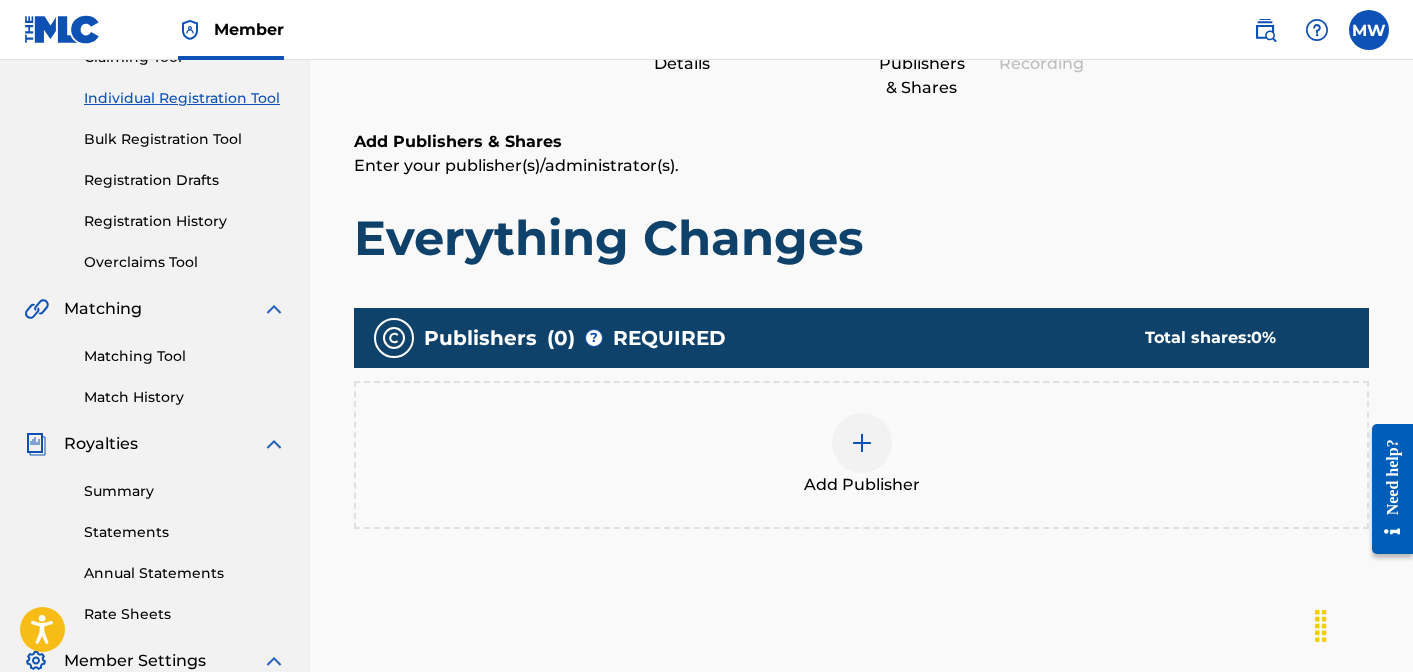 scroll, scrollTop: 90, scrollLeft: 0, axis: vertical 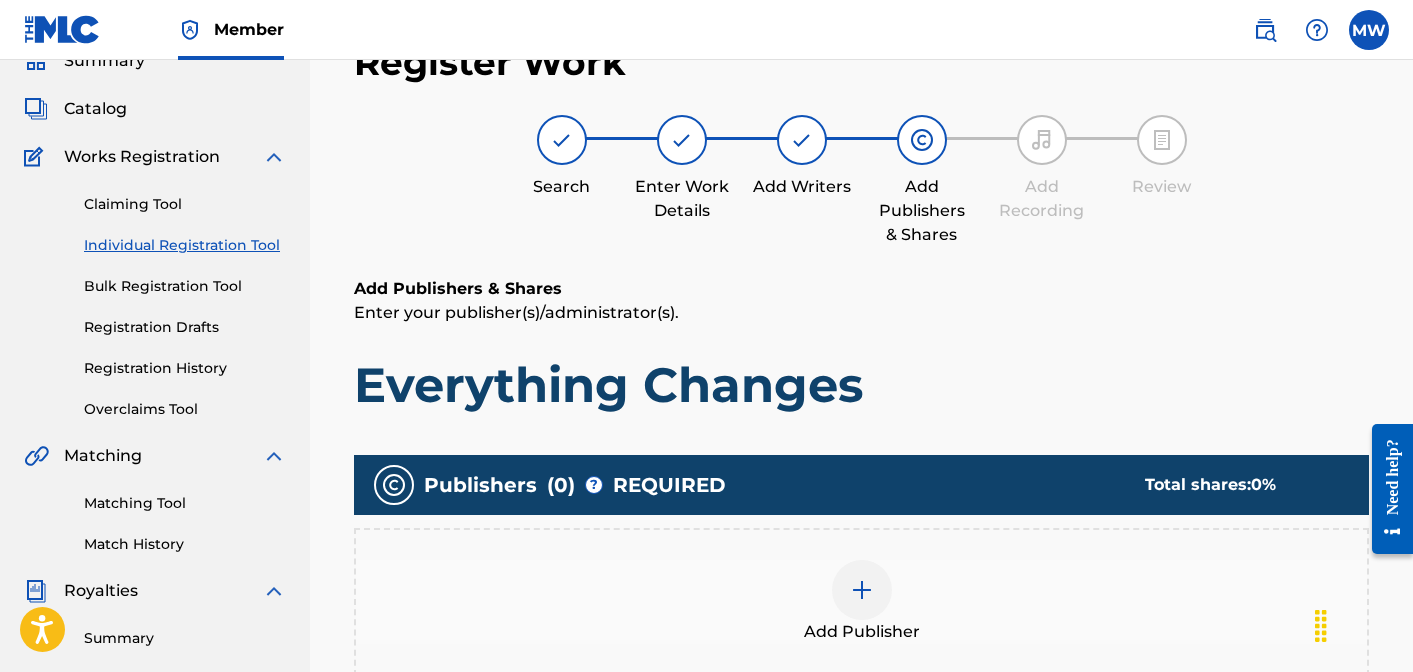 click at bounding box center (862, 590) 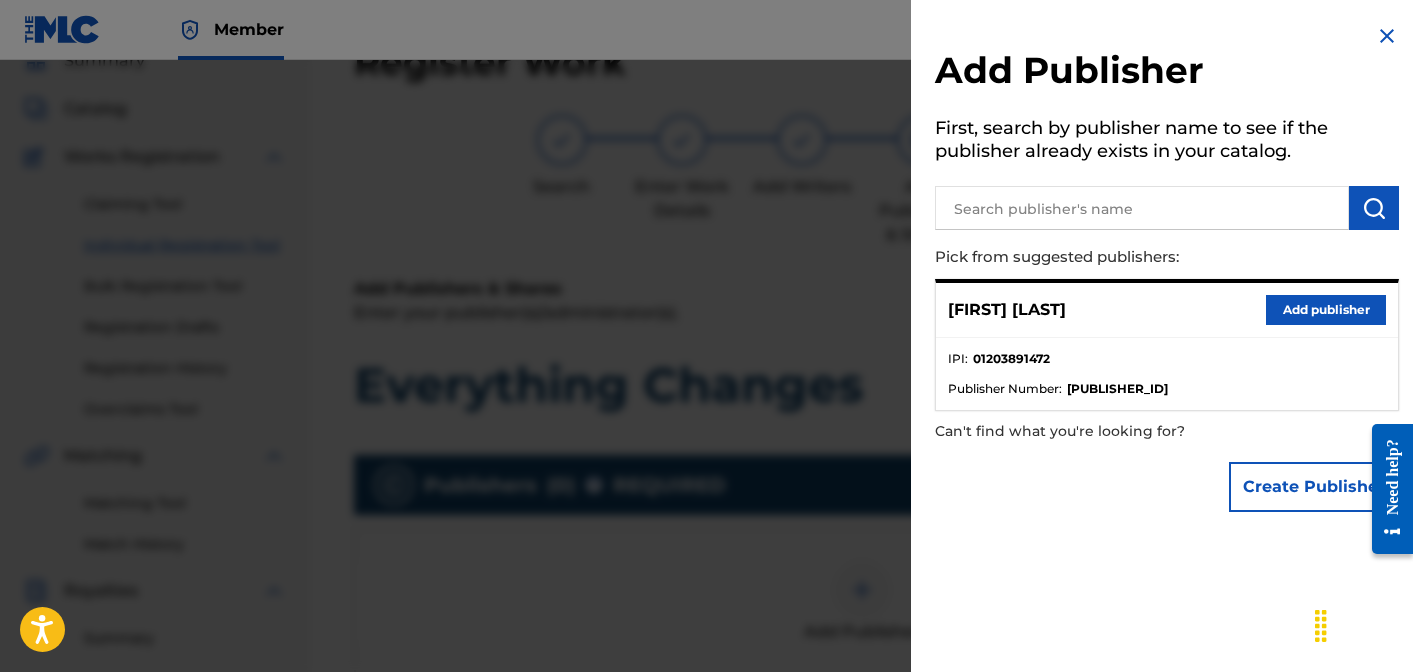 click on "Add publisher" at bounding box center (1326, 310) 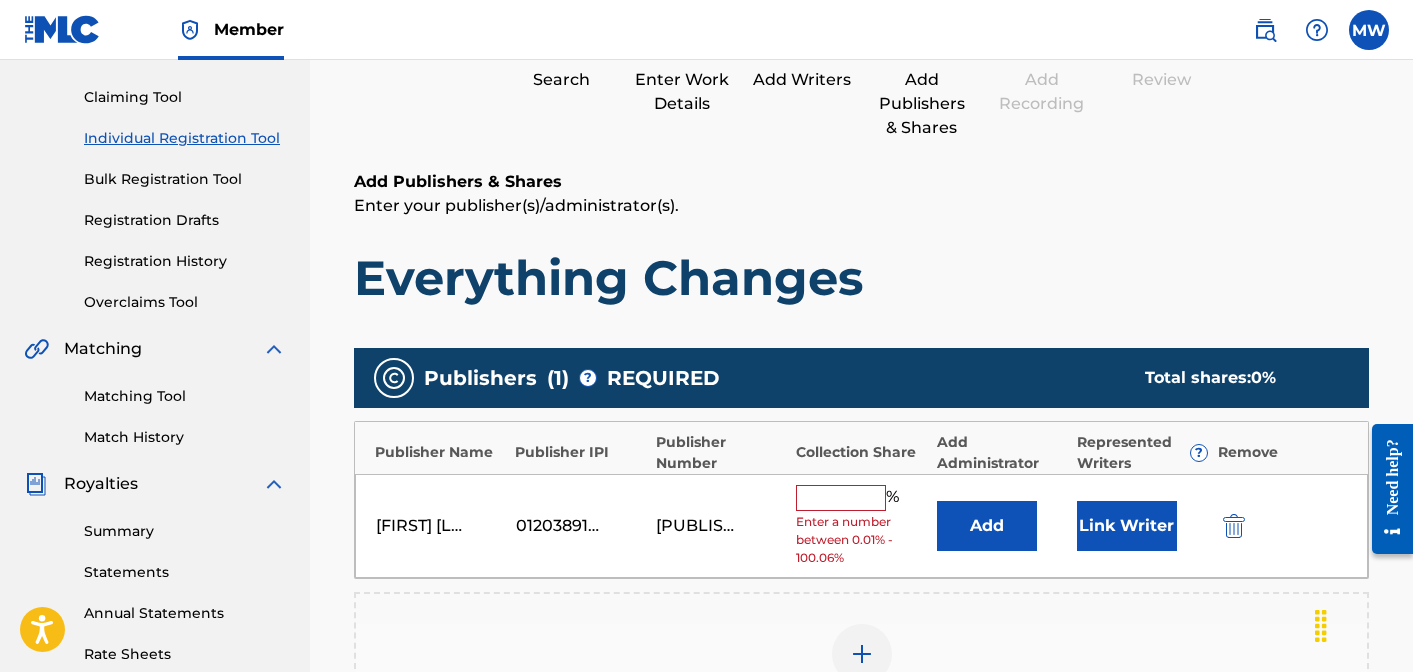 scroll, scrollTop: 362, scrollLeft: 0, axis: vertical 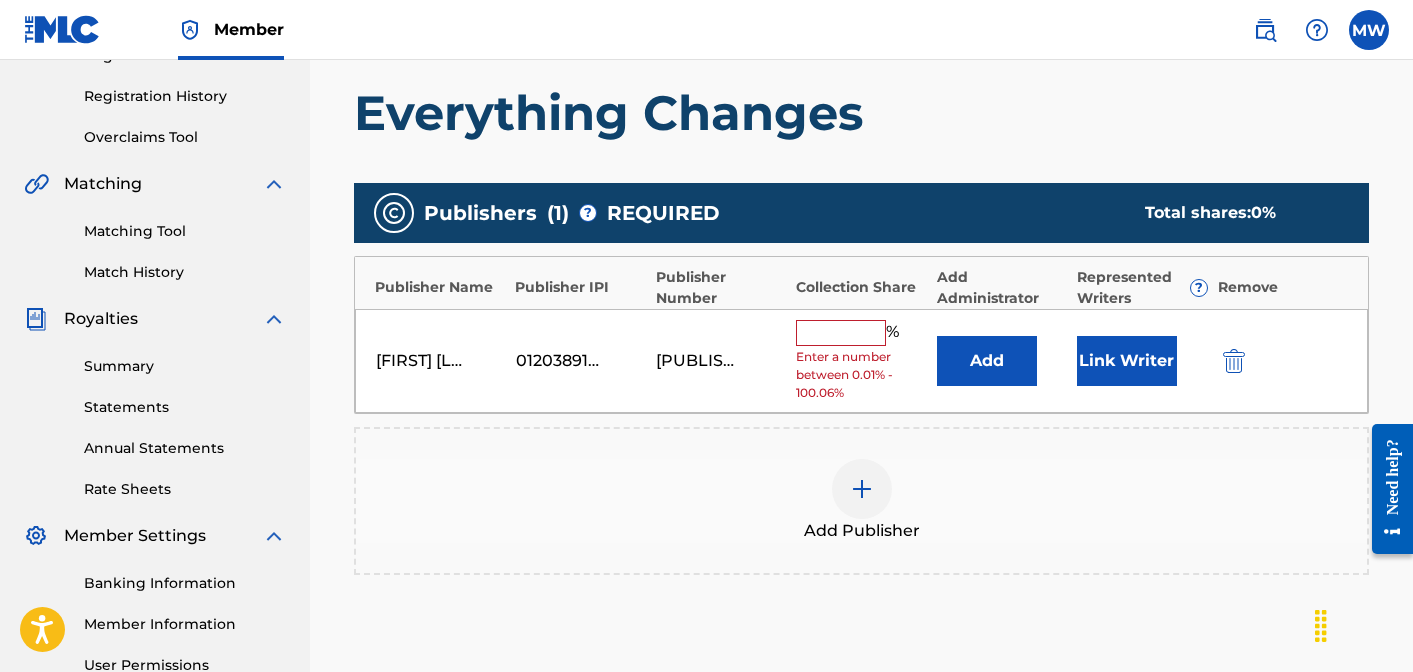 click at bounding box center [841, 333] 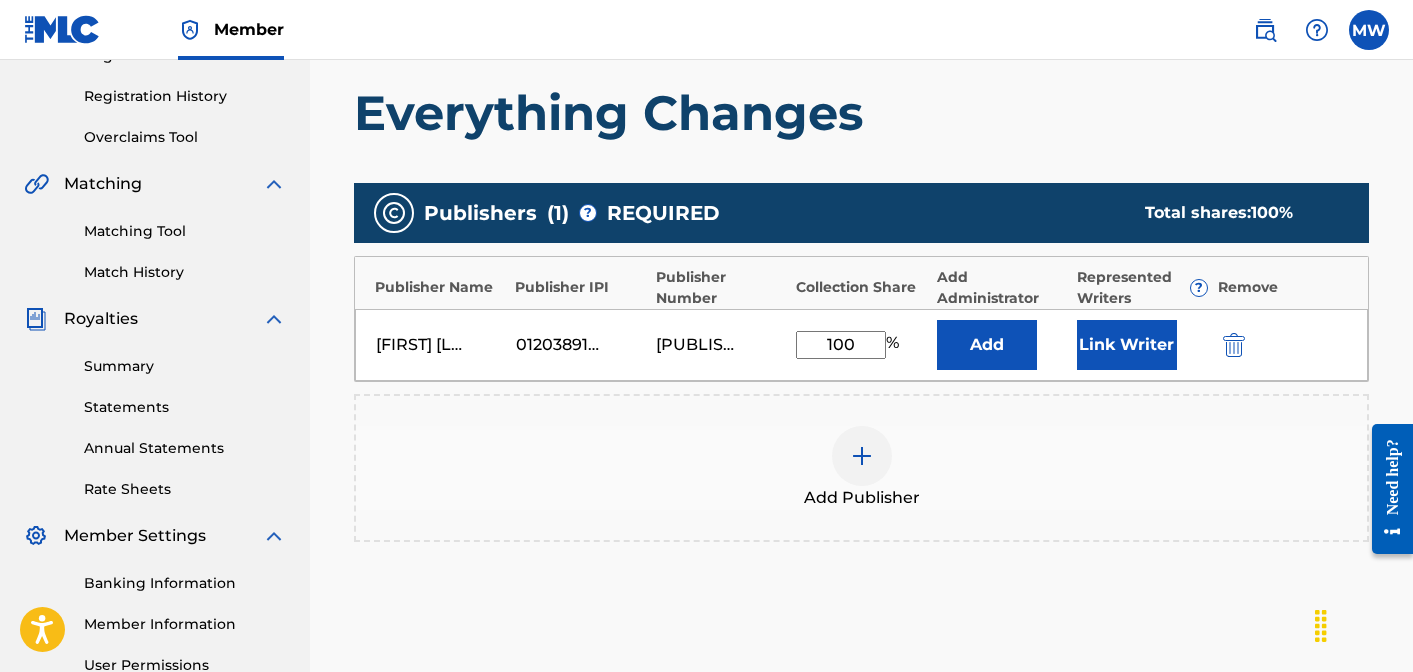 type on "100" 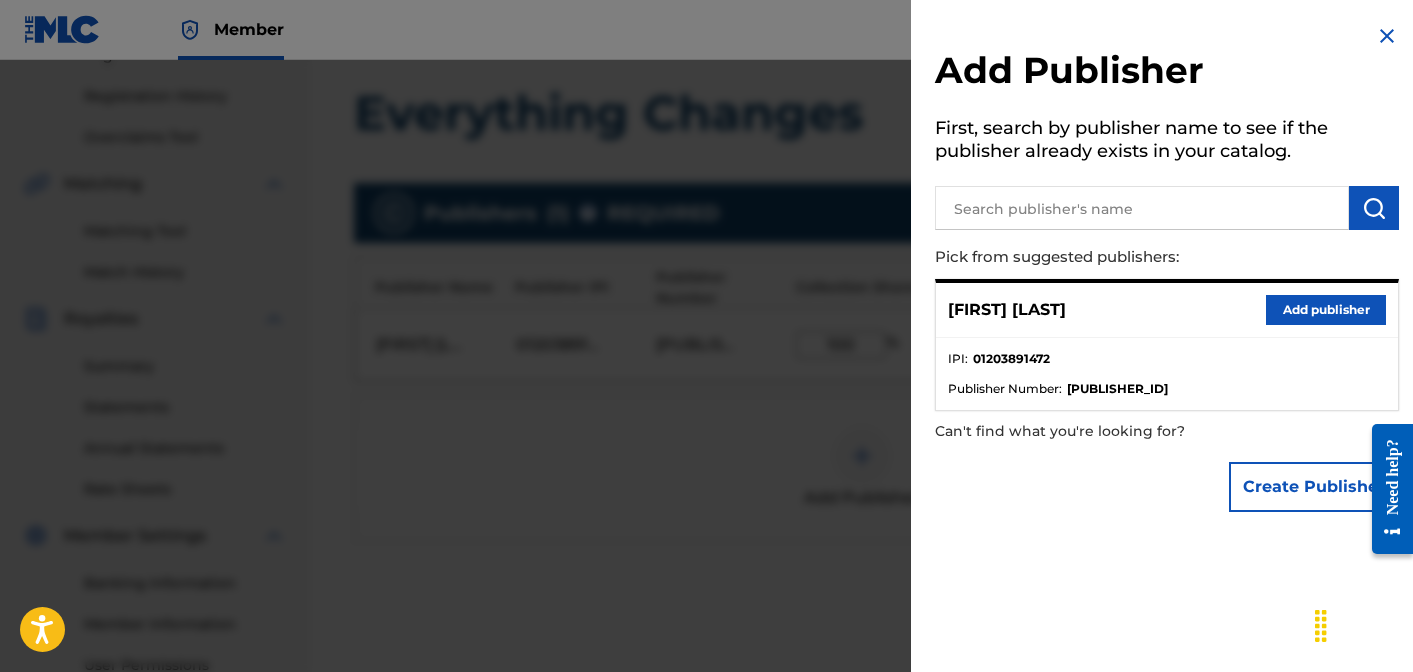 click at bounding box center (1387, 36) 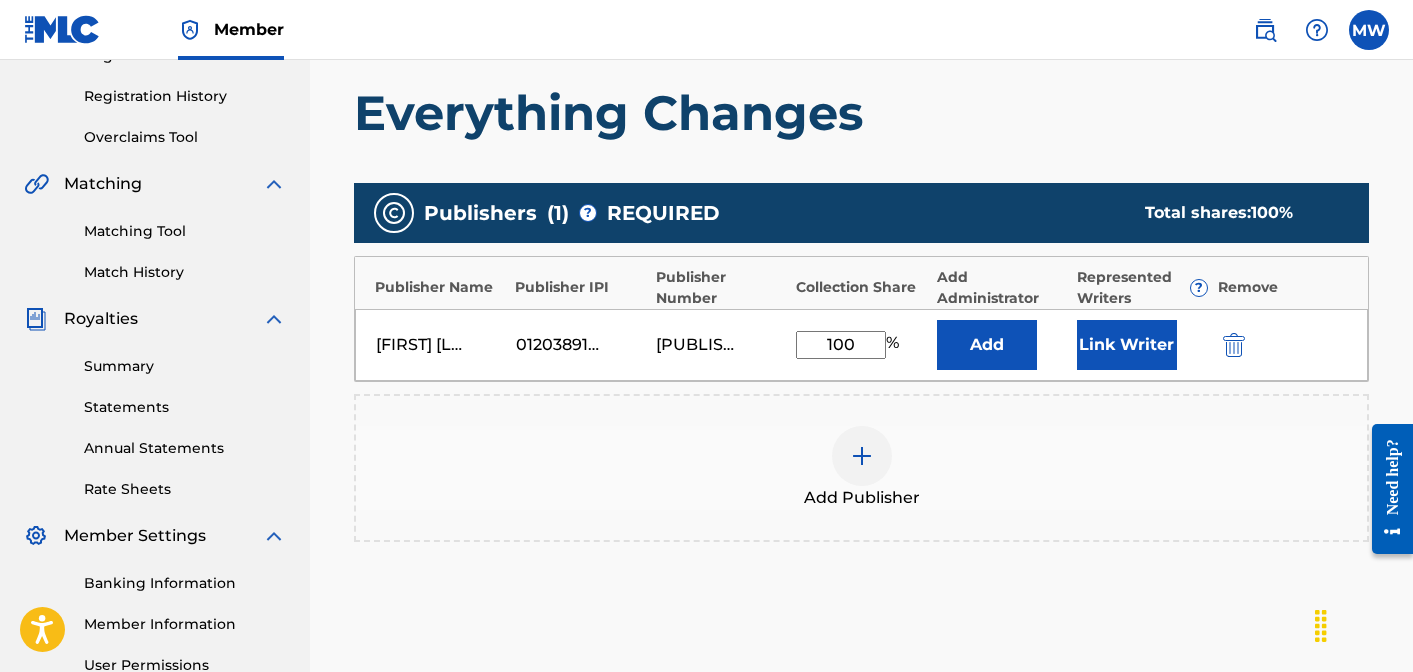 scroll, scrollTop: 575, scrollLeft: 0, axis: vertical 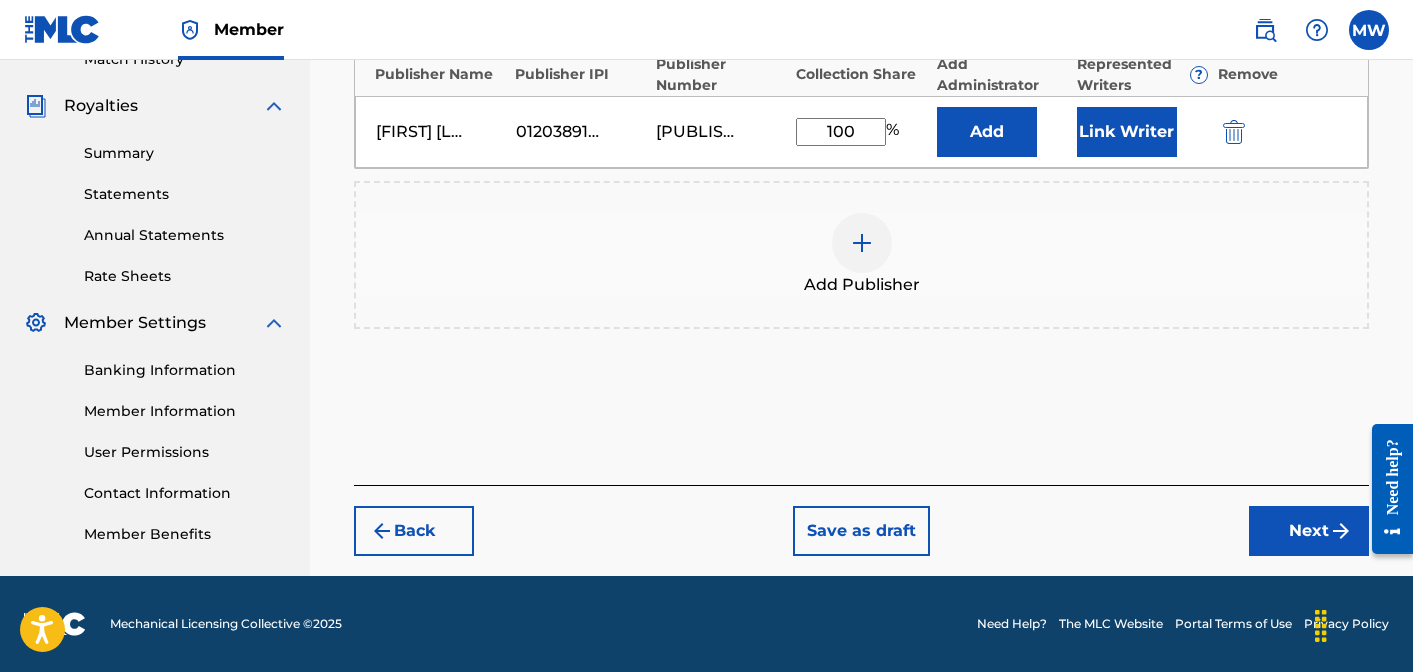 click on "Next" at bounding box center [1309, 531] 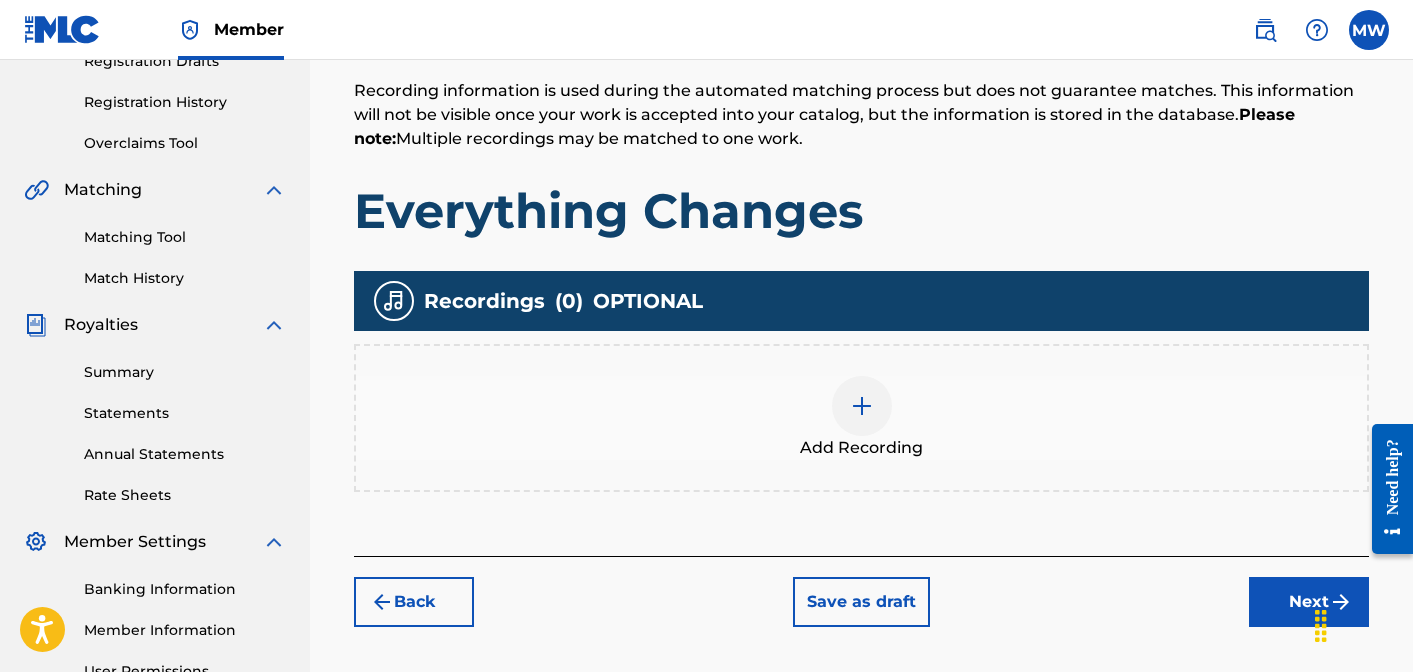 scroll, scrollTop: 422, scrollLeft: 0, axis: vertical 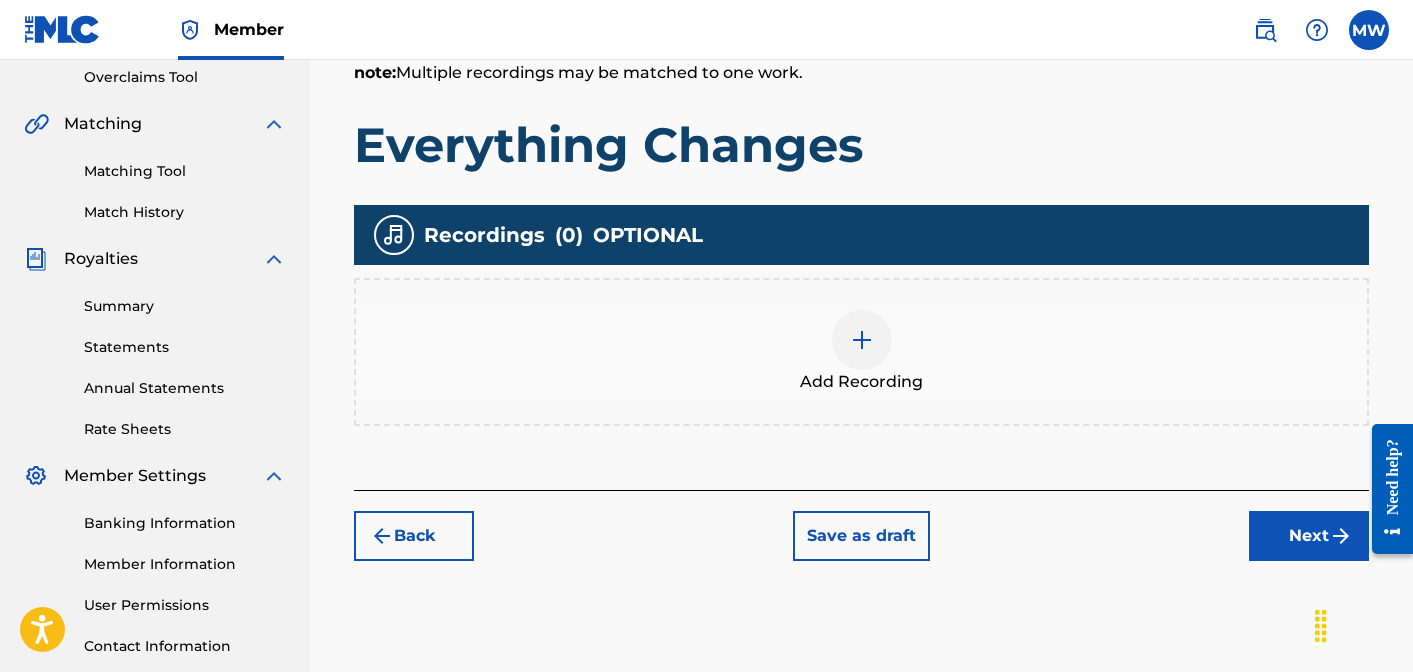 click at bounding box center [862, 340] 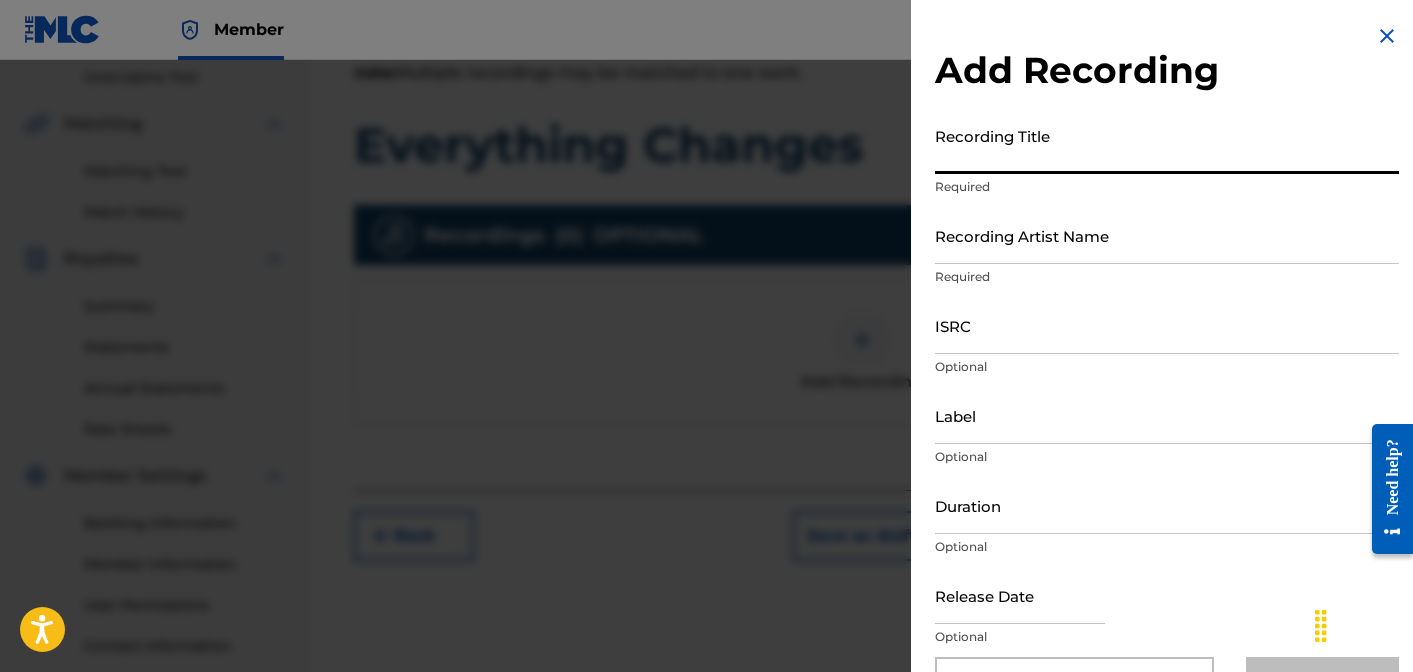 click on "Recording Title" at bounding box center (1167, 145) 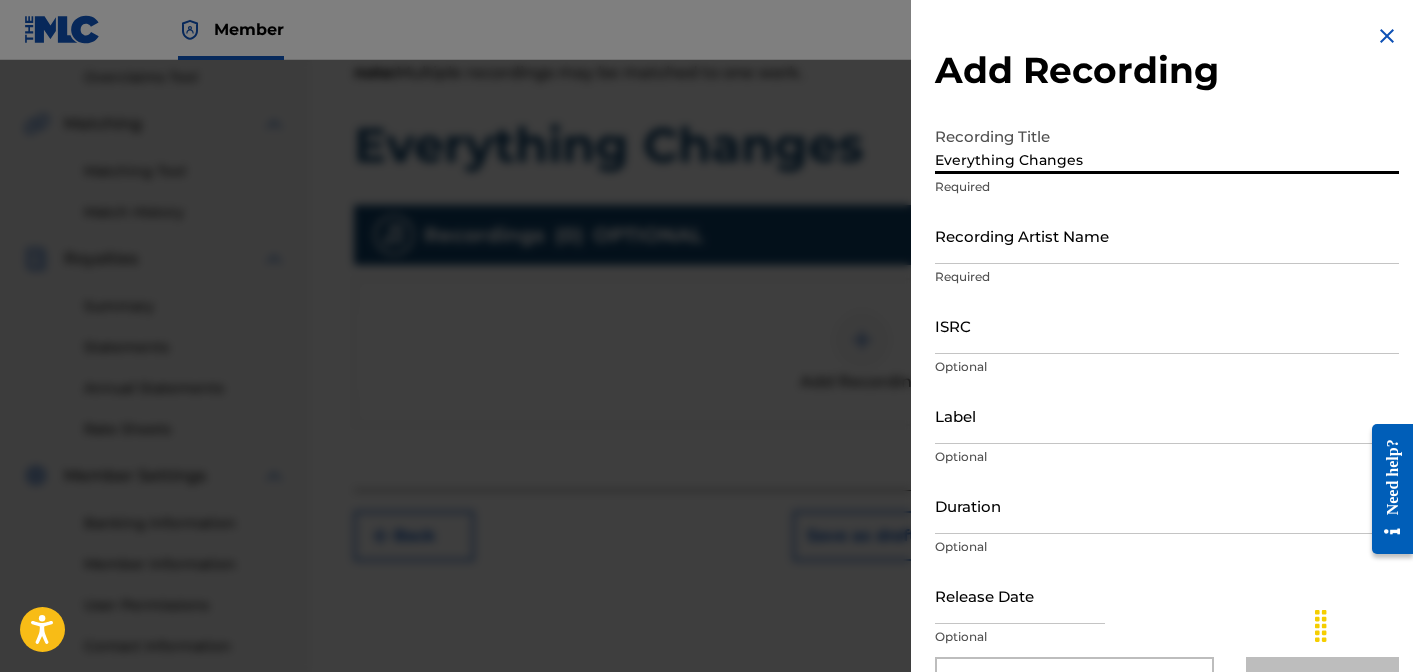 type on "Everything Changes" 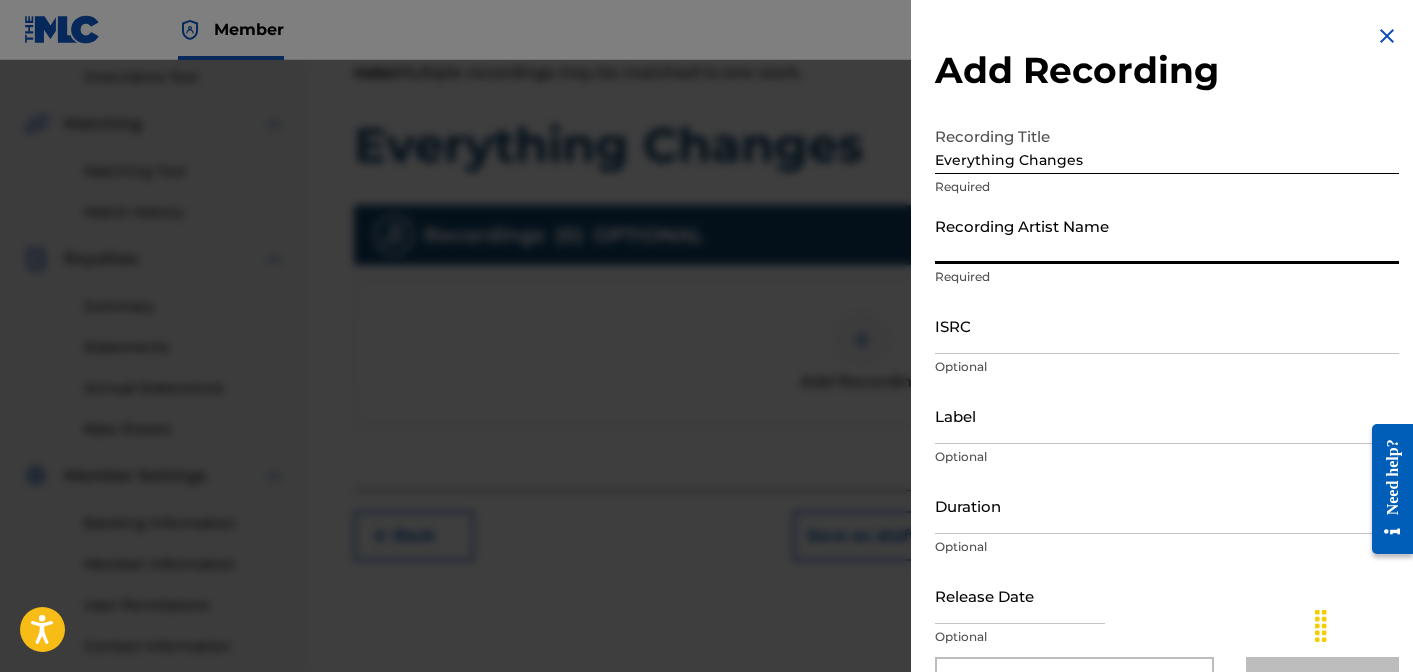 type on "[FIRST] [LAST]" 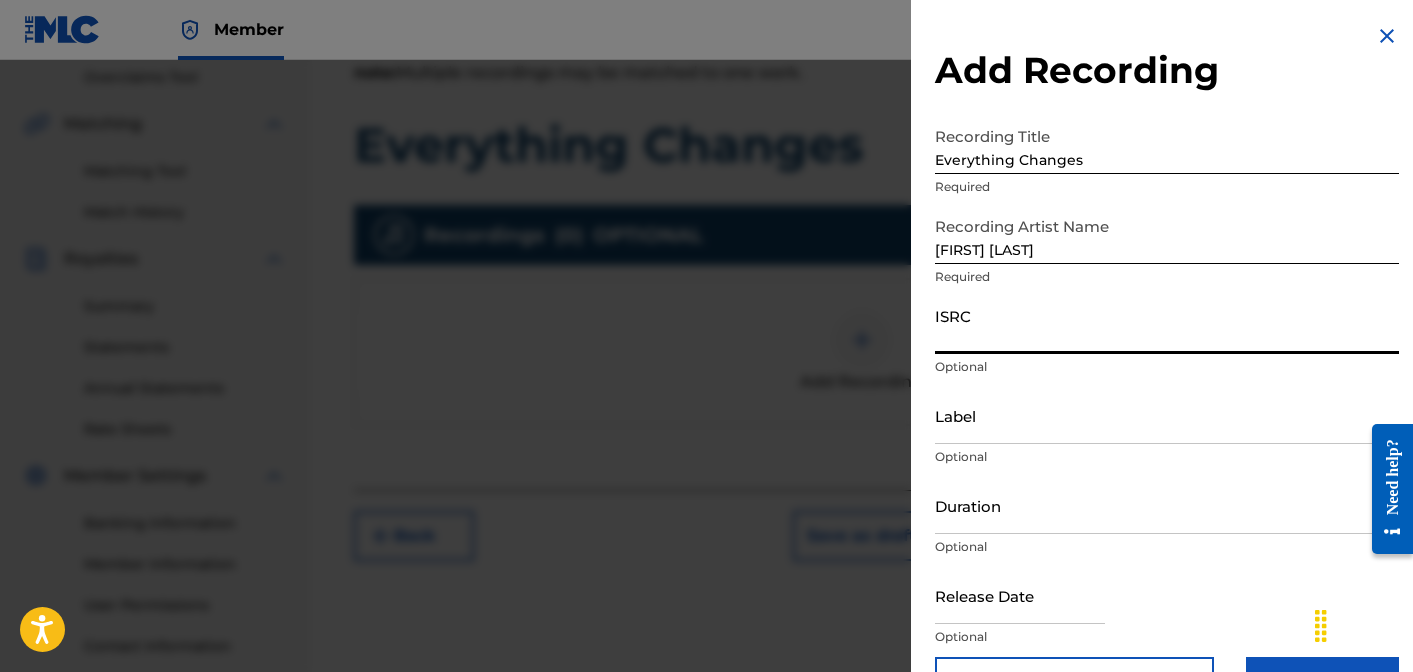 click on "ISRC" at bounding box center (1167, 325) 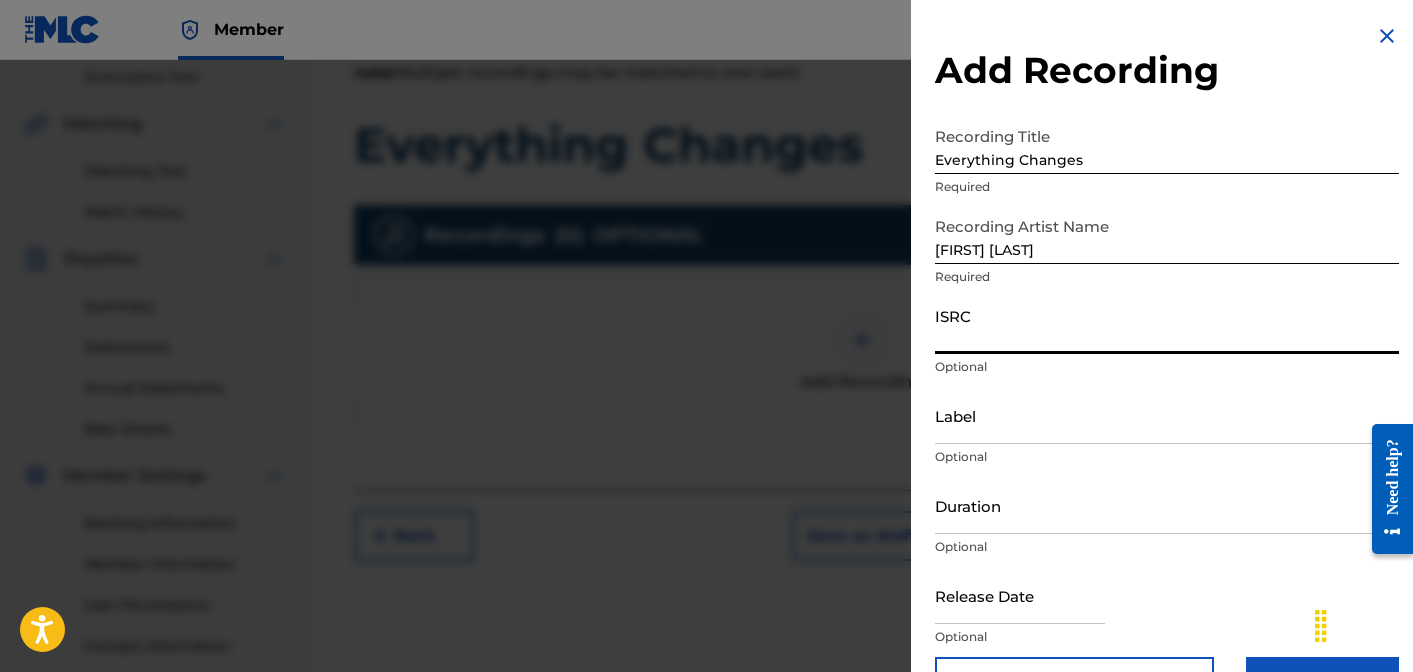 paste on "[ISWC]" 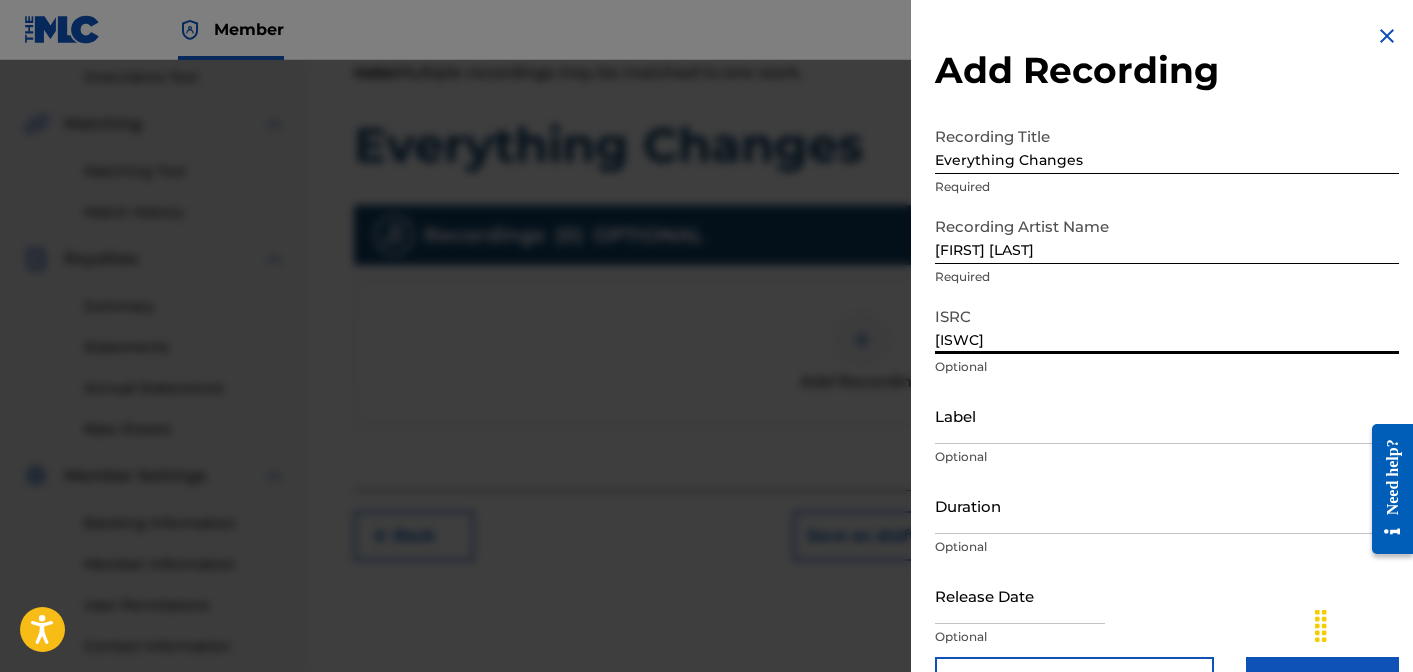 scroll, scrollTop: 59, scrollLeft: 0, axis: vertical 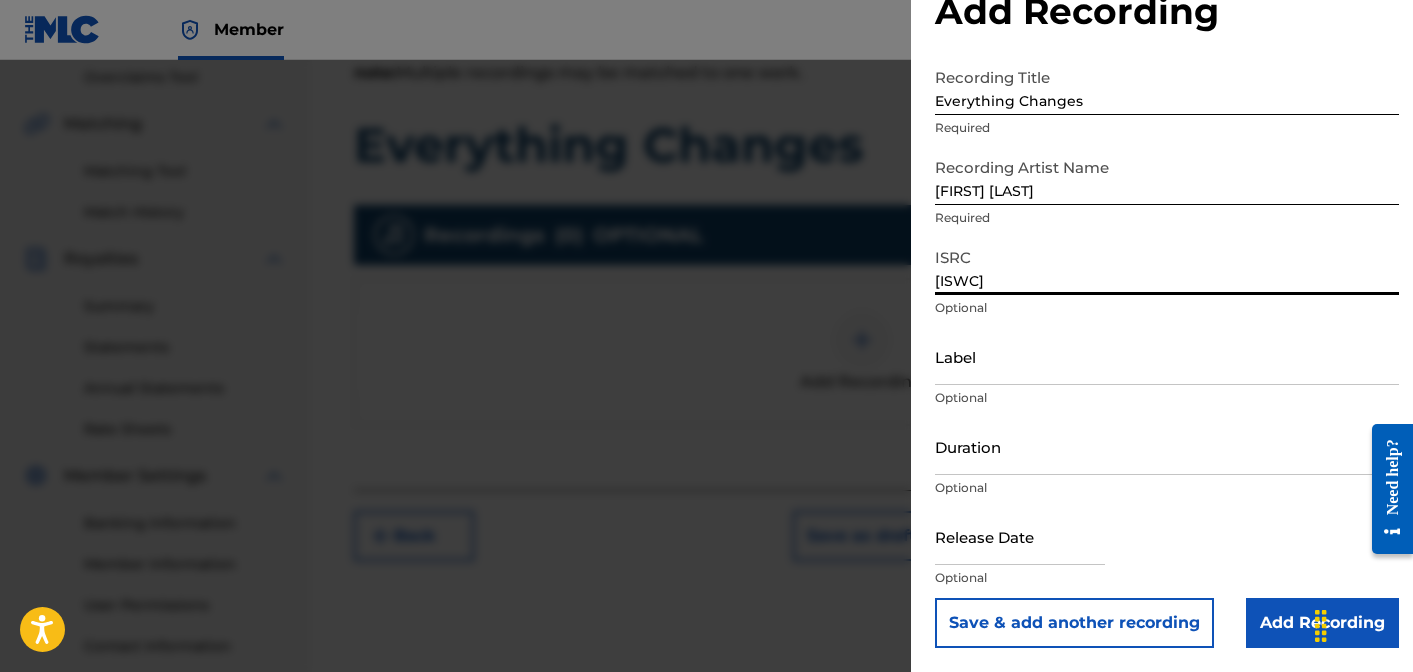 type on "[ISWC]" 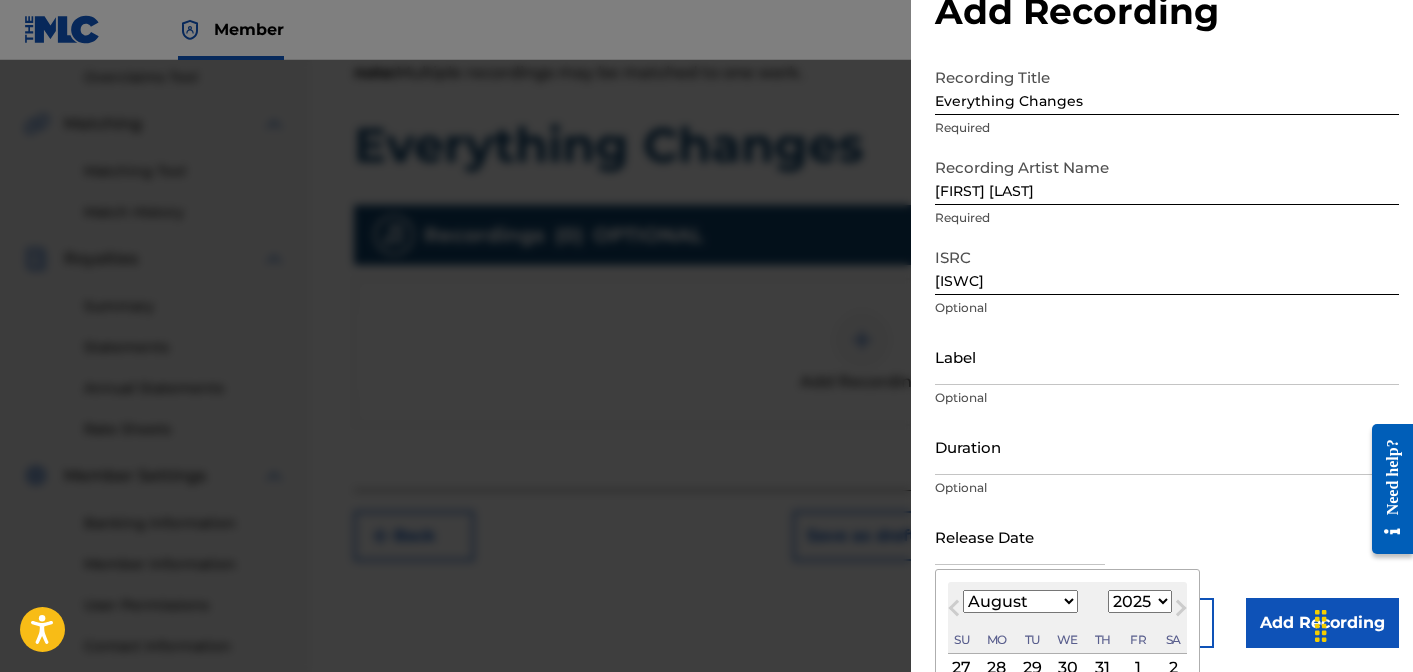 type on "September 13 2025" 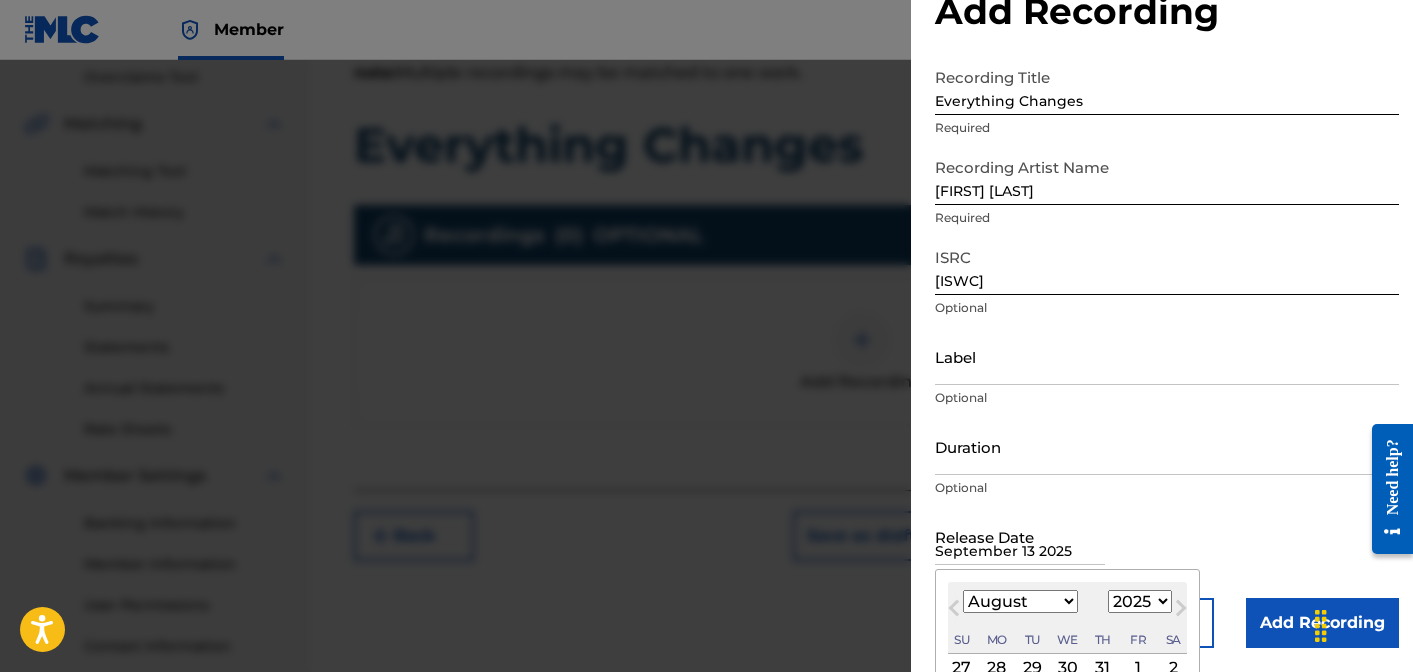 select on "8" 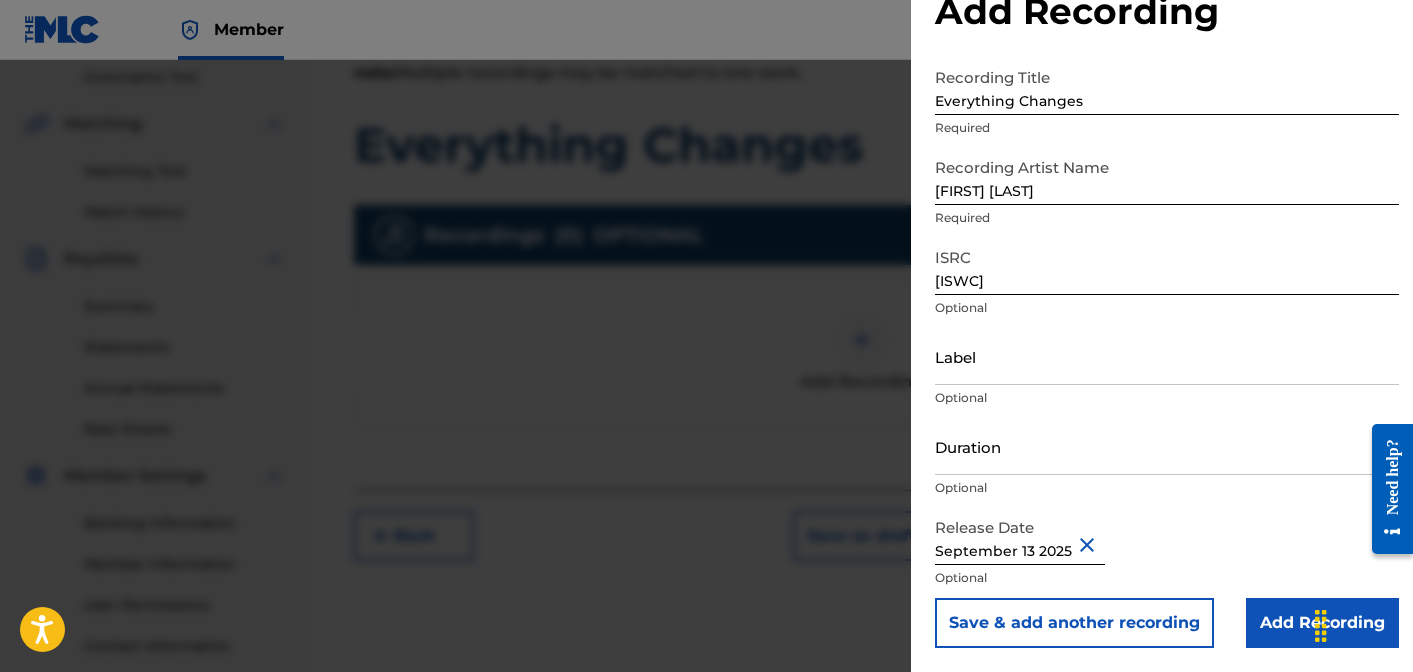 click on "Add Recording" at bounding box center [1322, 623] 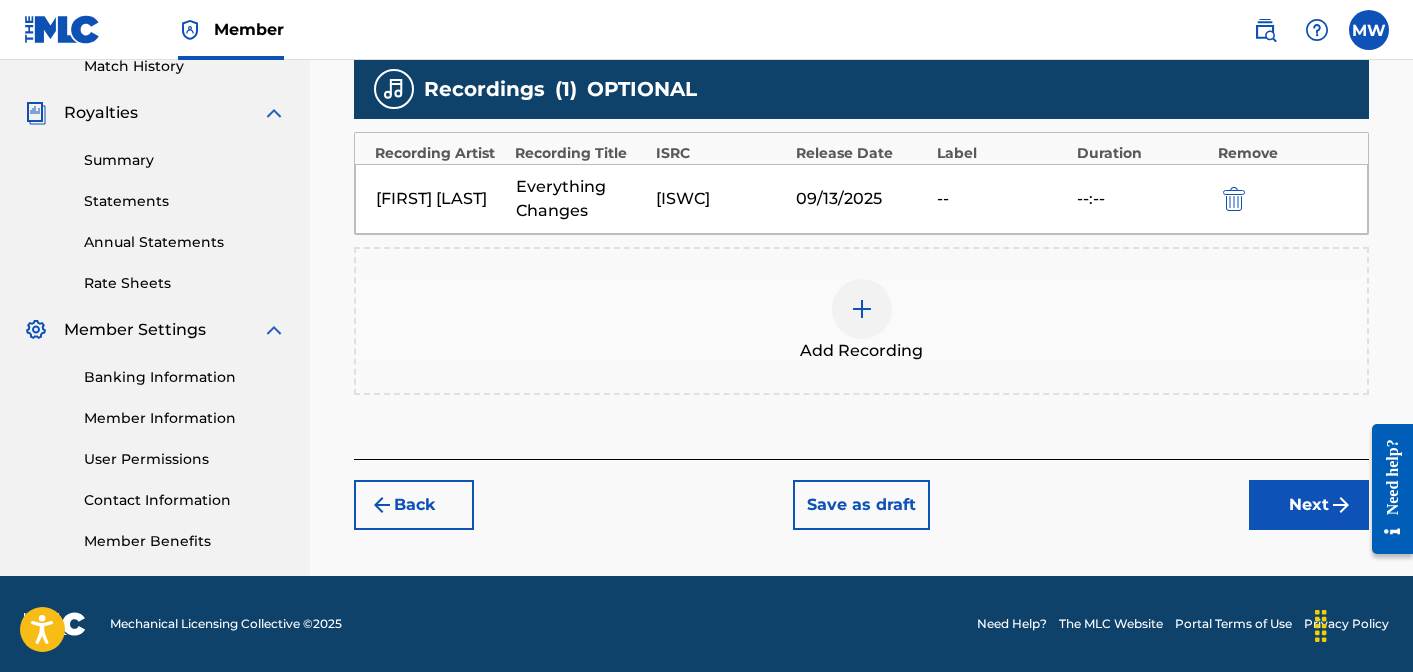 click on "Next" at bounding box center [1309, 505] 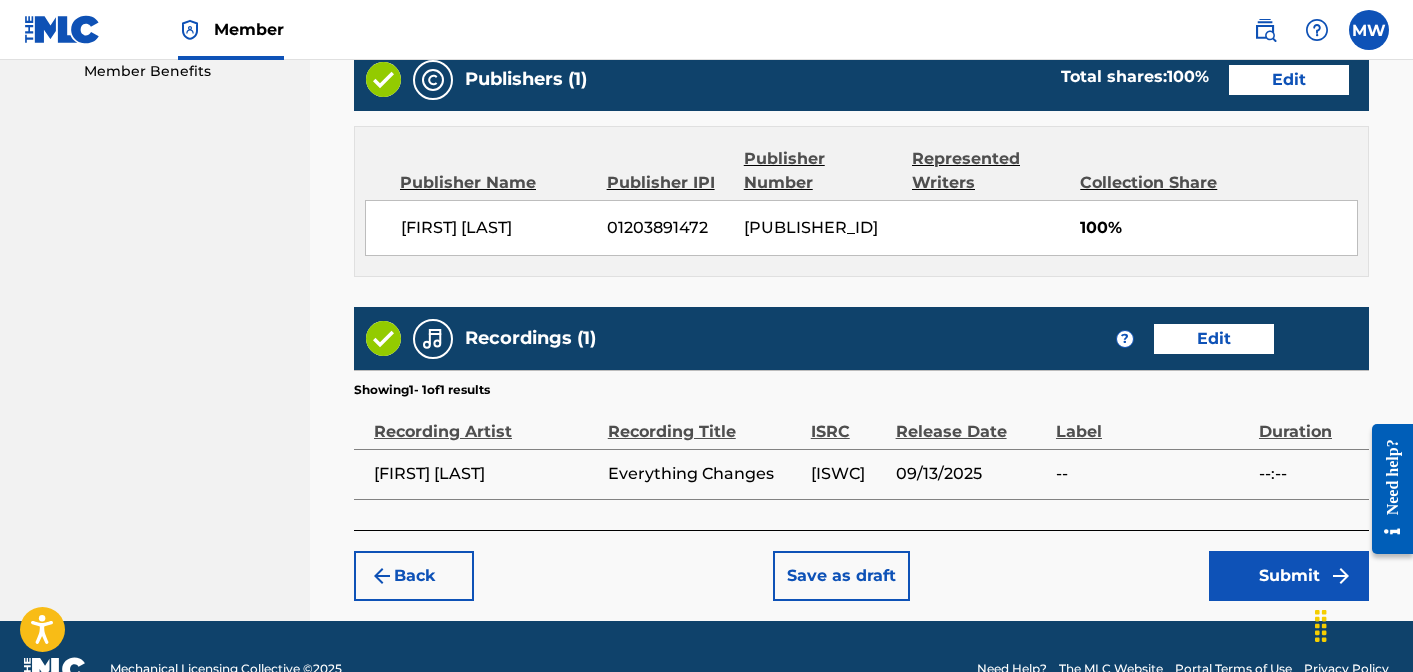 scroll, scrollTop: 1081, scrollLeft: 0, axis: vertical 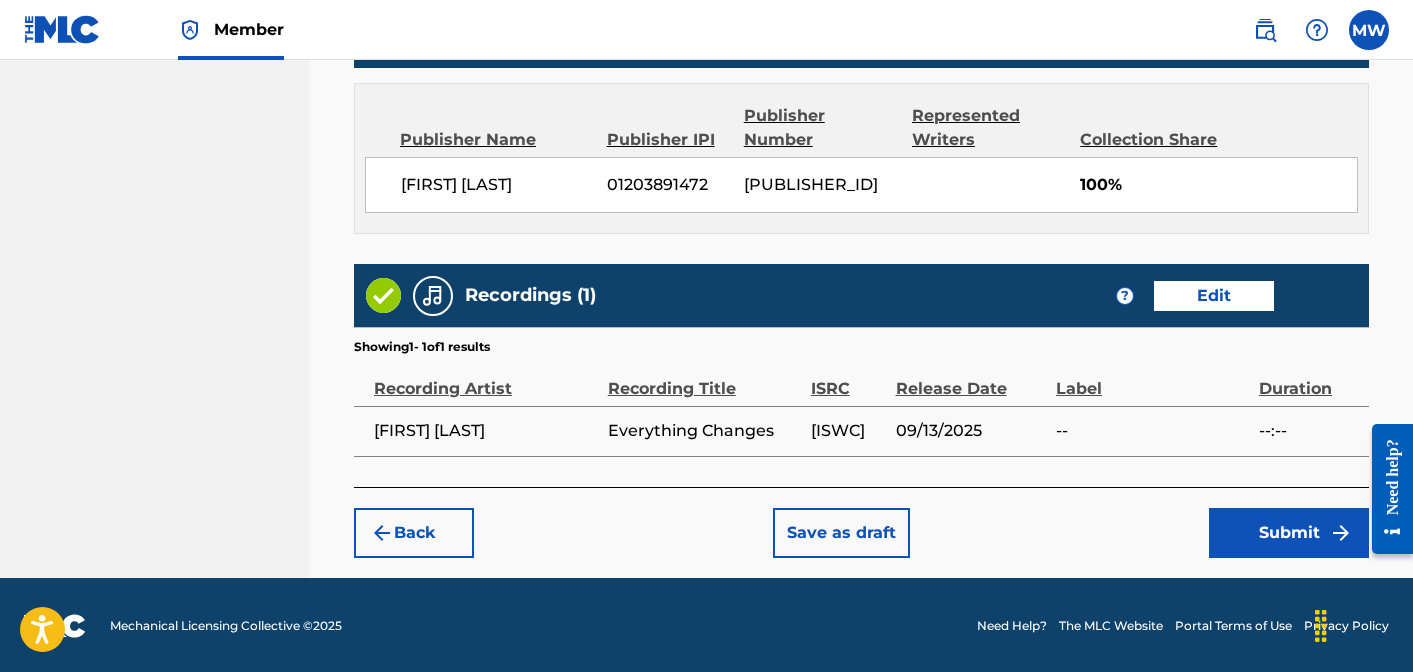 click on "Submit" at bounding box center (1289, 533) 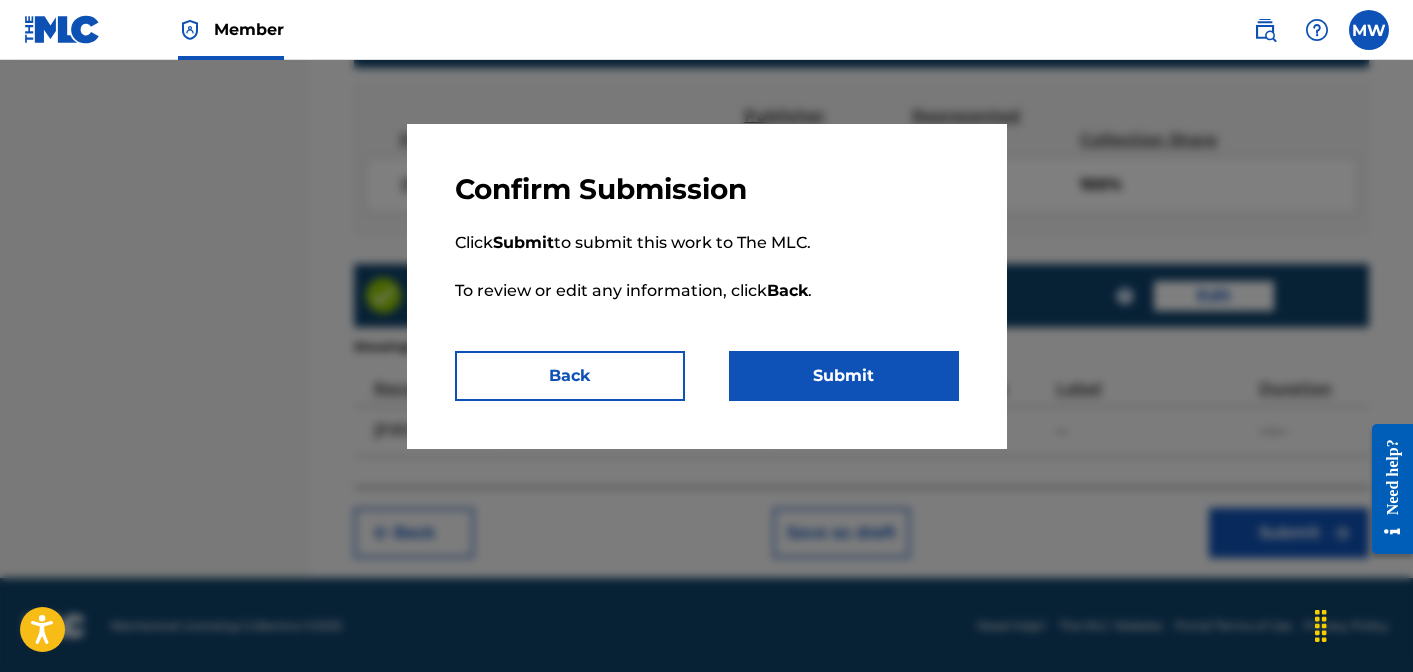 click on "Submit" at bounding box center (844, 376) 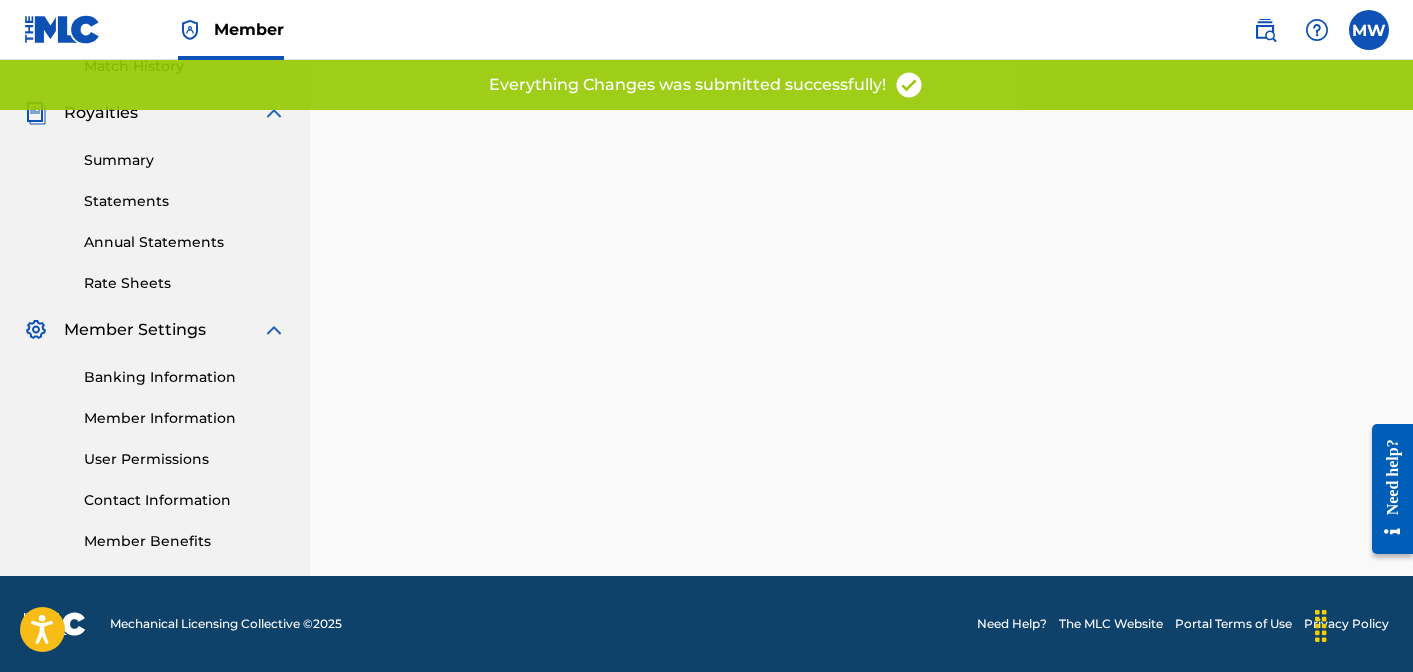 scroll, scrollTop: 0, scrollLeft: 0, axis: both 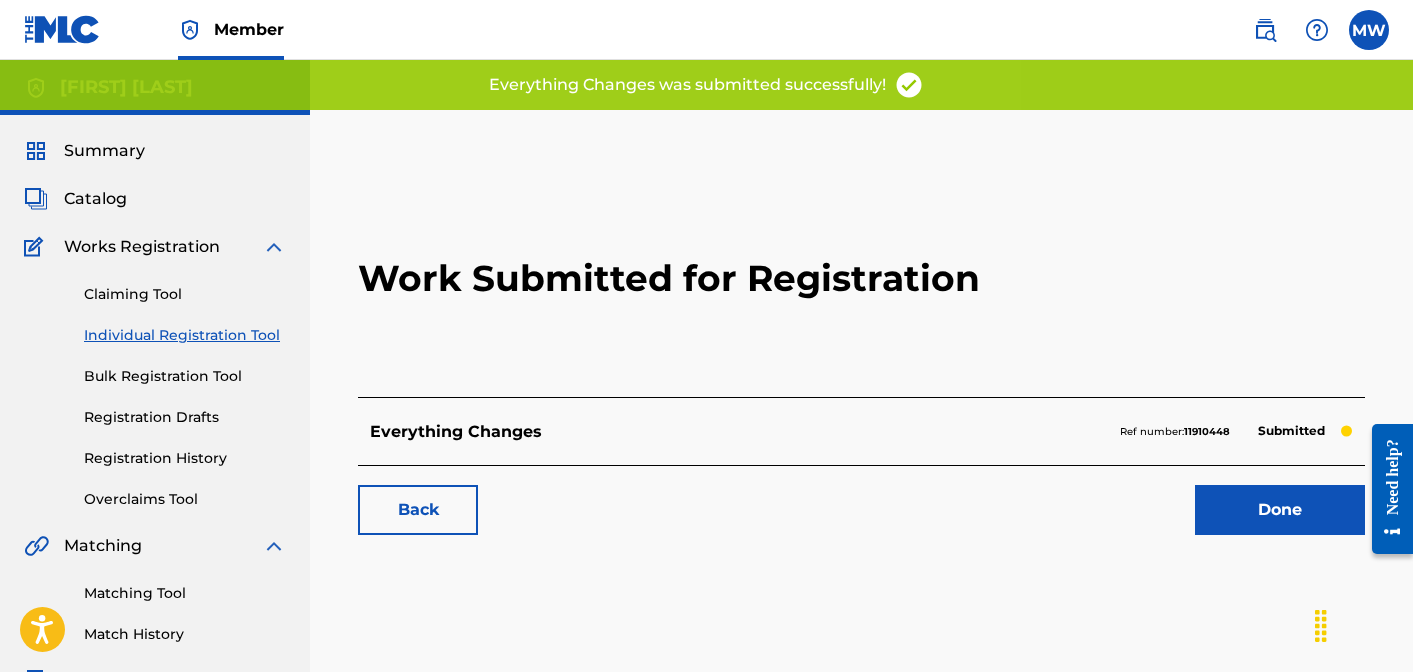 click on "Done" at bounding box center [1280, 510] 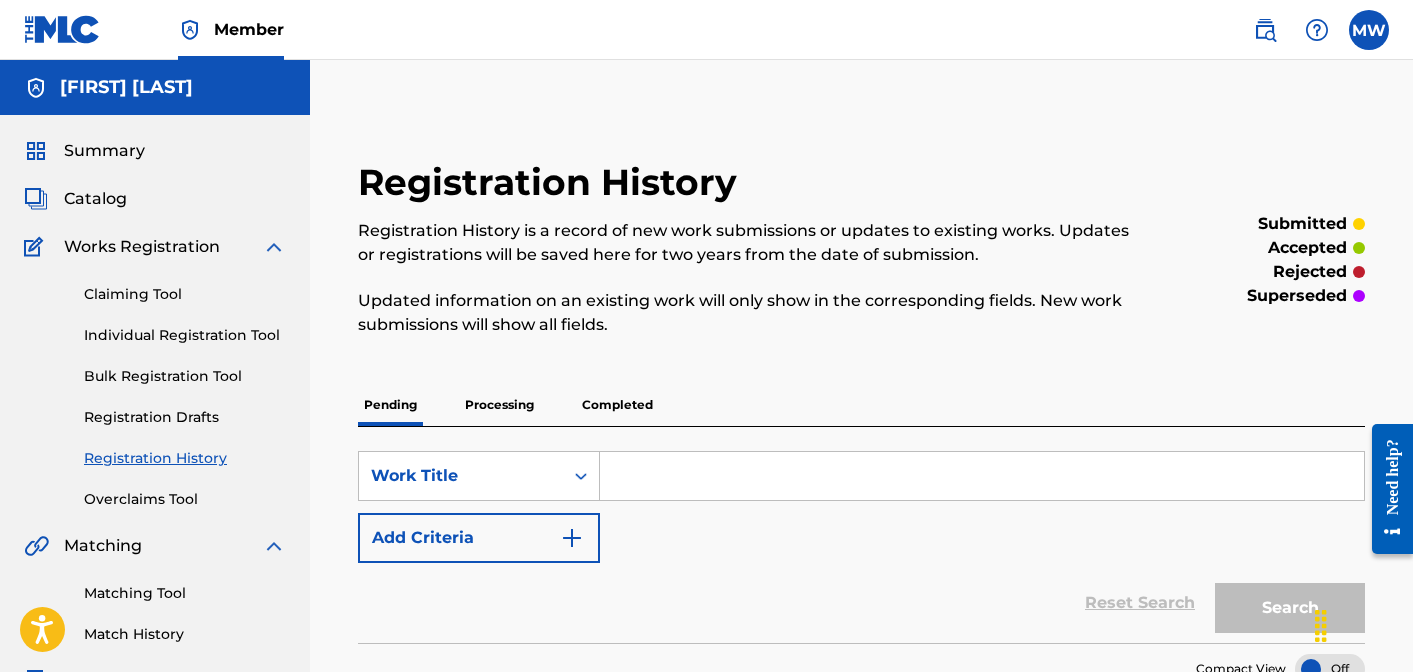 click on "Registration Drafts" at bounding box center [185, 417] 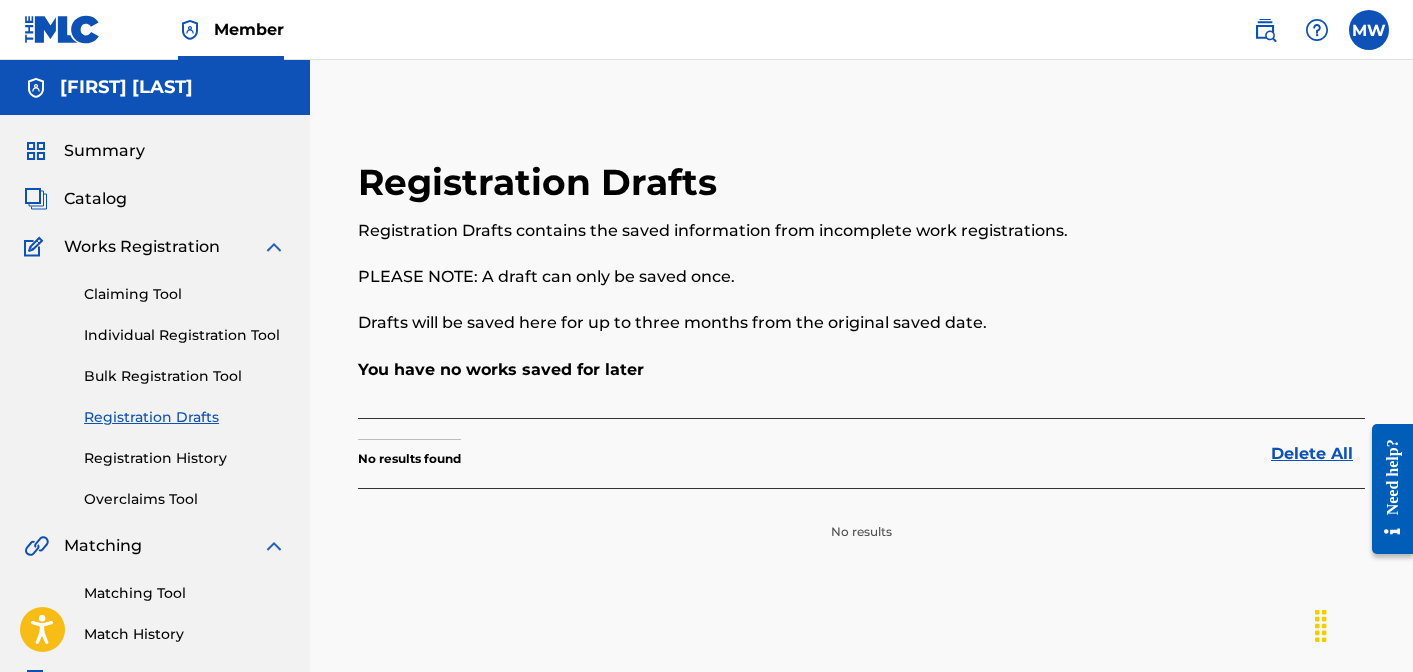 click on "Claiming Tool" at bounding box center (185, 294) 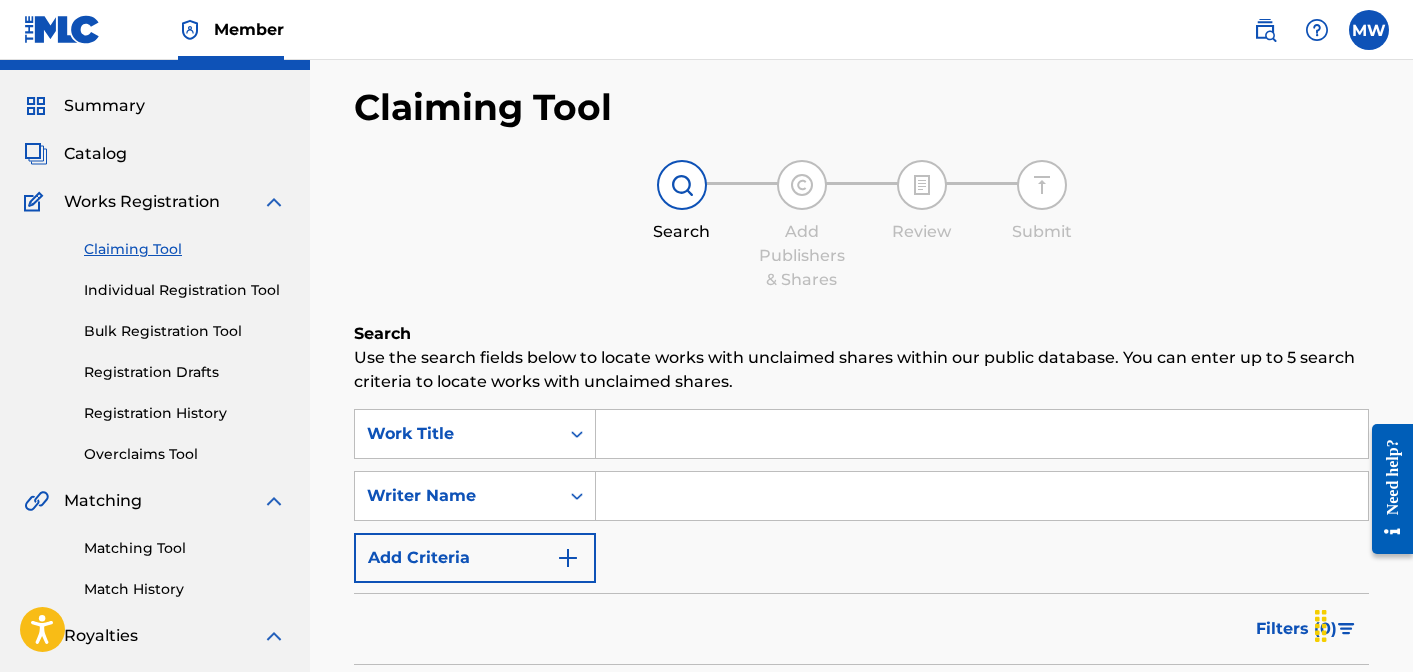scroll, scrollTop: 56, scrollLeft: 0, axis: vertical 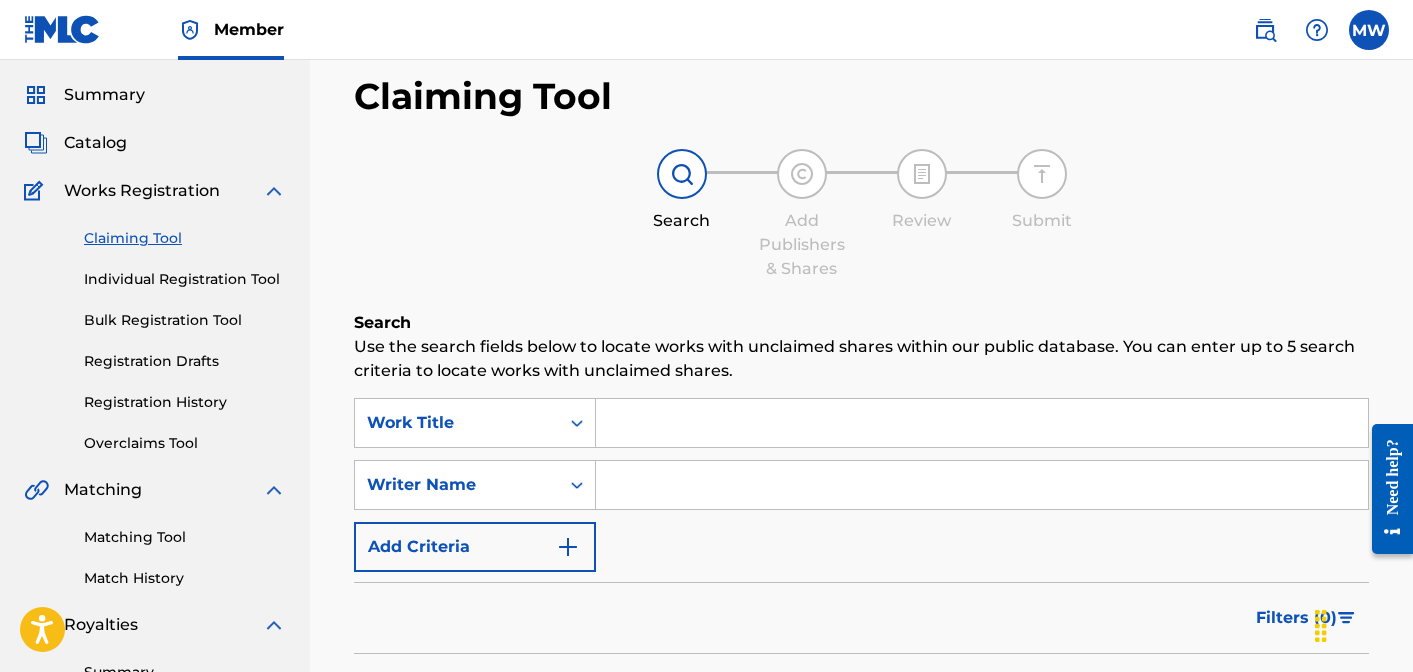 click on "Catalog" at bounding box center [95, 143] 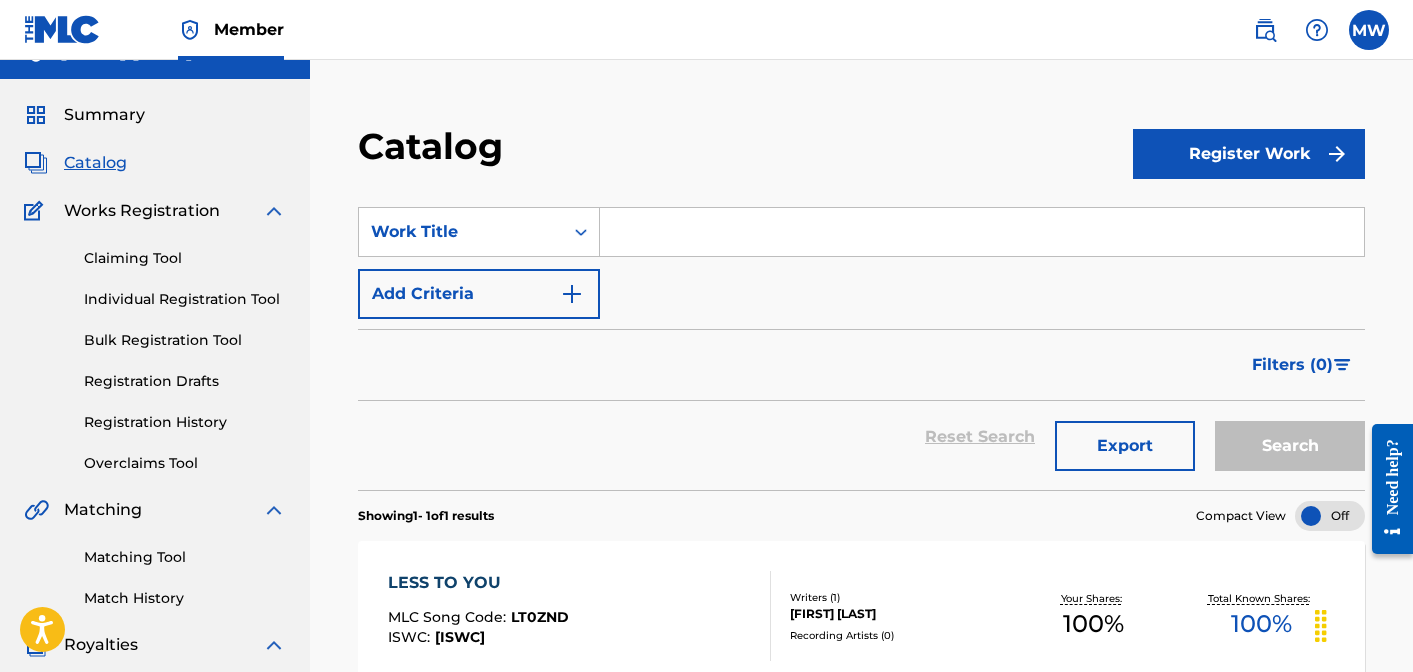 scroll, scrollTop: 30, scrollLeft: 0, axis: vertical 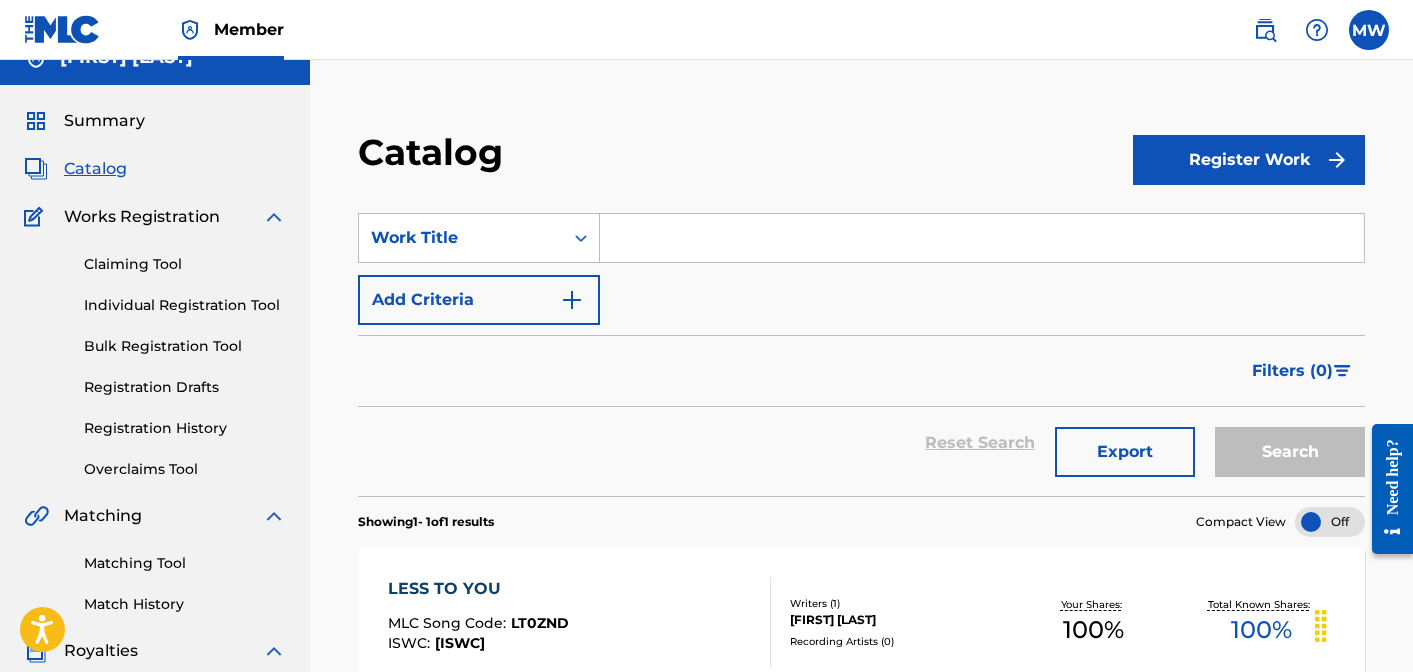 click on "Registration History" at bounding box center [185, 428] 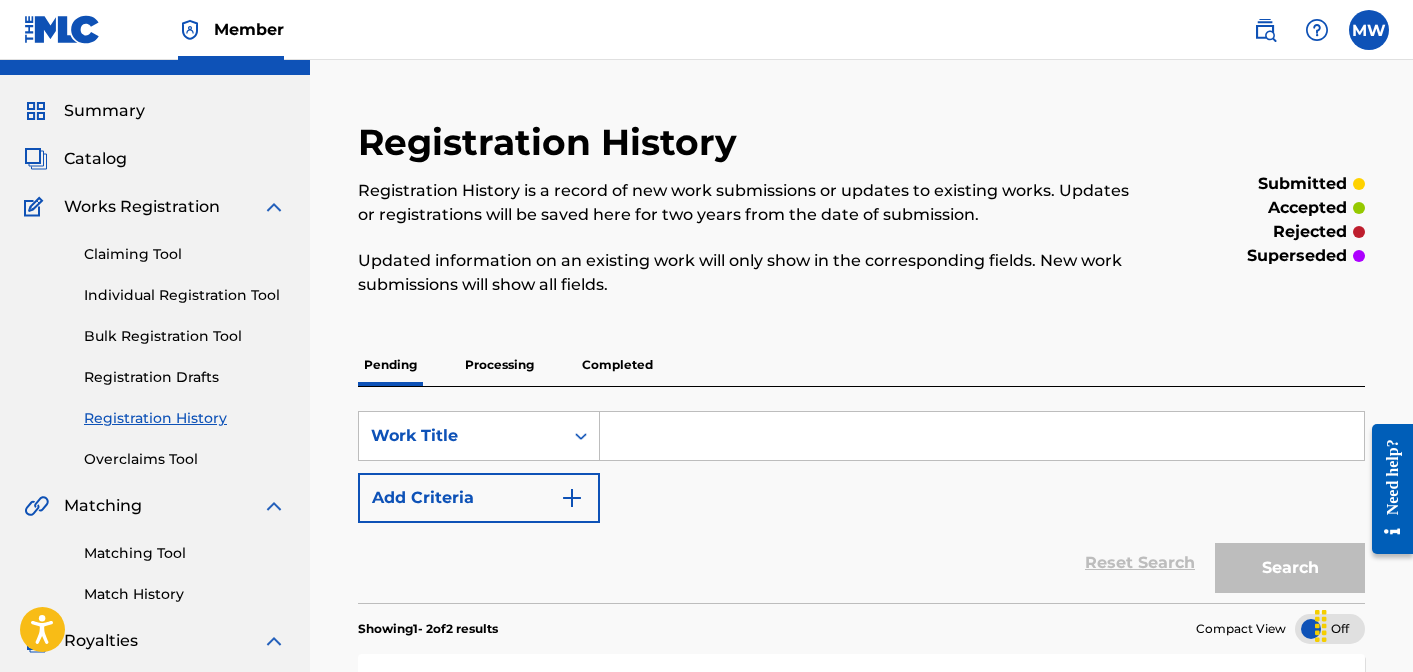 scroll, scrollTop: 59, scrollLeft: 0, axis: vertical 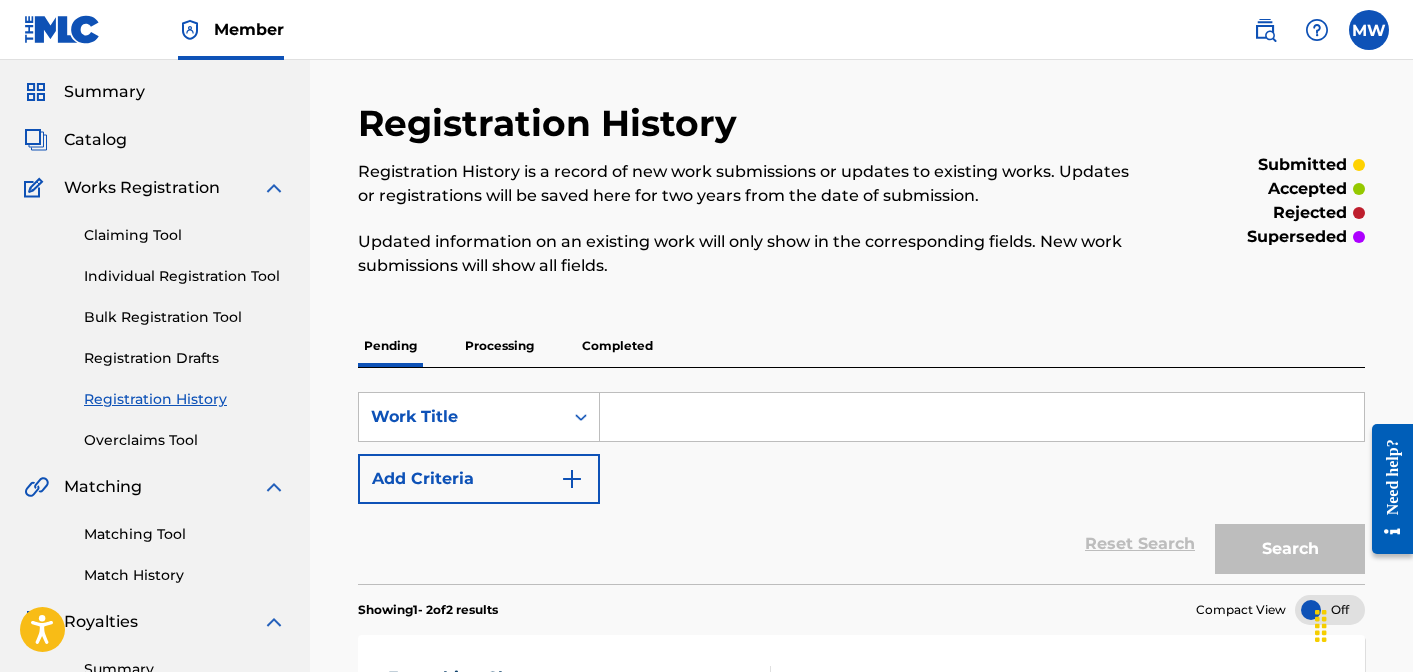 click on "Processing" at bounding box center [499, 346] 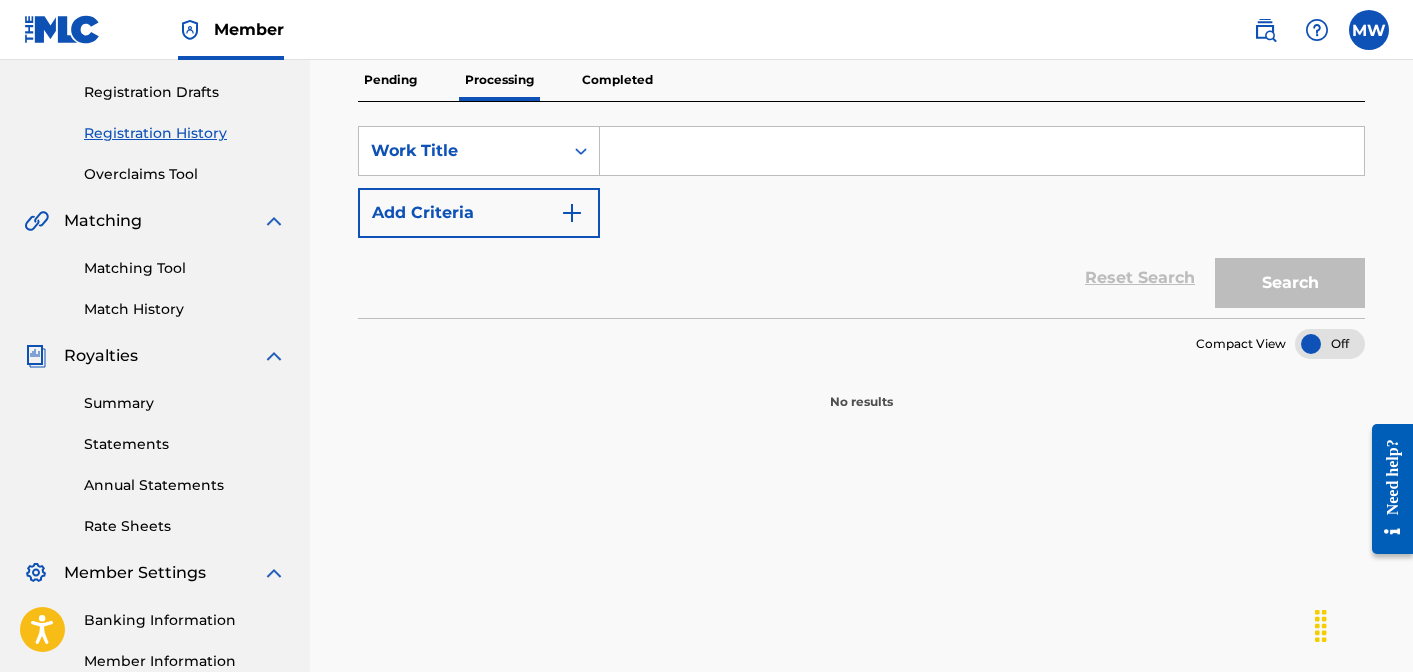 scroll, scrollTop: 287, scrollLeft: 0, axis: vertical 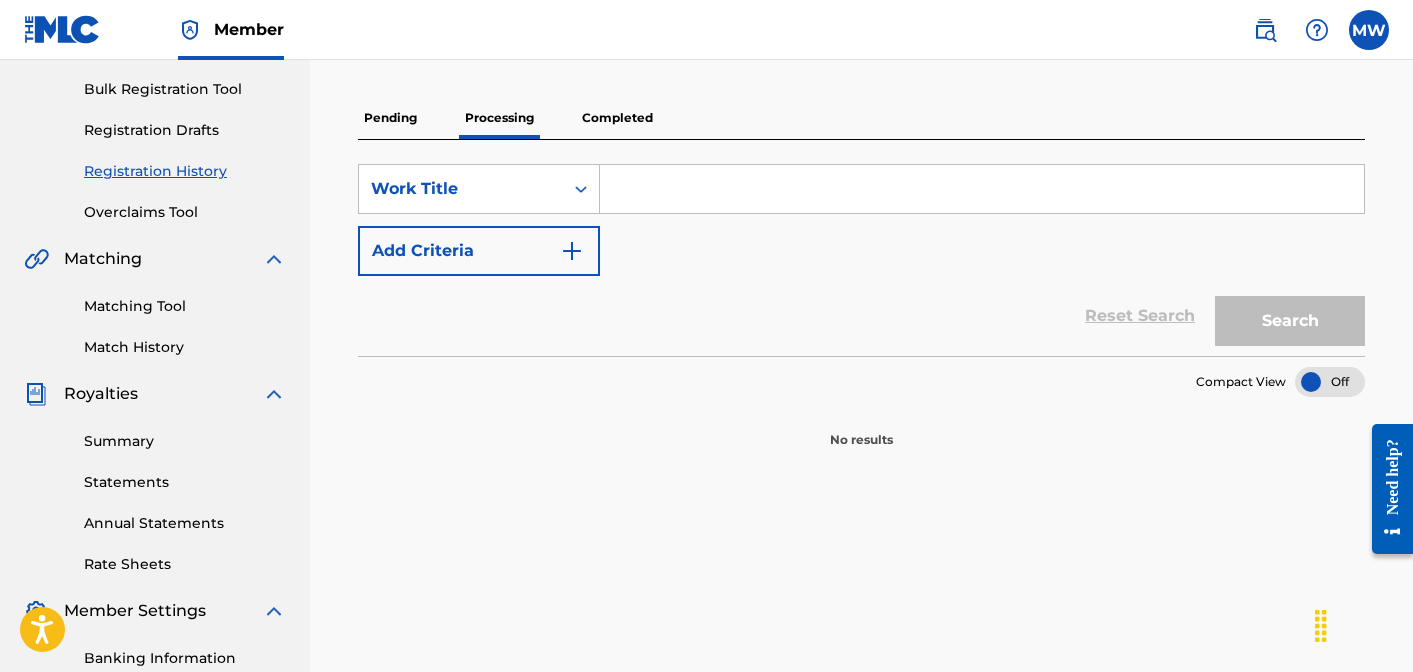 click on "Pending" at bounding box center (390, 118) 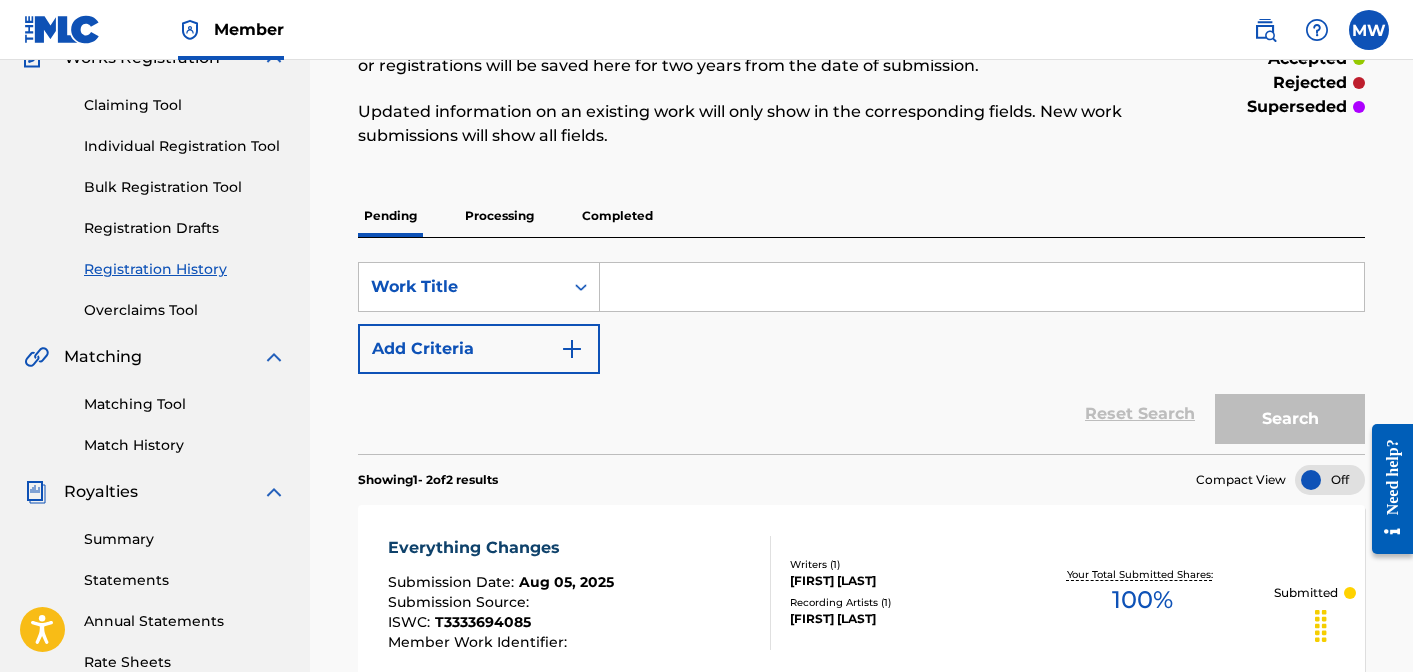 scroll, scrollTop: 0, scrollLeft: 0, axis: both 